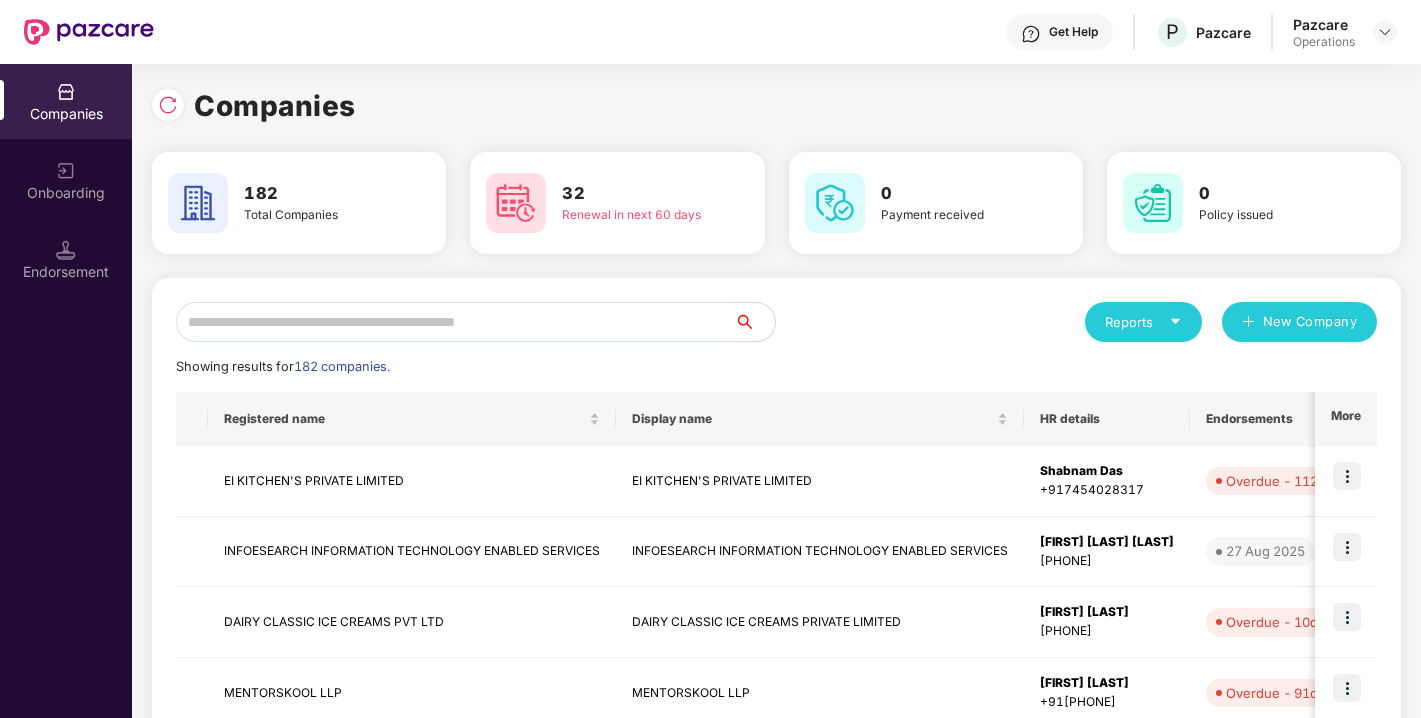 scroll, scrollTop: 0, scrollLeft: 0, axis: both 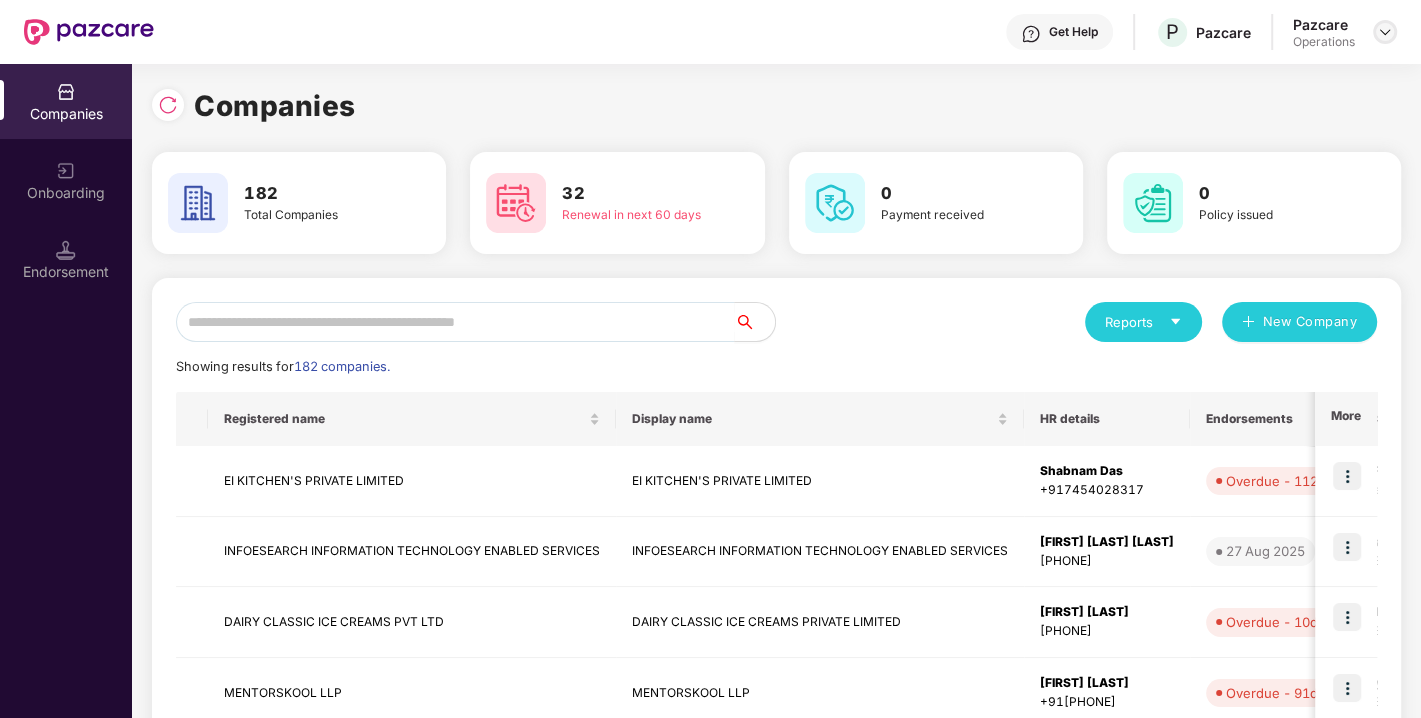 click at bounding box center [1385, 32] 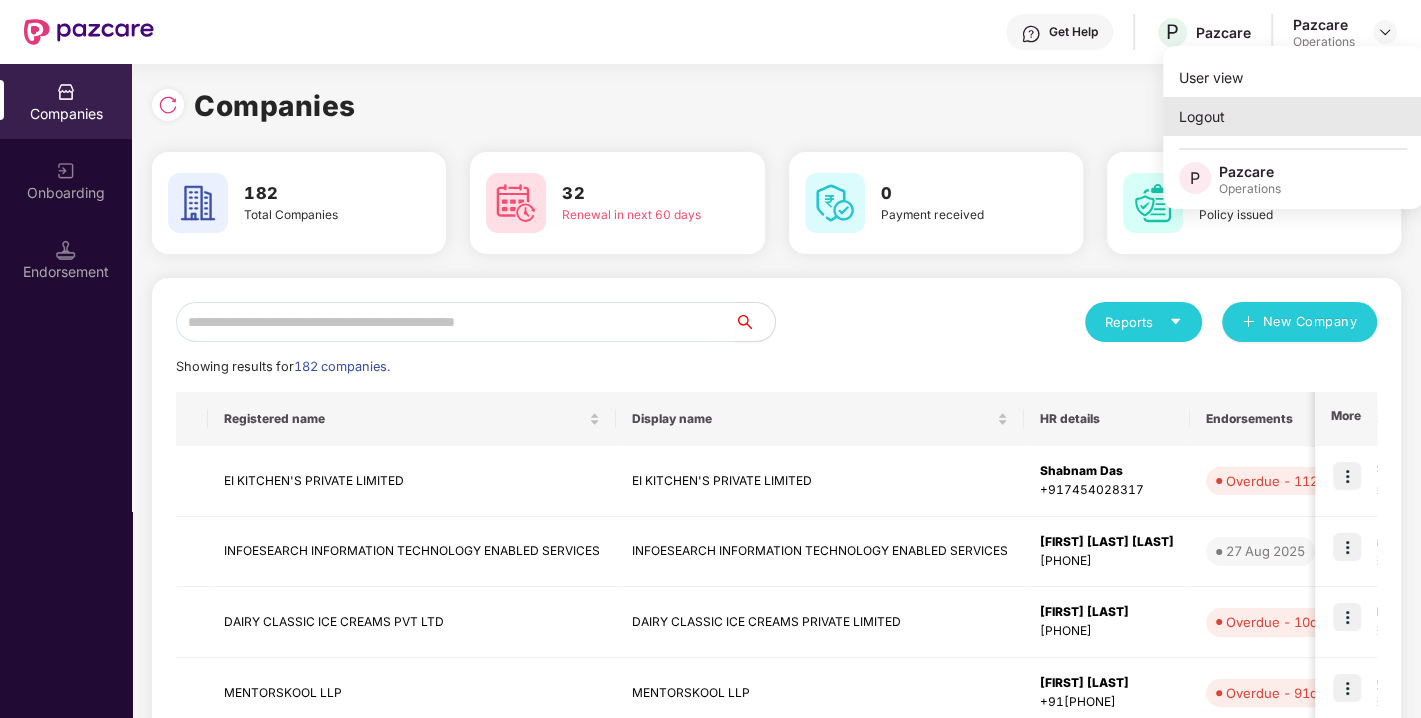 click on "Logout" at bounding box center [1293, 116] 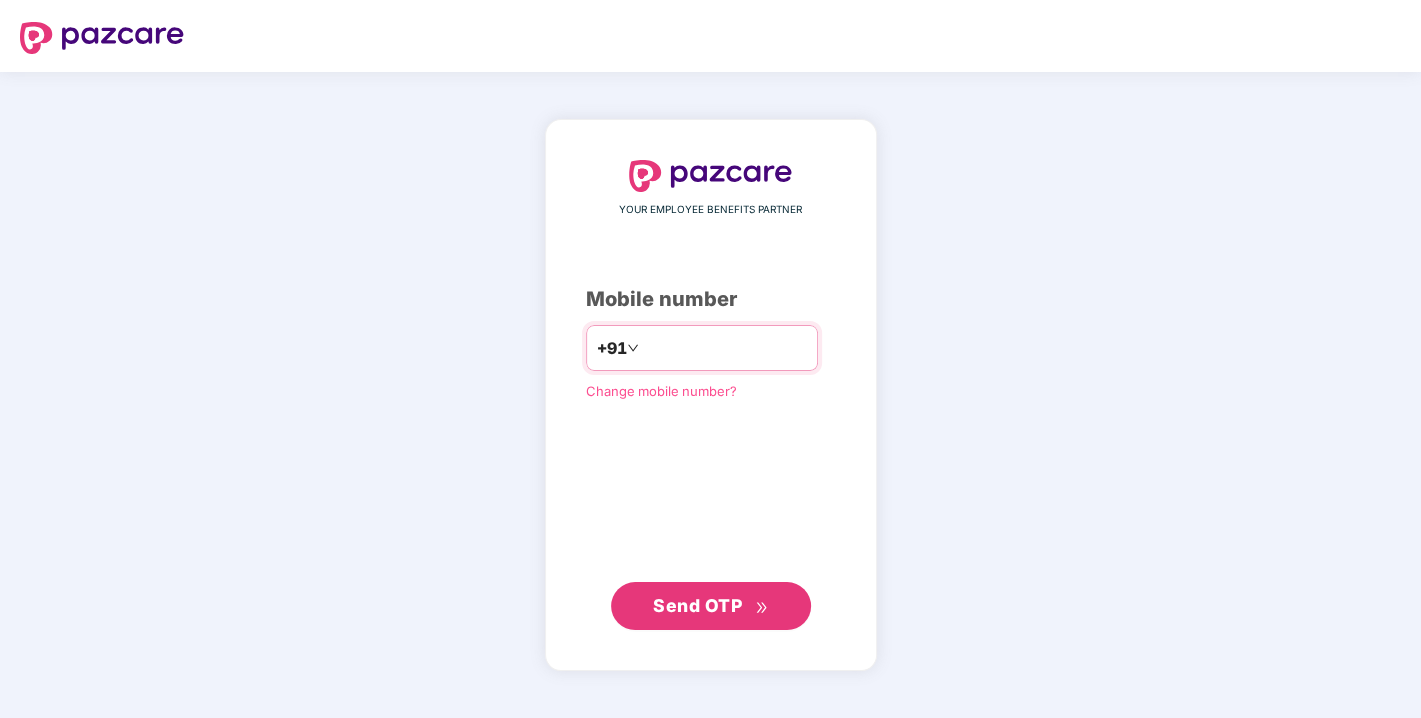 click at bounding box center [725, 348] 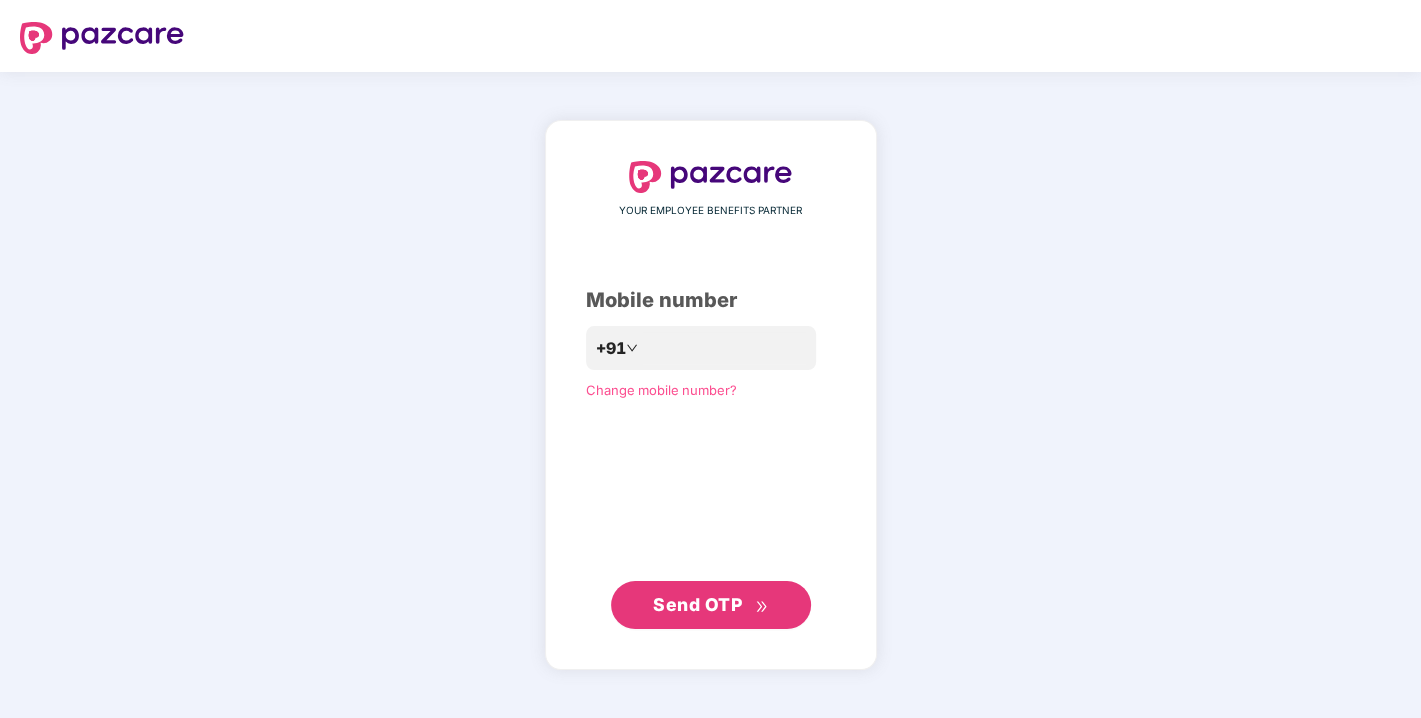 click on "YOUR EMPLOYEE BENEFITS PARTNER Mobile number +91 Change mobile number? Send OTP" at bounding box center [711, 395] 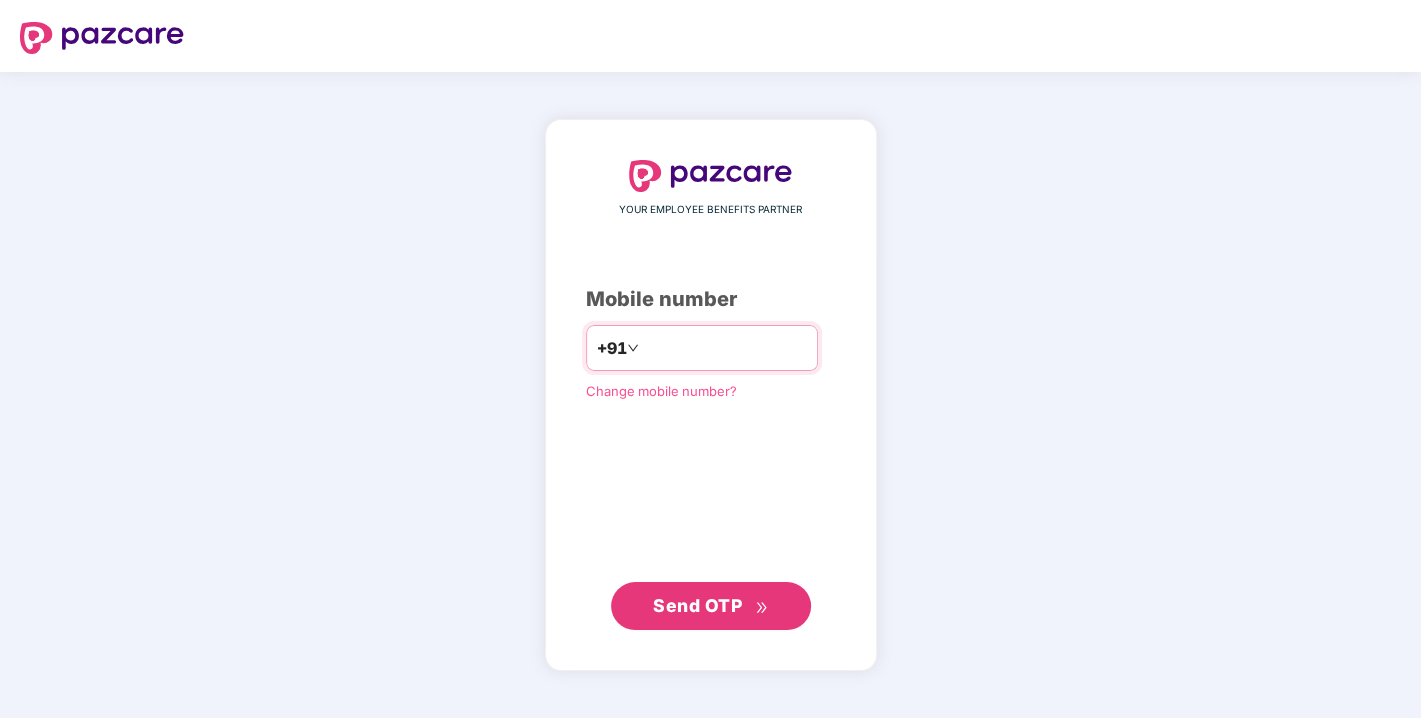 click at bounding box center (725, 348) 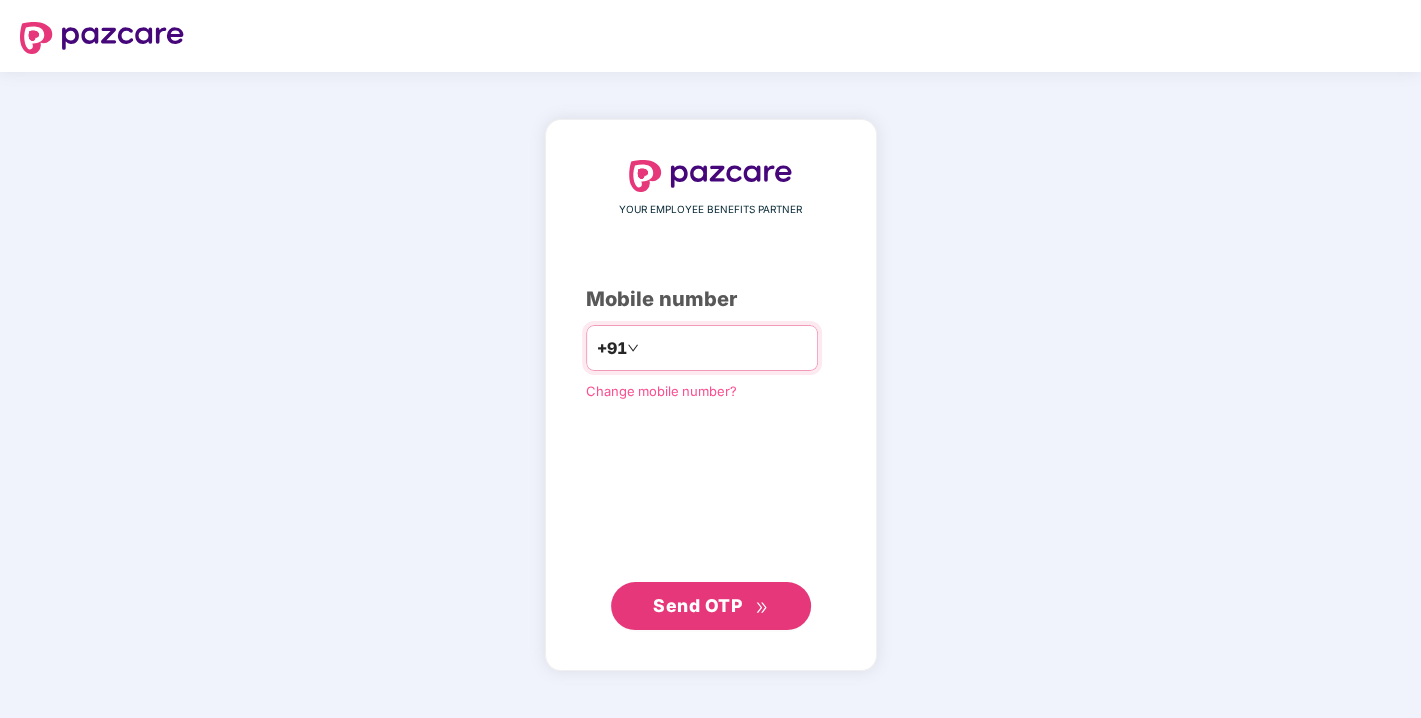 type on "**********" 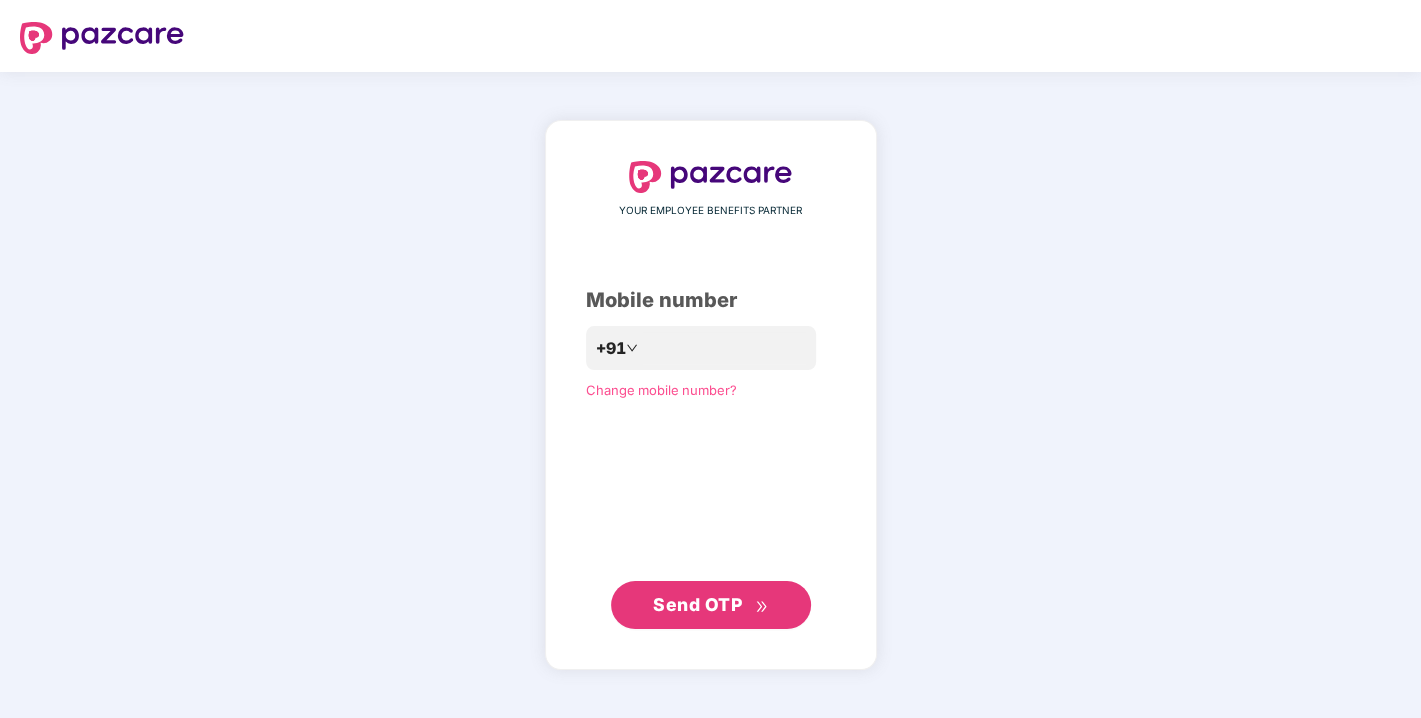 click on "Send OTP" at bounding box center (710, 605) 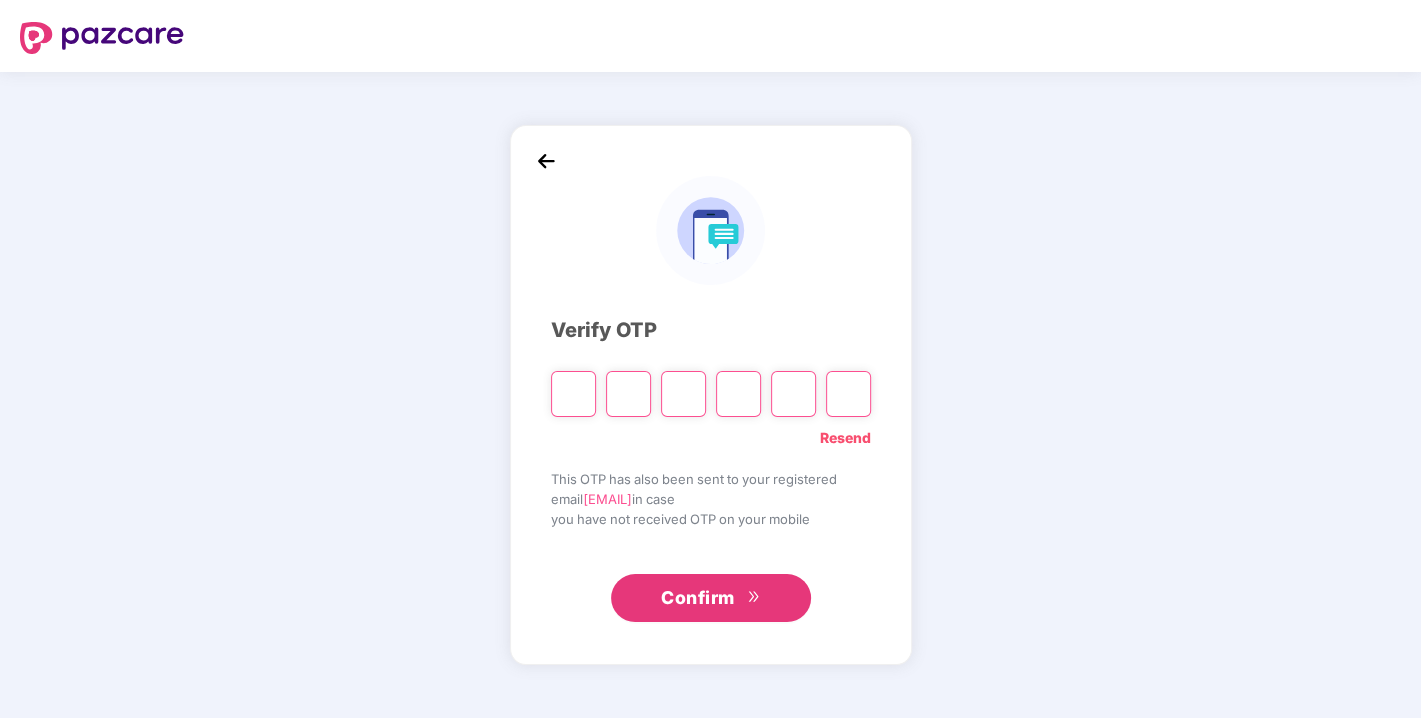 type on "*" 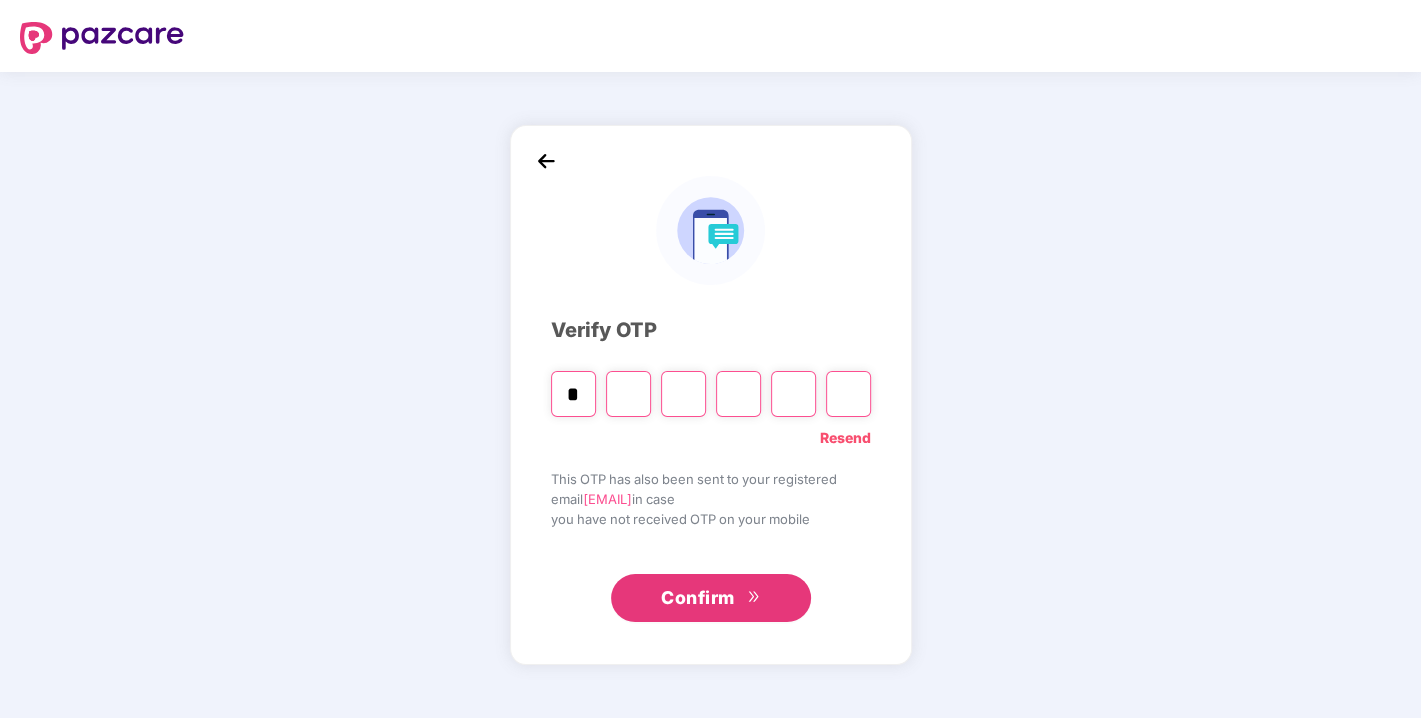 type on "*" 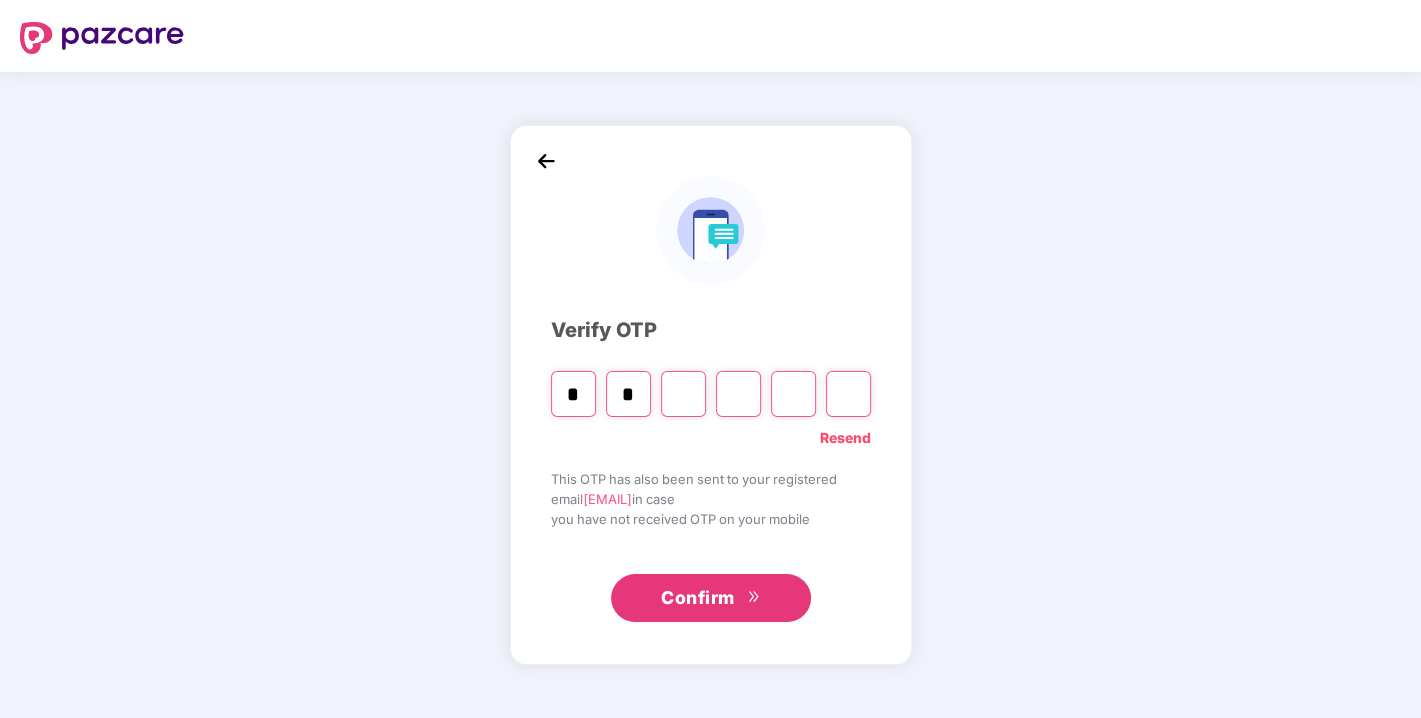 type on "*" 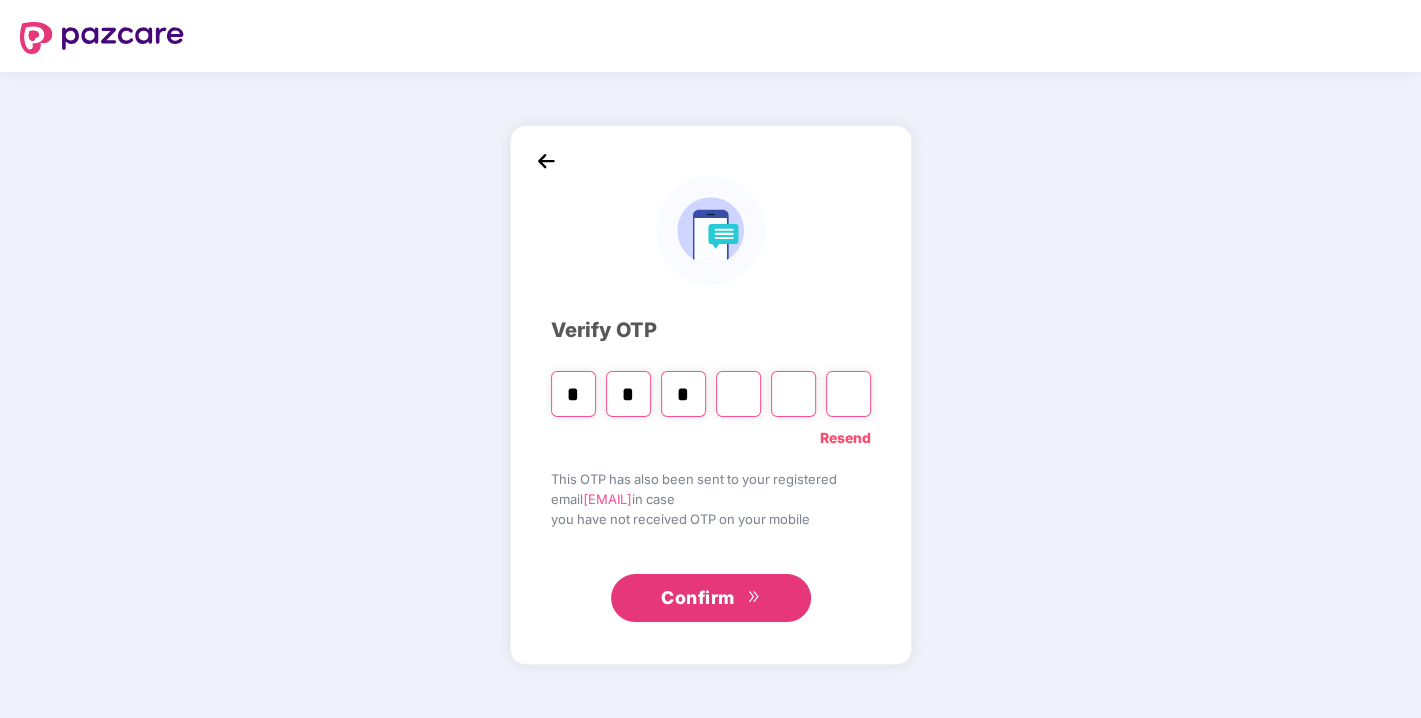 type on "*" 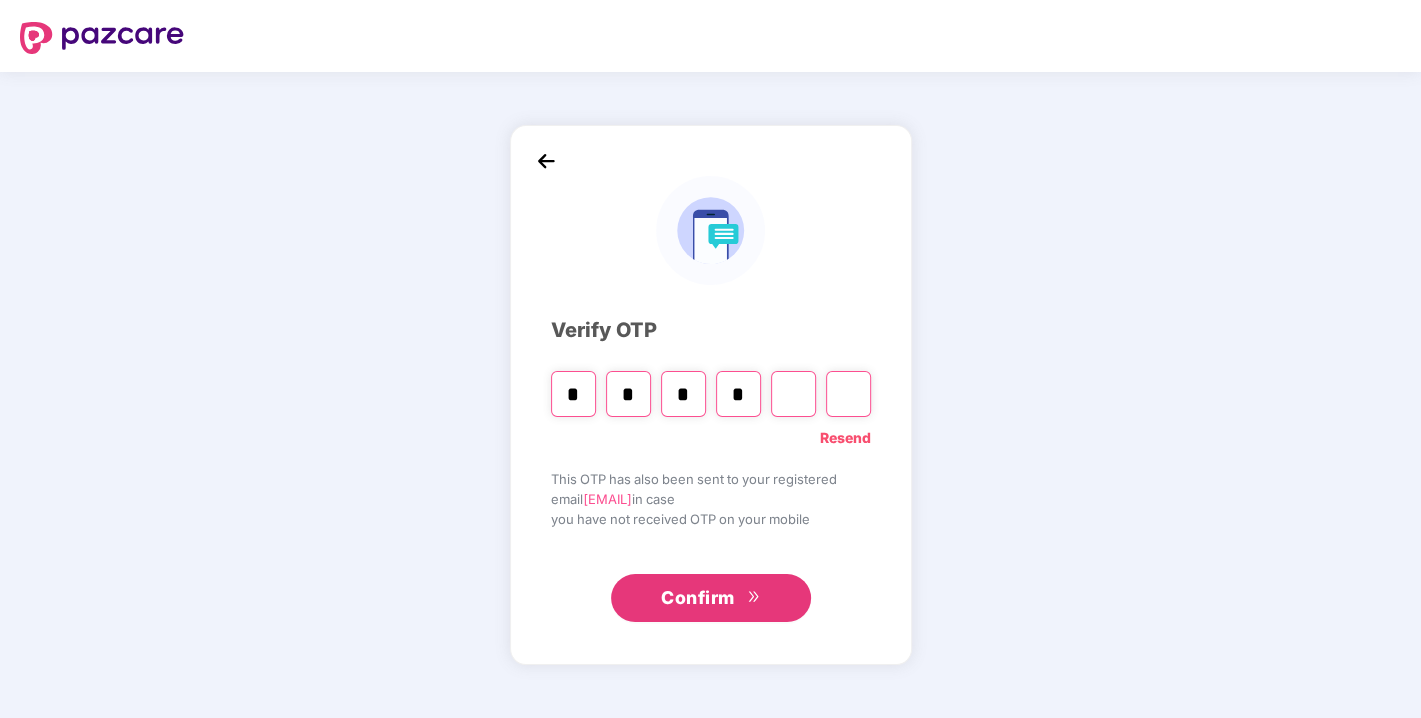 type on "*" 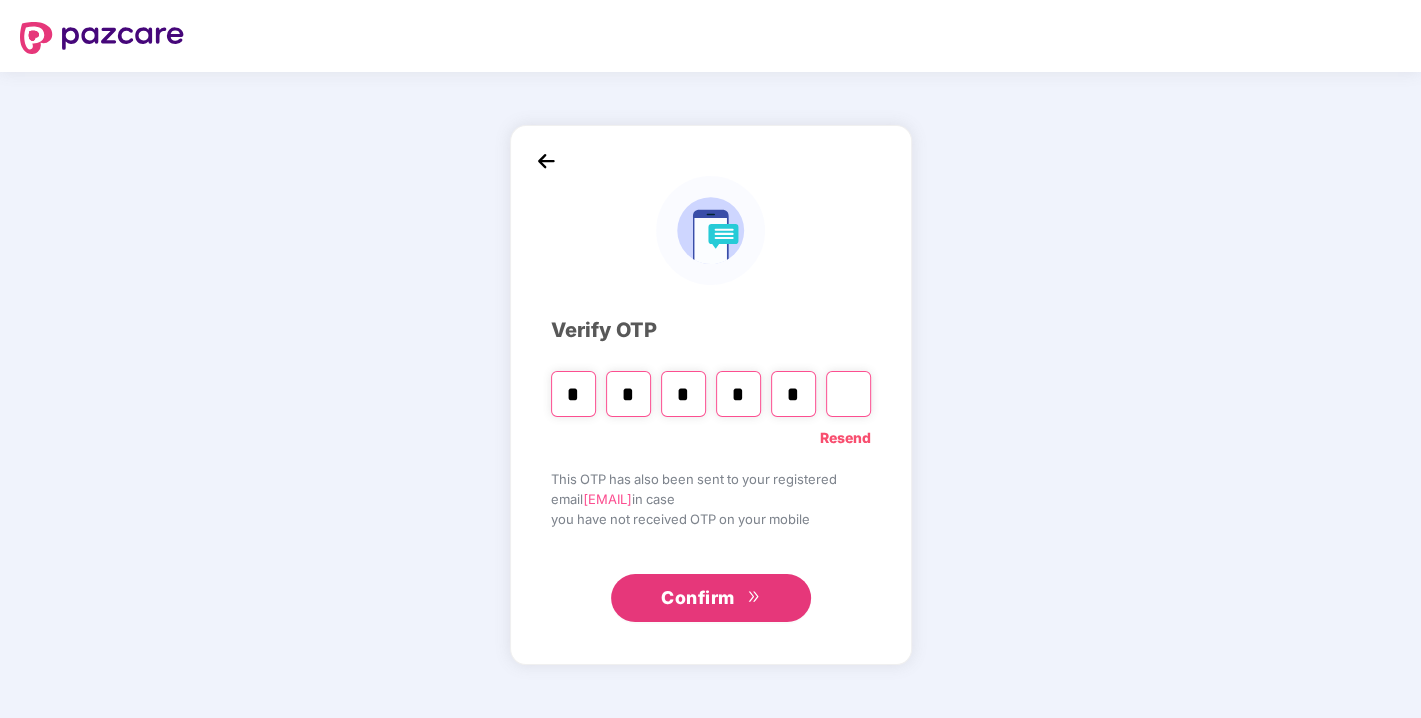 type on "*" 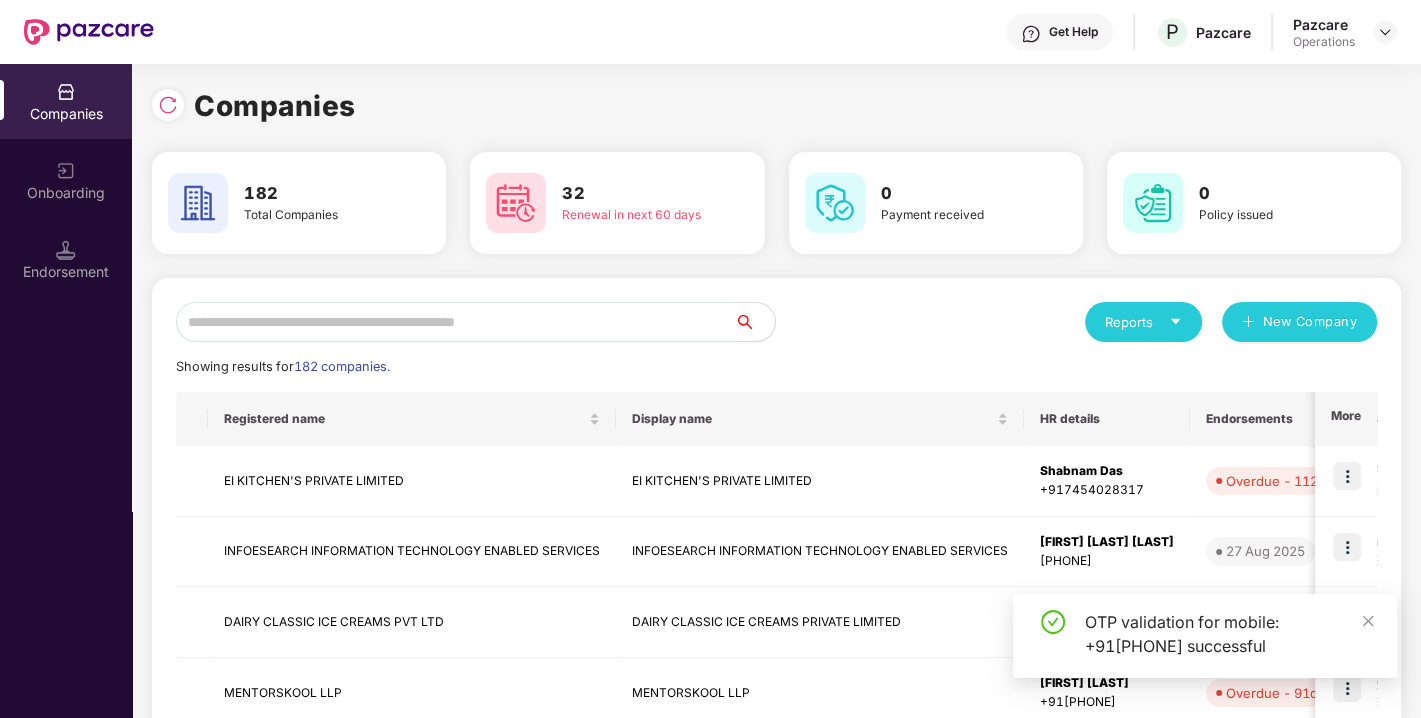 click at bounding box center [455, 322] 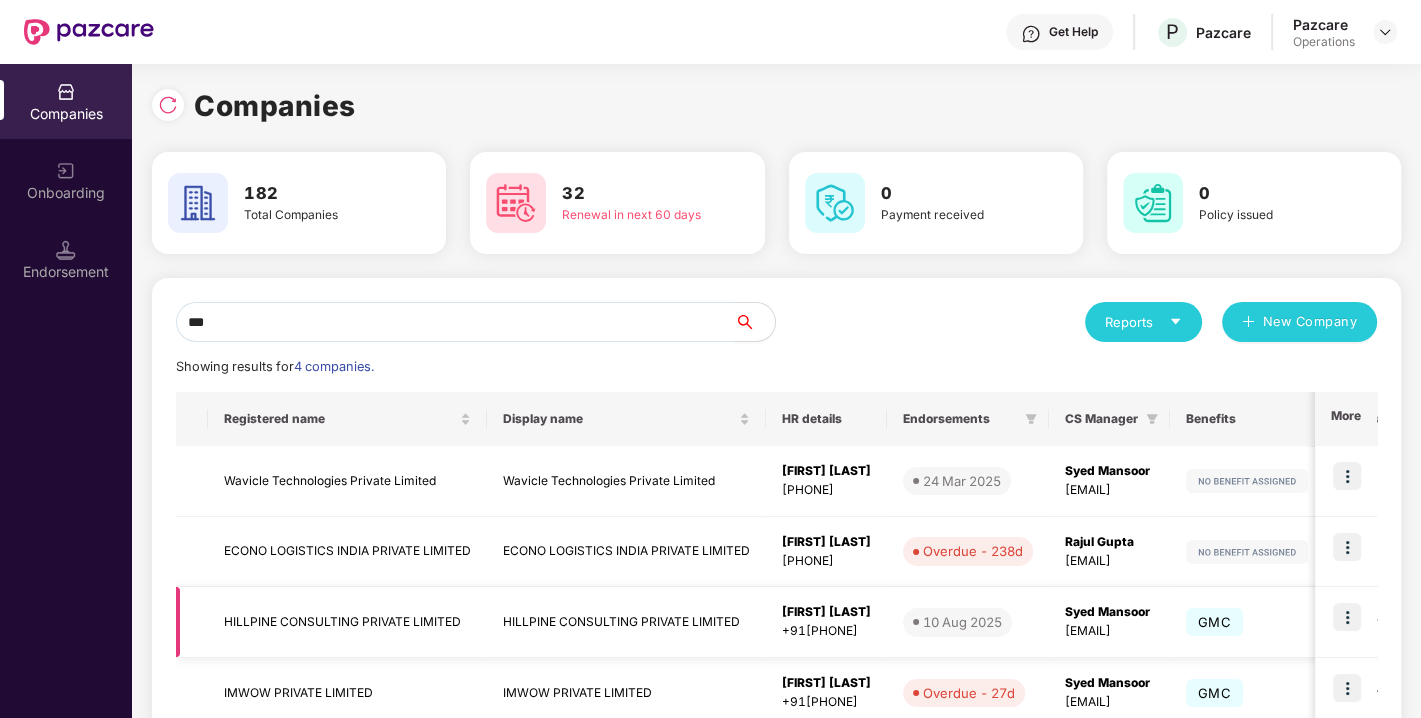 type on "***" 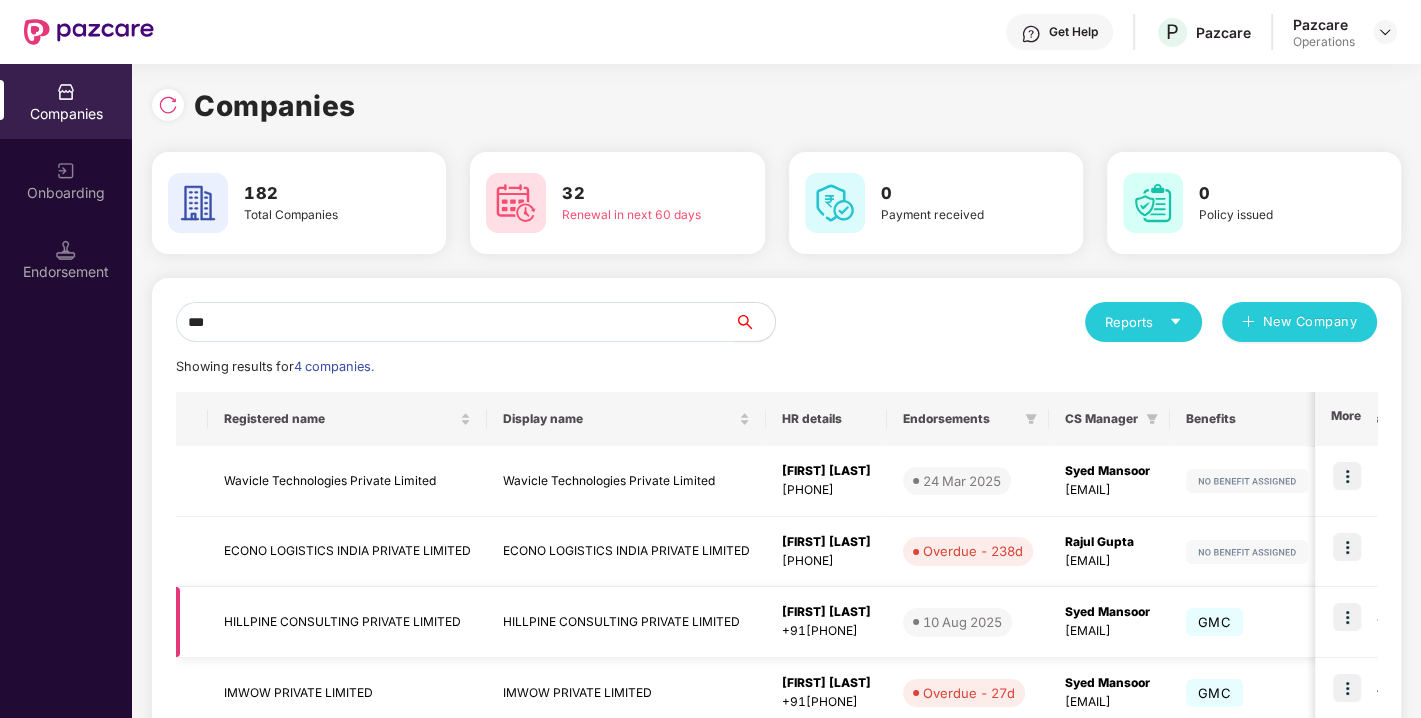 click on "HILLPINE CONSULTING PRIVATE LIMITED" at bounding box center (347, 622) 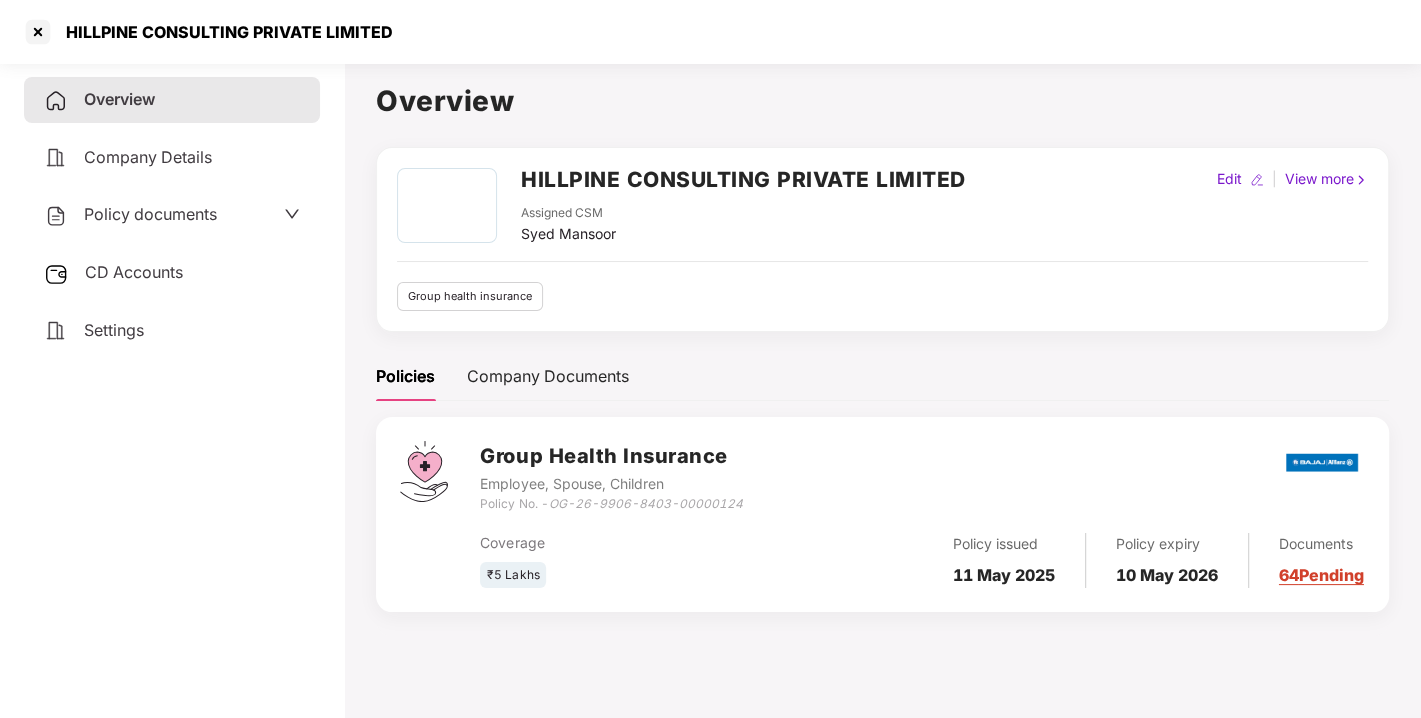 click on "Policy documents" at bounding box center [150, 214] 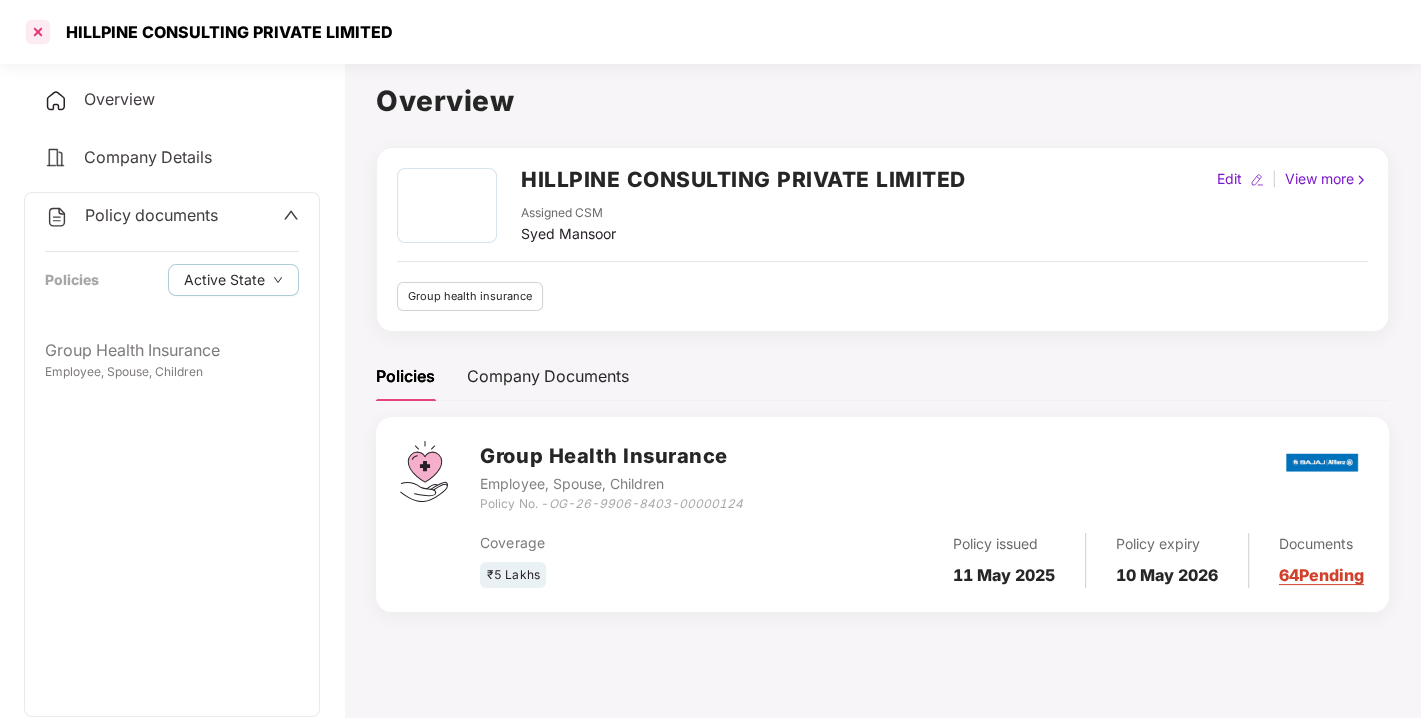 click at bounding box center [38, 32] 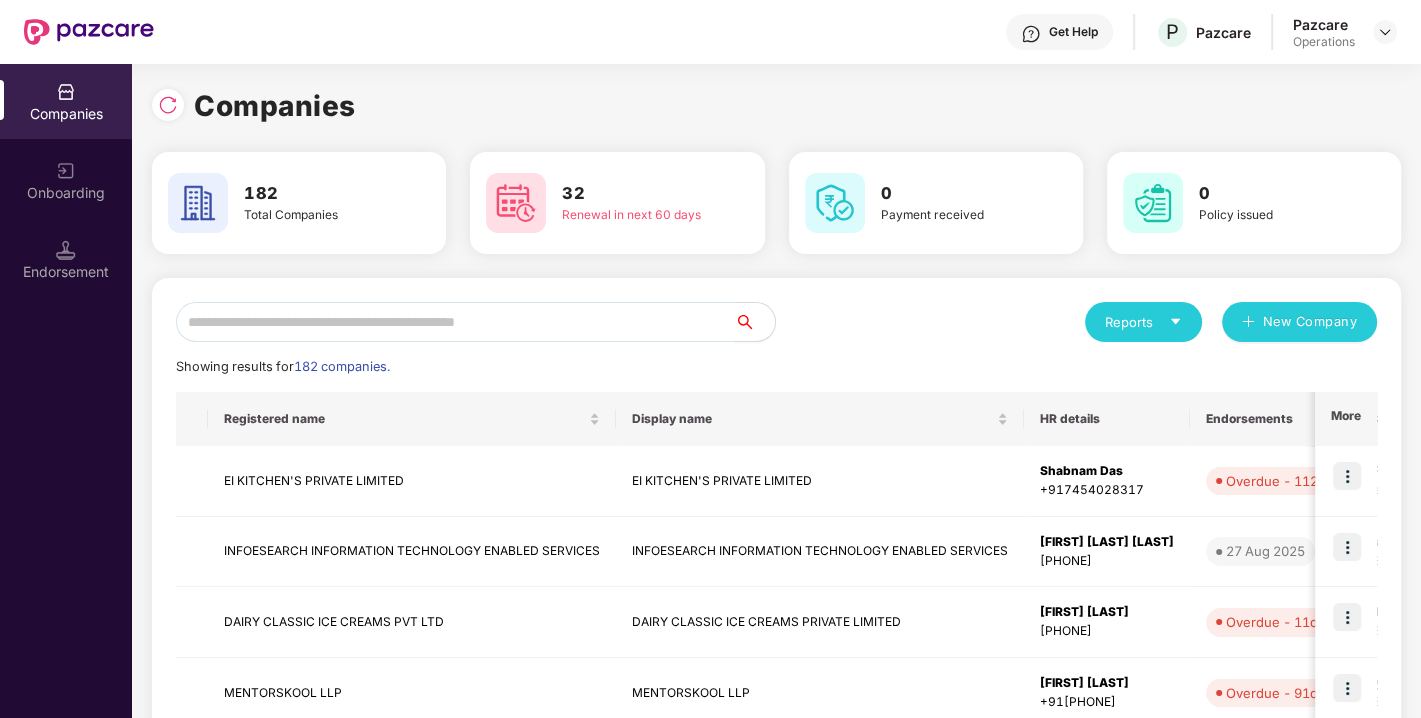click at bounding box center (455, 322) 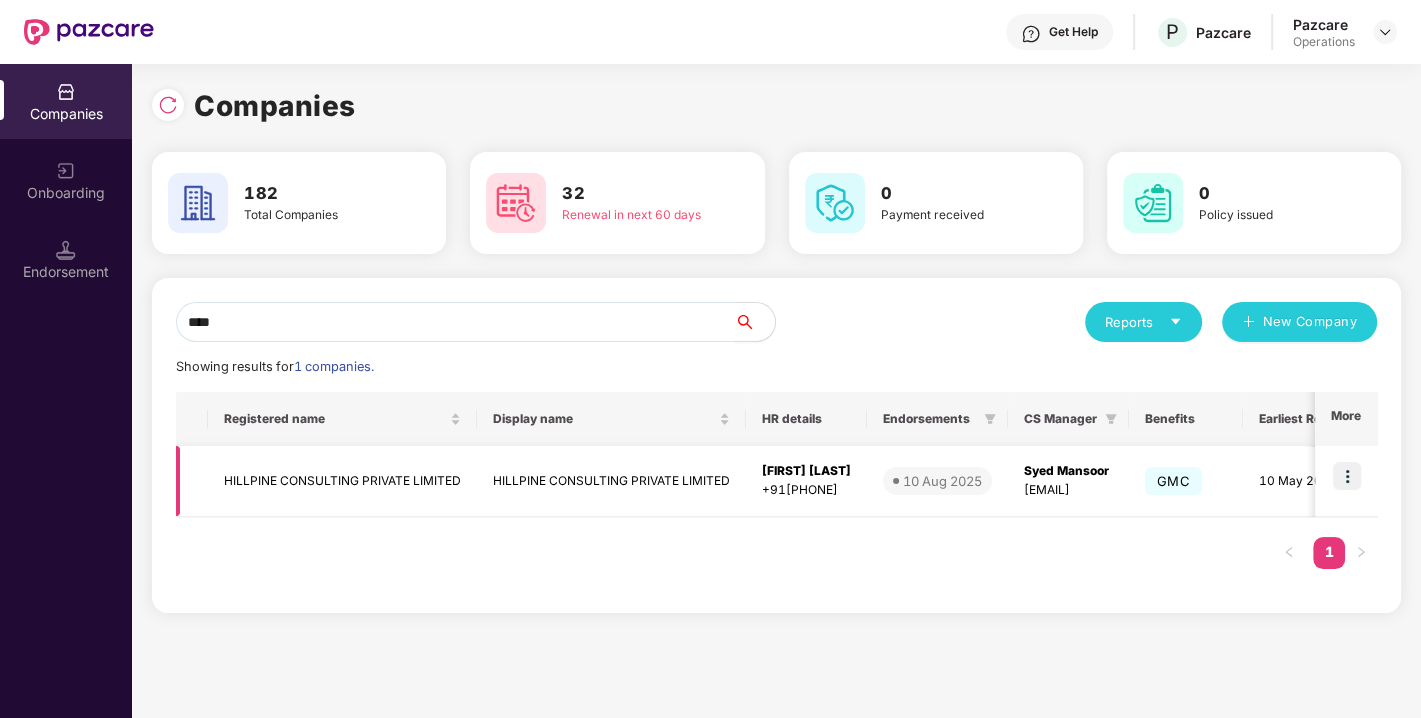 type on "****" 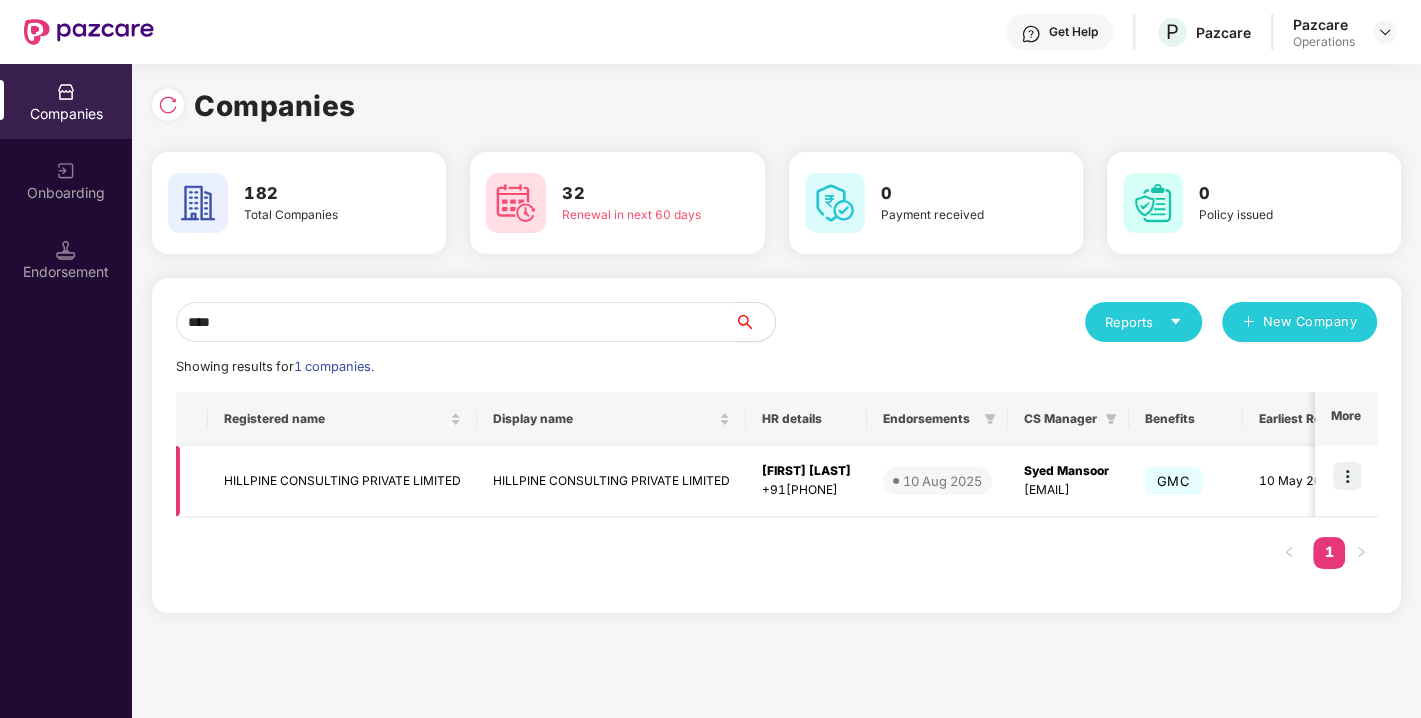 click on "HILLPINE CONSULTING PRIVATE LIMITED" at bounding box center [342, 481] 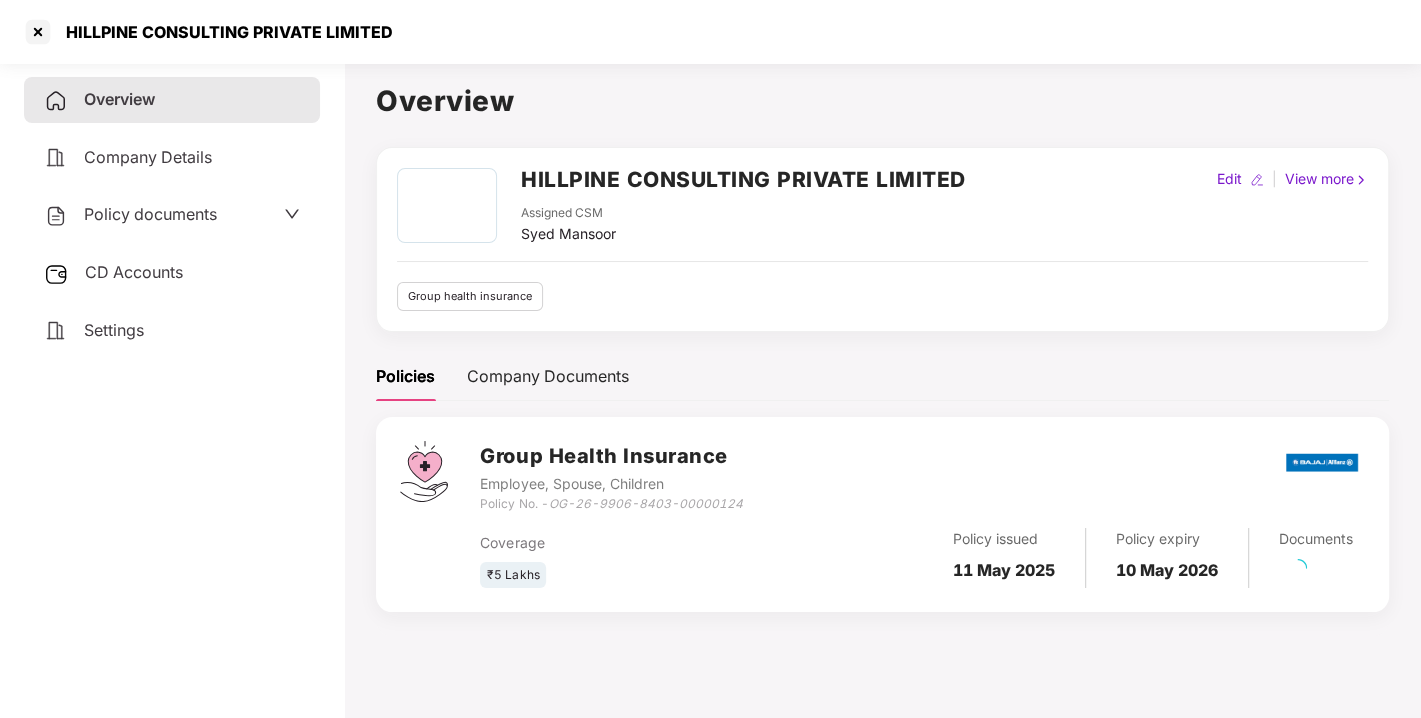 click on "Policy documents" at bounding box center [172, 215] 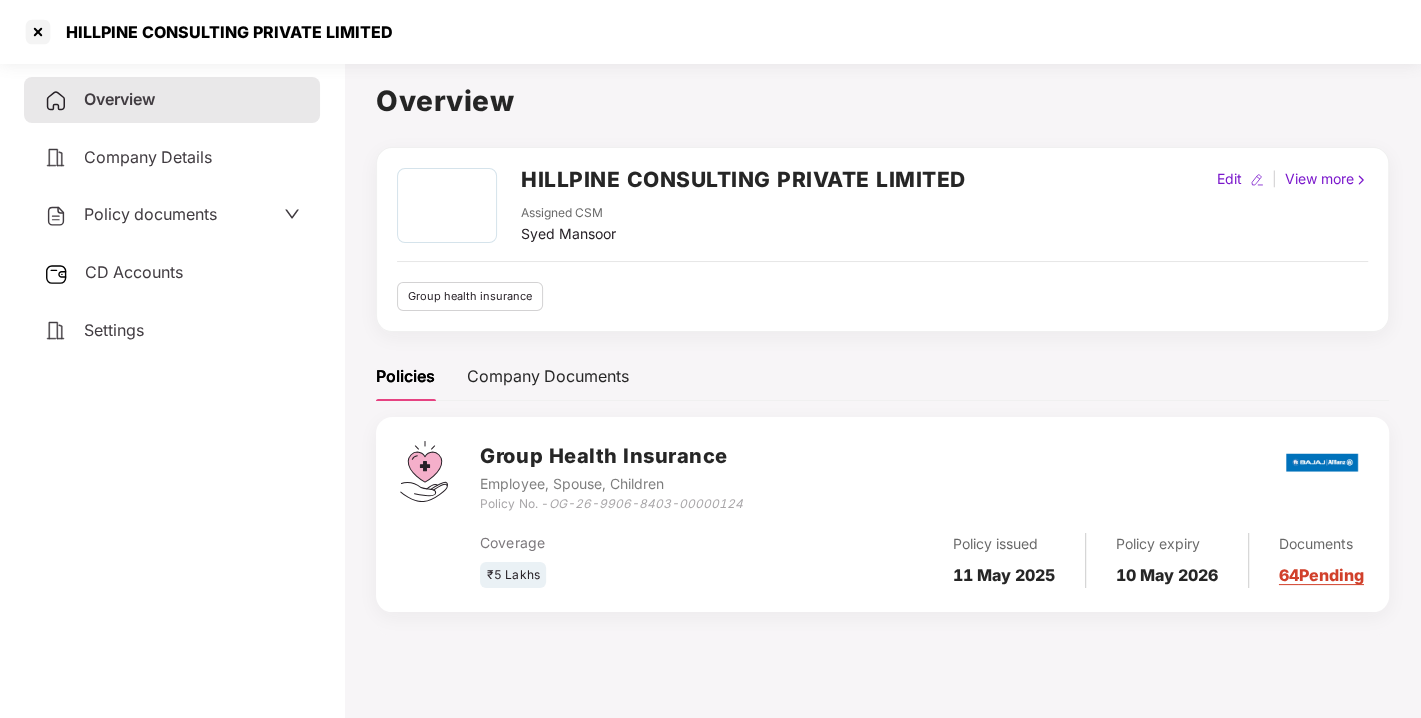 click on "Policy documents" at bounding box center [150, 214] 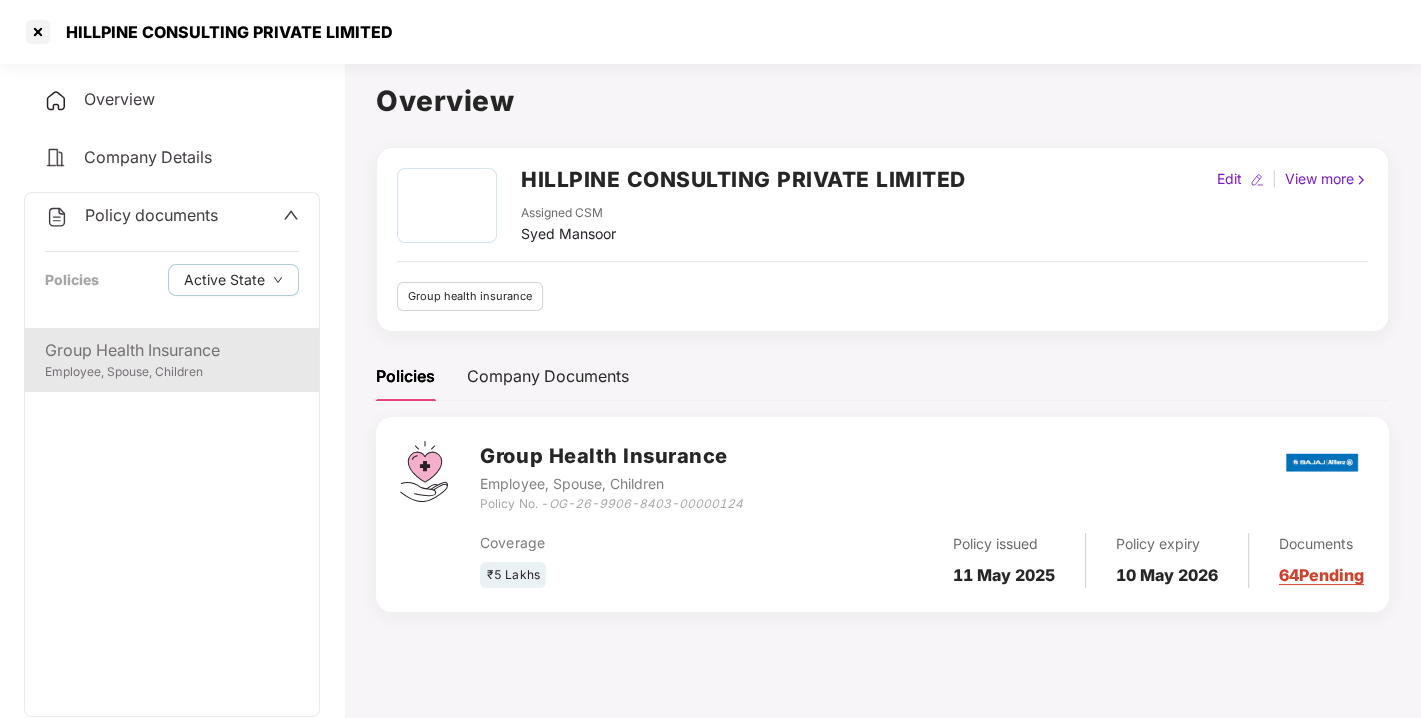click on "Group Health Insurance Employee, Spouse, Children" at bounding box center (172, 360) 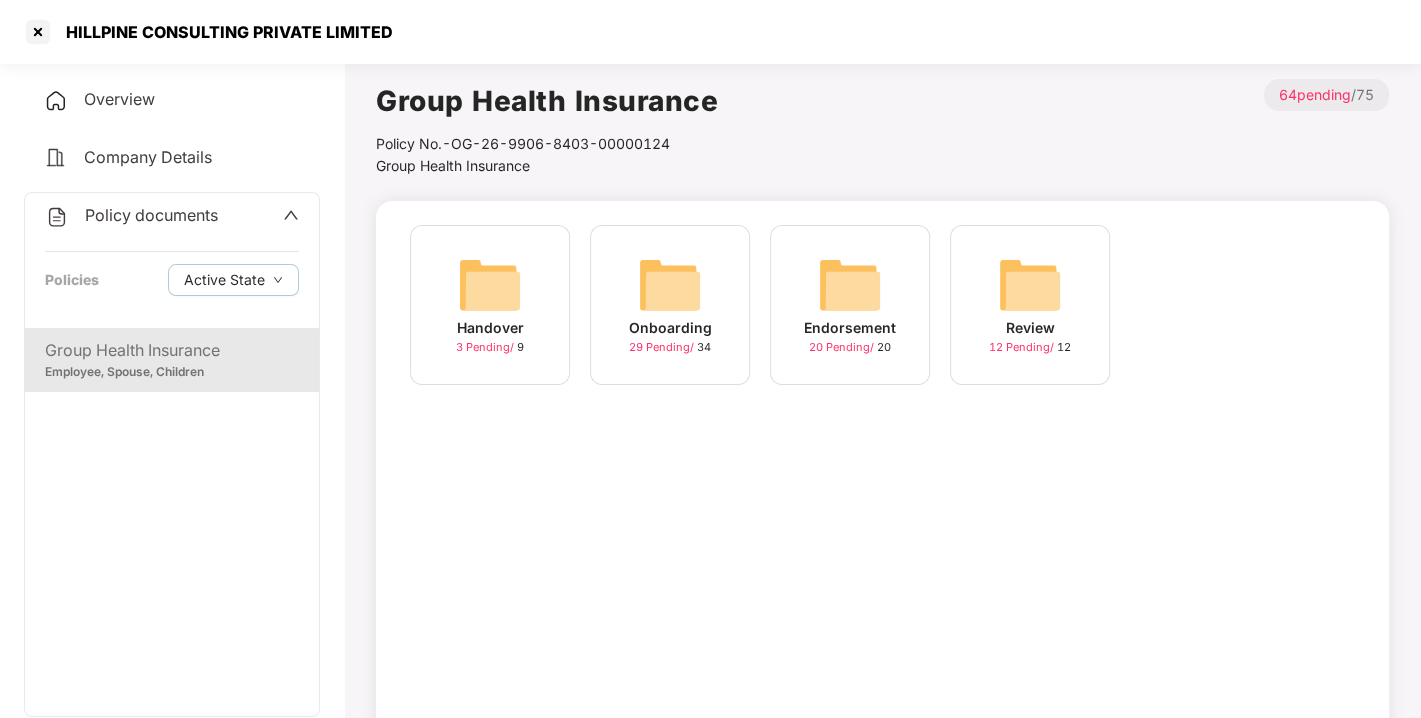click at bounding box center [850, 285] 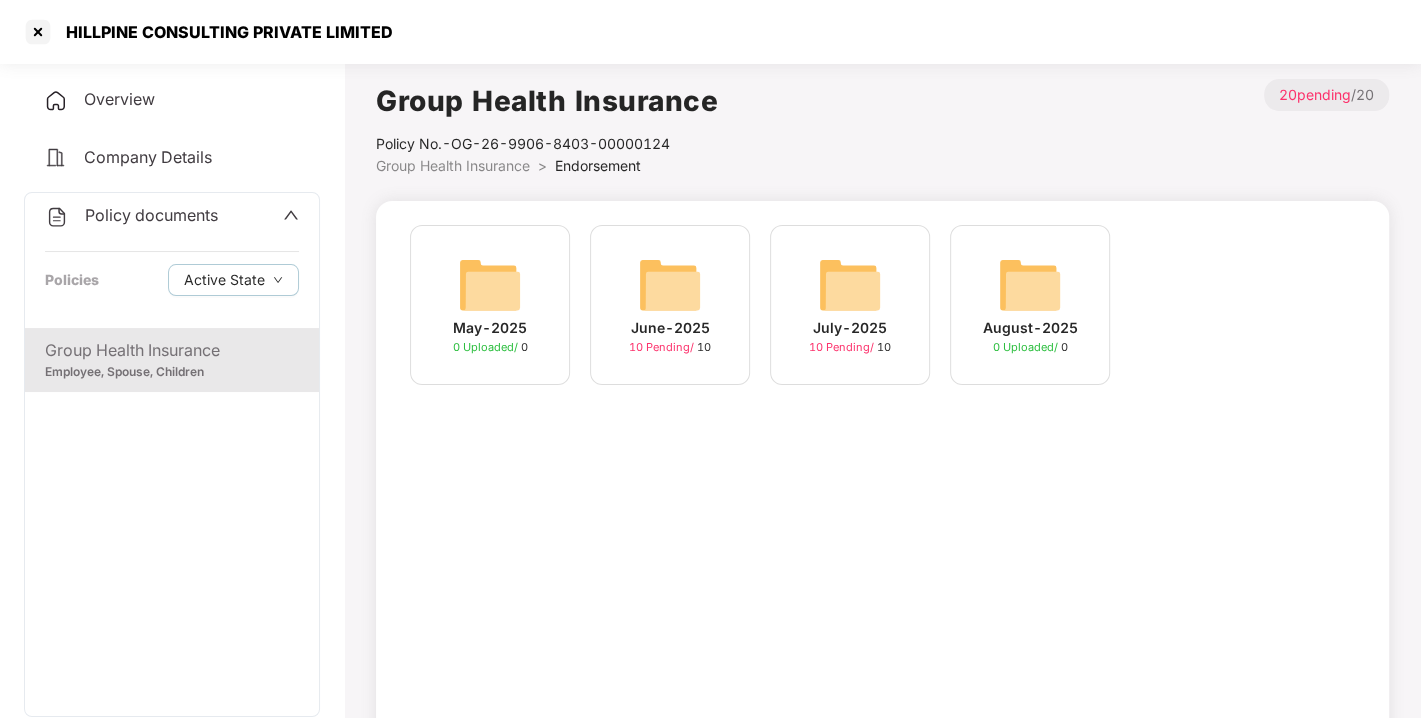 click at bounding box center (850, 285) 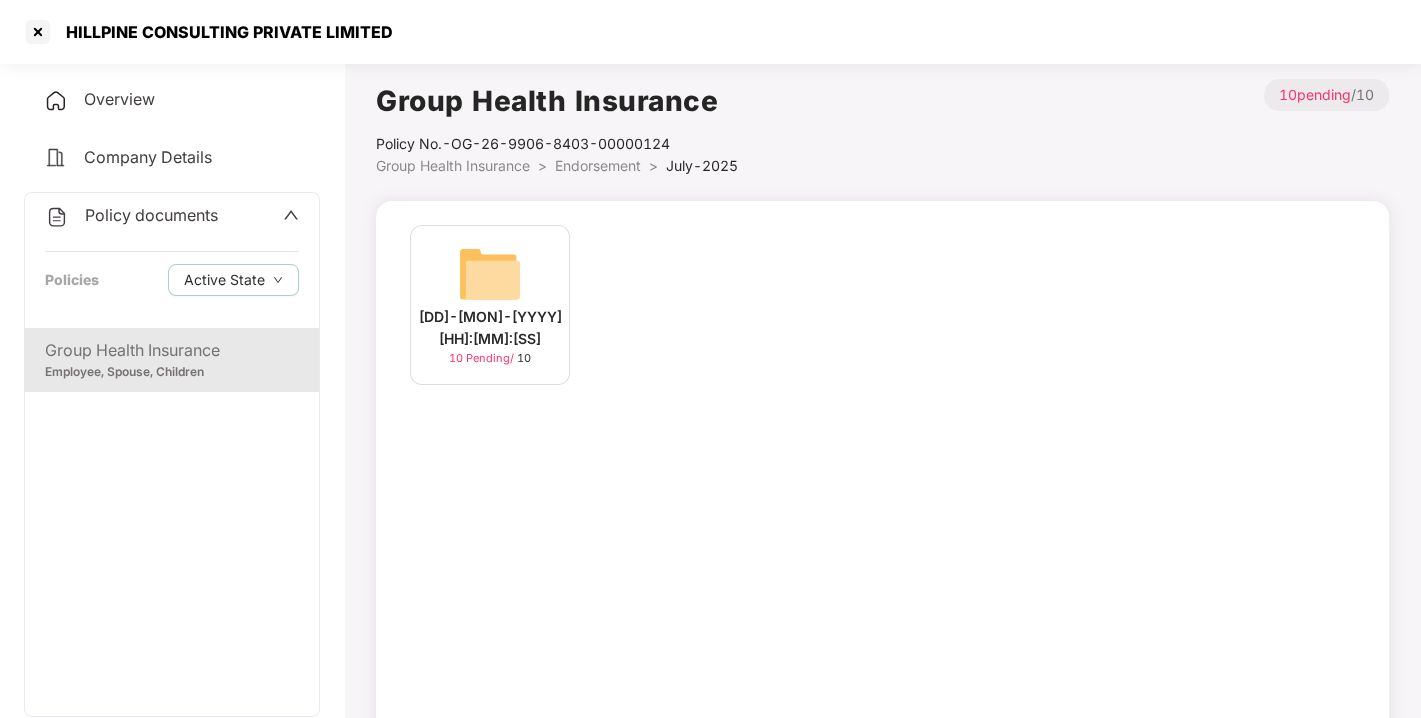 click on "[DD]-[MON]-[YYYY] [HH]:[MM]:[SS] 10 Pending  /     10" at bounding box center [882, 315] 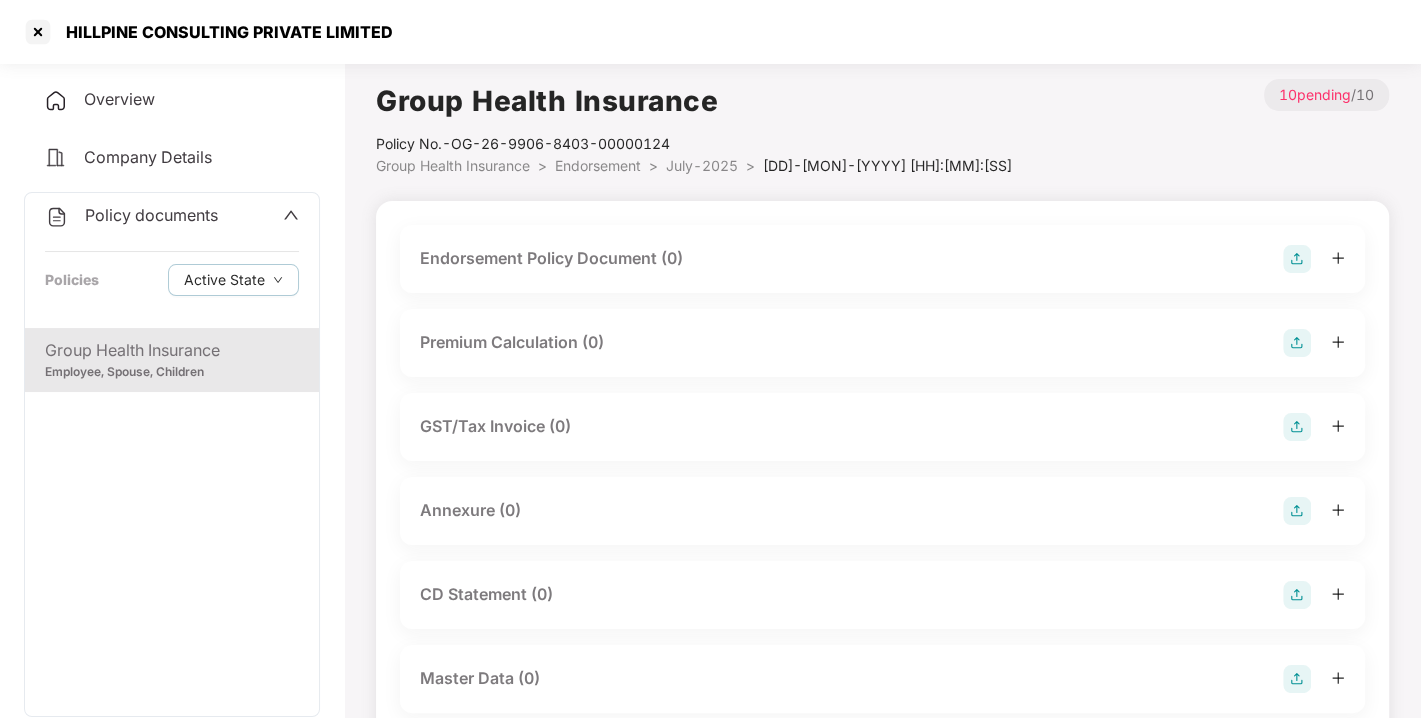 click at bounding box center [1297, 259] 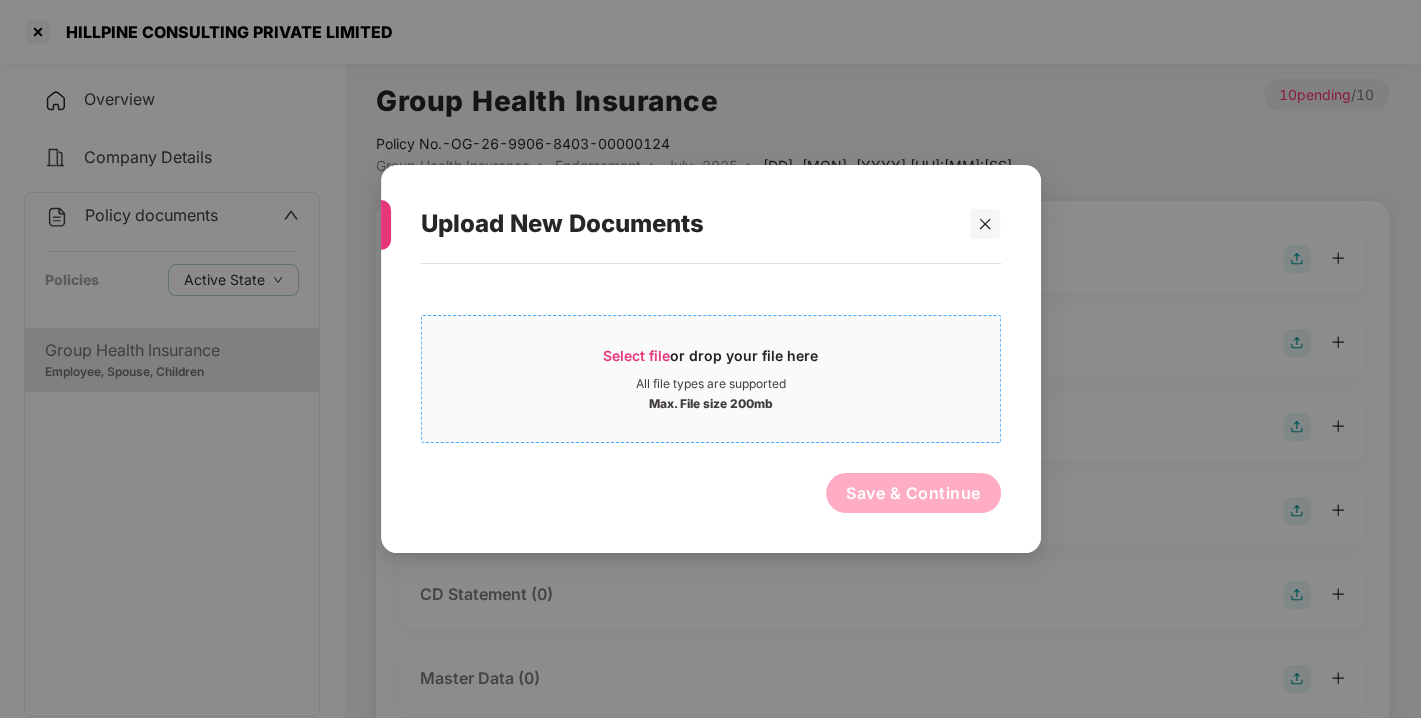 click on "Select file" at bounding box center [636, 355] 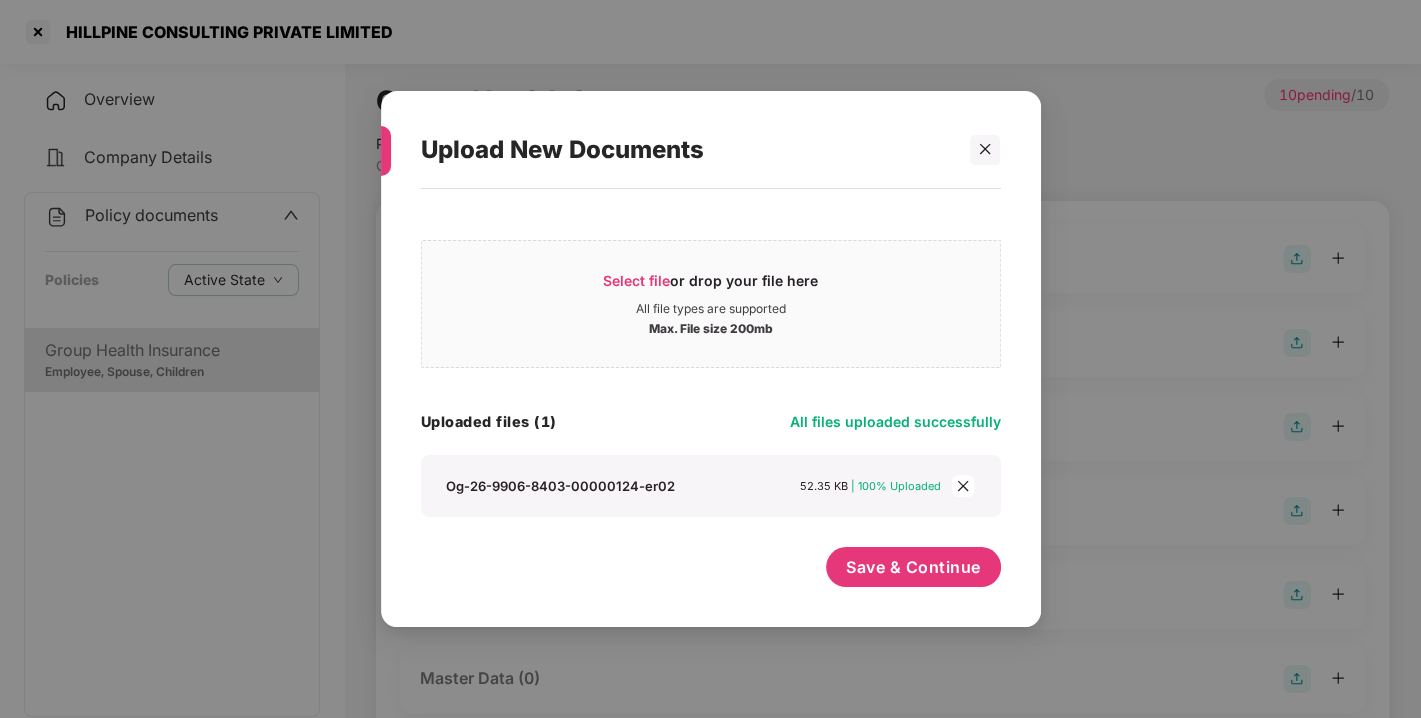 click on "Save & Continue" at bounding box center [913, 572] 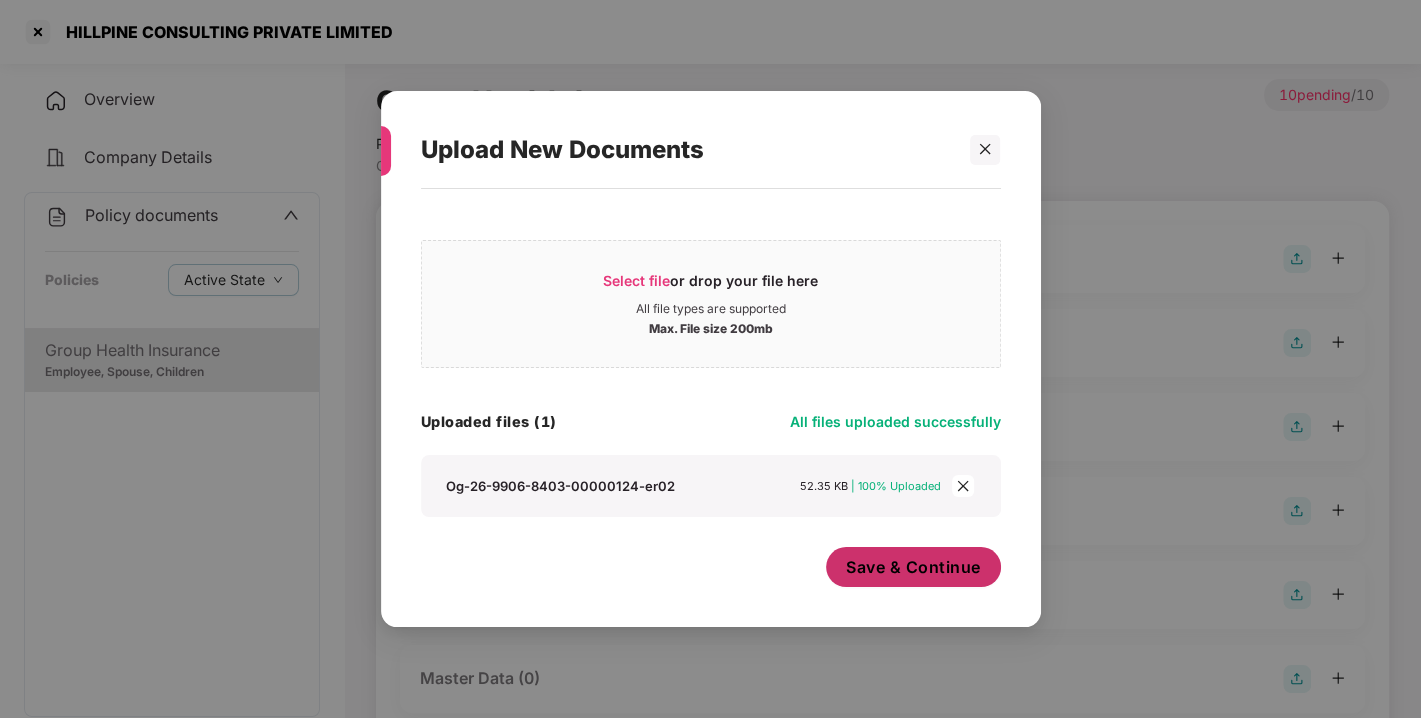 click on "Save & Continue" at bounding box center (913, 567) 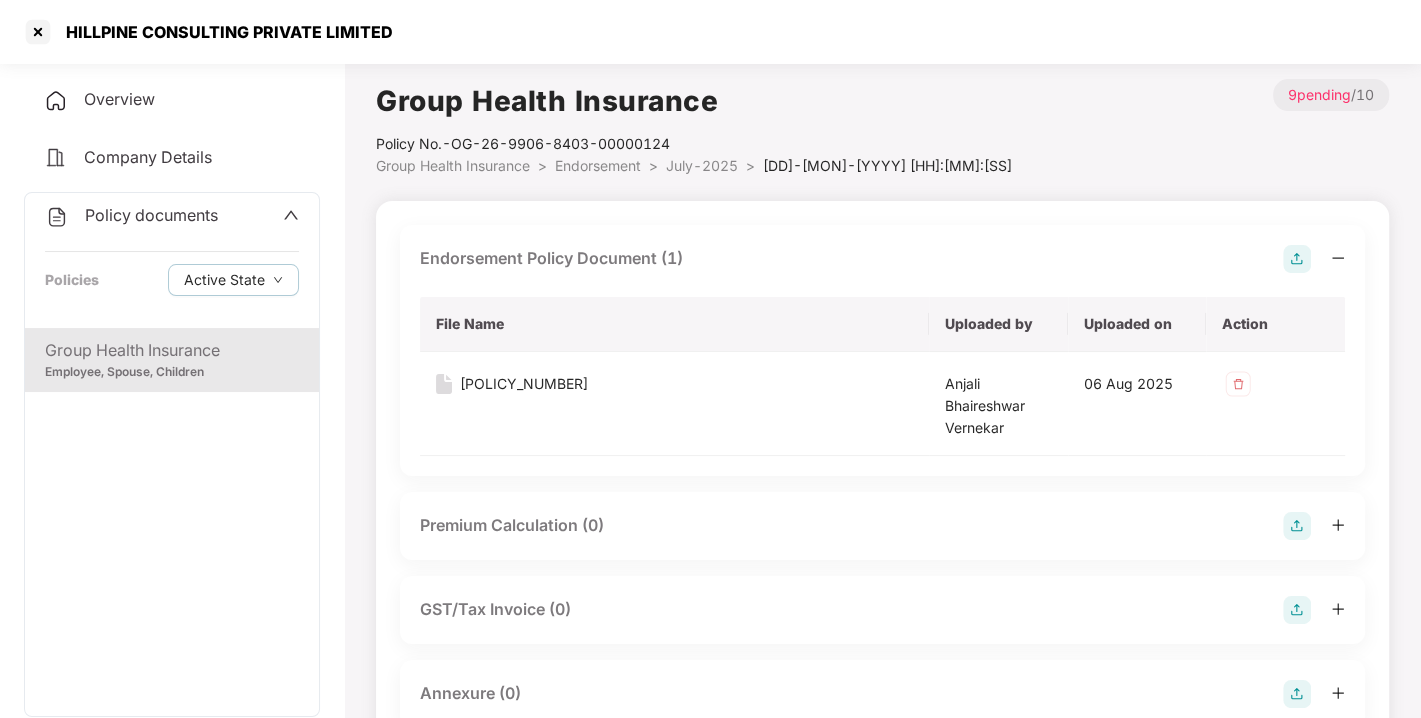 click at bounding box center [1297, 259] 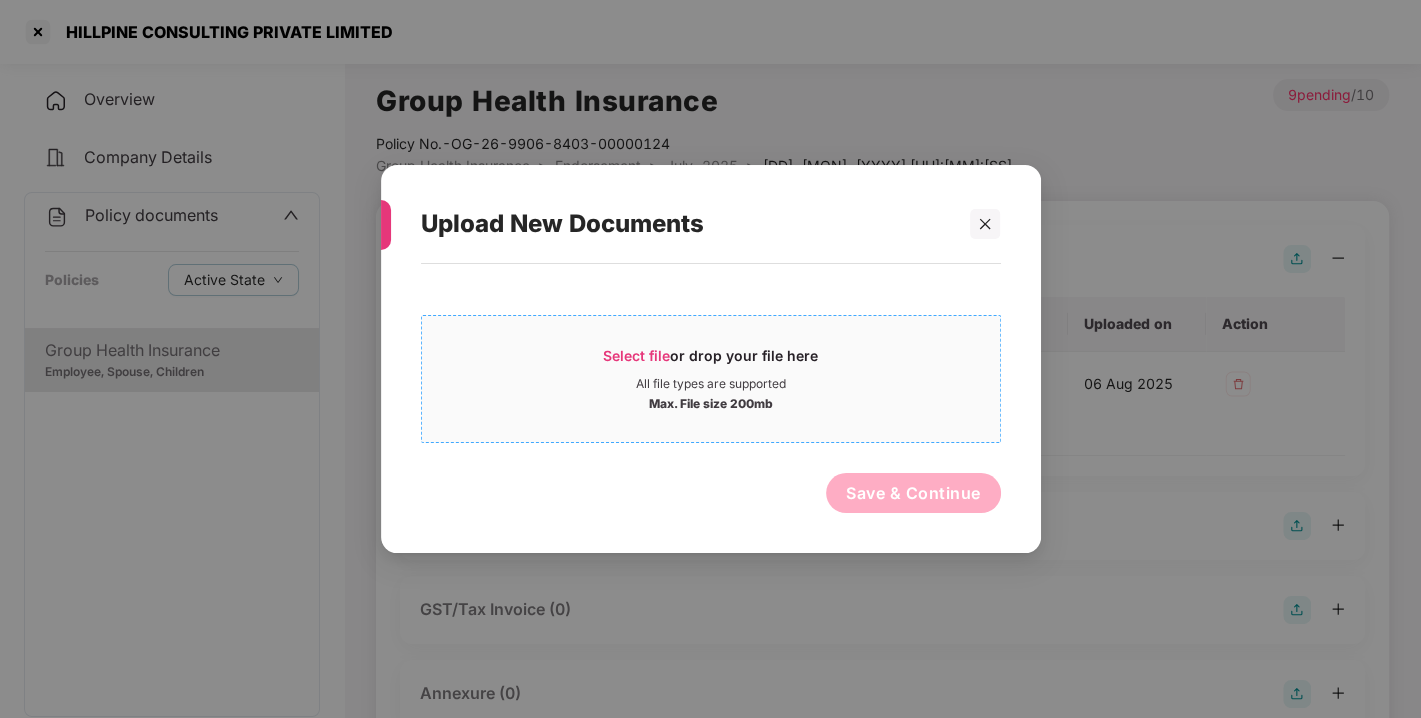 click on "Select file  or drop your file here All file types are supported Max. File size 200mb" at bounding box center (711, 379) 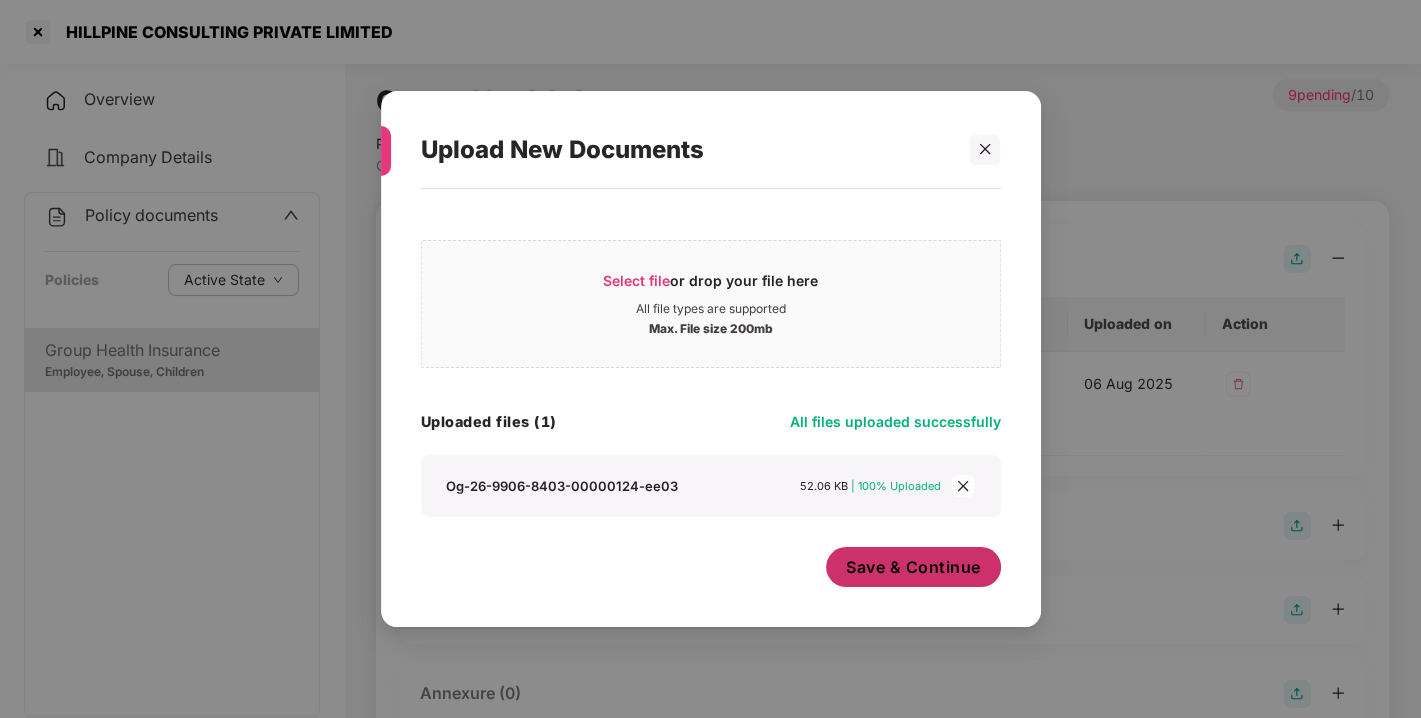 click on "Save & Continue" at bounding box center [913, 567] 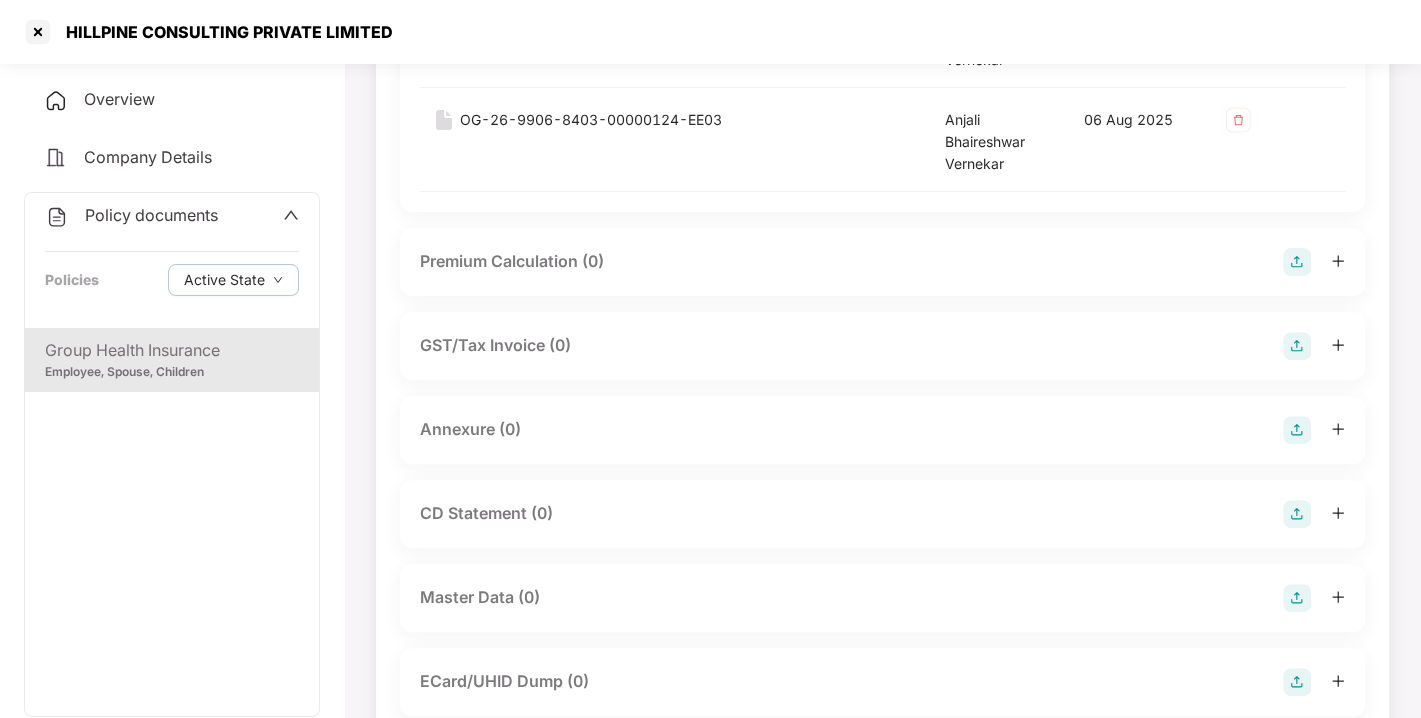 scroll, scrollTop: 417, scrollLeft: 0, axis: vertical 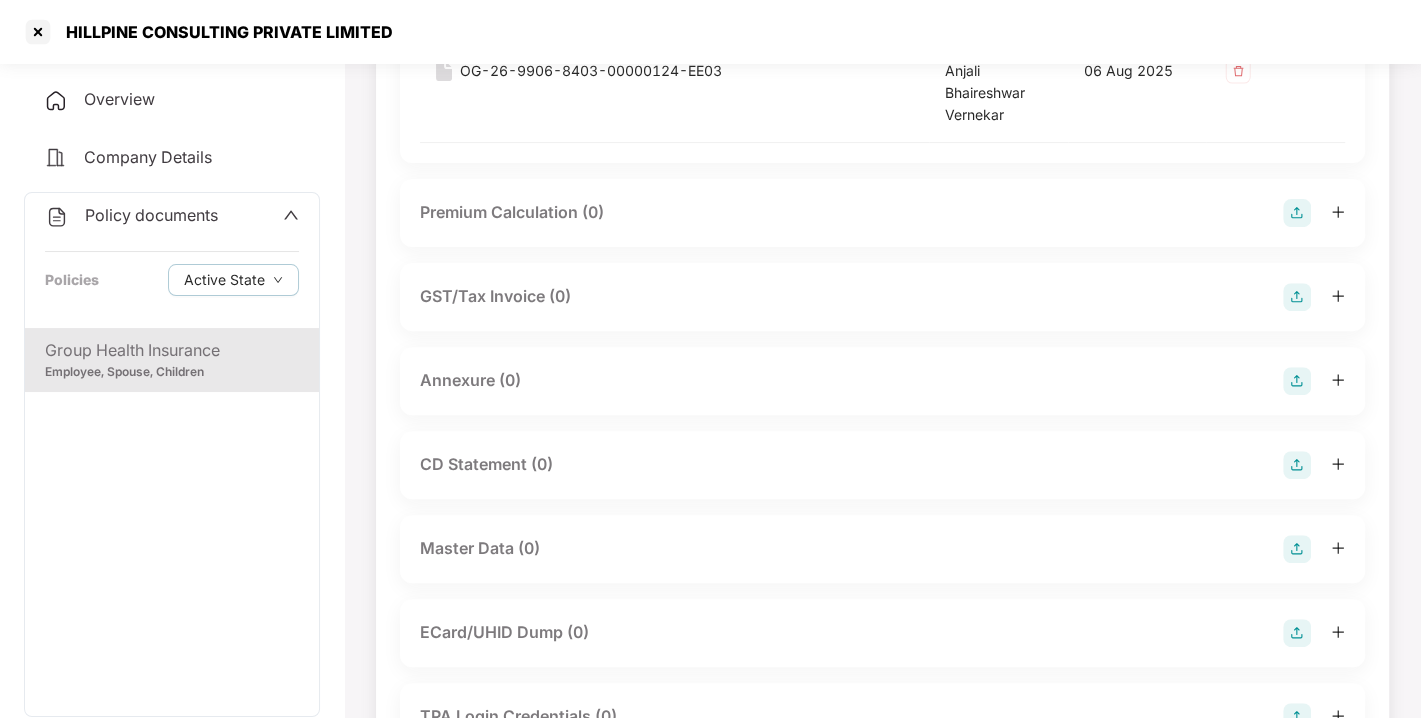 click at bounding box center (1297, 381) 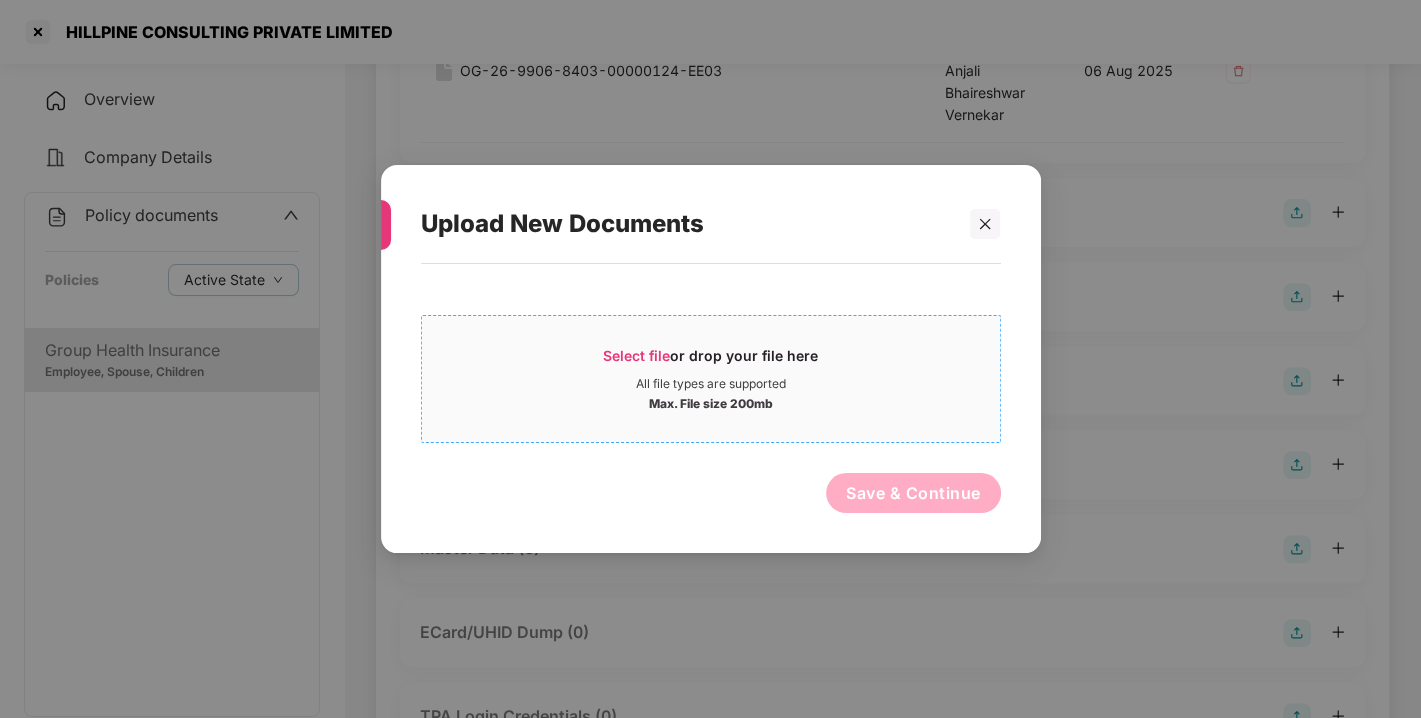 click on "Select file" at bounding box center (636, 355) 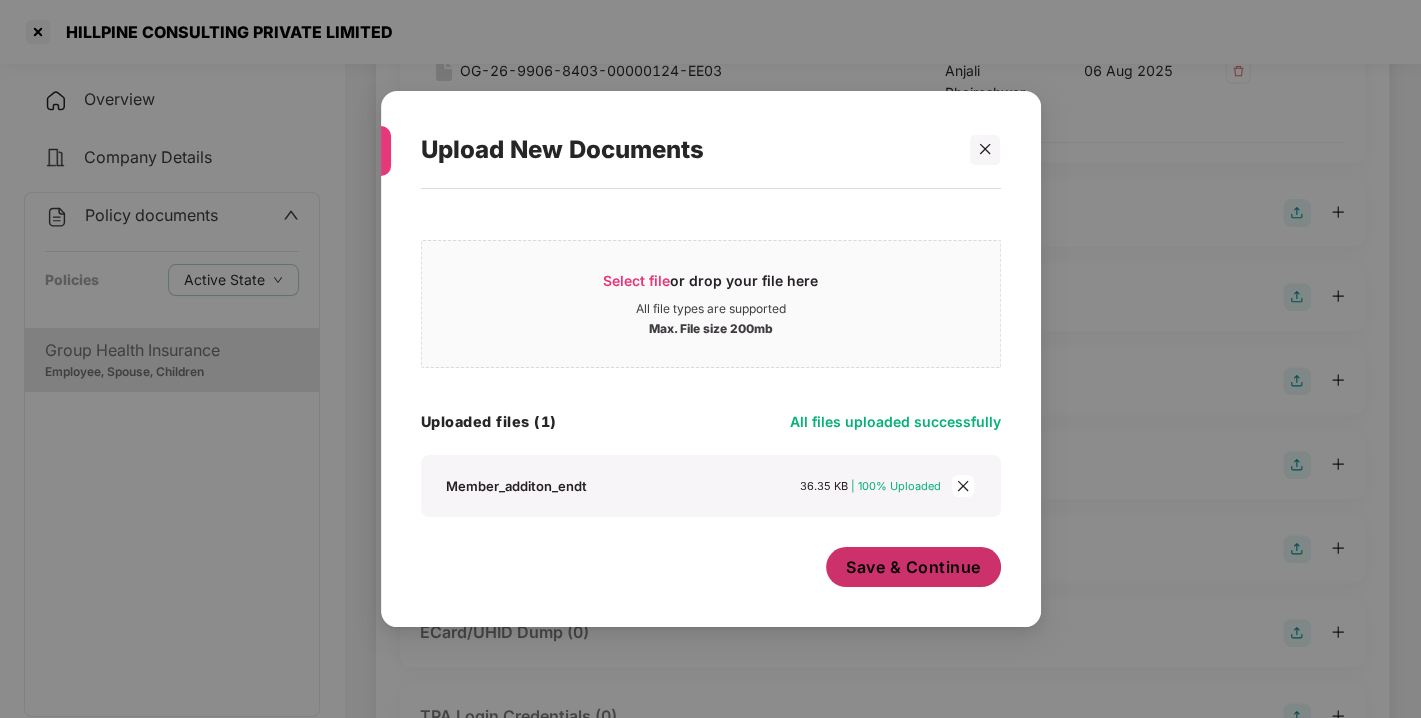 click on "Save & Continue" at bounding box center [913, 567] 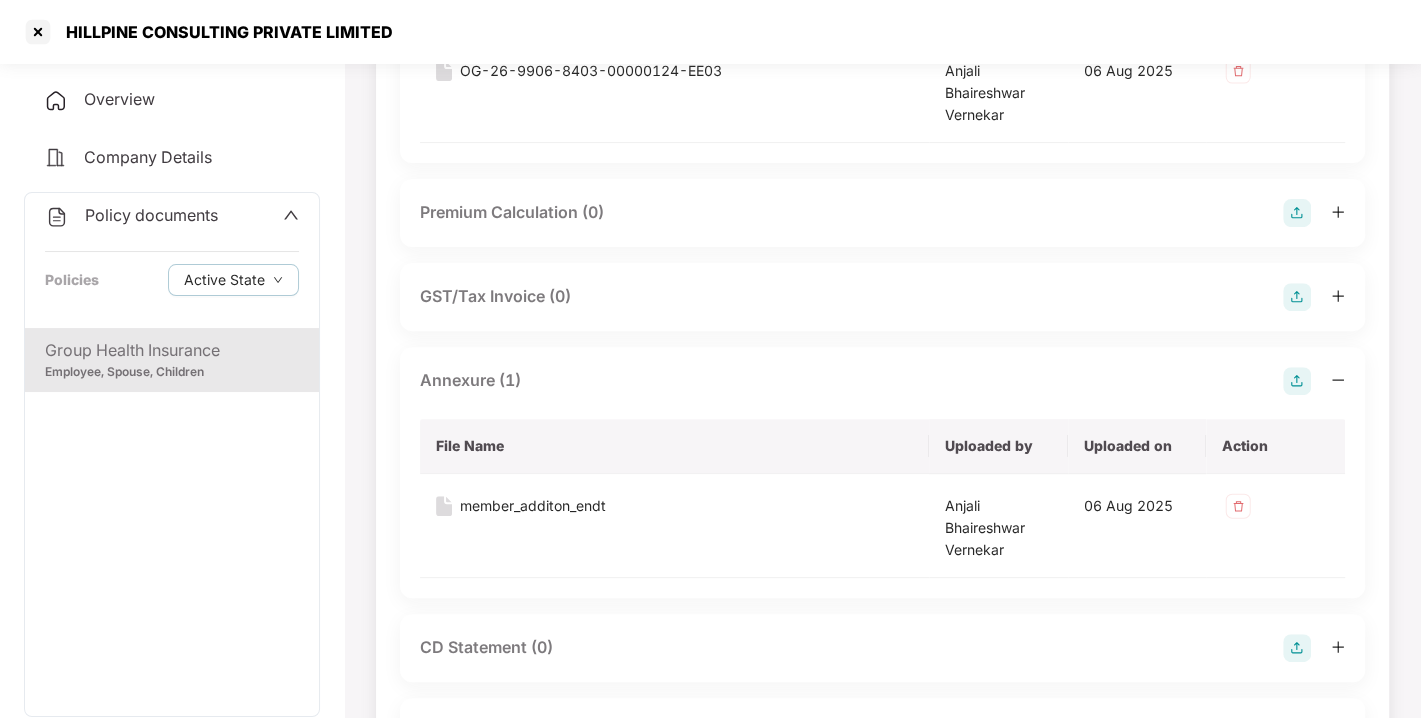 click at bounding box center (1297, 381) 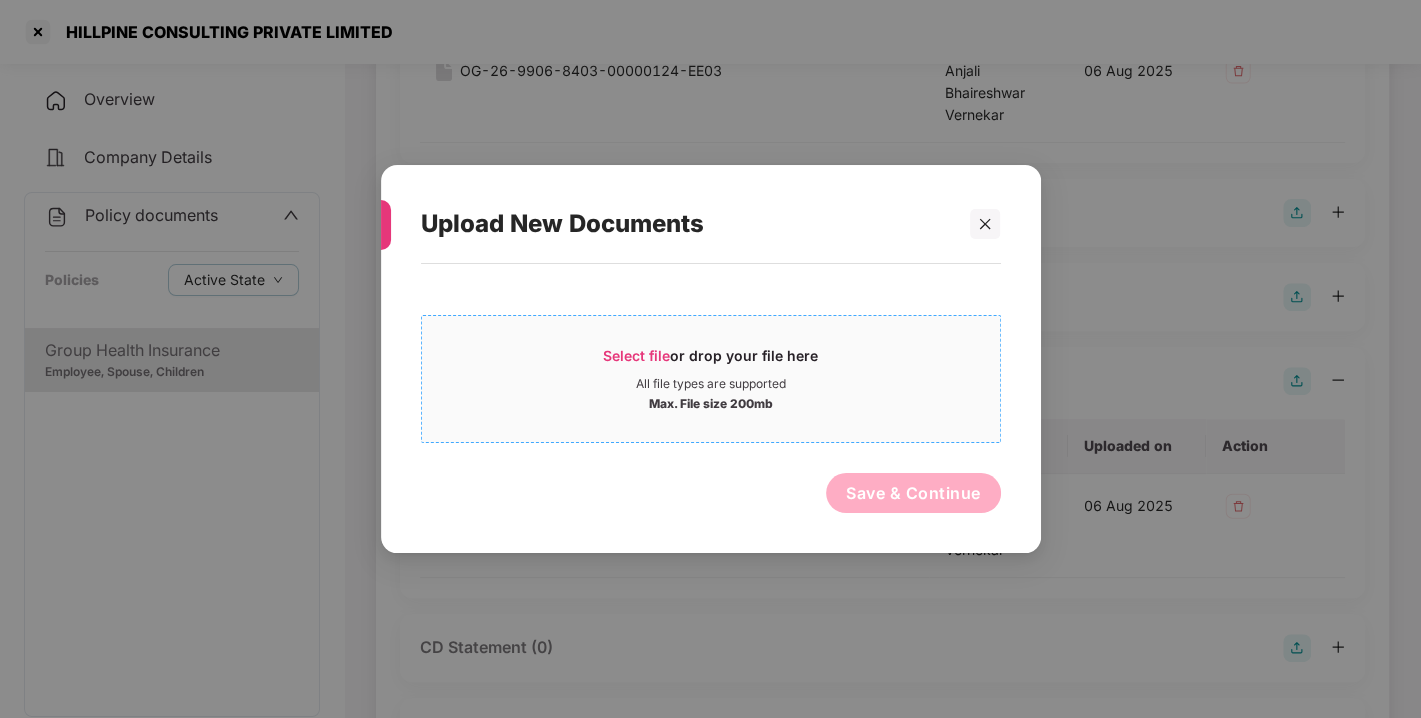 click on "Select file  or drop your file here All file types are supported Max. File size 200mb" at bounding box center [711, 379] 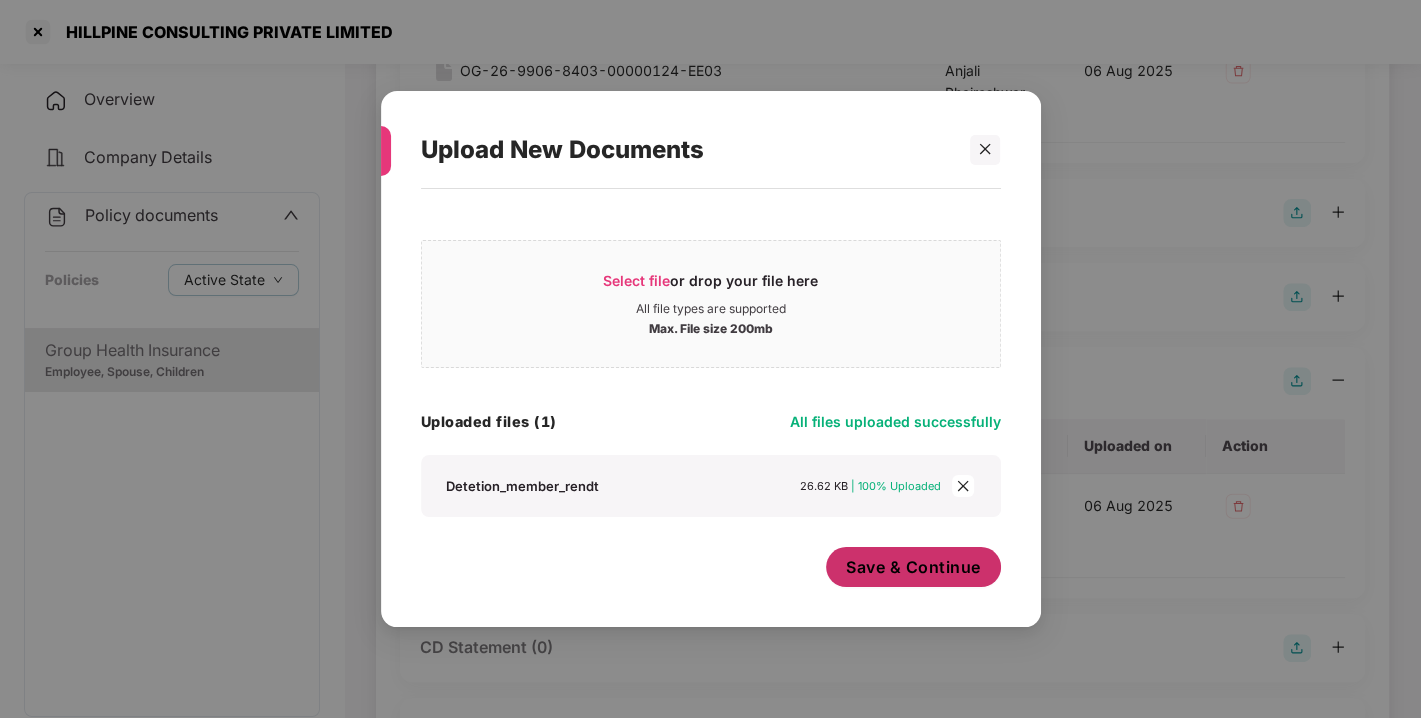click on "Save & Continue" at bounding box center [913, 567] 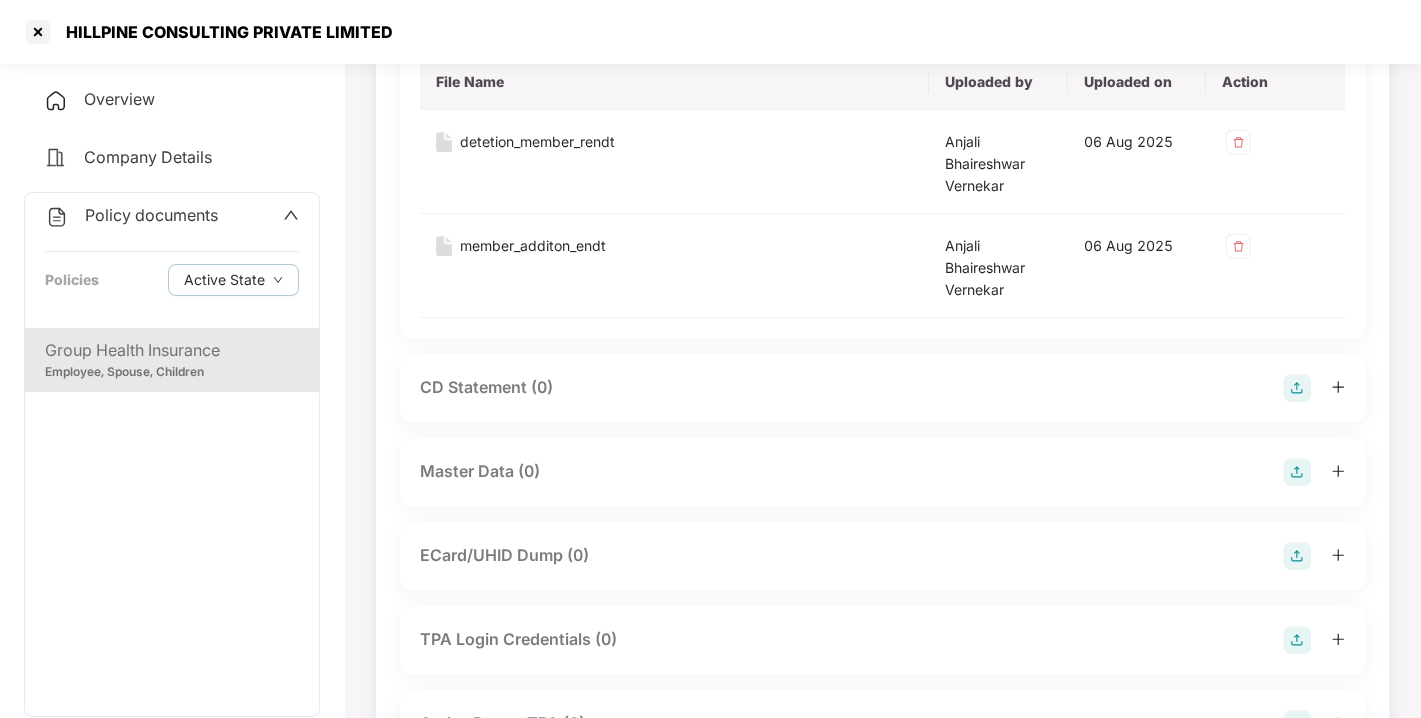 scroll, scrollTop: 817, scrollLeft: 0, axis: vertical 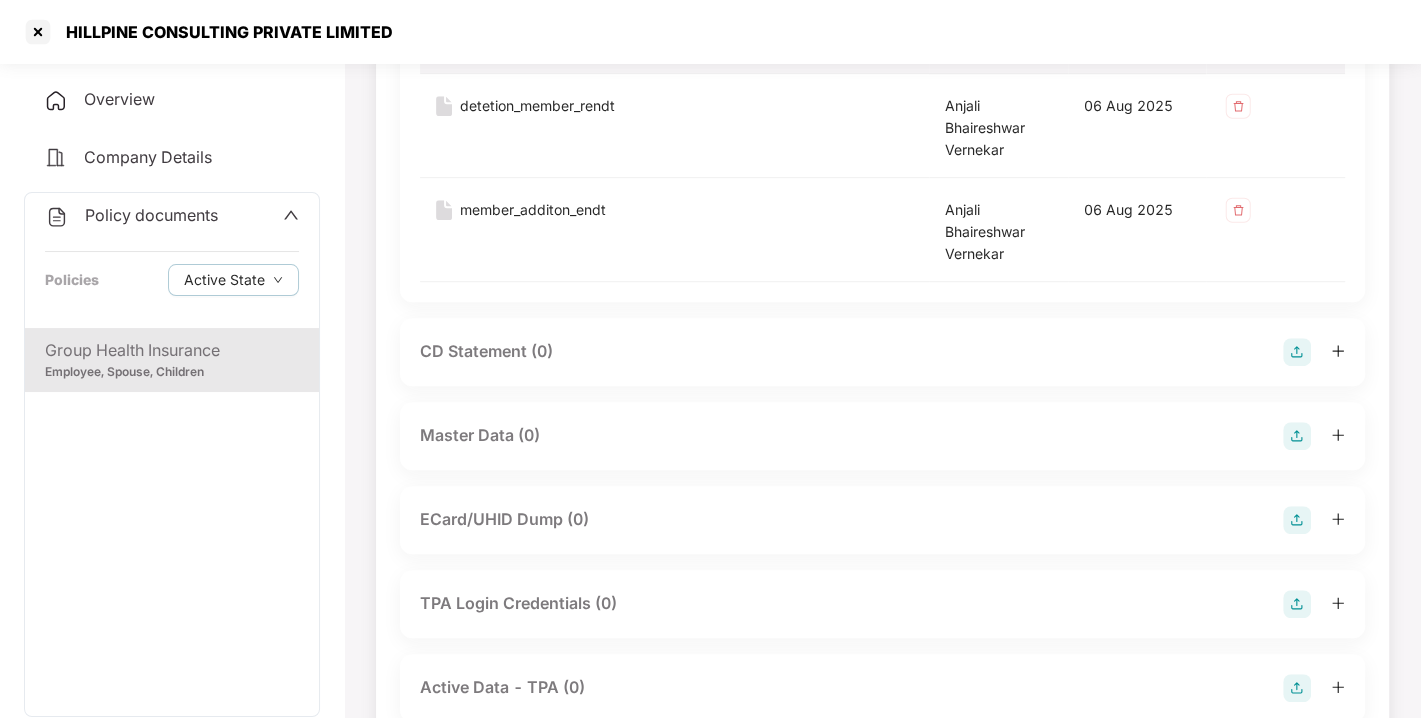 click at bounding box center (1297, 436) 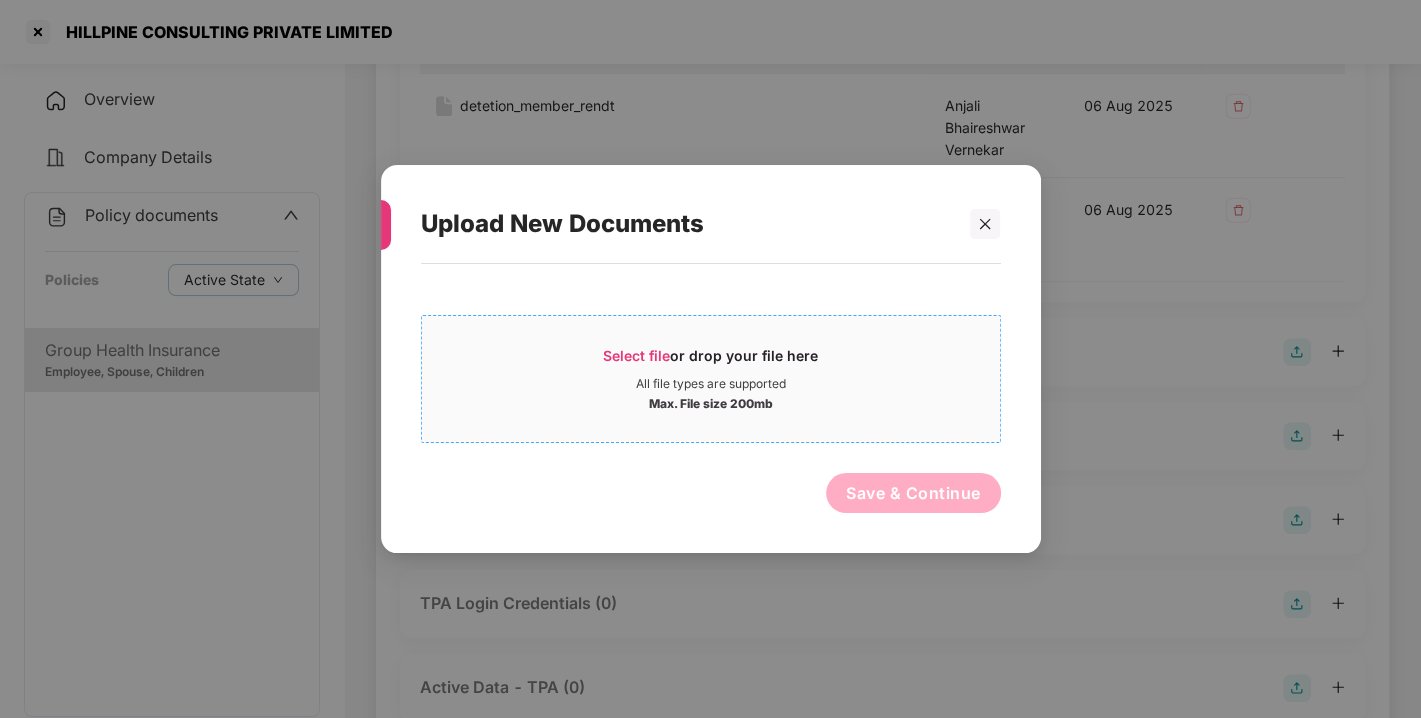 click on "Select file  or drop your file here All file types are supported Max. File size 200mb" at bounding box center (711, 379) 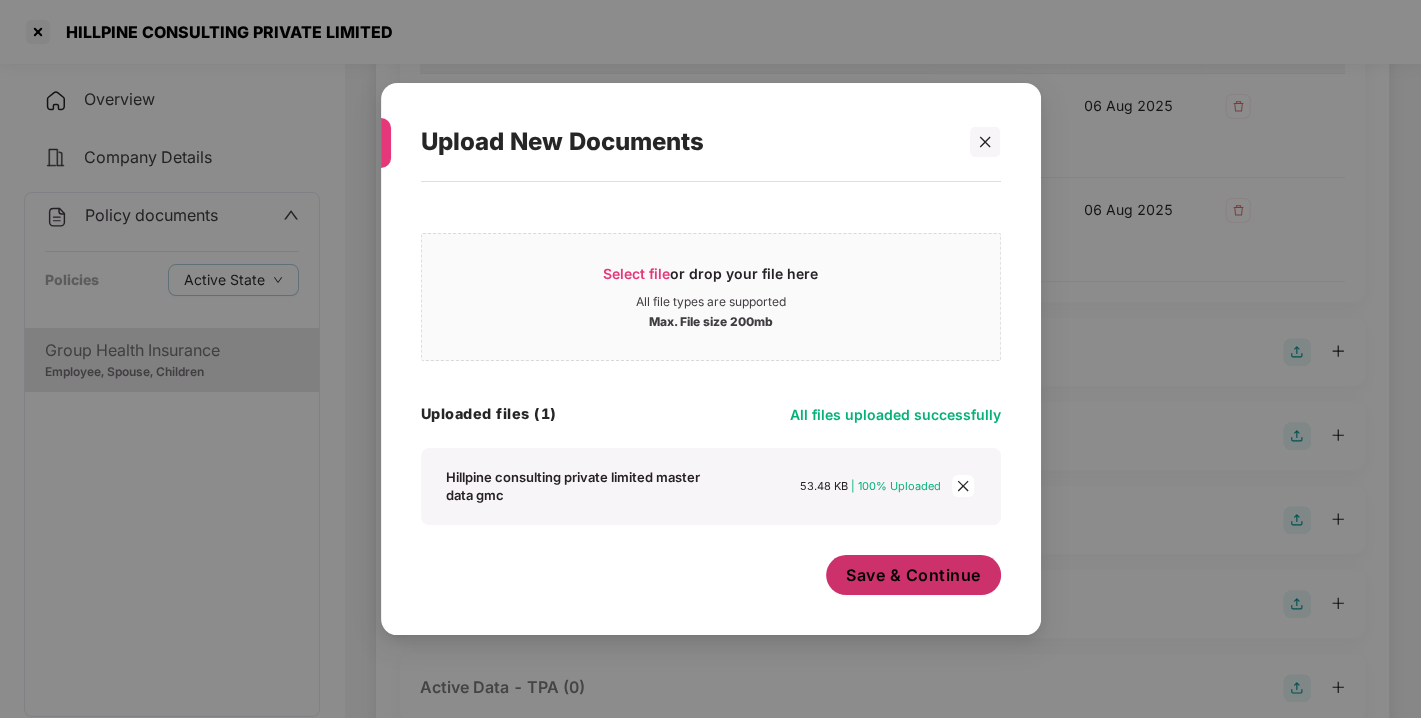 click on "Save & Continue" at bounding box center (913, 575) 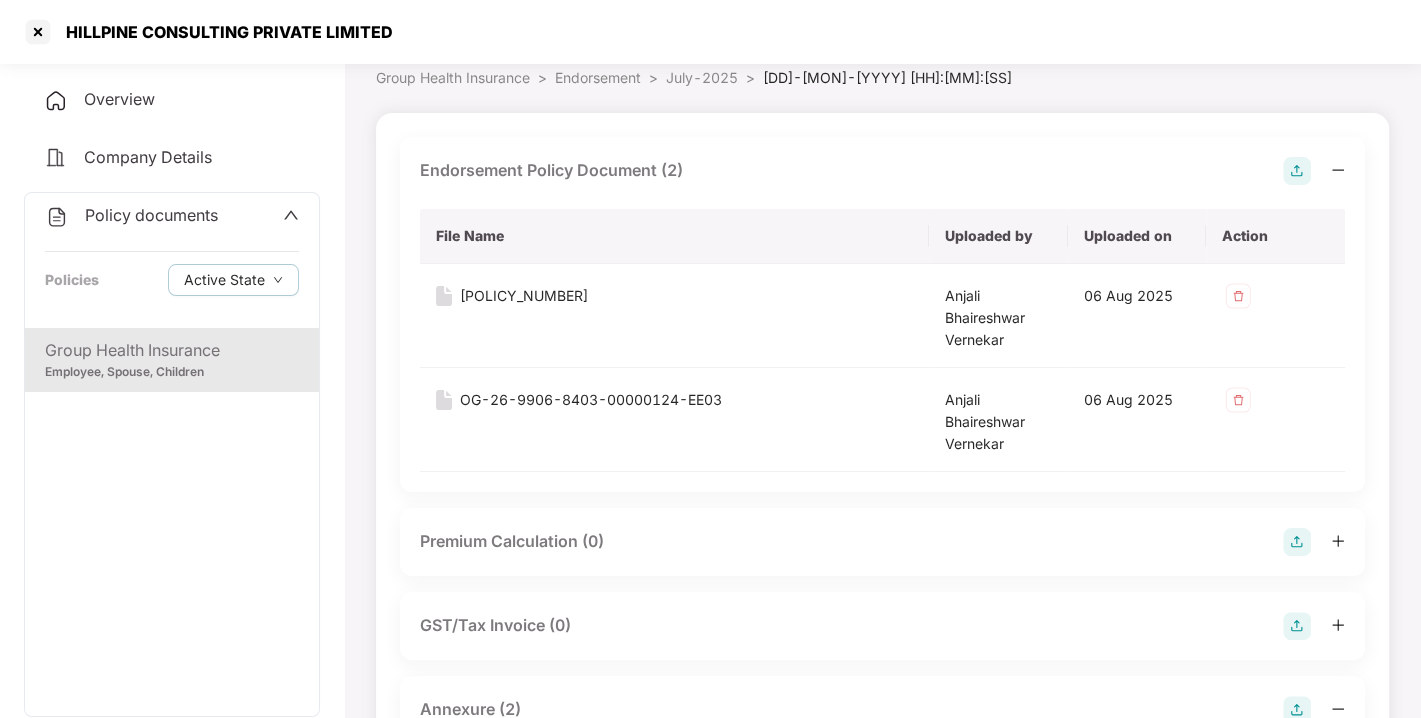 scroll, scrollTop: 0, scrollLeft: 0, axis: both 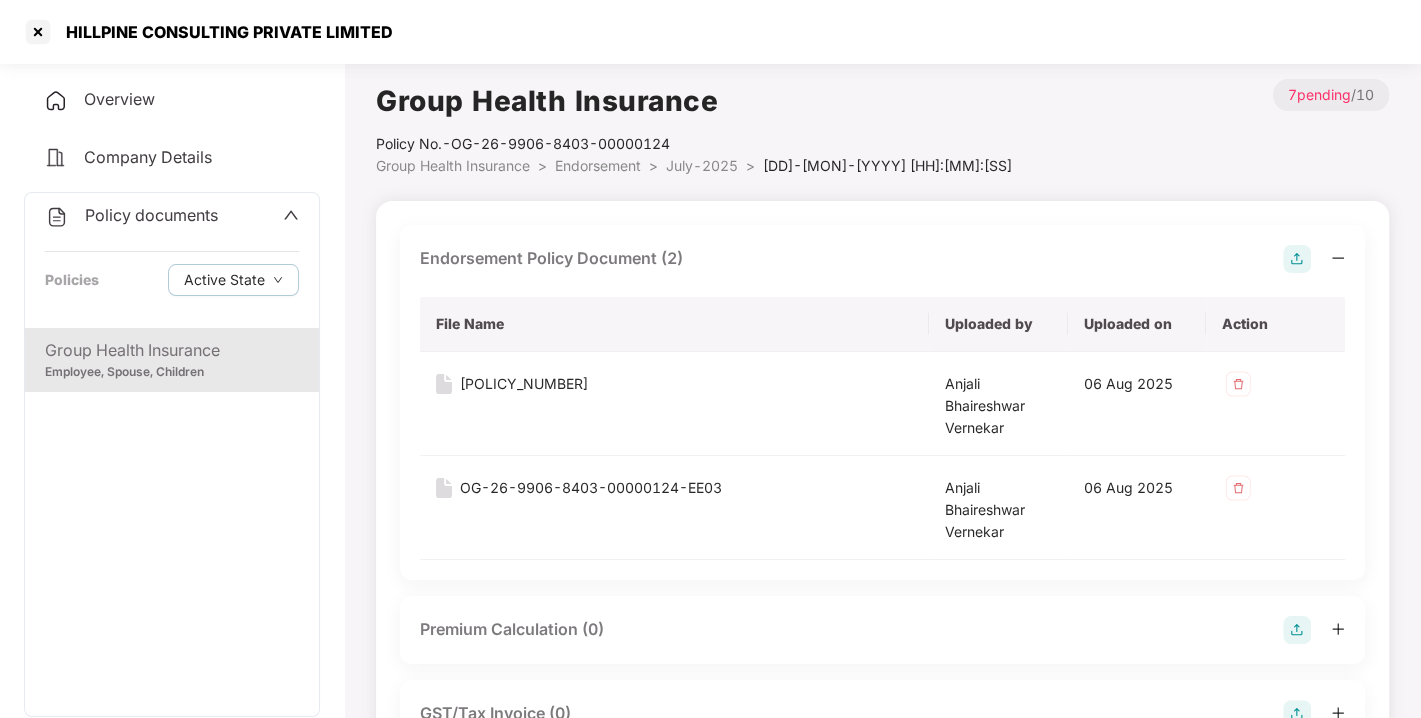click on "Policy documents Policies Active State" at bounding box center [172, 260] 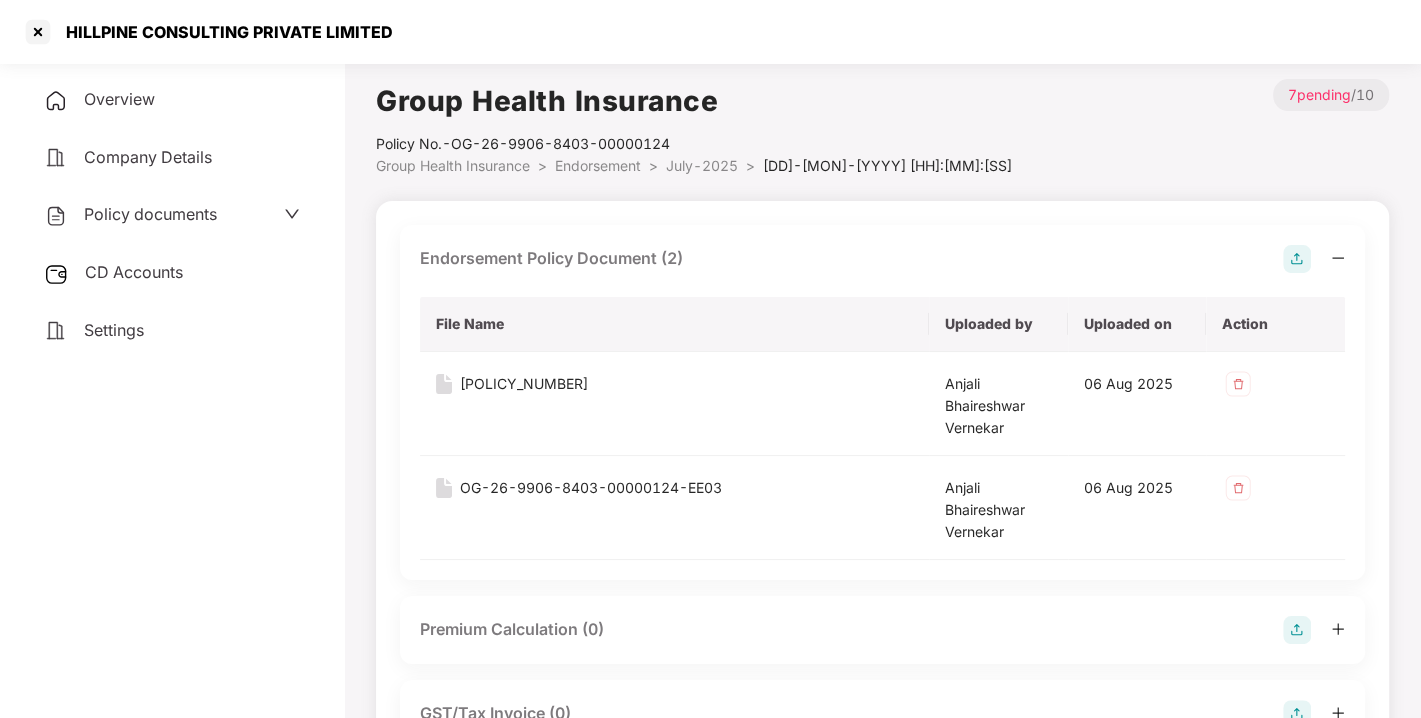 click on "CD Accounts" at bounding box center [134, 272] 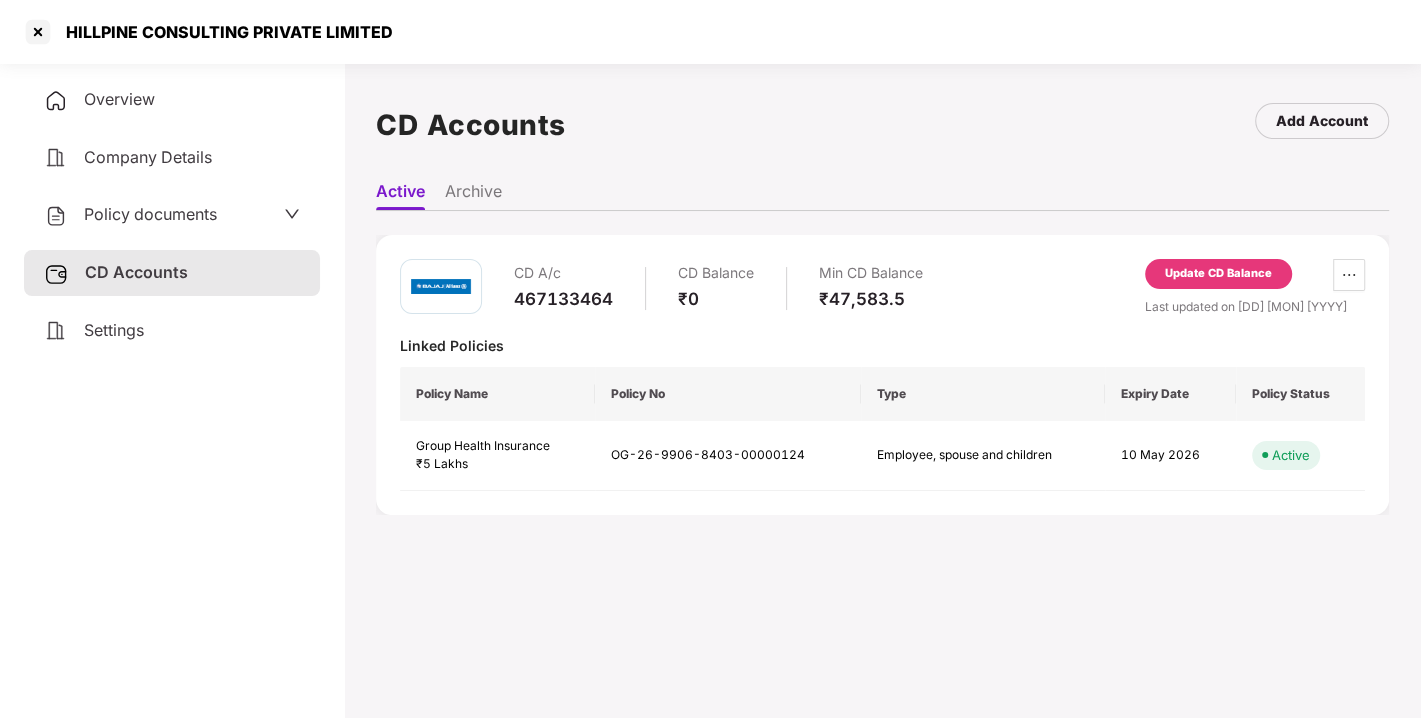 click on "Update CD Balance" at bounding box center (1218, 274) 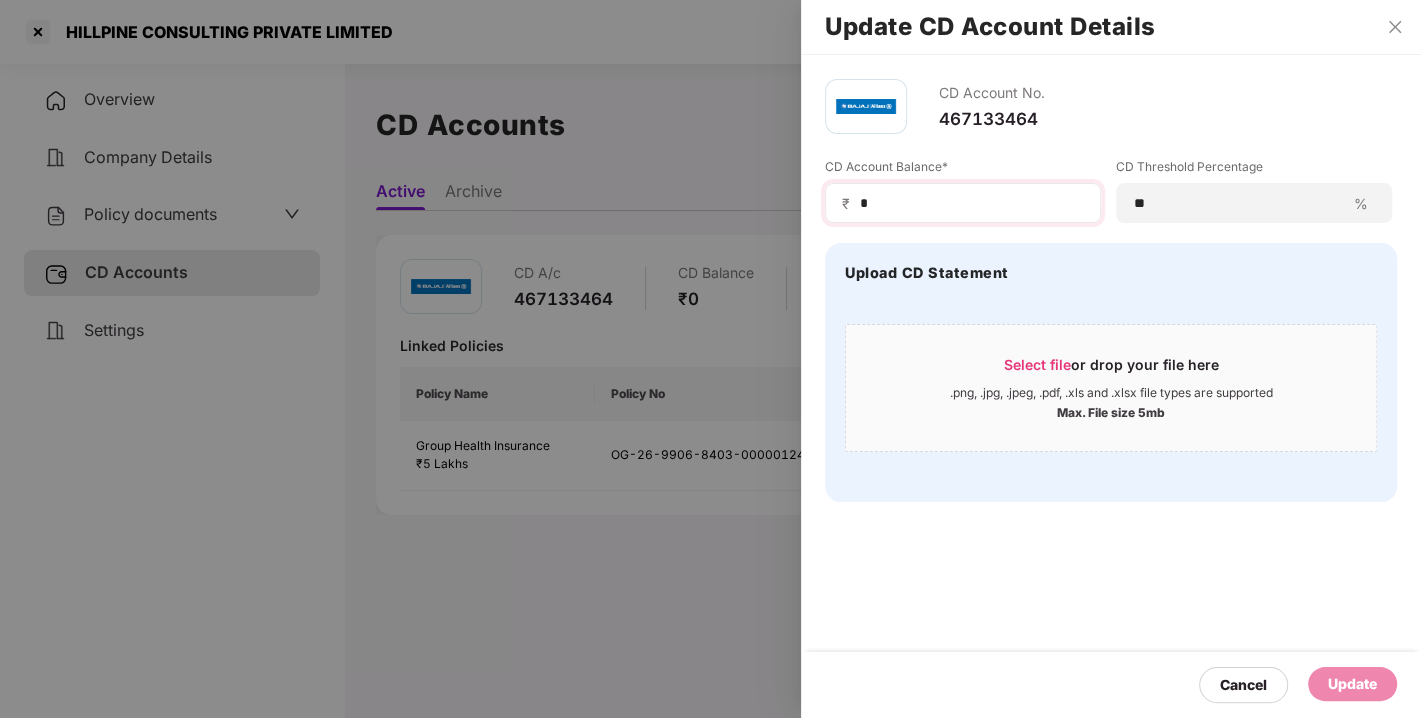 click on "₹ *" at bounding box center [963, 203] 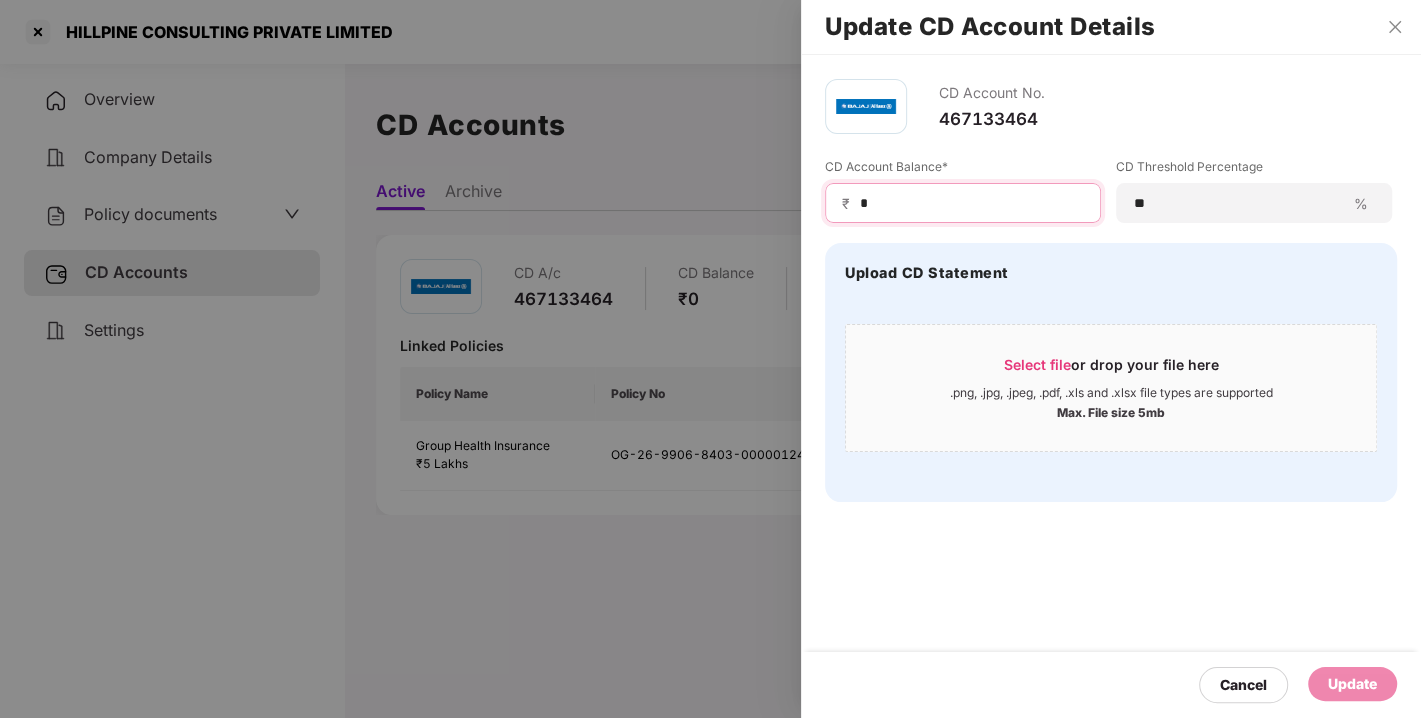 click on "*" at bounding box center (971, 203) 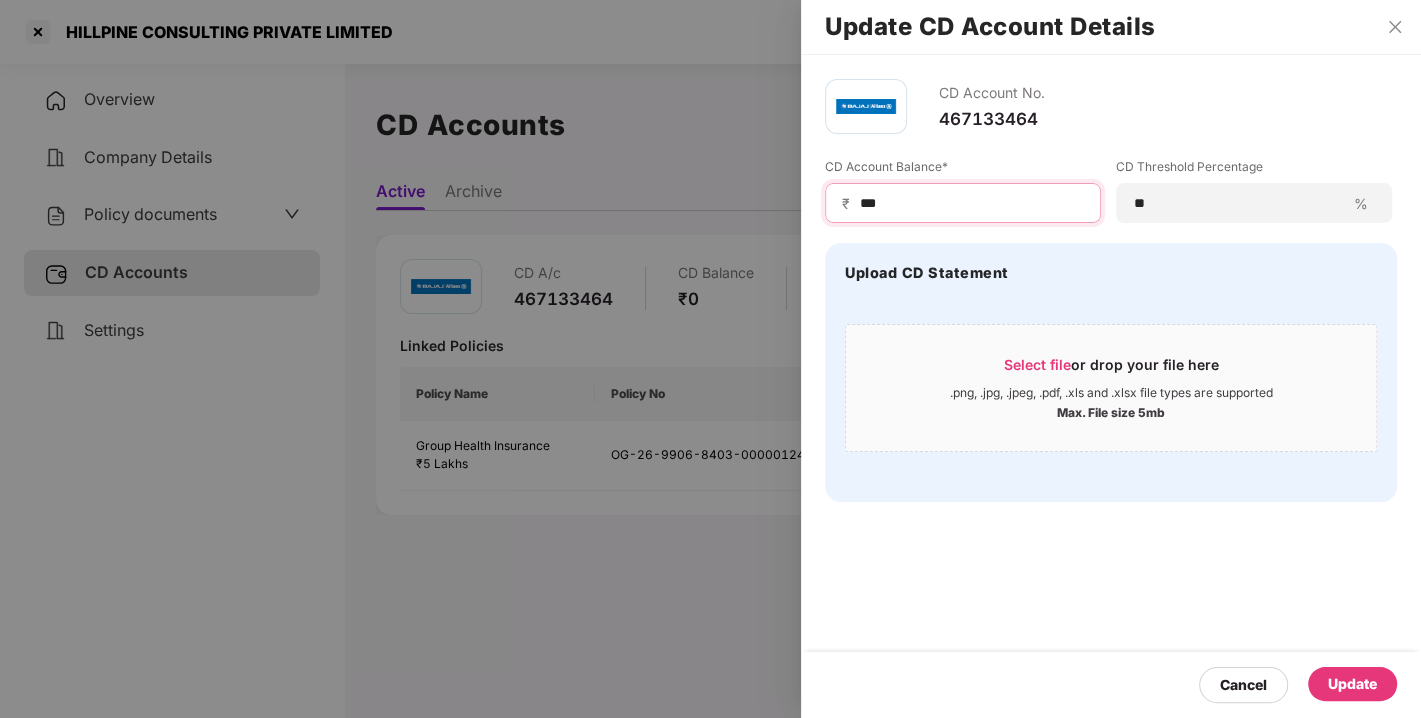 type on "***" 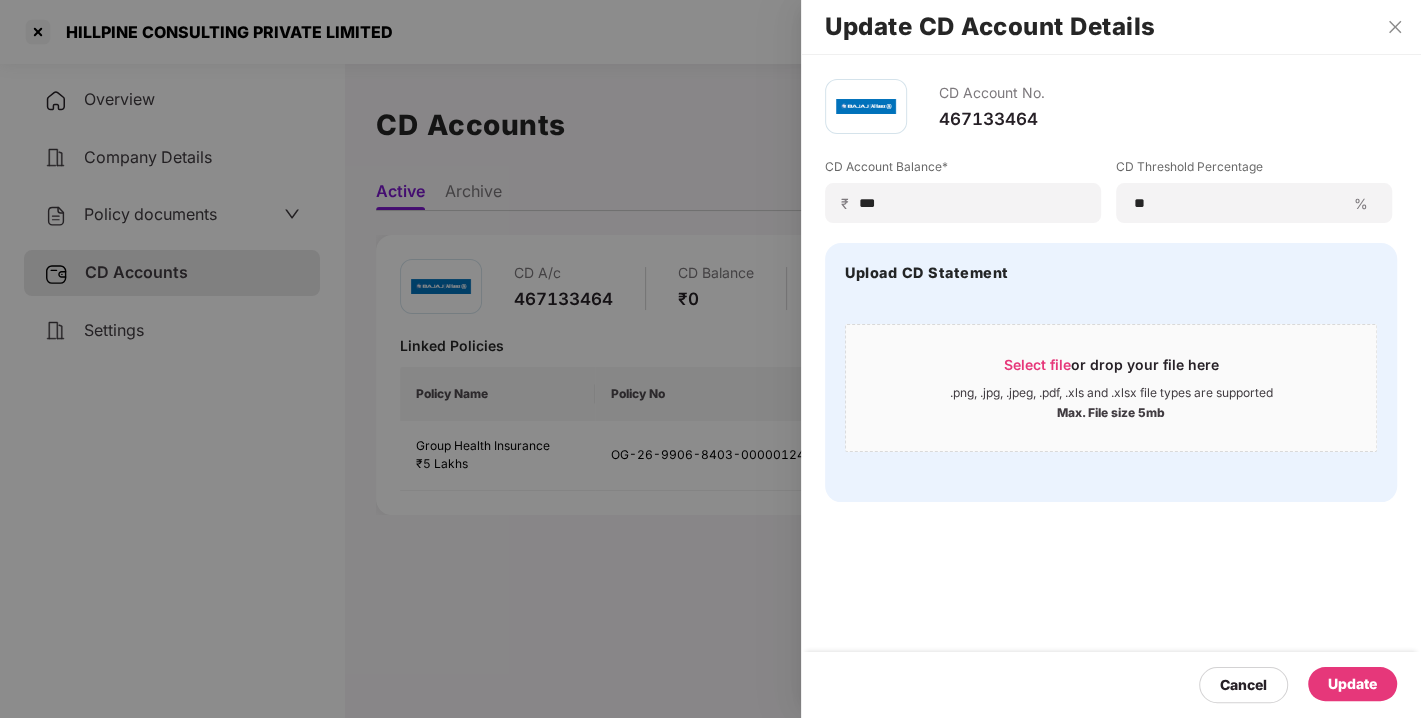 click on "Cancel Update" at bounding box center (1111, 685) 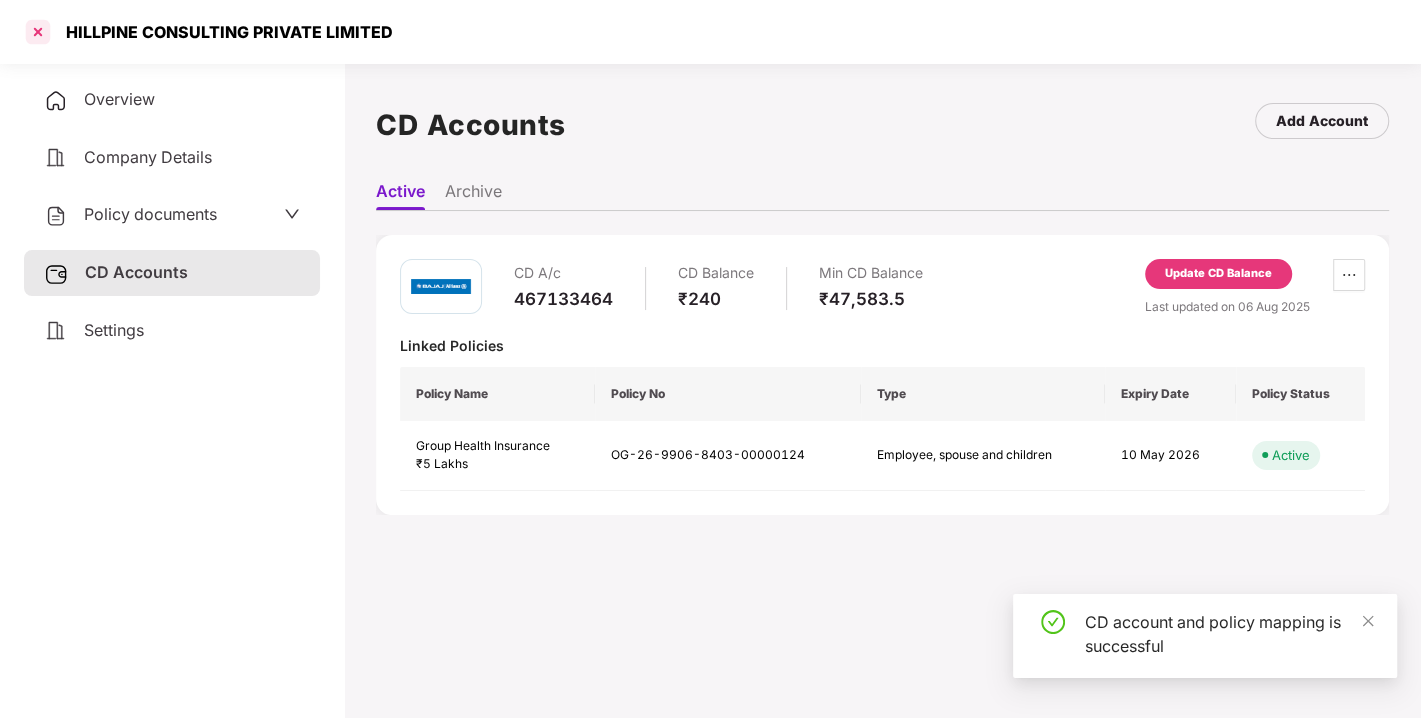 click at bounding box center (38, 32) 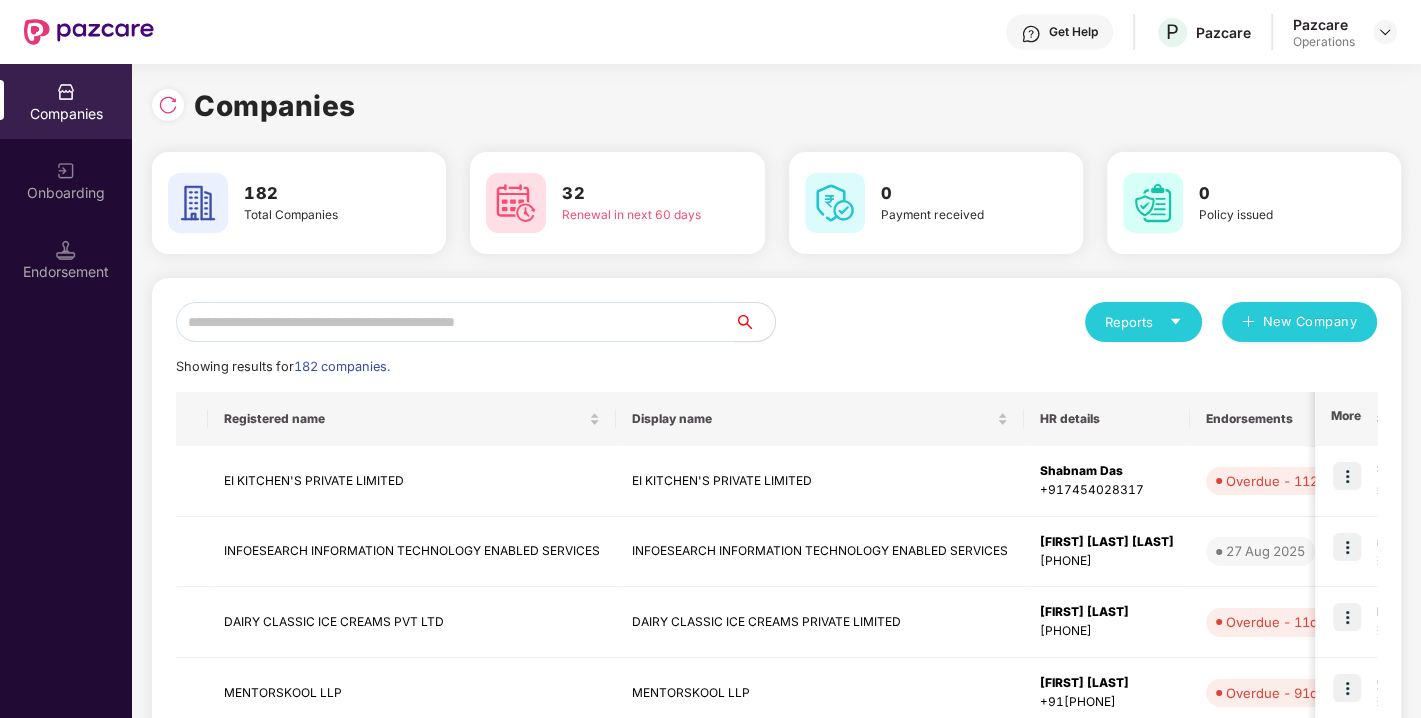 click at bounding box center [455, 322] 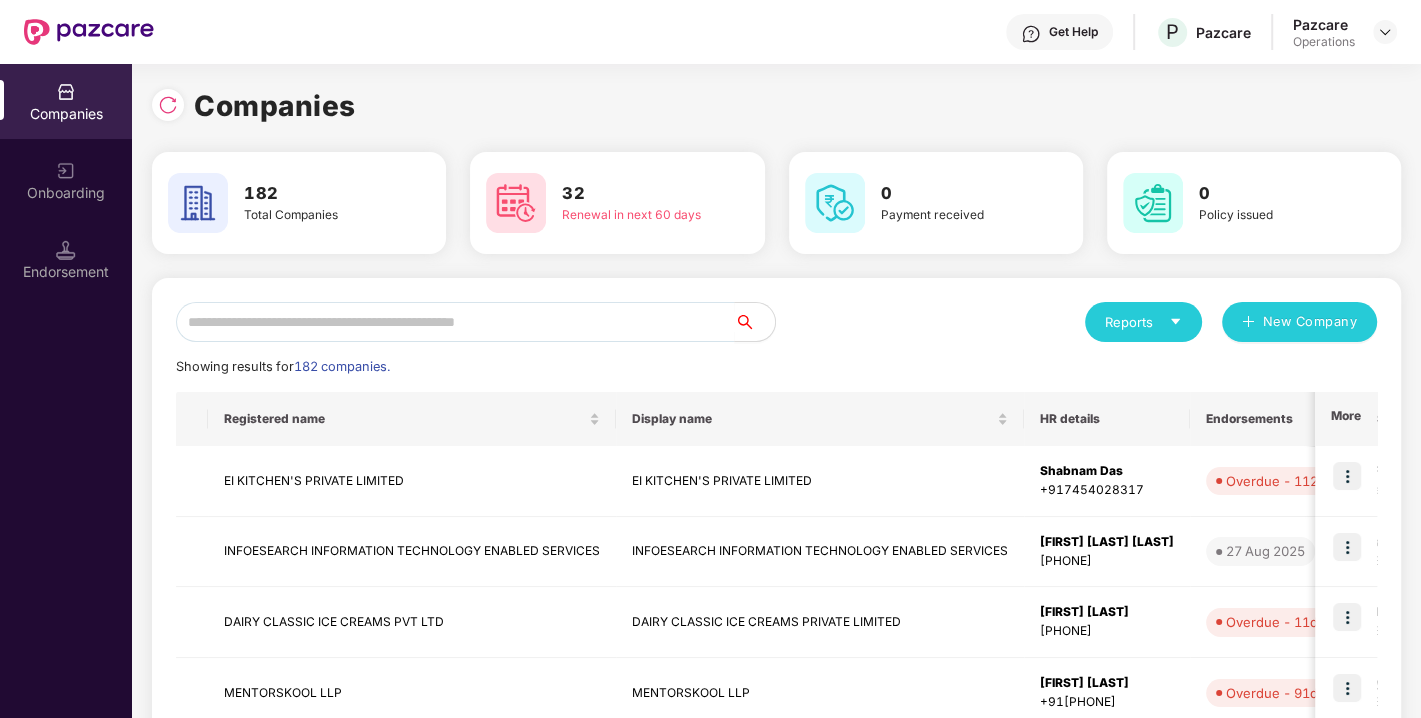 click on "Showing results for  182 companies." 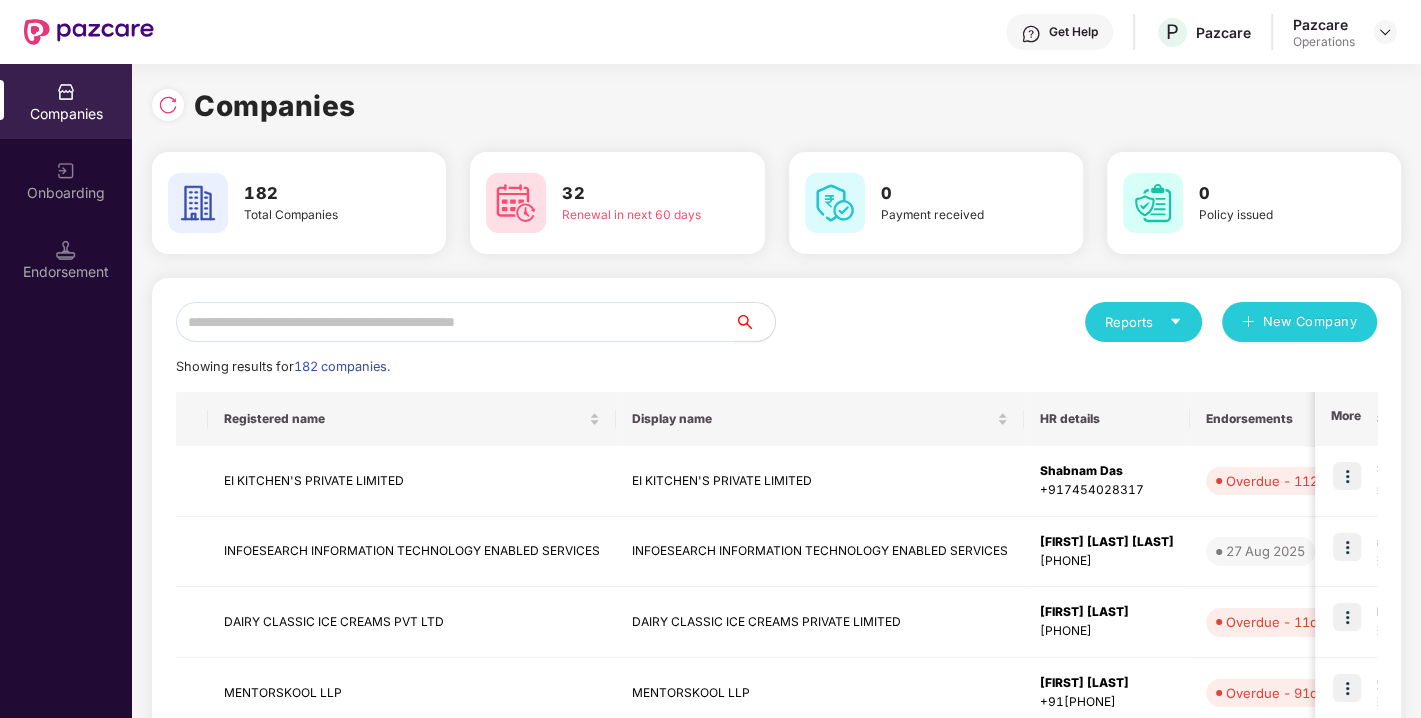 click at bounding box center (455, 322) 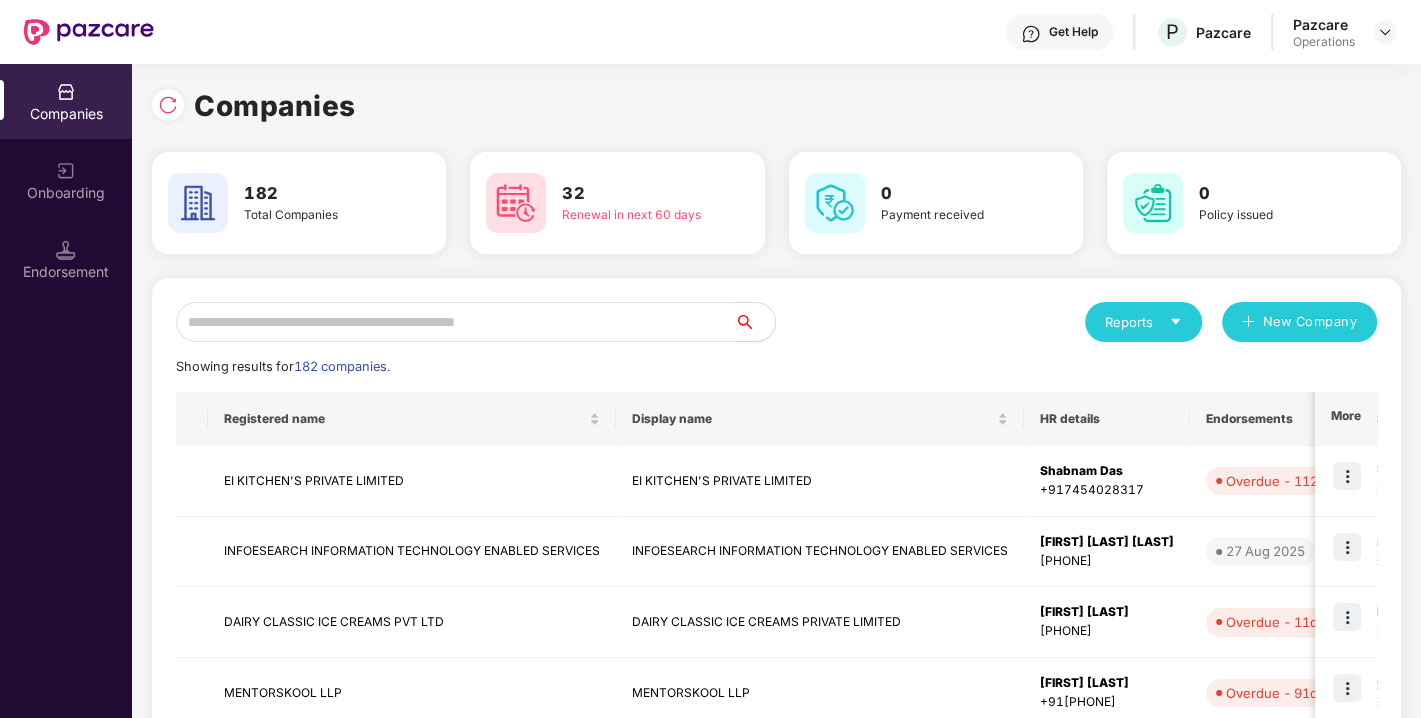 click on "Showing results for  182 companies." 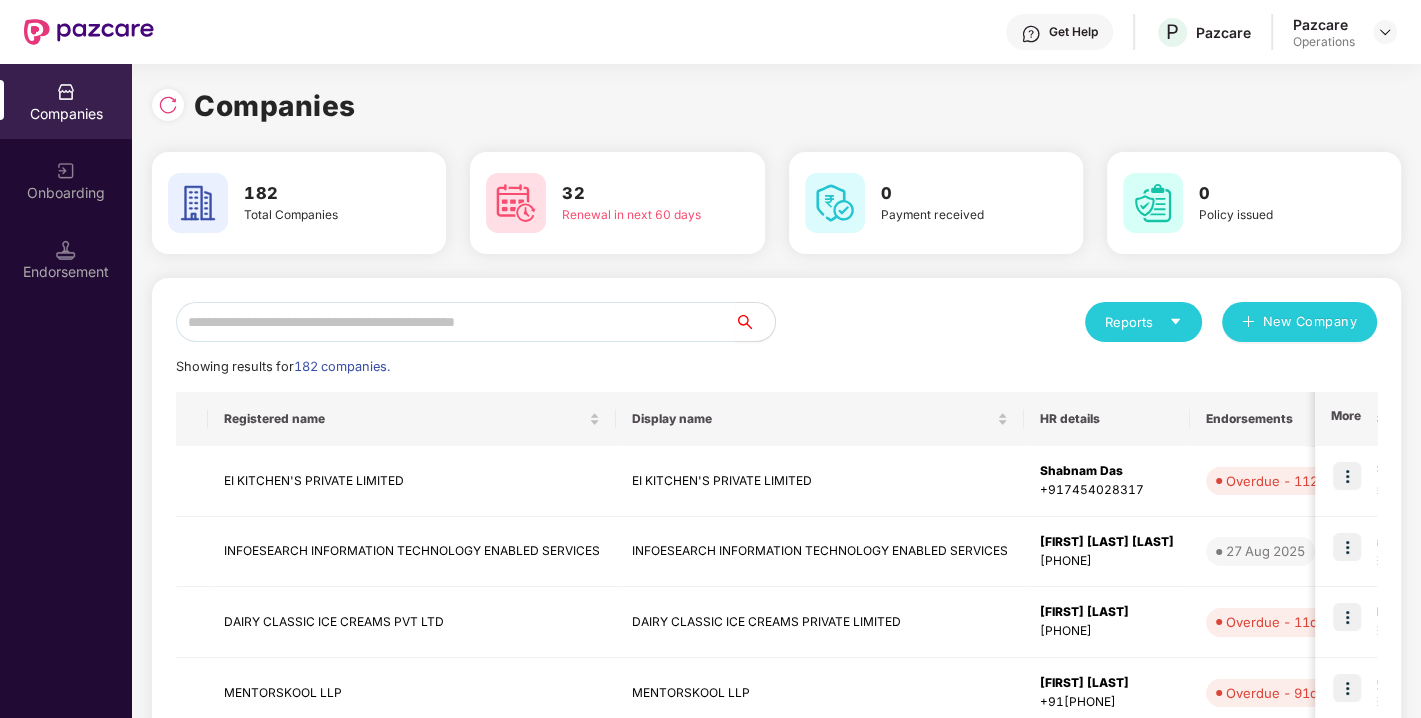 click on "Showing results for  182 companies." 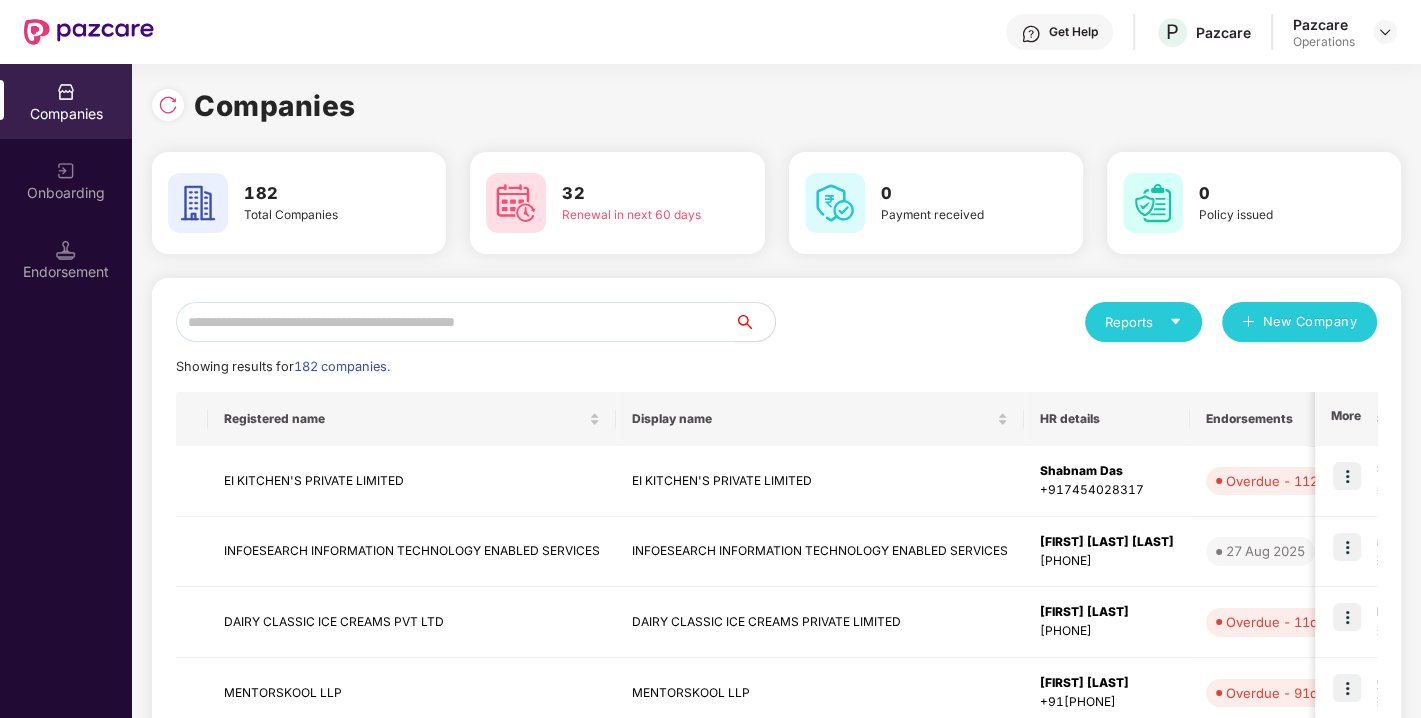 click at bounding box center (455, 322) 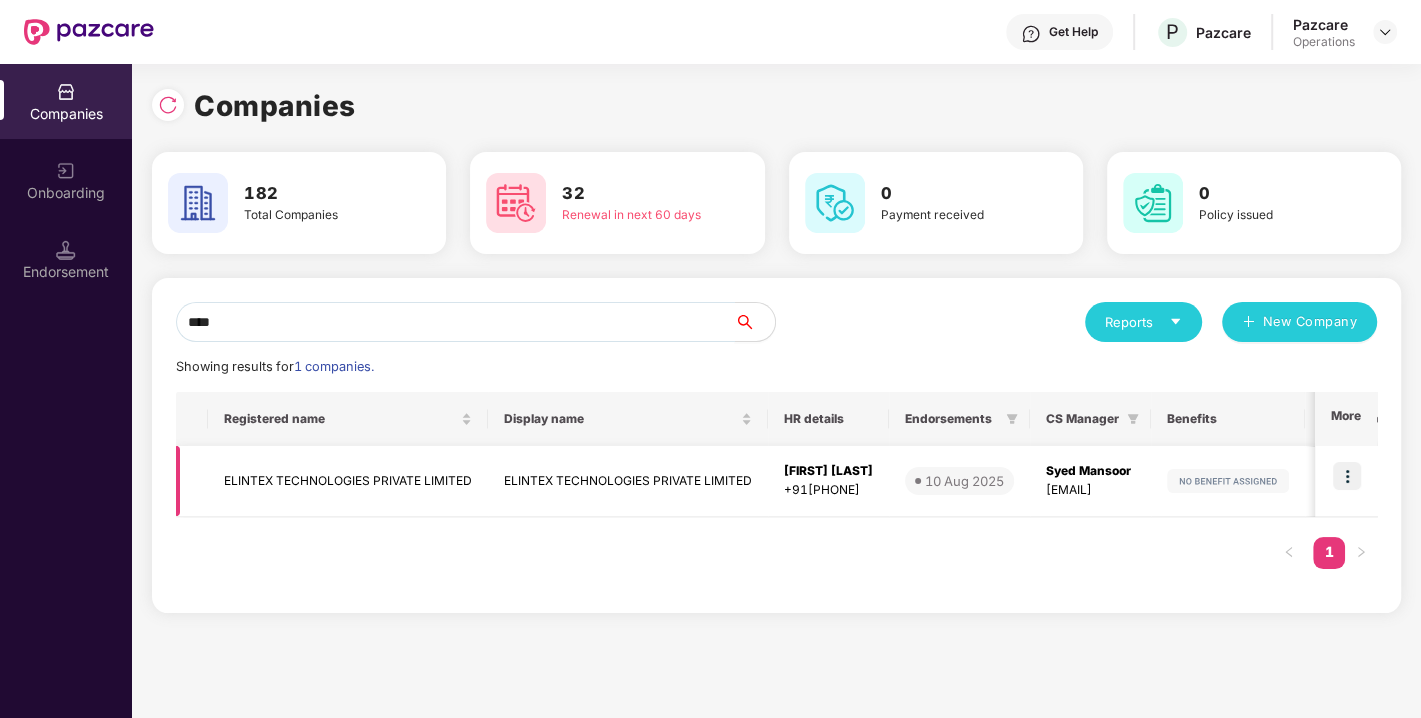 type on "****" 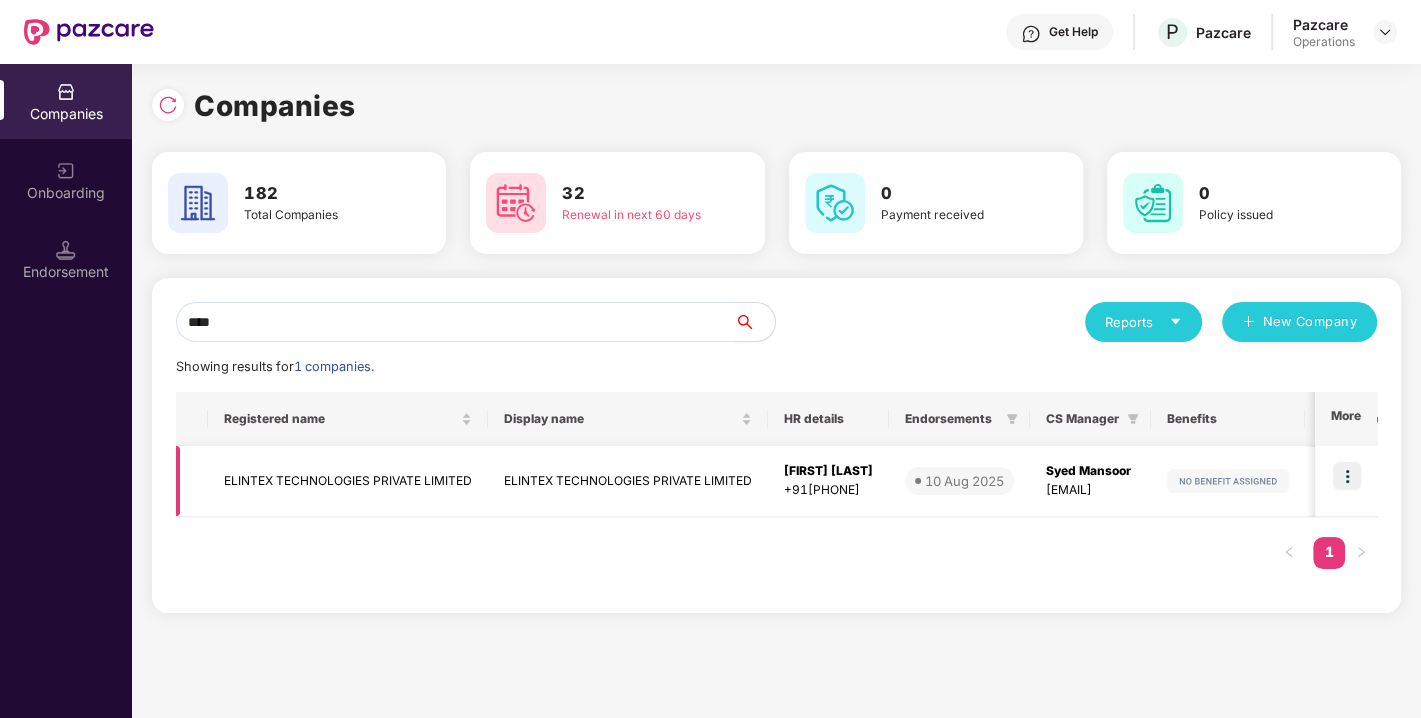 click on "ELINTEX TECHNOLOGIES PRIVATE LIMITED" at bounding box center [348, 481] 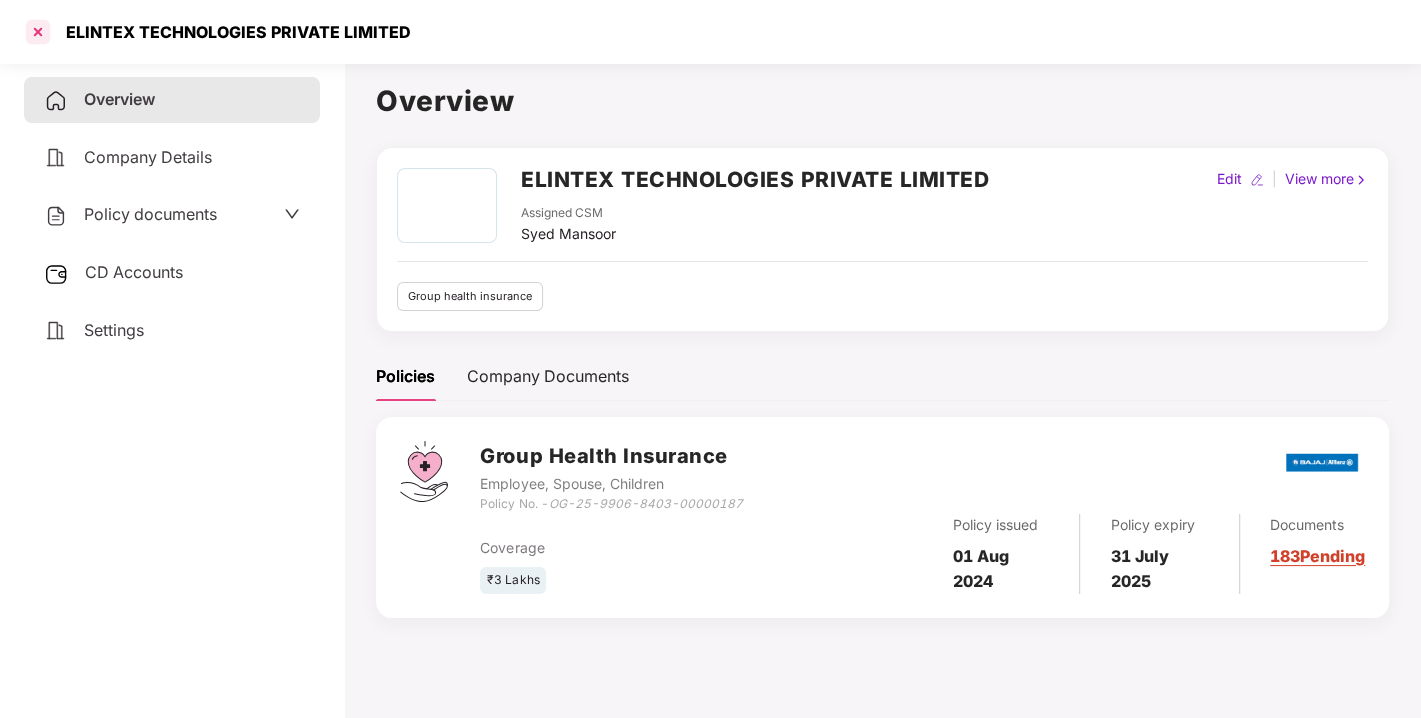 click at bounding box center [38, 32] 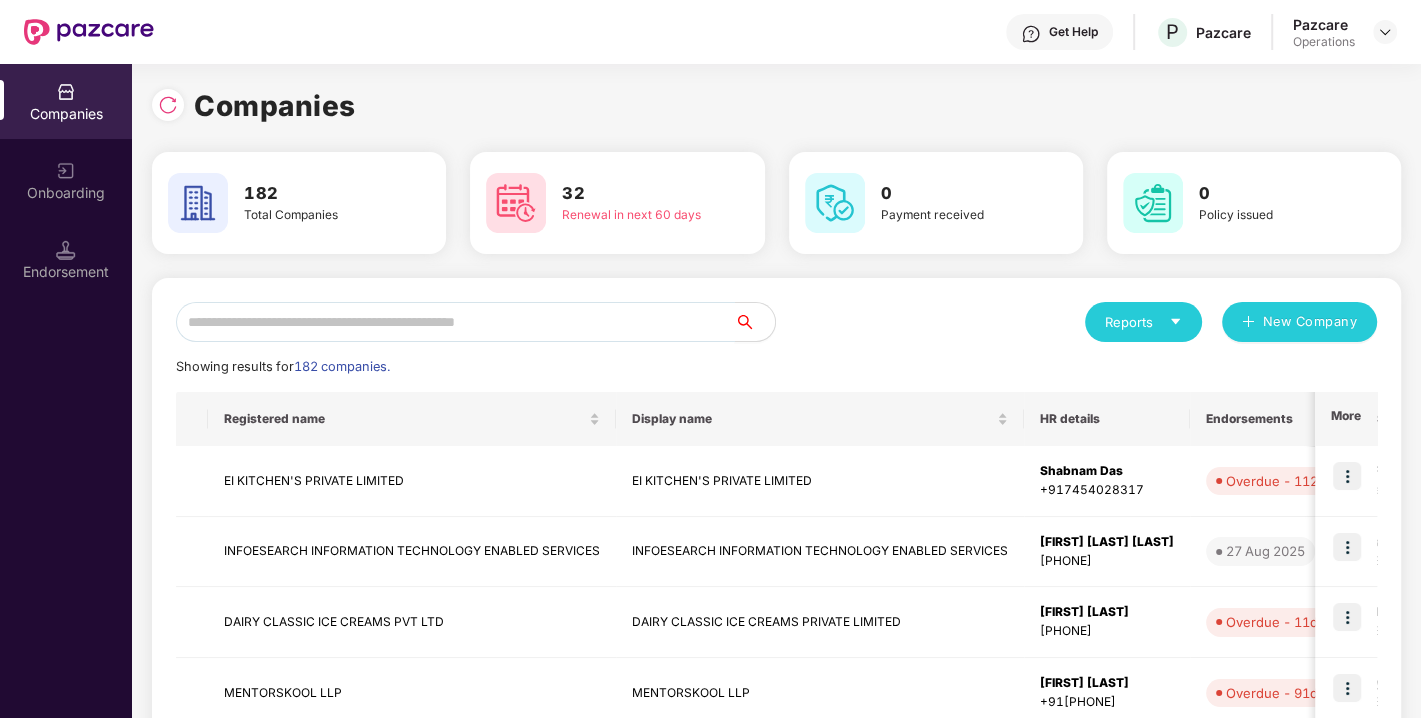 click at bounding box center [455, 322] 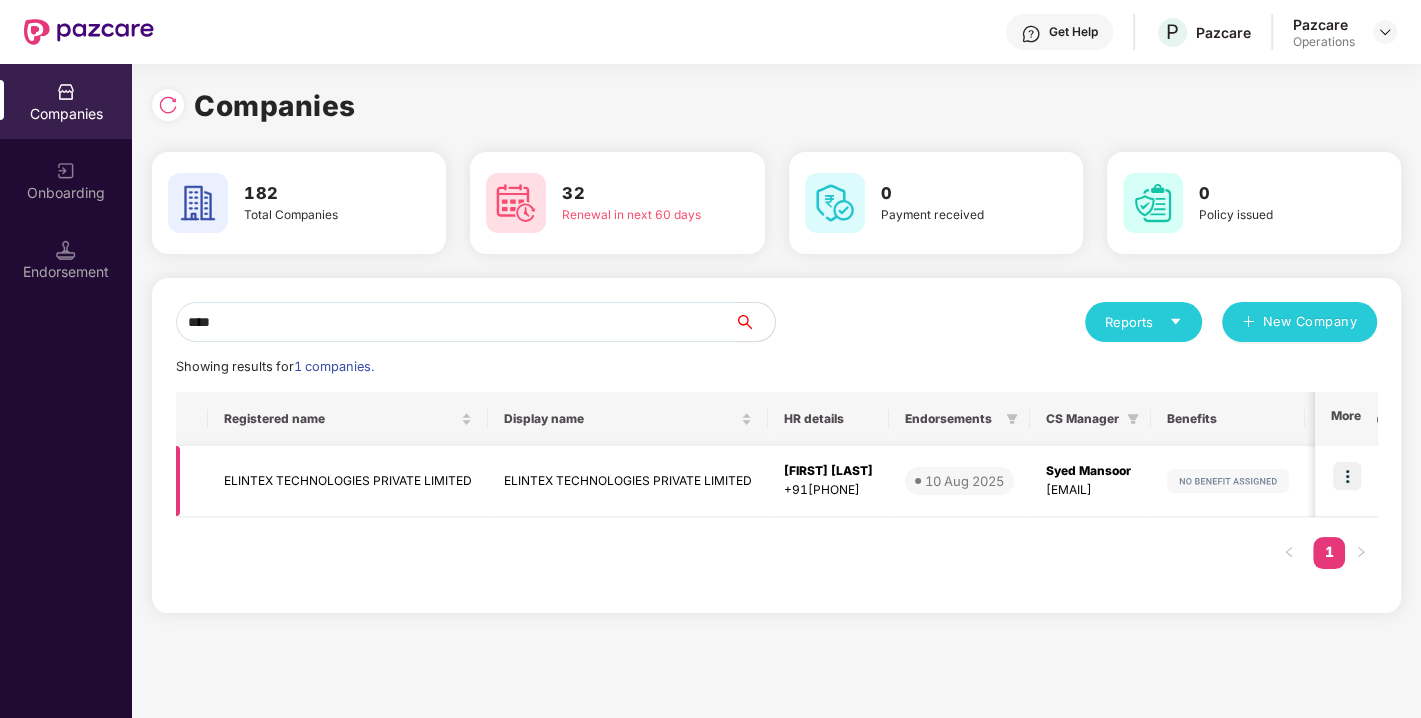 type on "****" 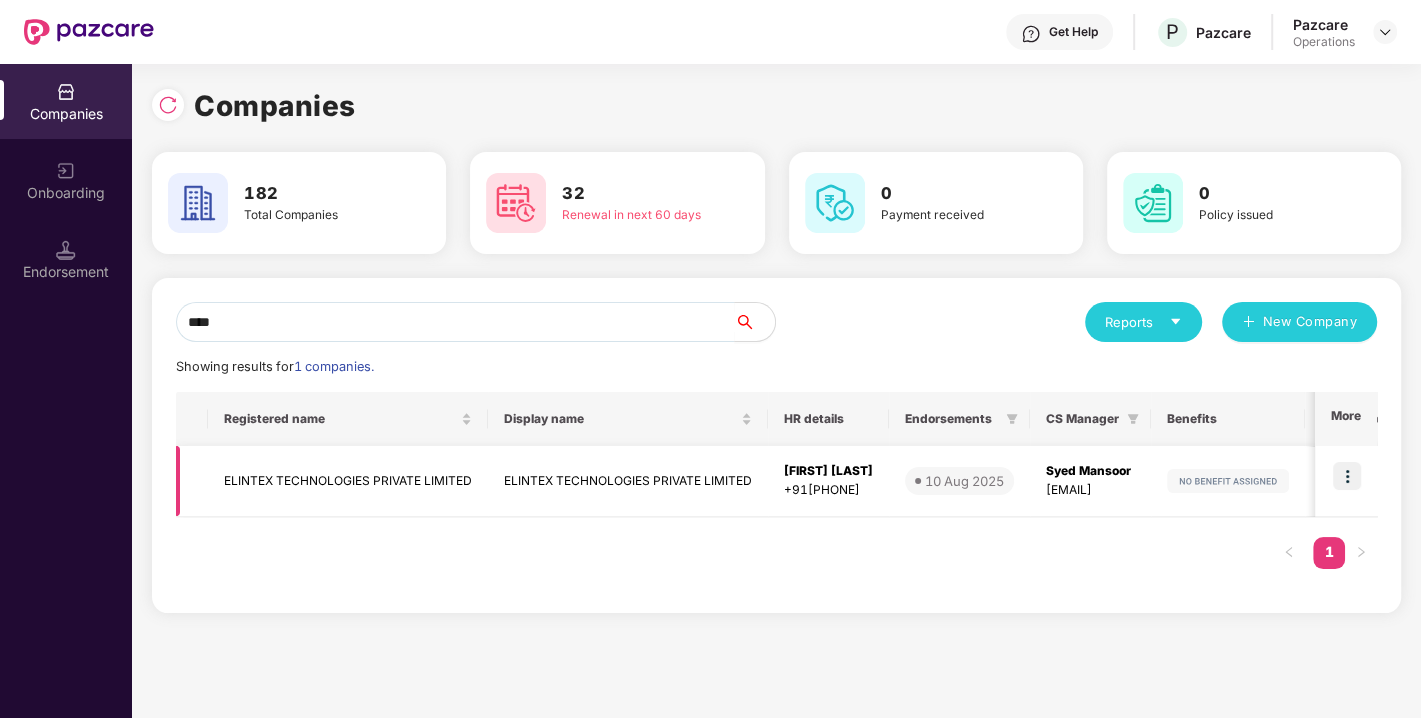click on "ELINTEX TECHNOLOGIES PRIVATE LIMITED" at bounding box center (348, 481) 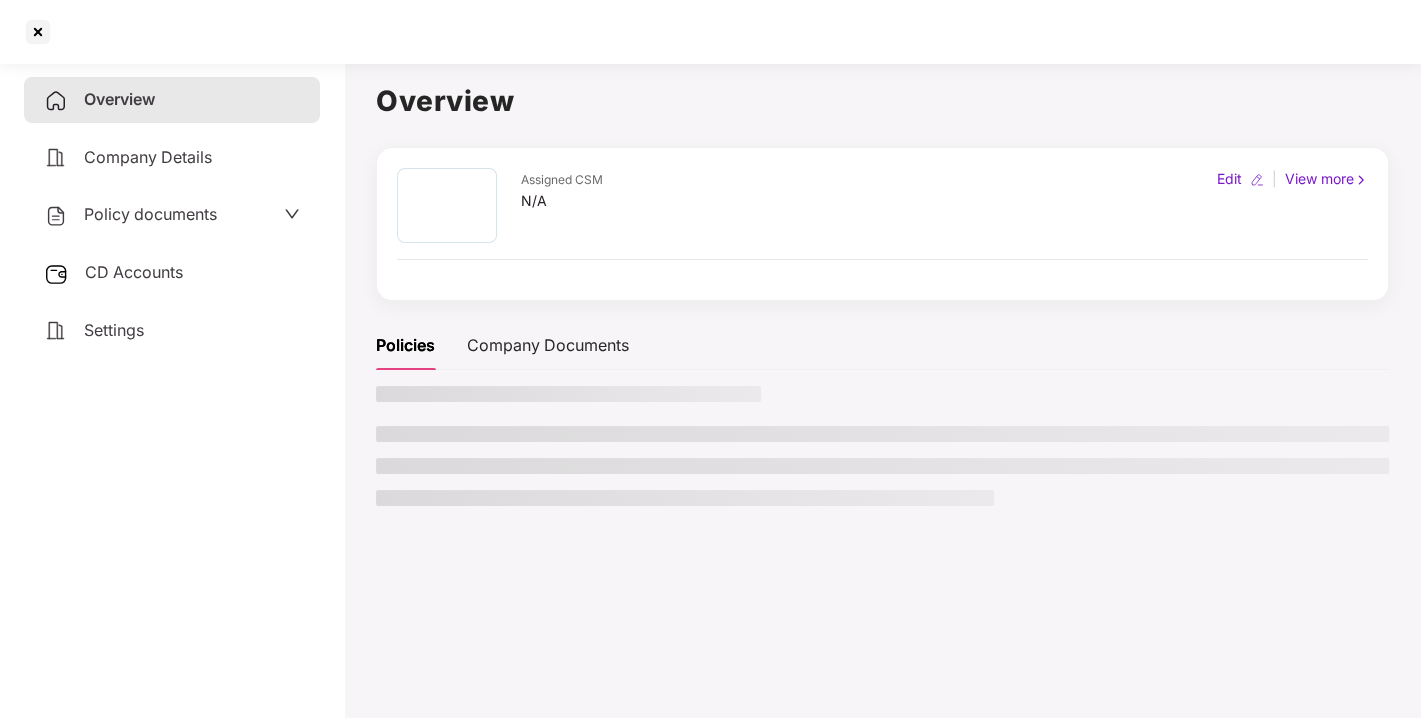 click on "Policy documents" at bounding box center (150, 214) 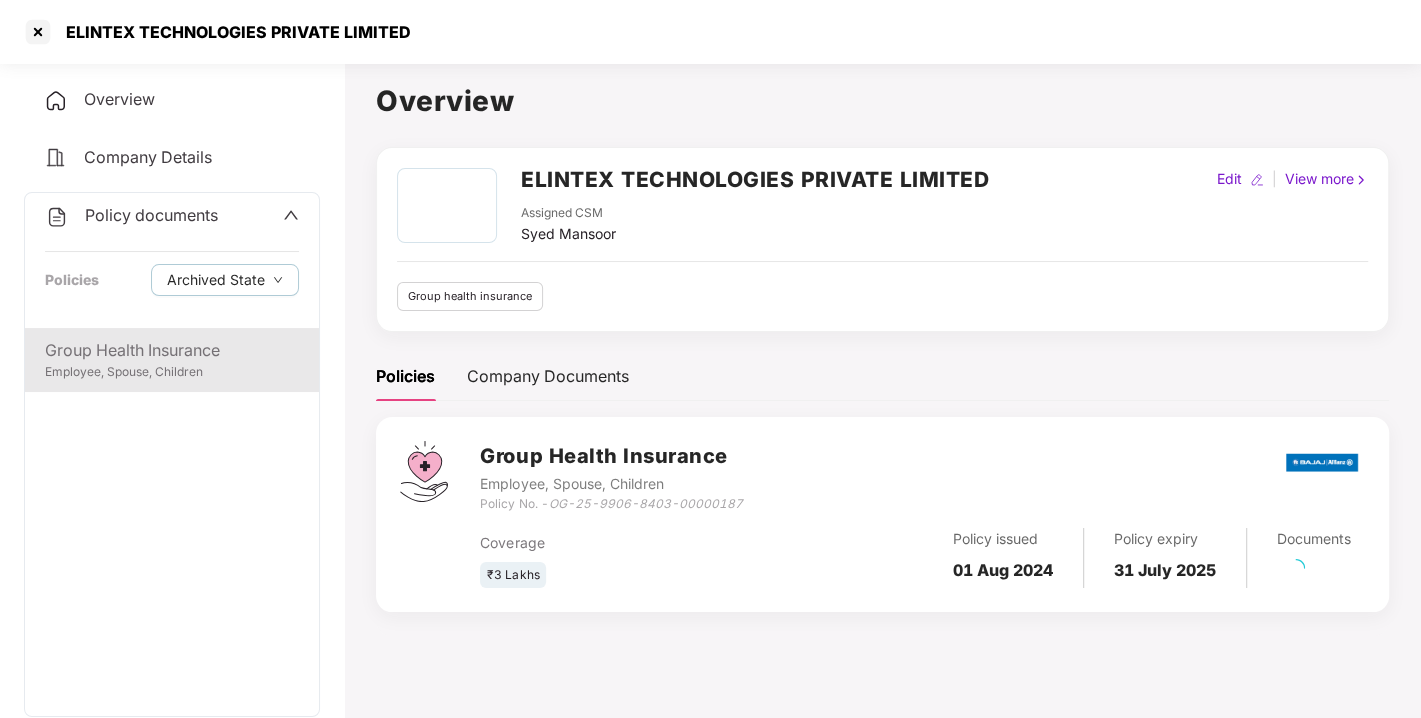 click on "Group Health Insurance" at bounding box center [172, 350] 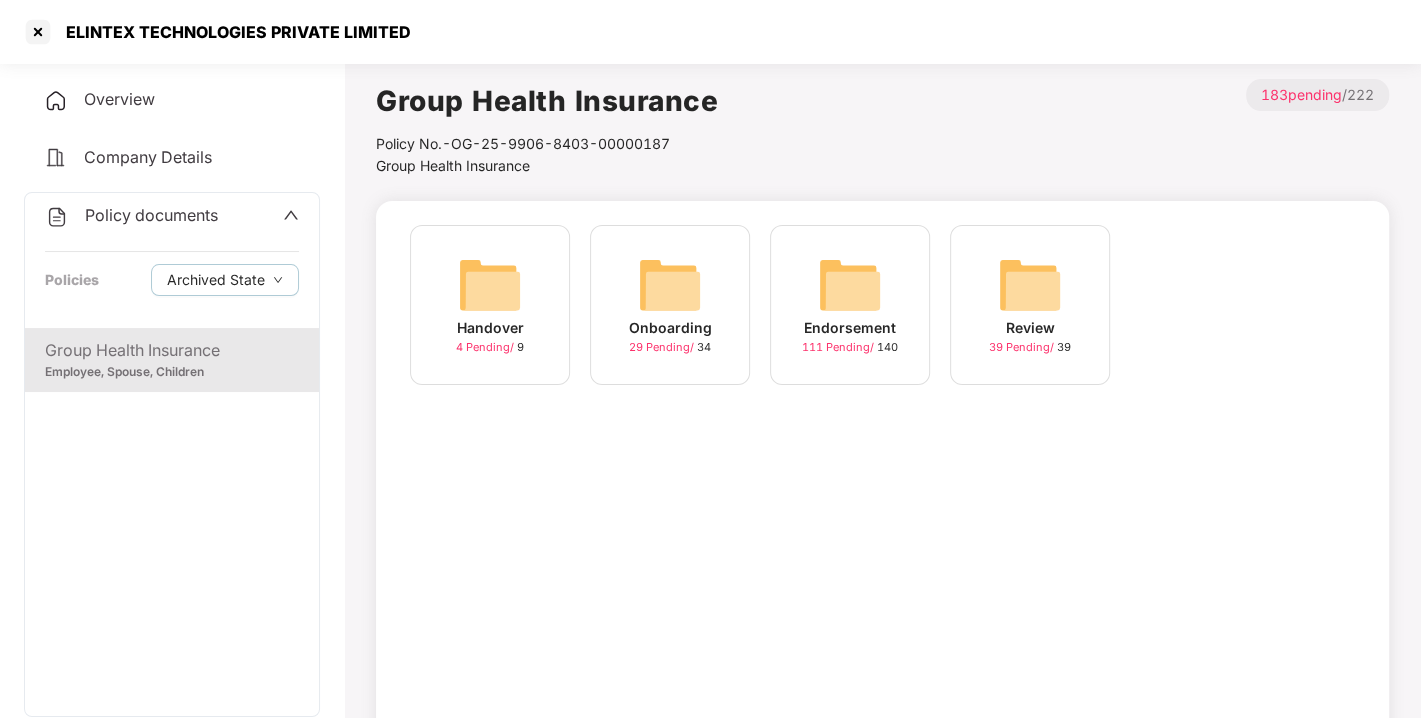 click at bounding box center [850, 285] 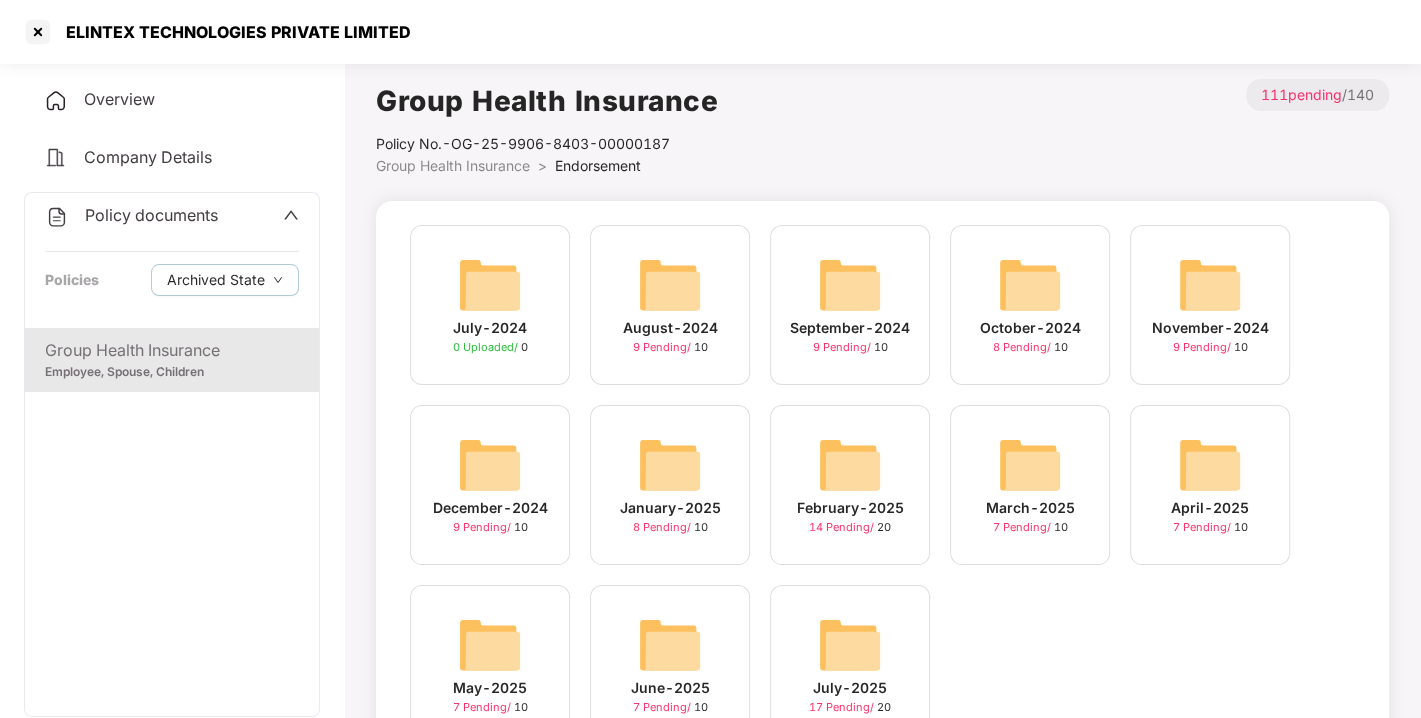 scroll, scrollTop: 94, scrollLeft: 0, axis: vertical 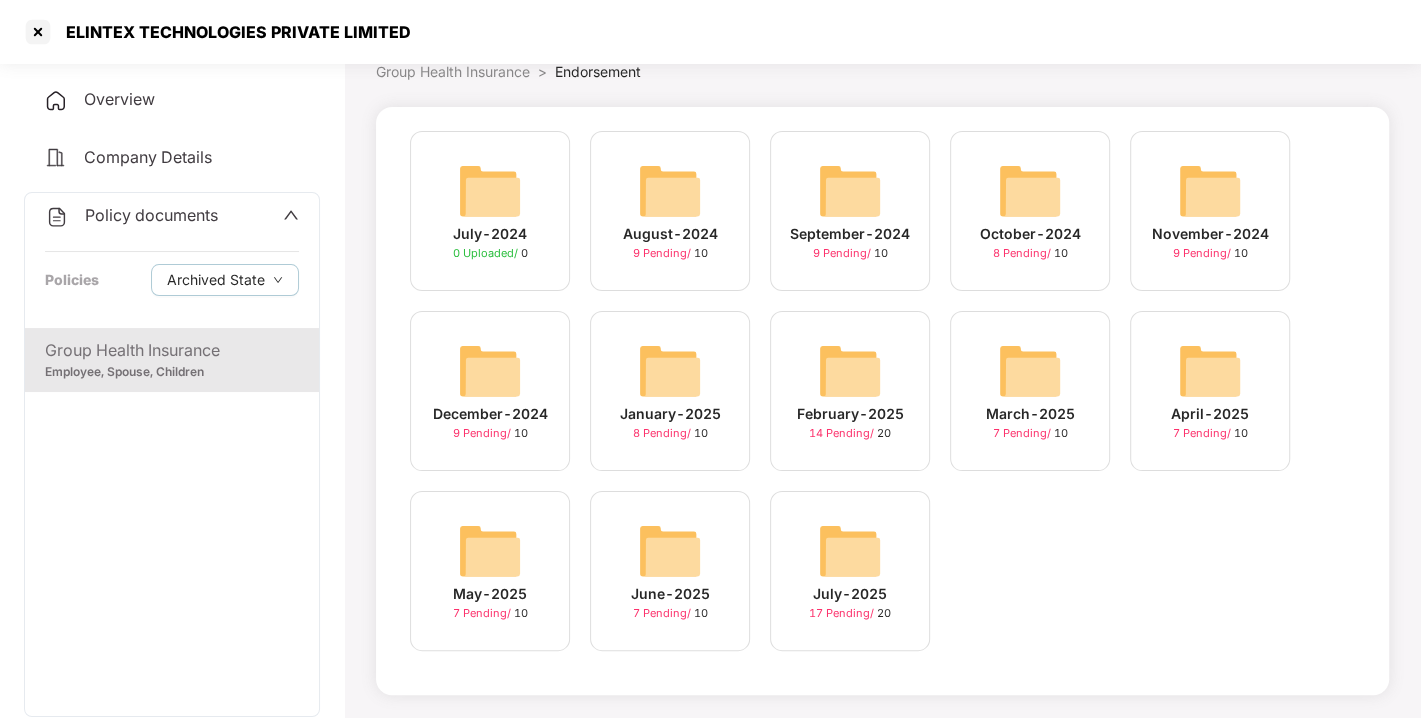 click at bounding box center [850, 551] 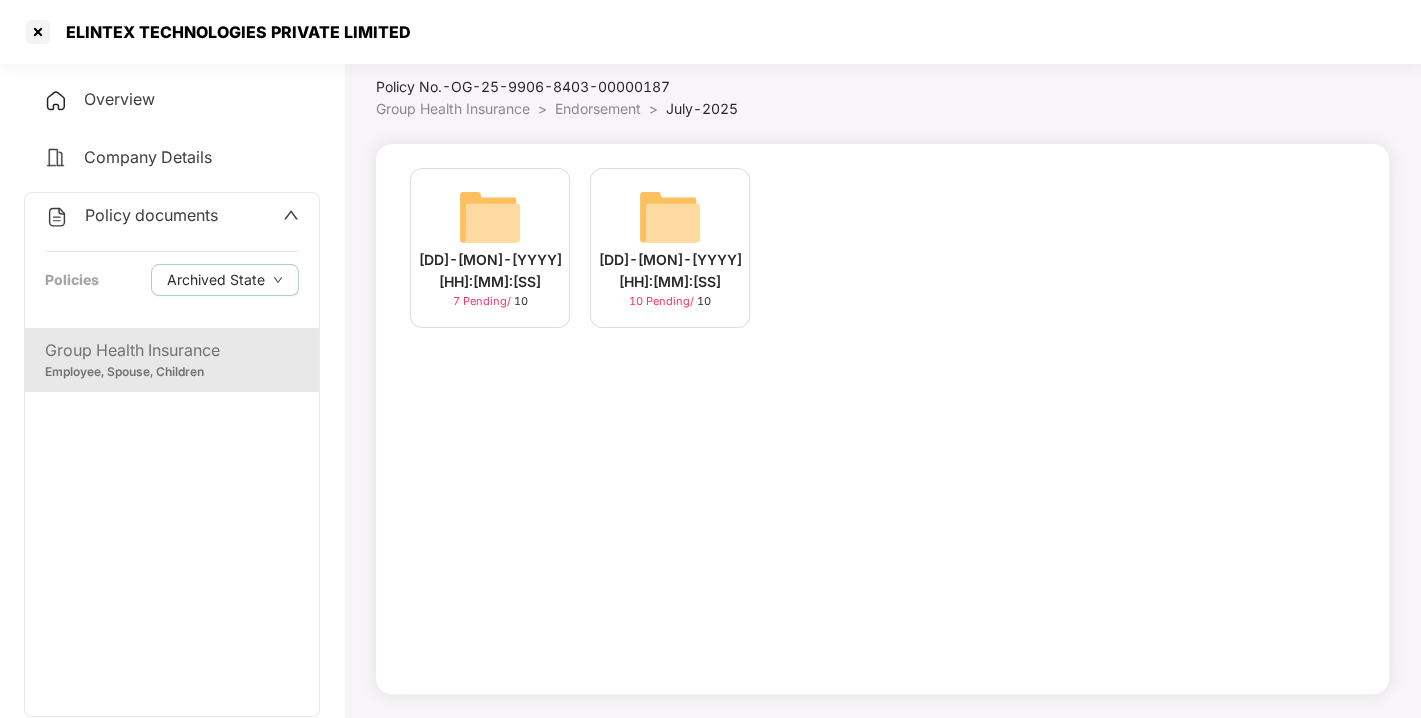 scroll, scrollTop: 57, scrollLeft: 0, axis: vertical 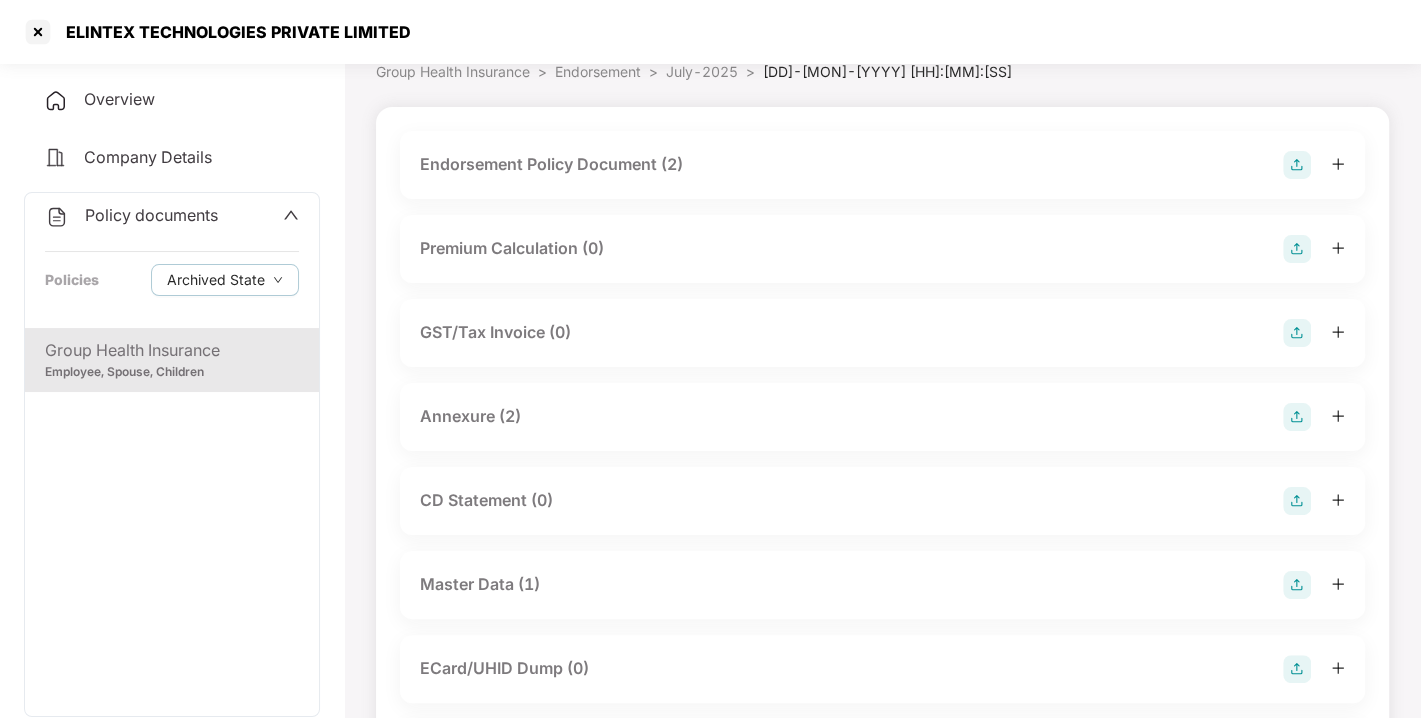 click at bounding box center (1297, 165) 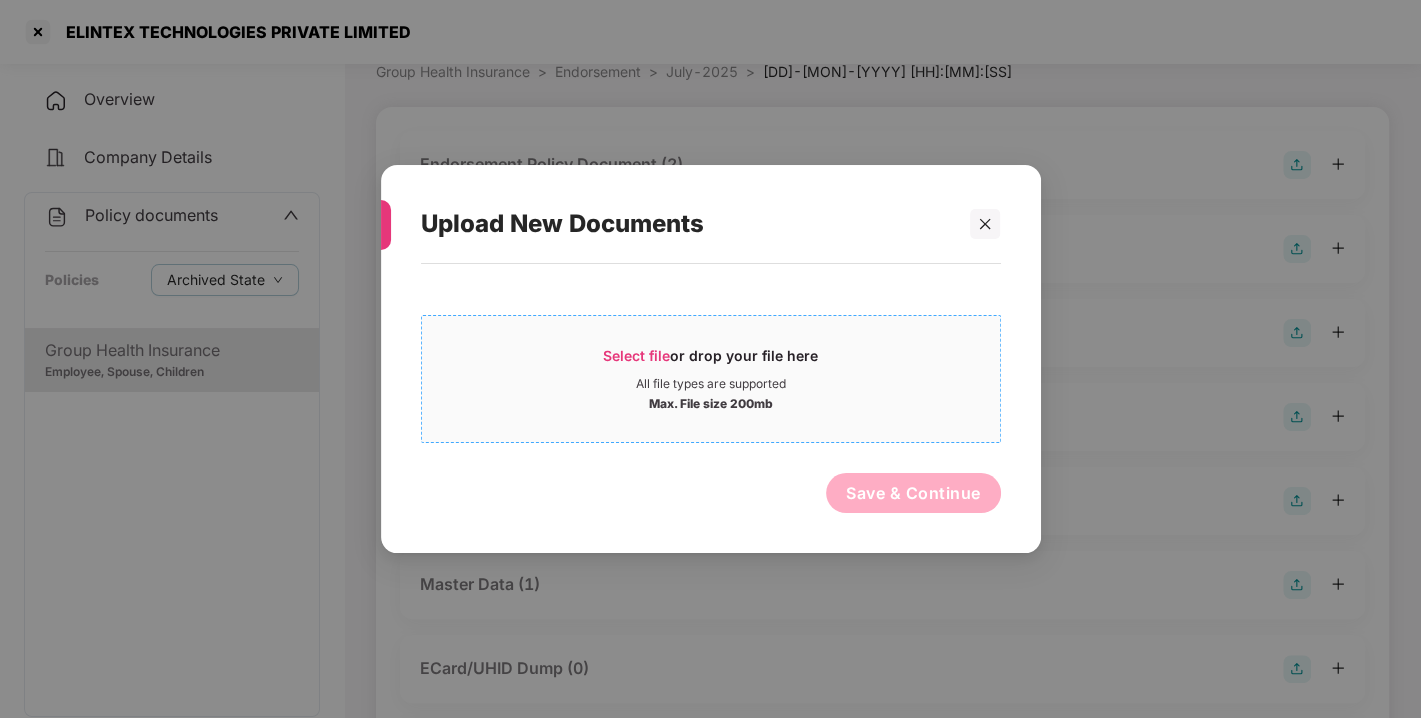 click on "Select file  or drop your file here" at bounding box center (710, 361) 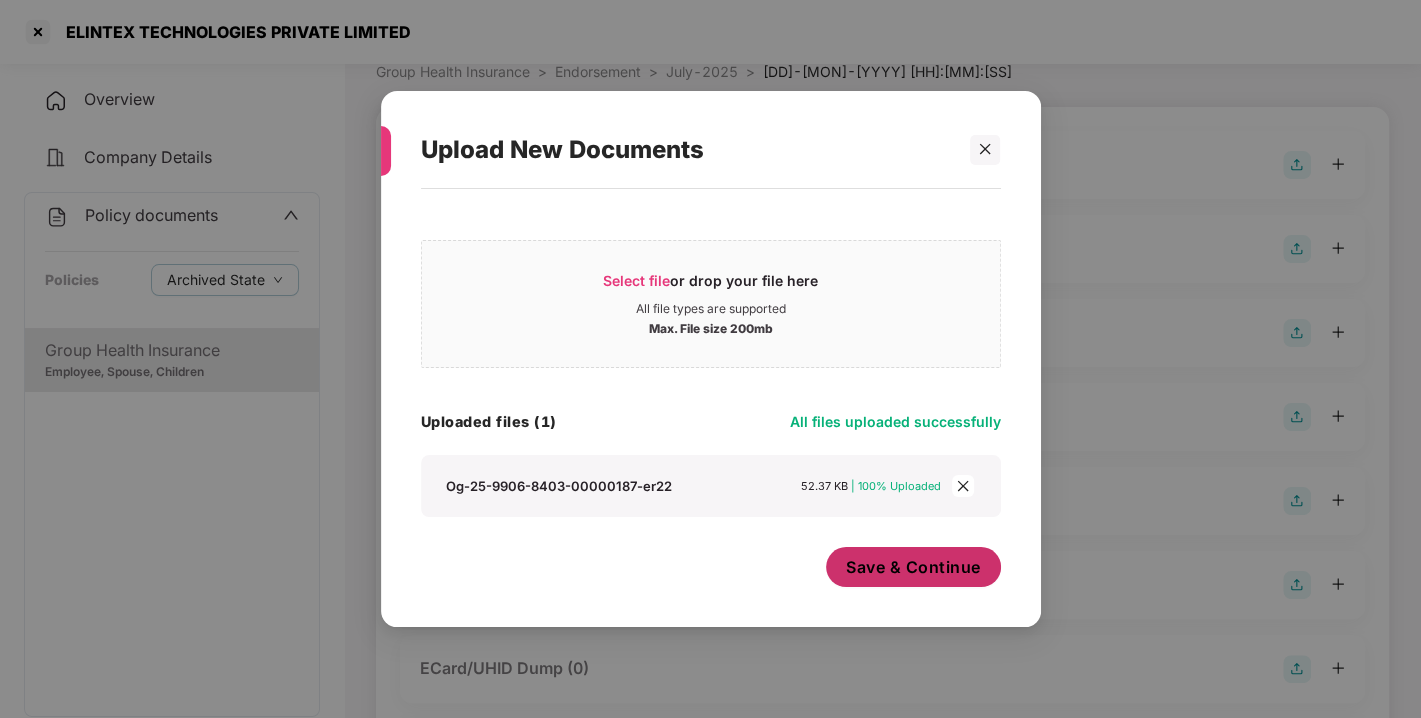 click on "Save & Continue" at bounding box center (913, 567) 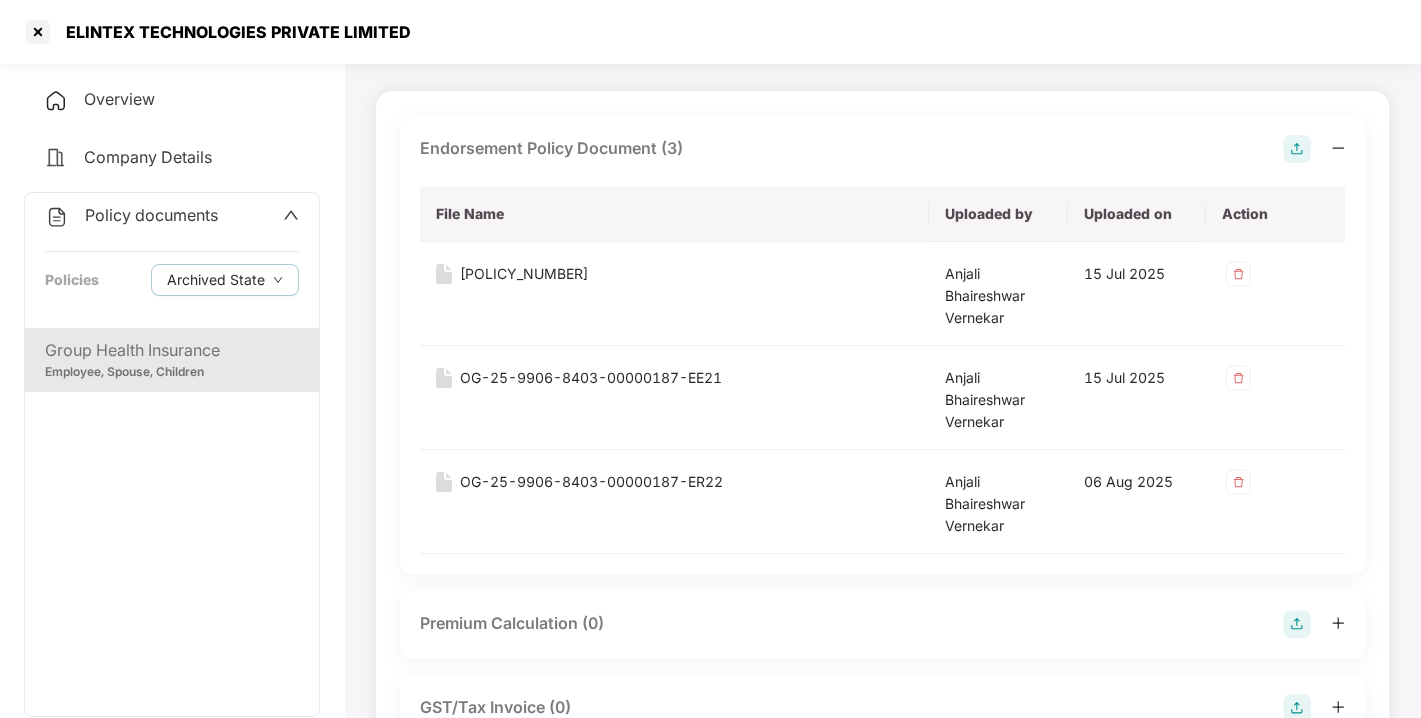 scroll, scrollTop: 0, scrollLeft: 0, axis: both 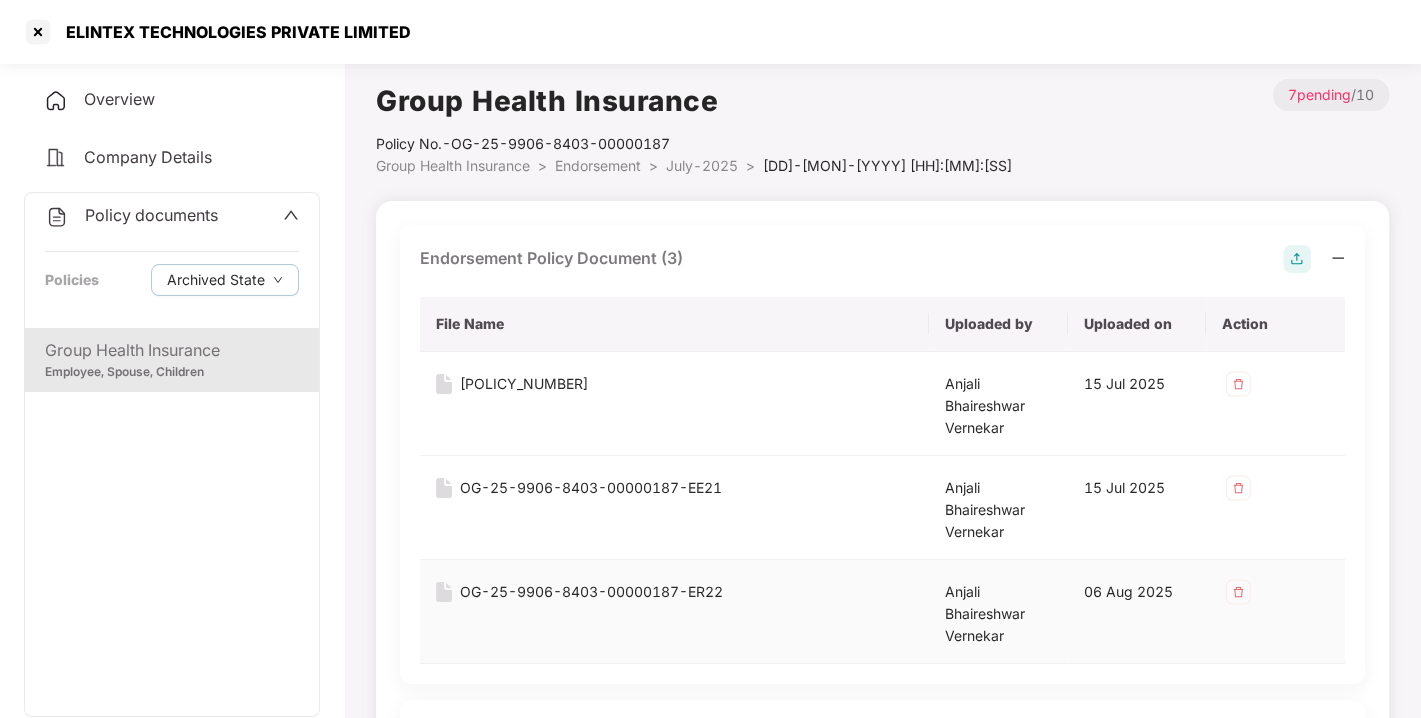 click at bounding box center (1238, 592) 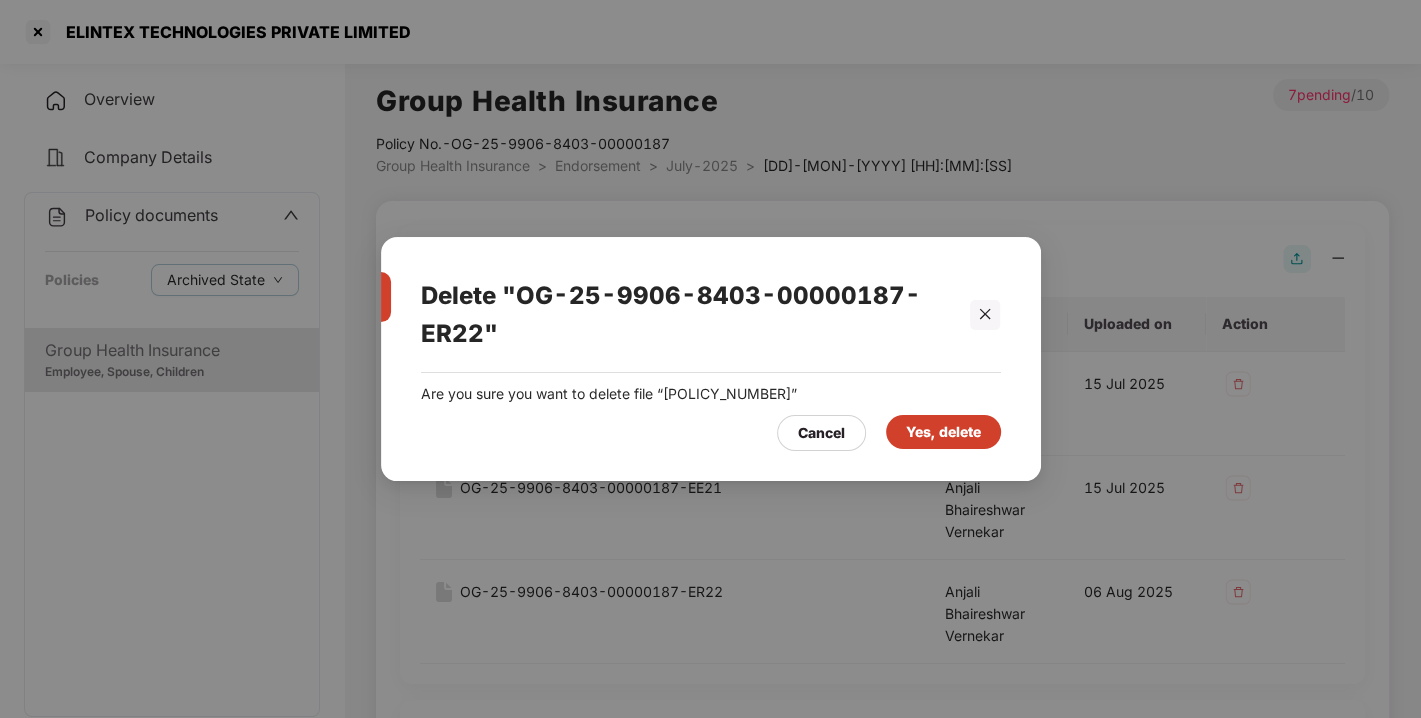click on "Yes, delete" at bounding box center (943, 432) 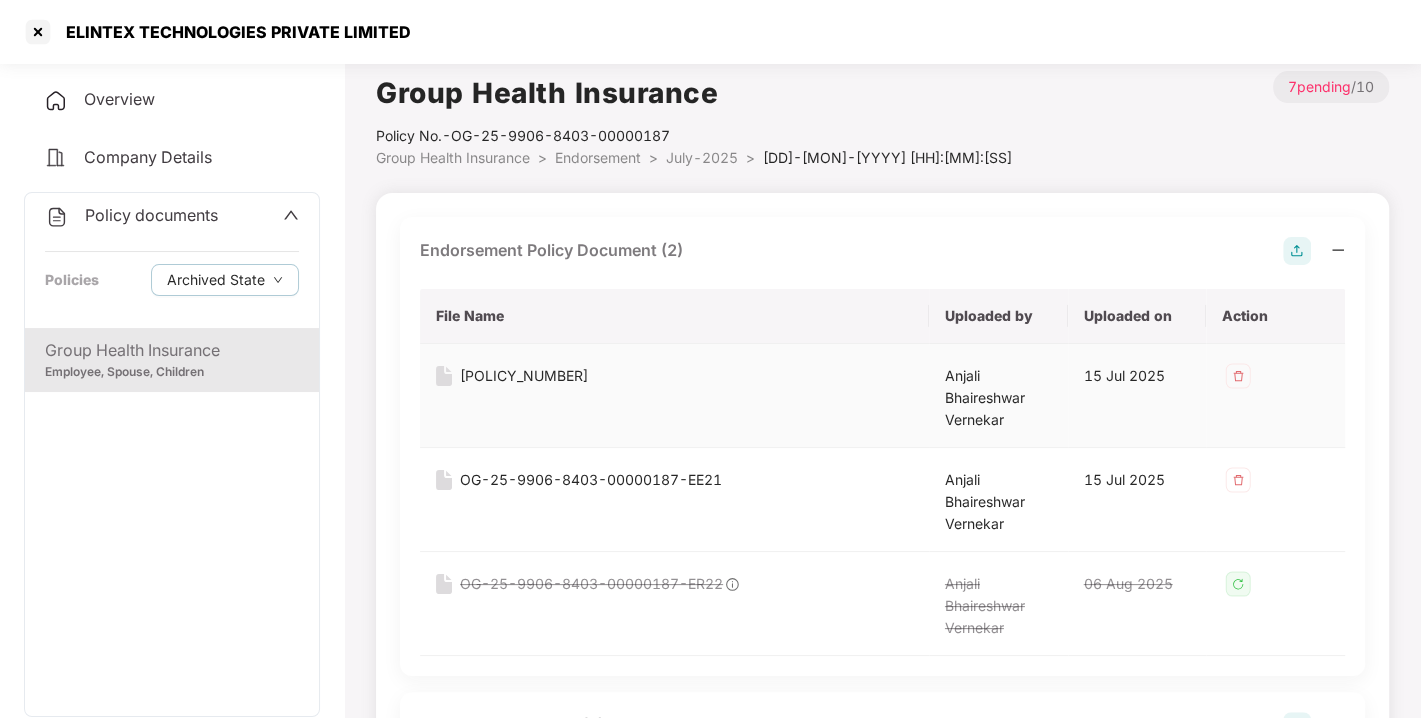 scroll, scrollTop: 0, scrollLeft: 0, axis: both 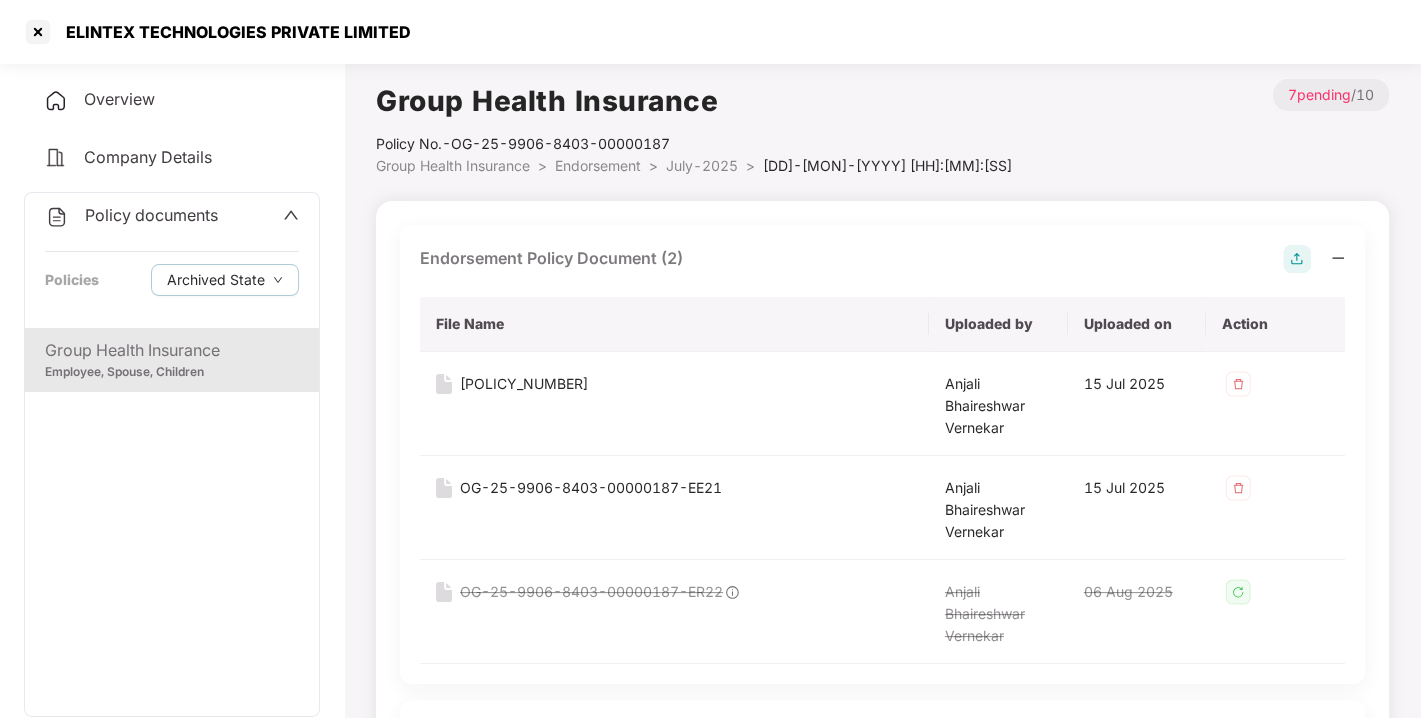 click on "Endorsement" at bounding box center (598, 165) 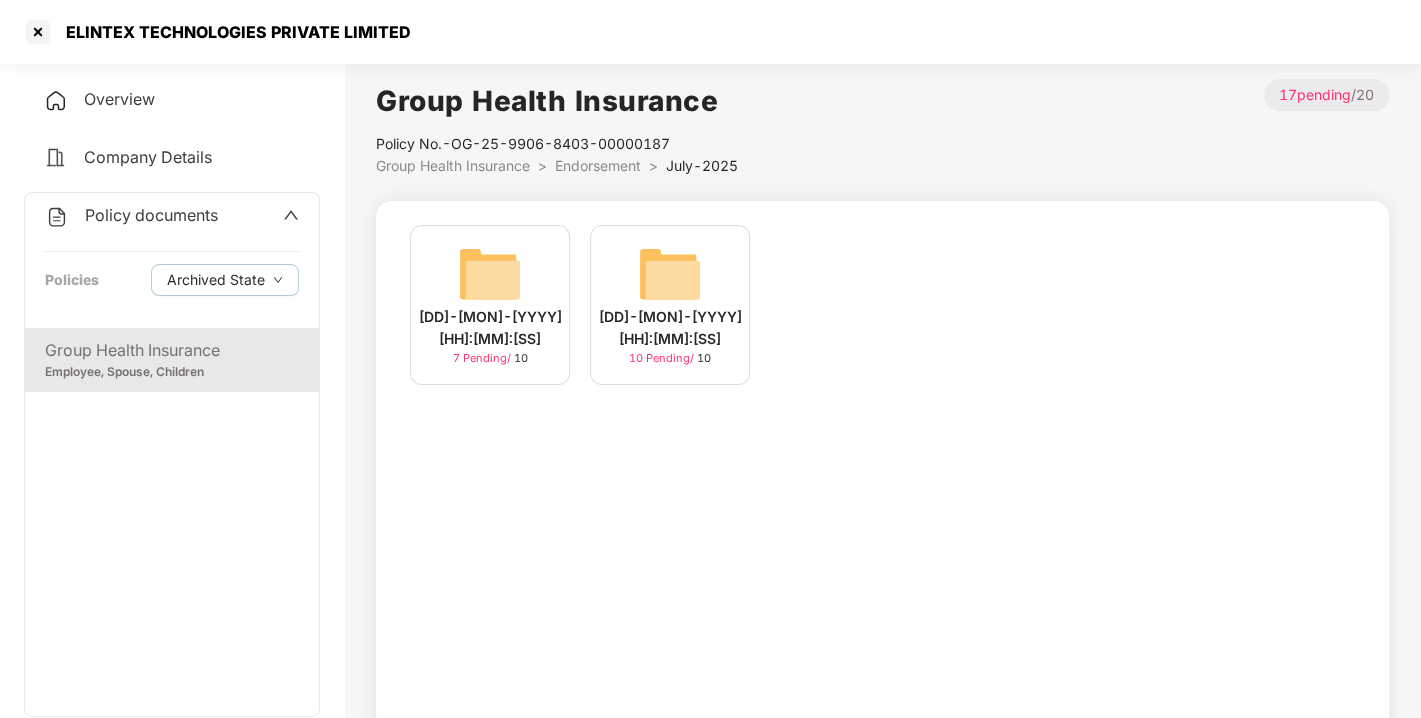 scroll, scrollTop: 57, scrollLeft: 0, axis: vertical 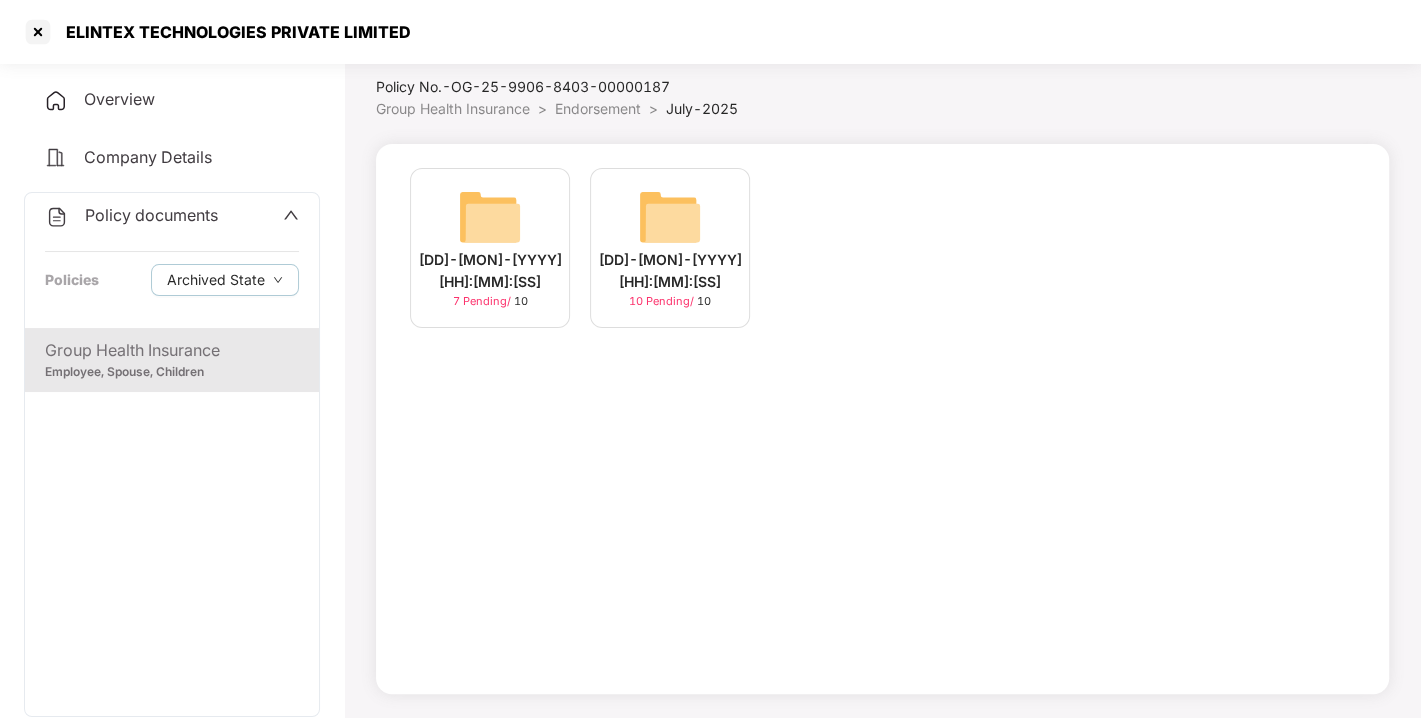click at bounding box center (670, 217) 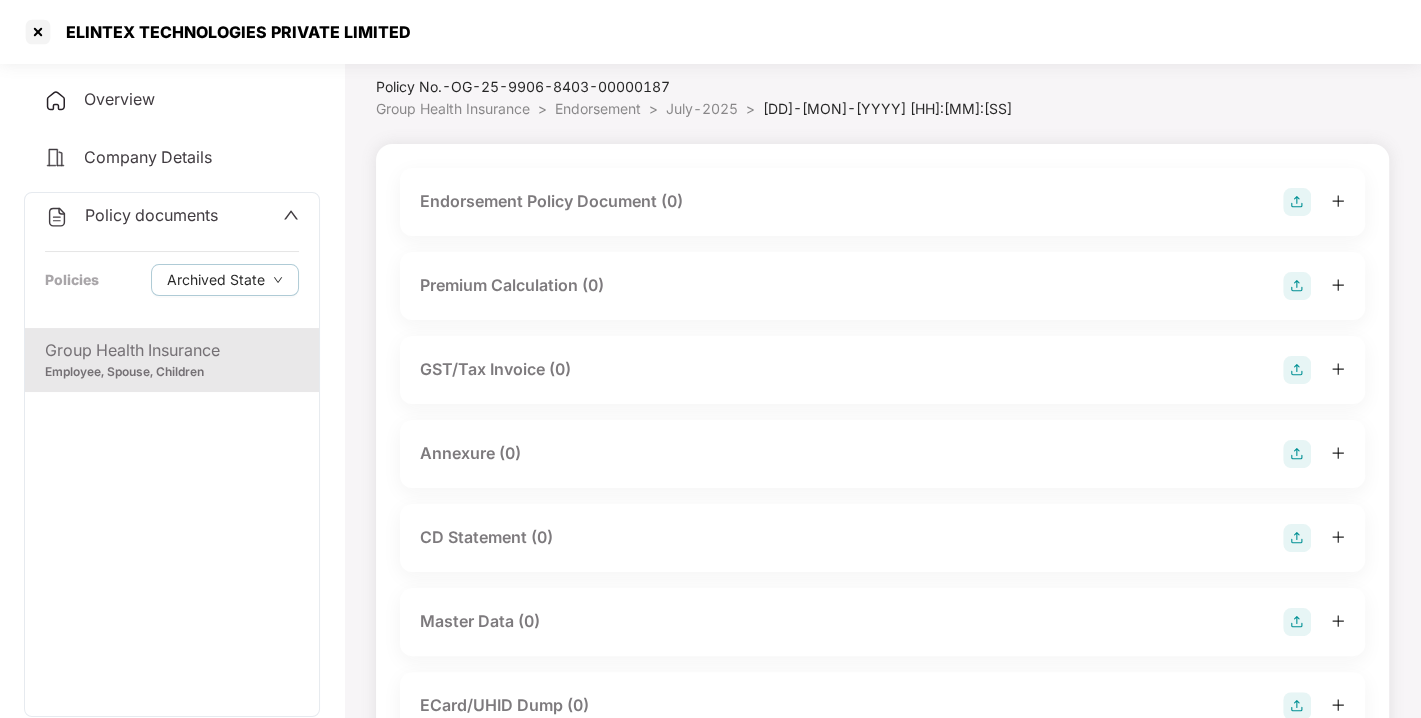 click at bounding box center [1297, 202] 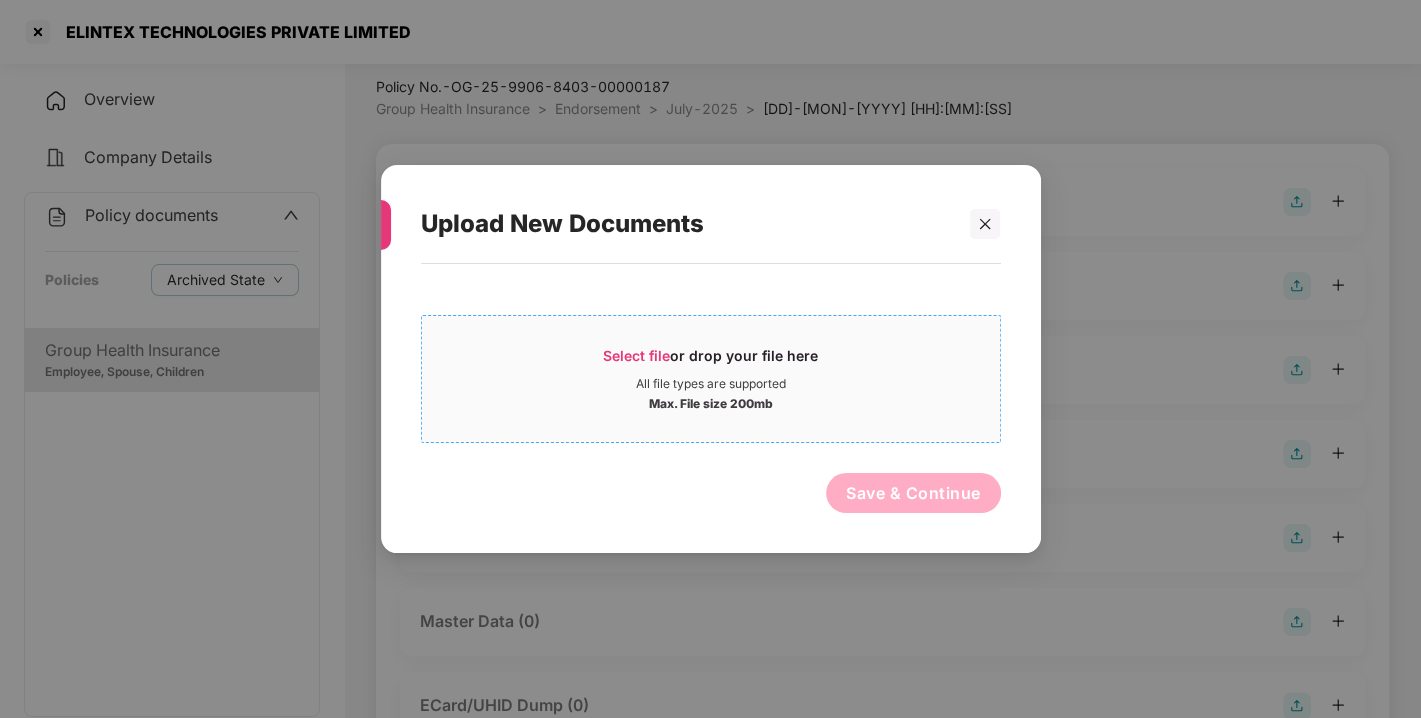 click on "Select file  or drop your file here All file types are supported Max. File size 200mb" at bounding box center (711, 379) 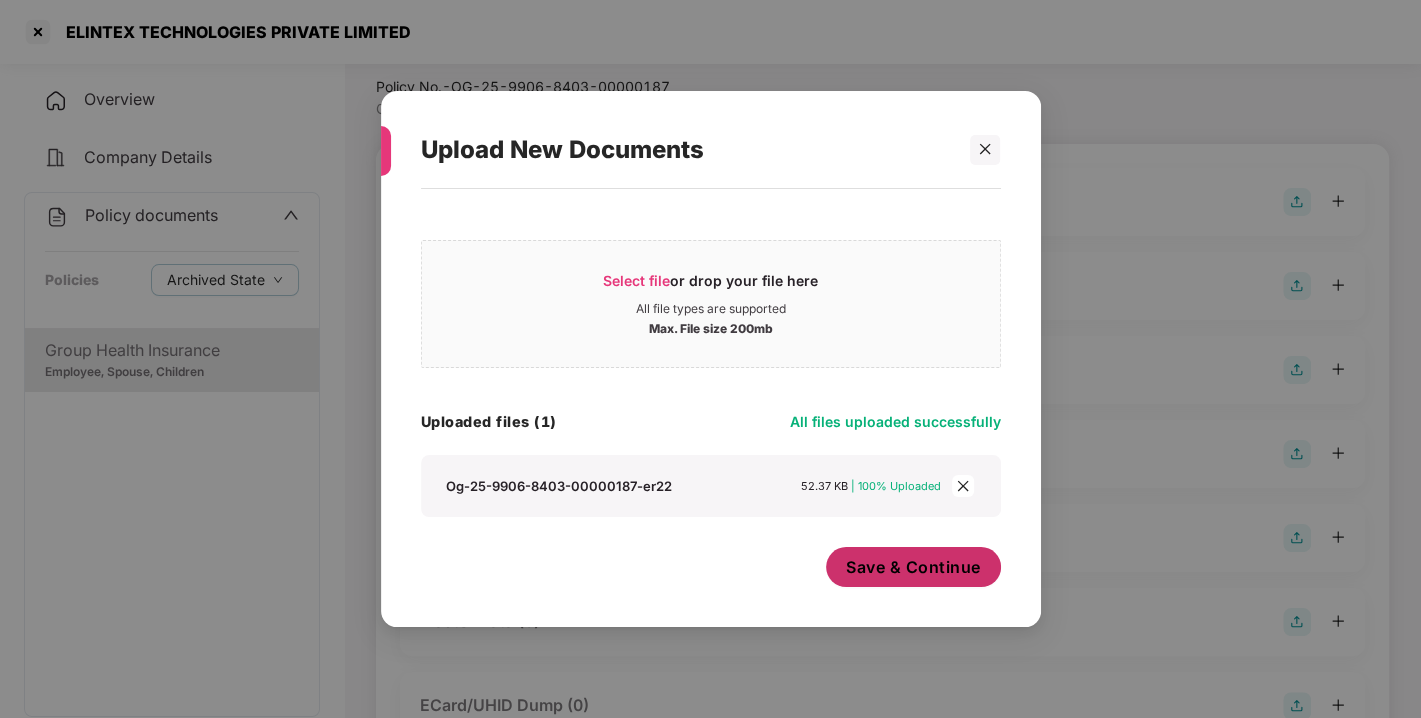 click on "Save & Continue" at bounding box center (913, 567) 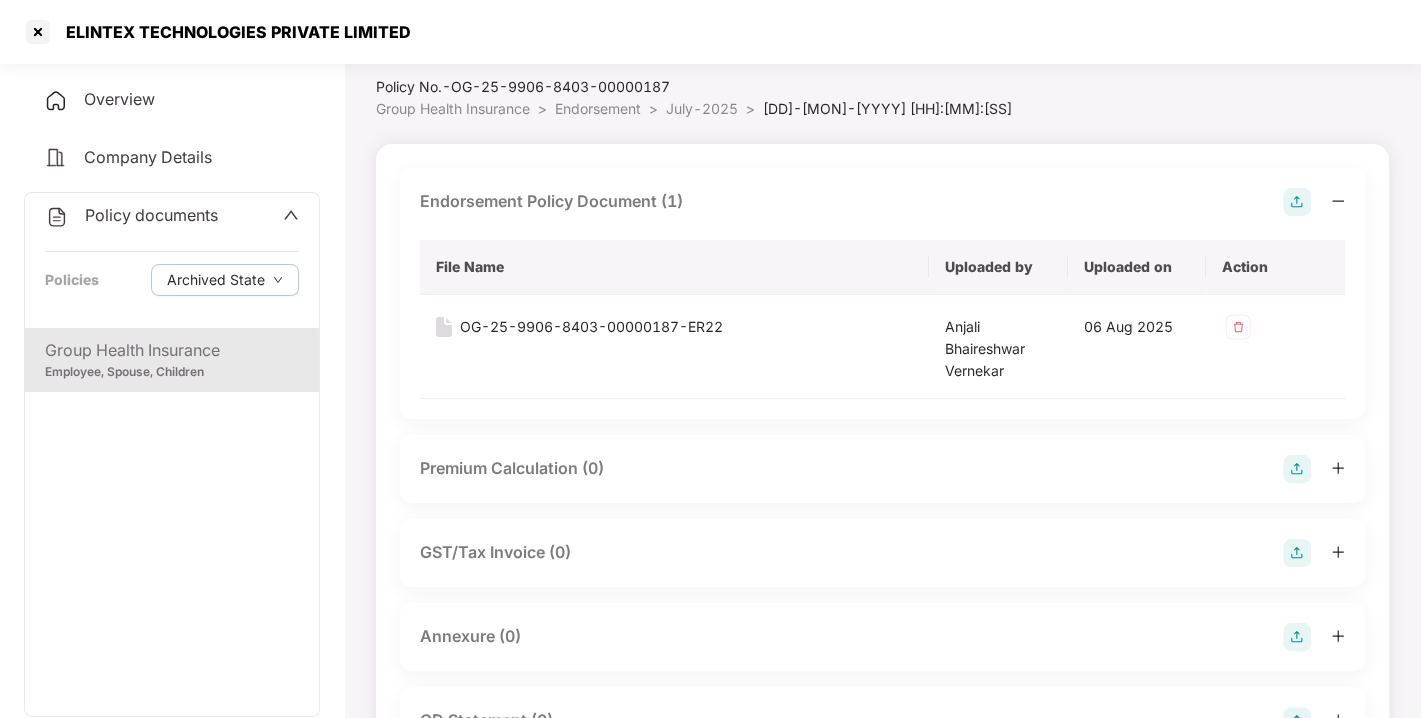 click at bounding box center [1297, 202] 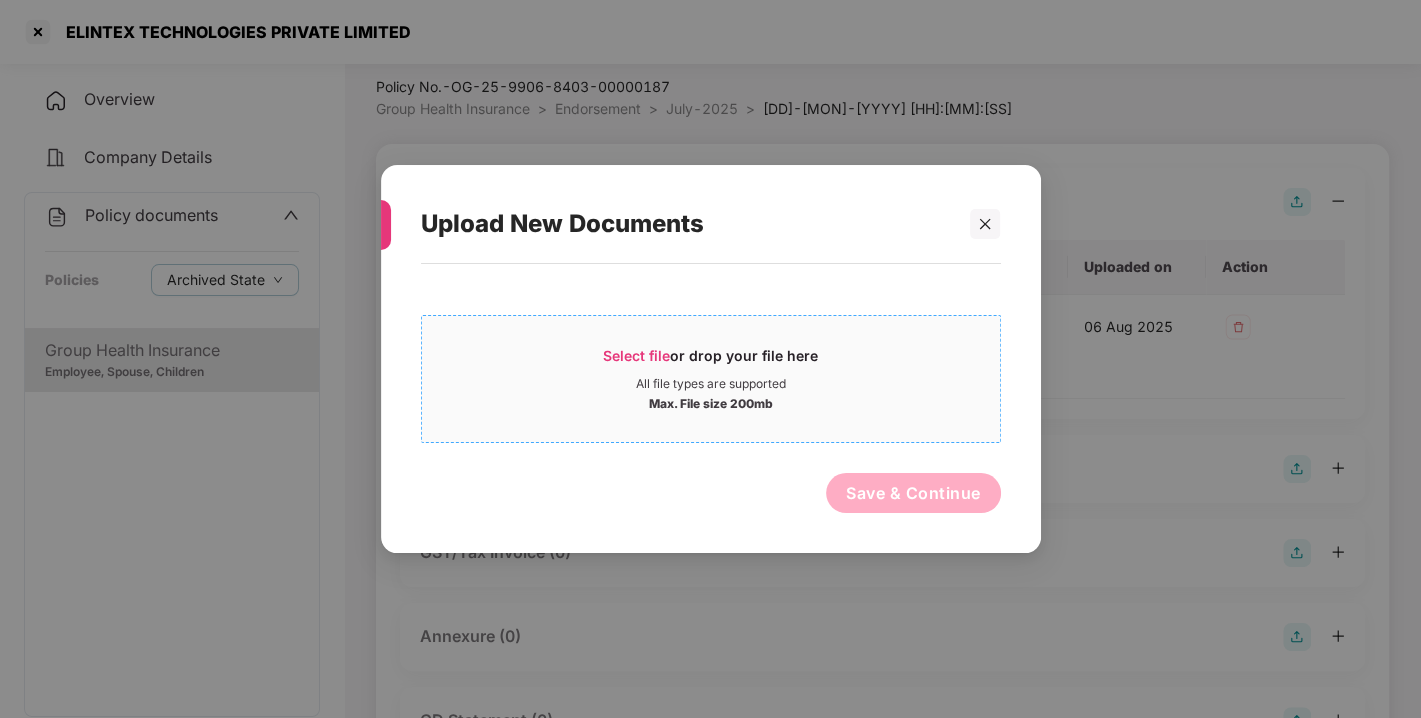 click on "Select file  or drop your file here" at bounding box center [710, 361] 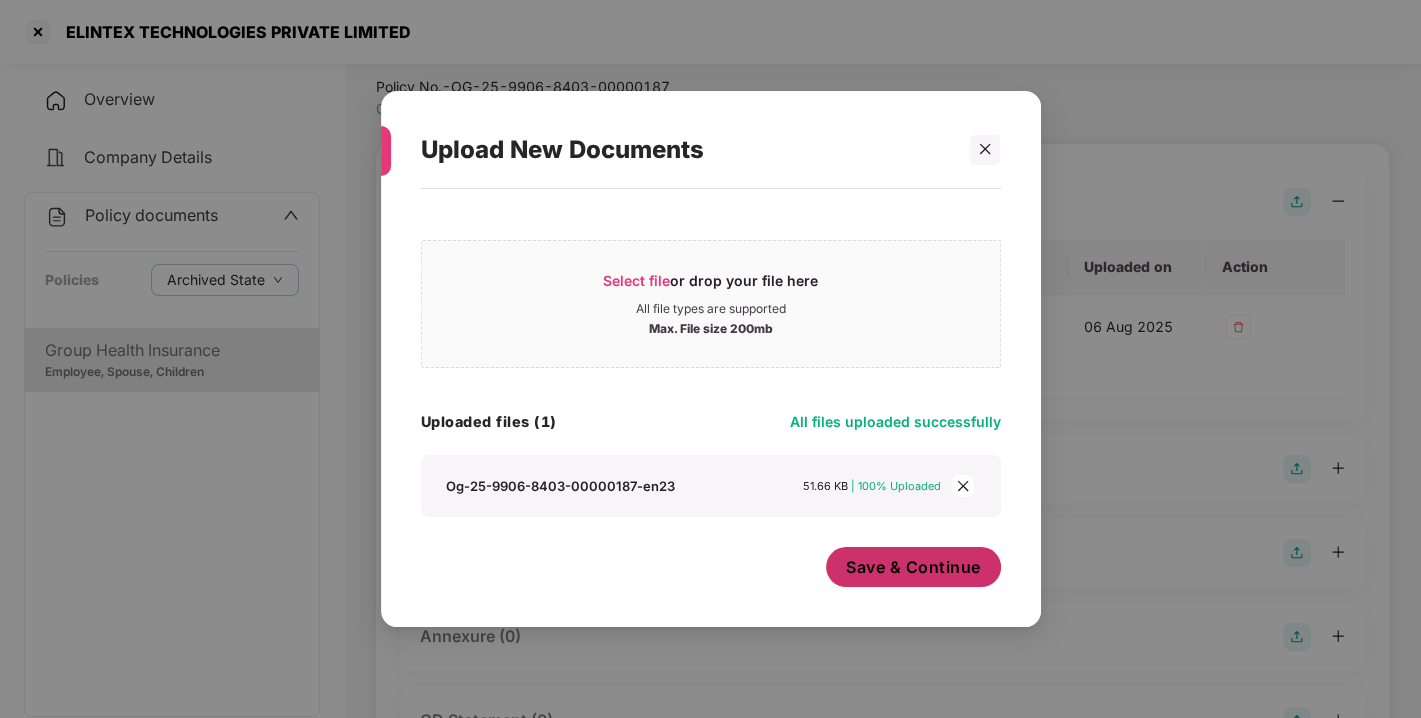 click on "Save & Continue" at bounding box center [913, 567] 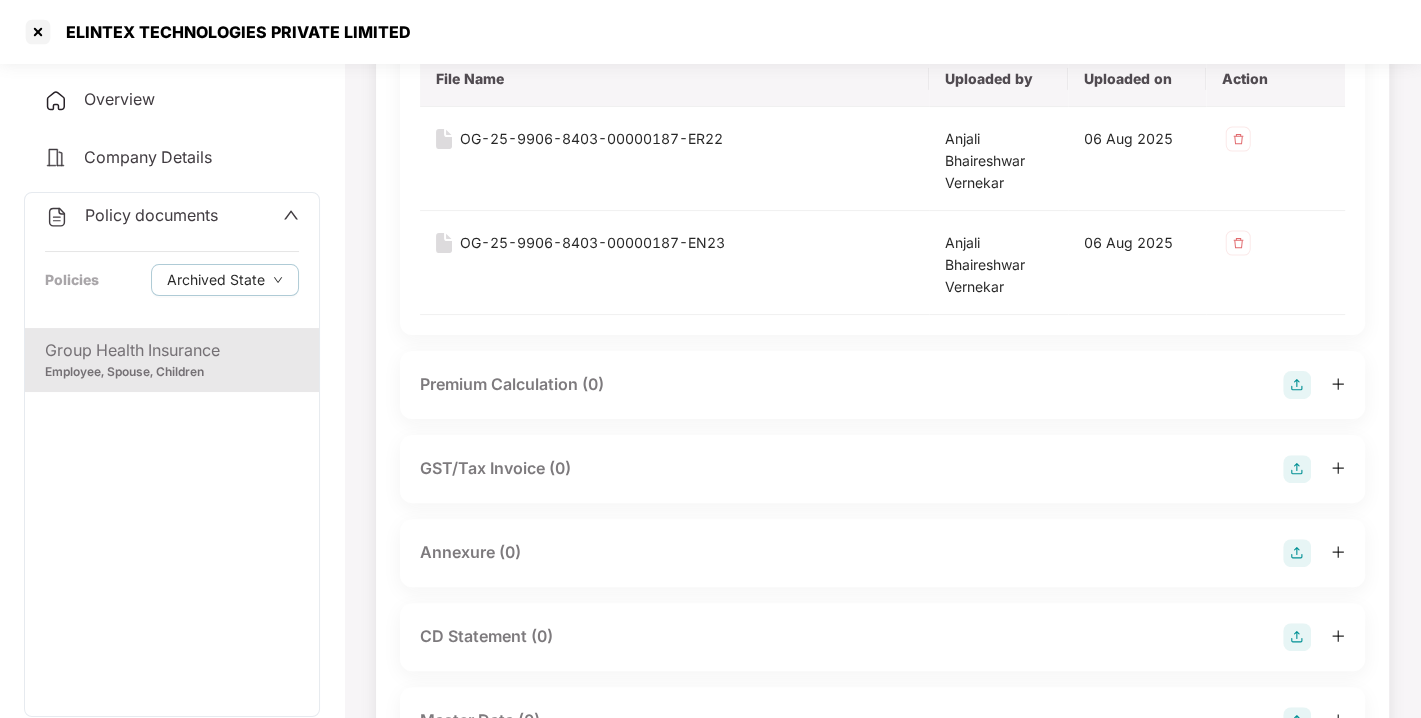 scroll, scrollTop: 287, scrollLeft: 0, axis: vertical 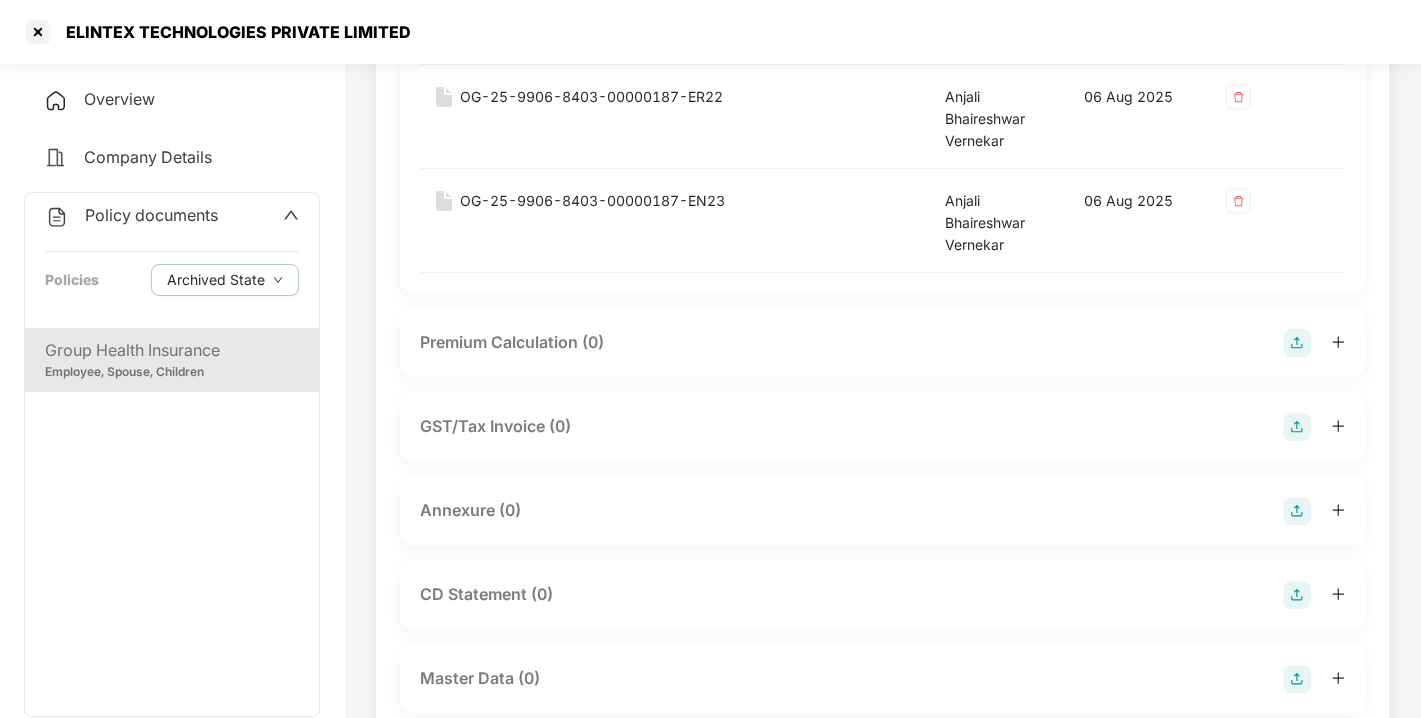 click on "Annexure (0)" at bounding box center [882, 511] 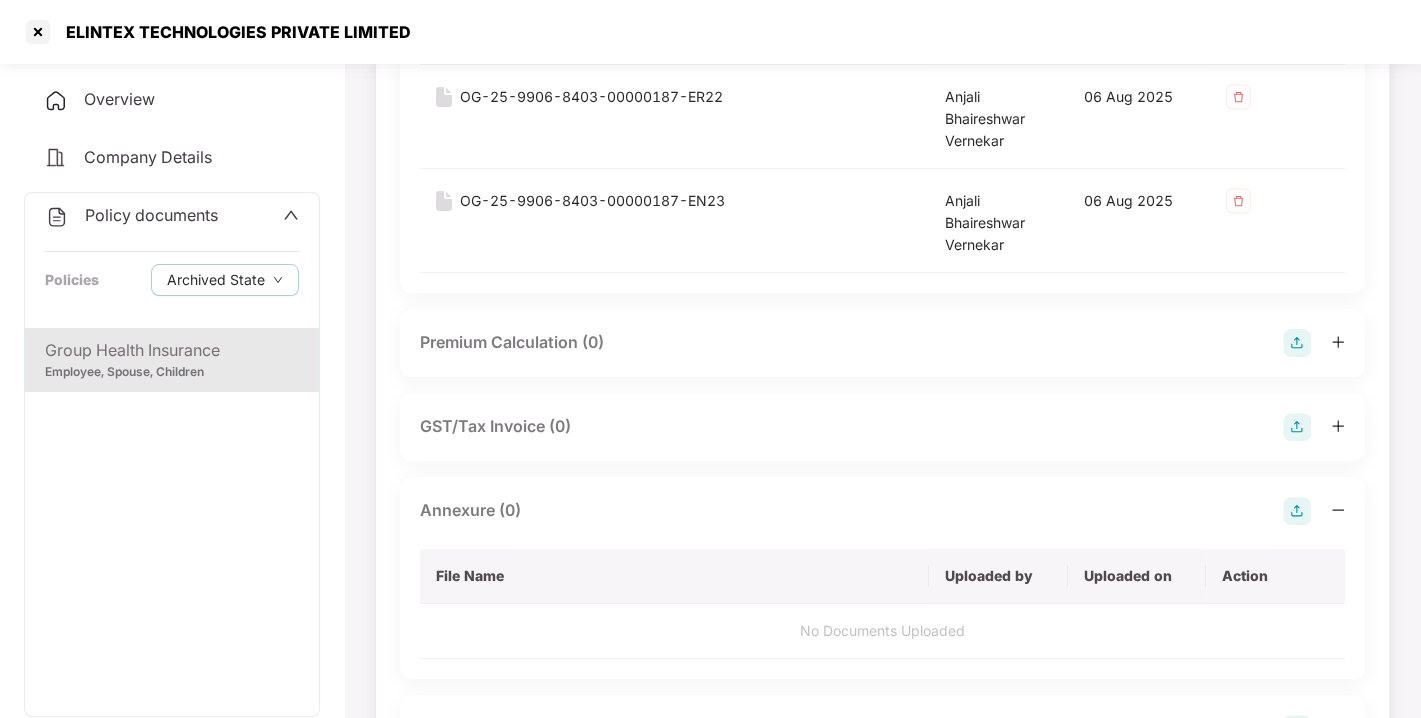 click at bounding box center [1297, 511] 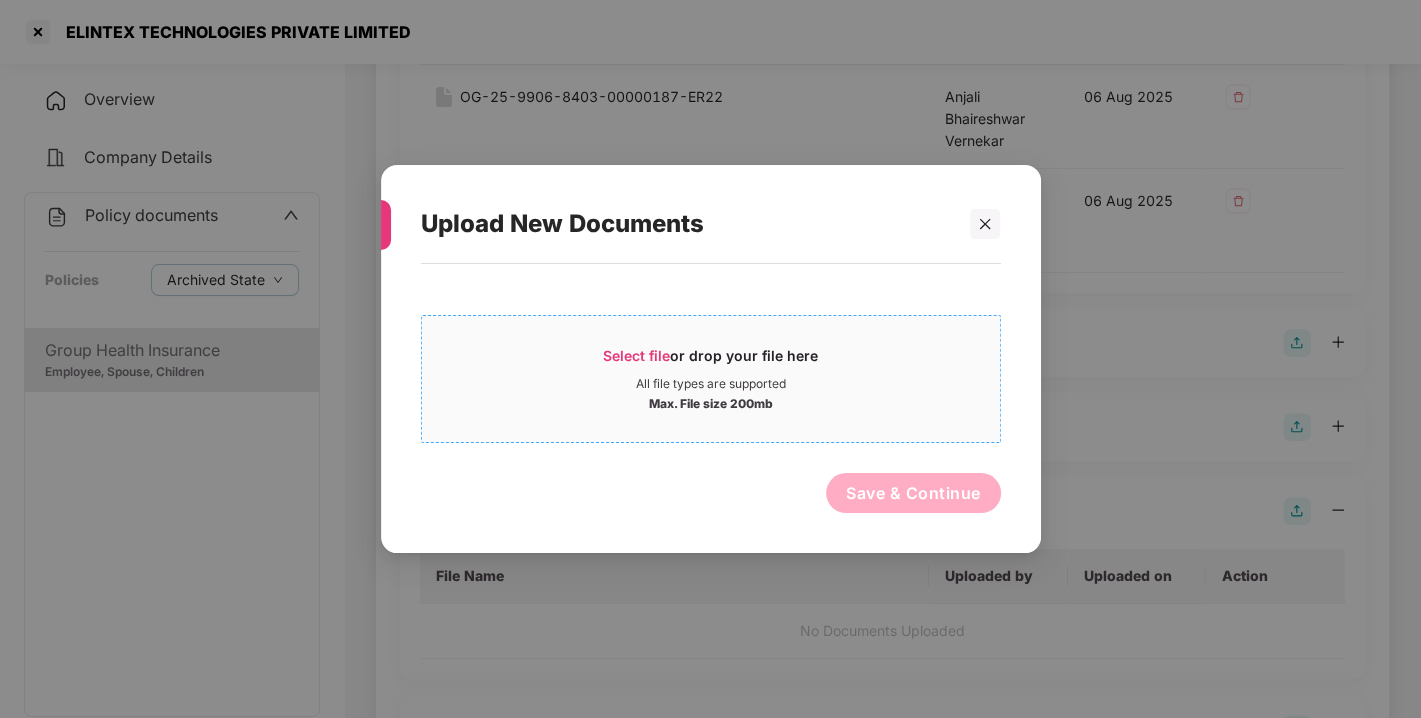 click on "Select file" at bounding box center (636, 355) 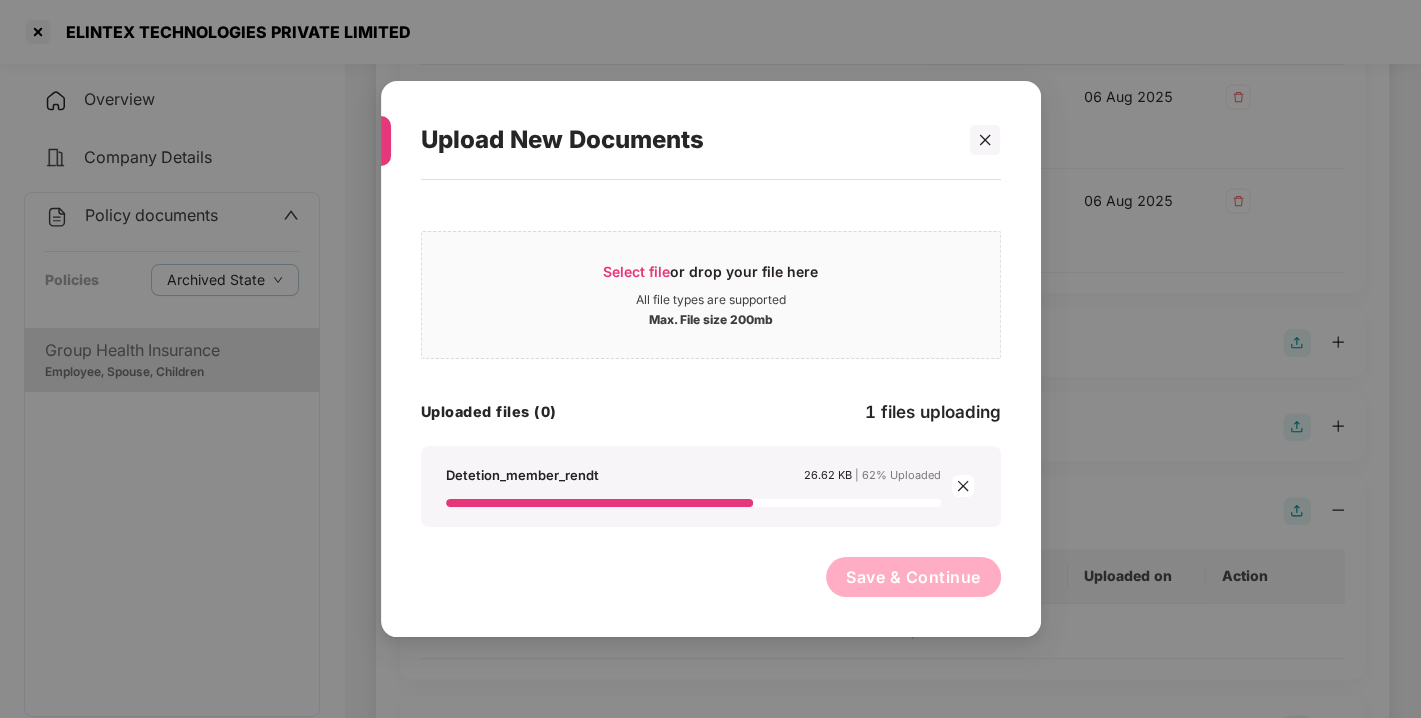 click at bounding box center (963, 486) 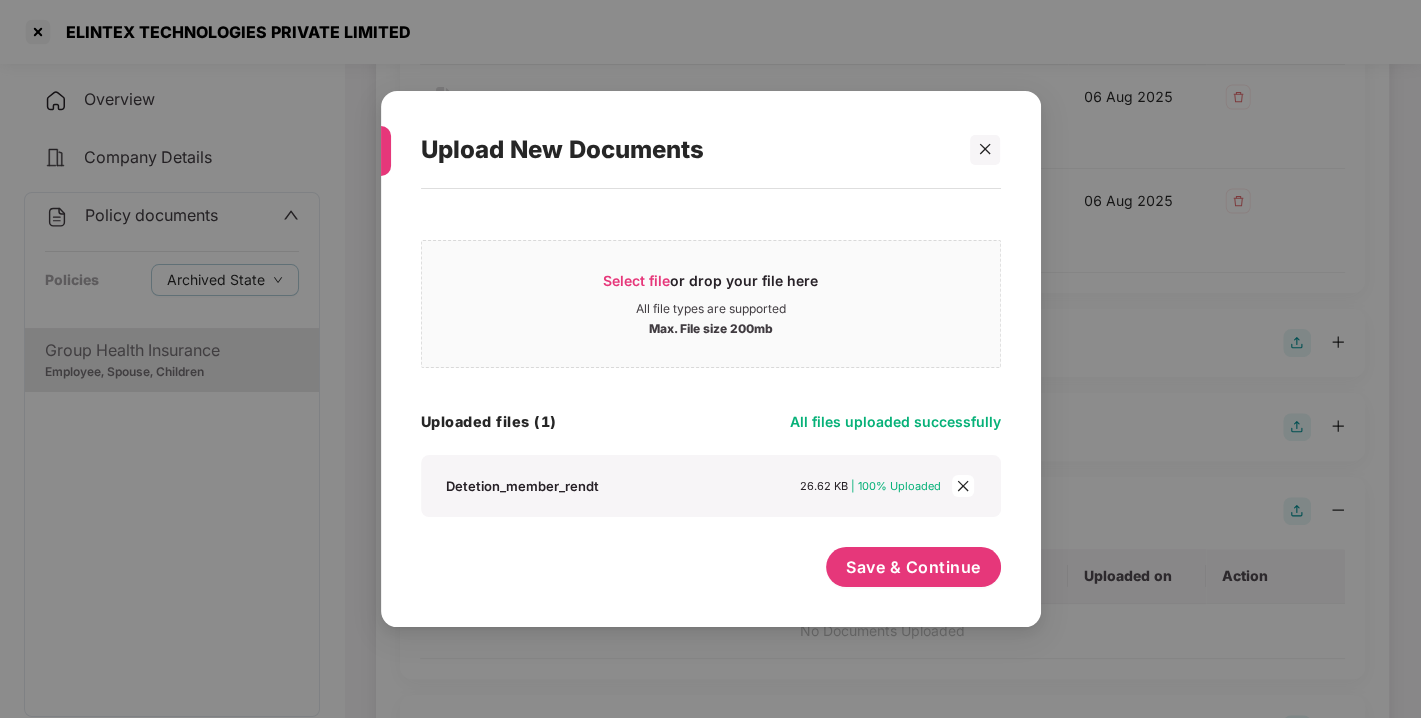 click 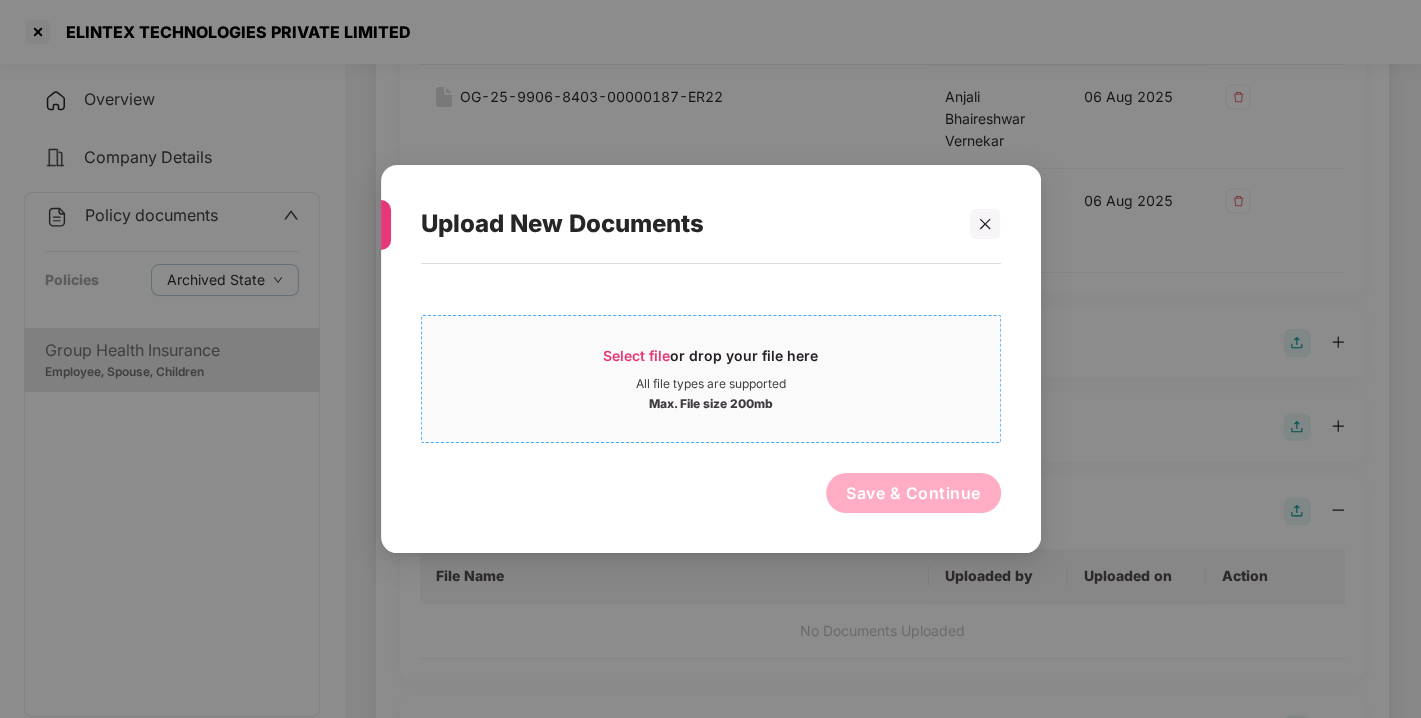 click on "Select file" at bounding box center [636, 355] 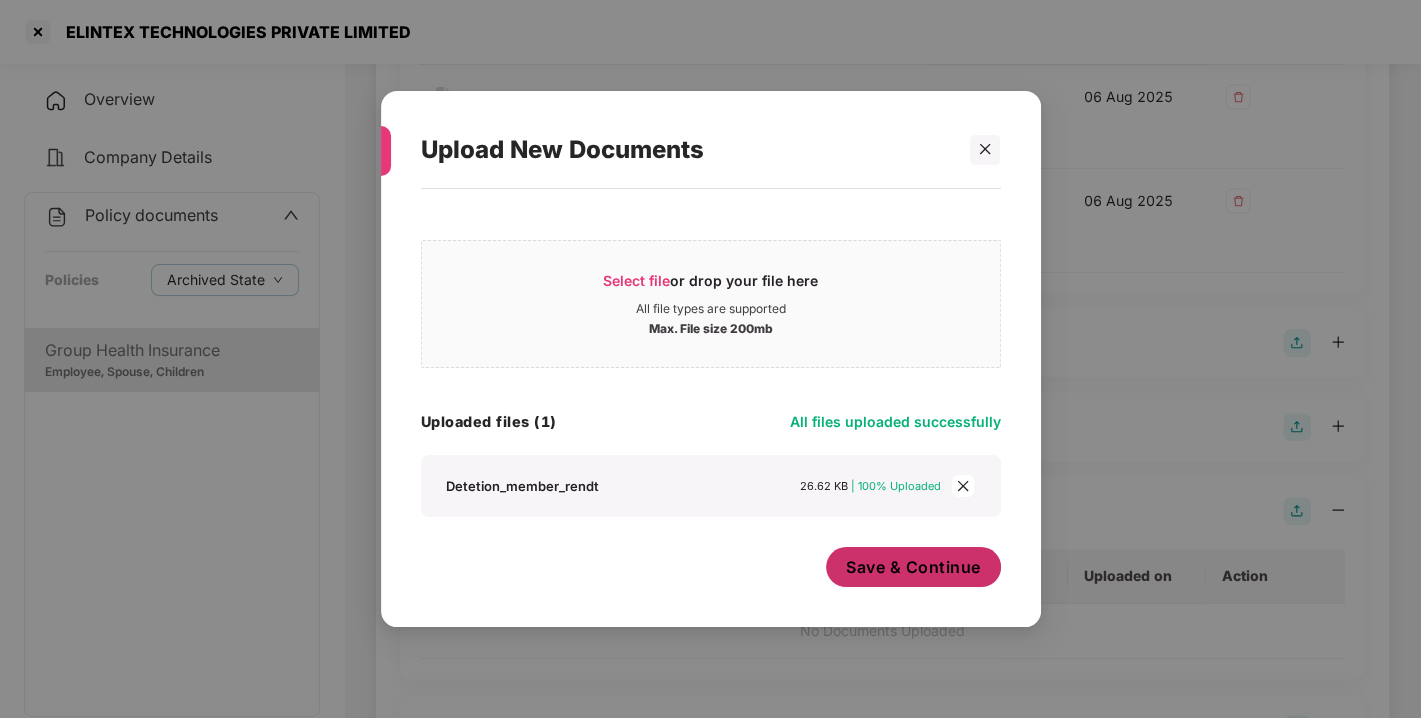 click on "Save & Continue" at bounding box center (913, 567) 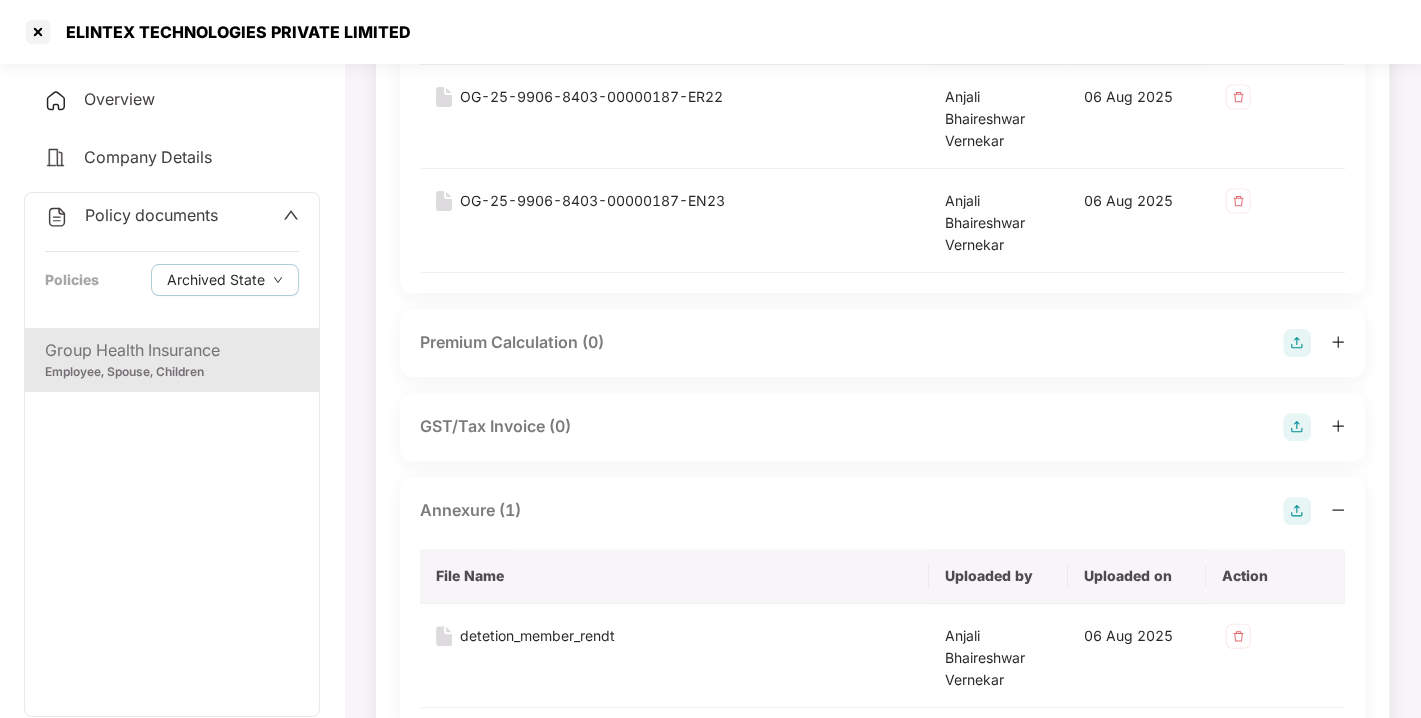 click at bounding box center [1297, 511] 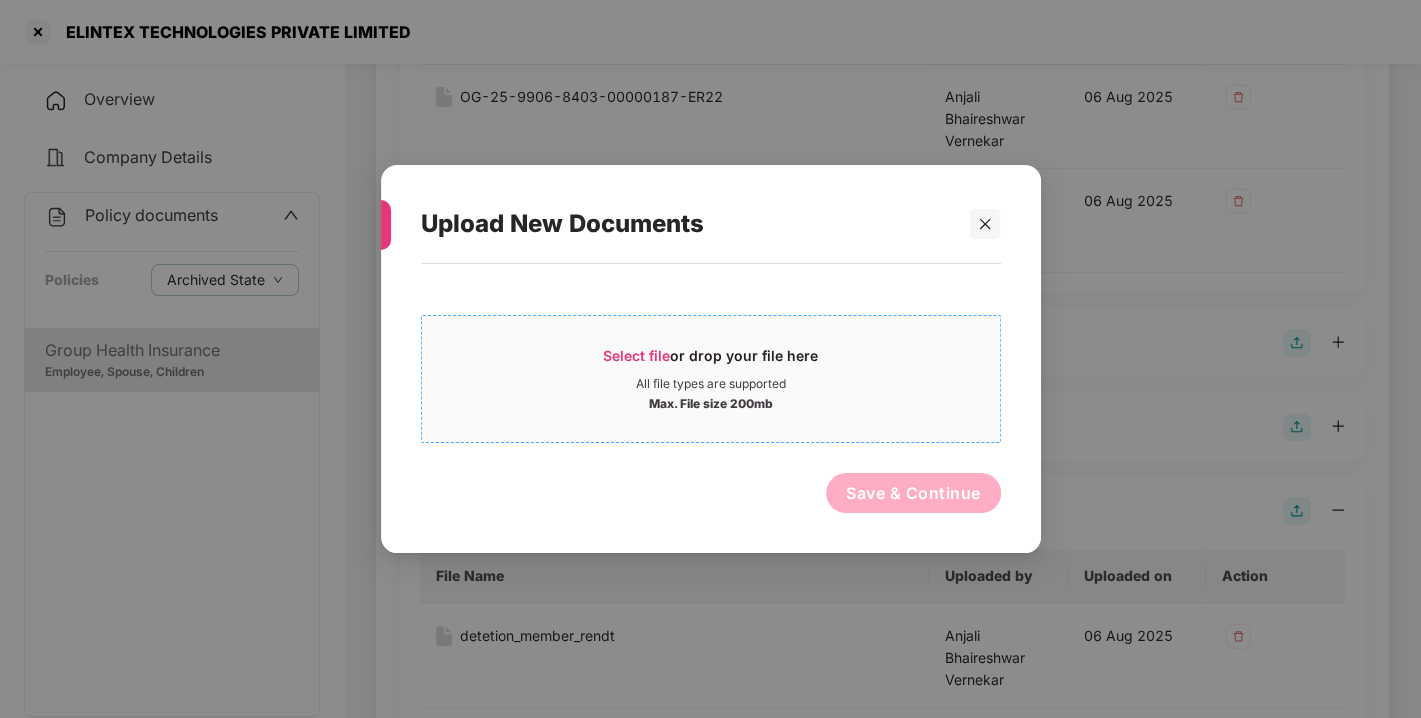 click on "Select file  or drop your file here All file types are supported Max. File size 200mb" at bounding box center (711, 379) 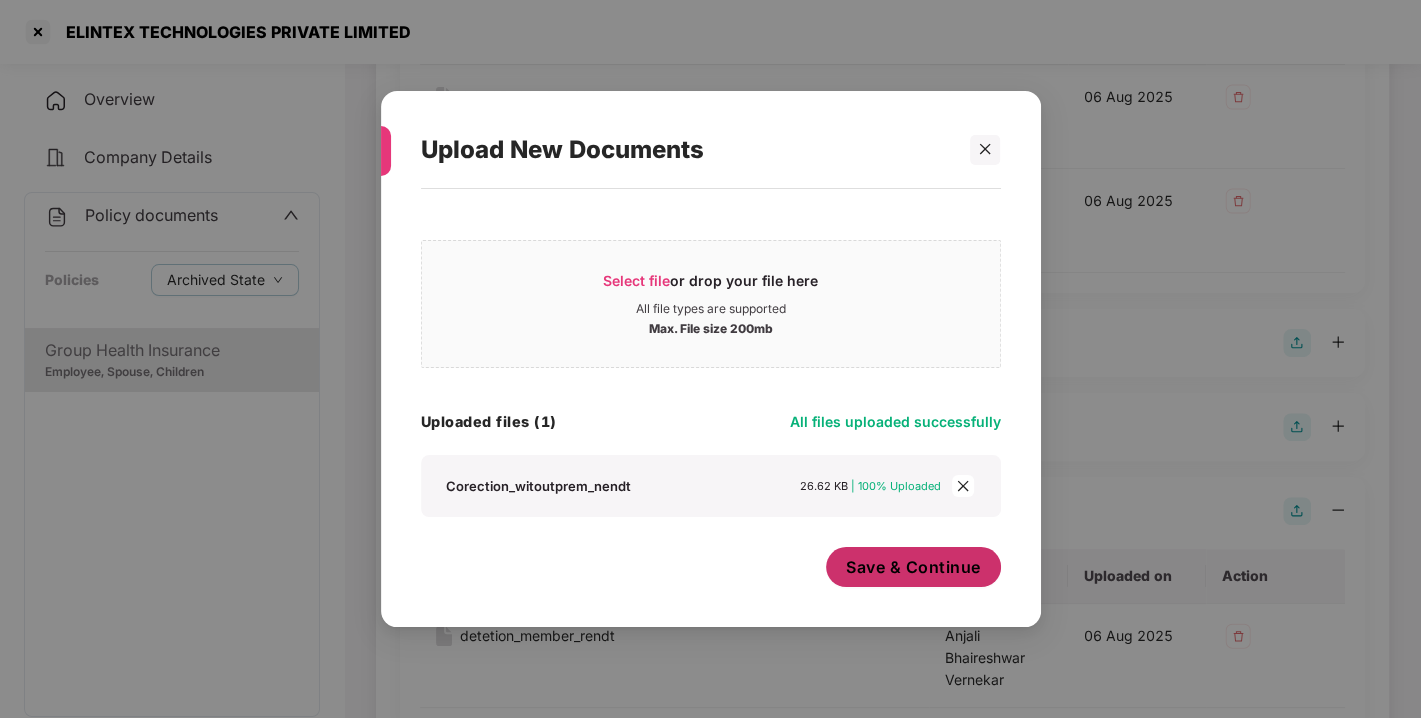 click on "Save & Continue" at bounding box center [913, 567] 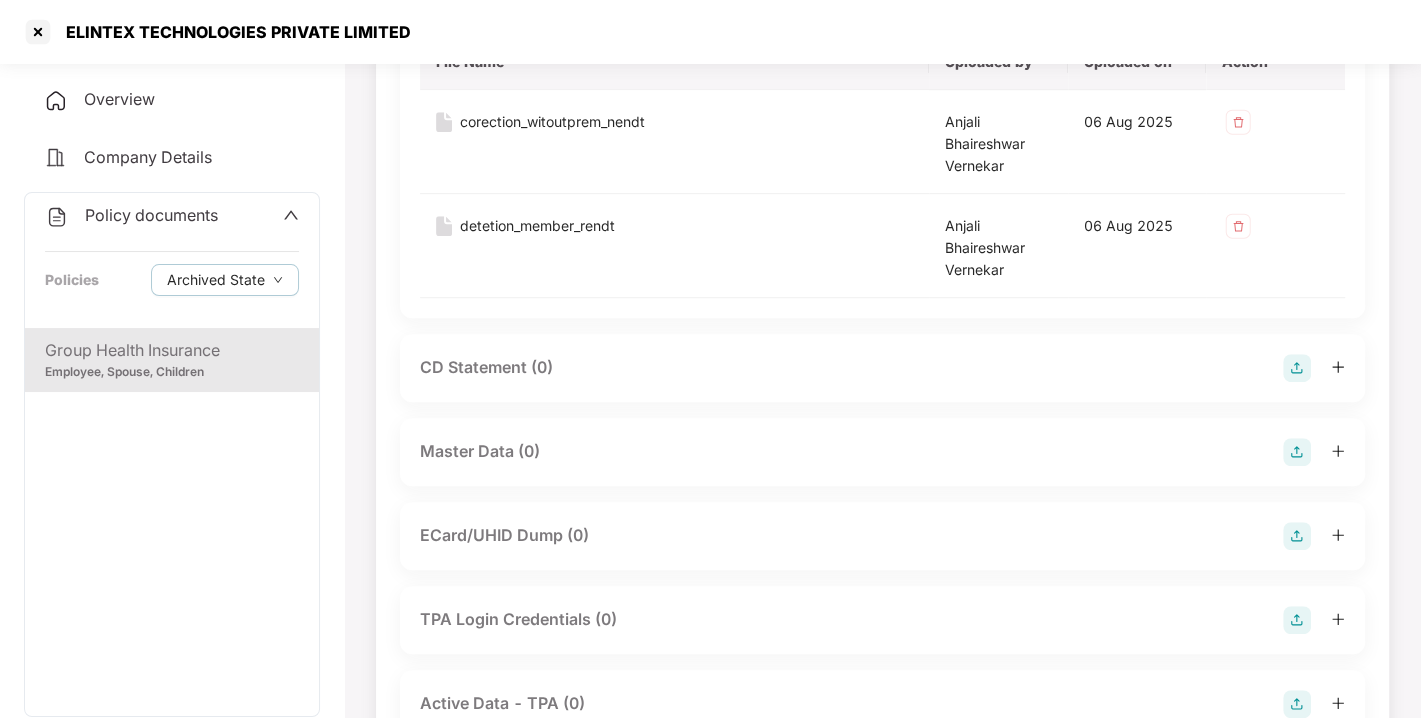 scroll, scrollTop: 802, scrollLeft: 0, axis: vertical 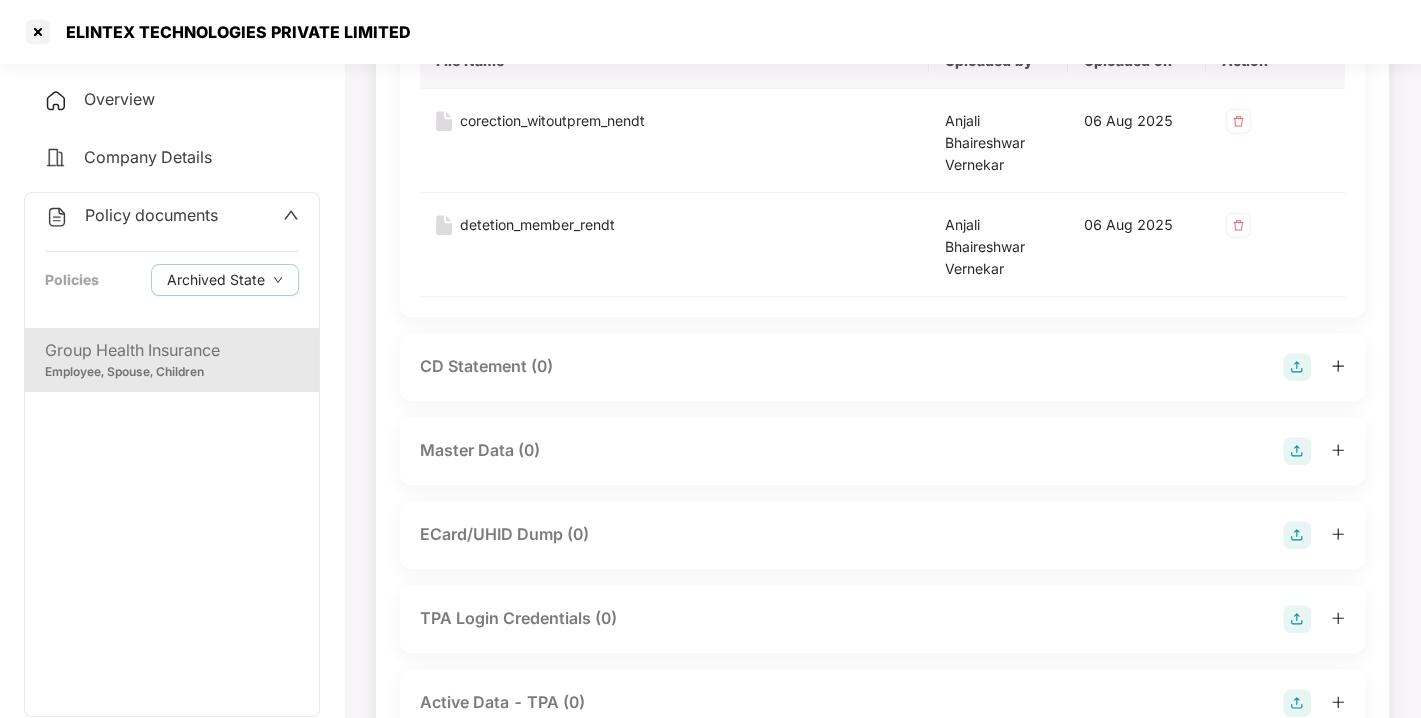 click at bounding box center [1297, 451] 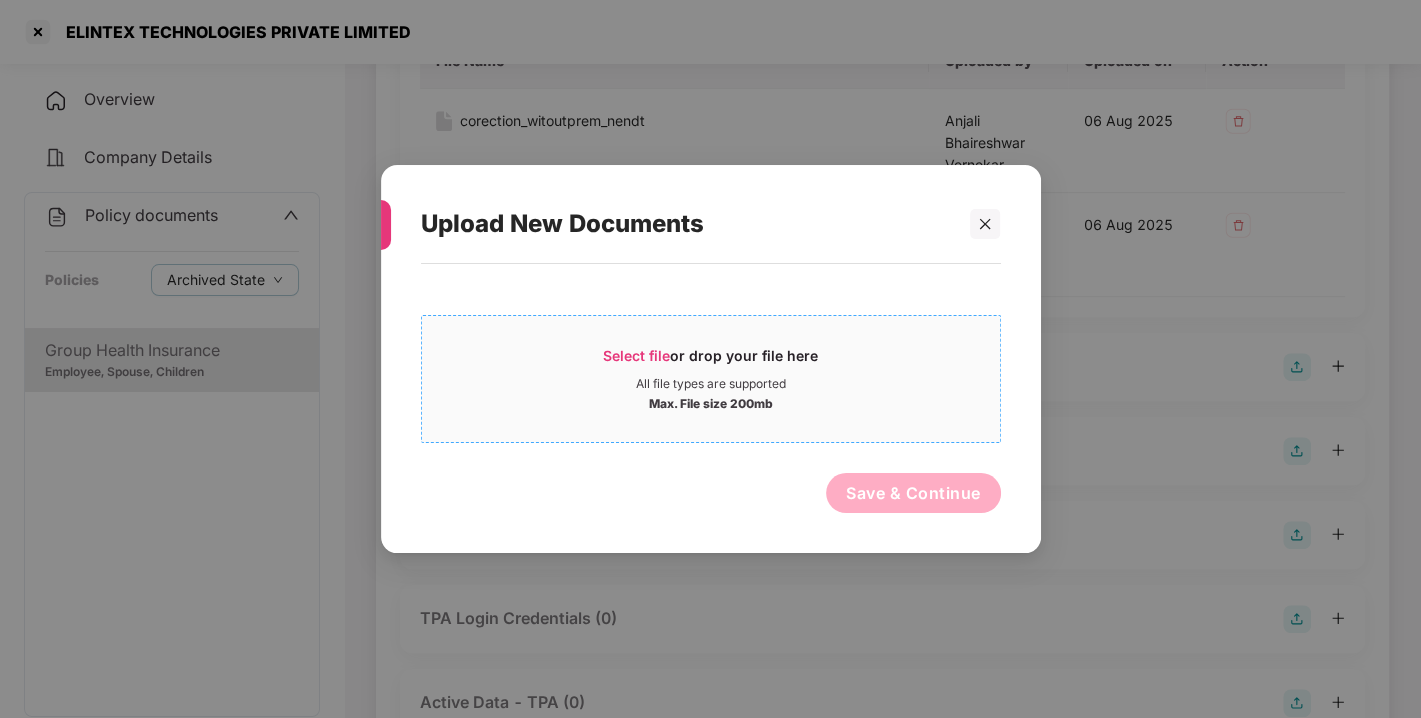 click on "Select file" at bounding box center [636, 355] 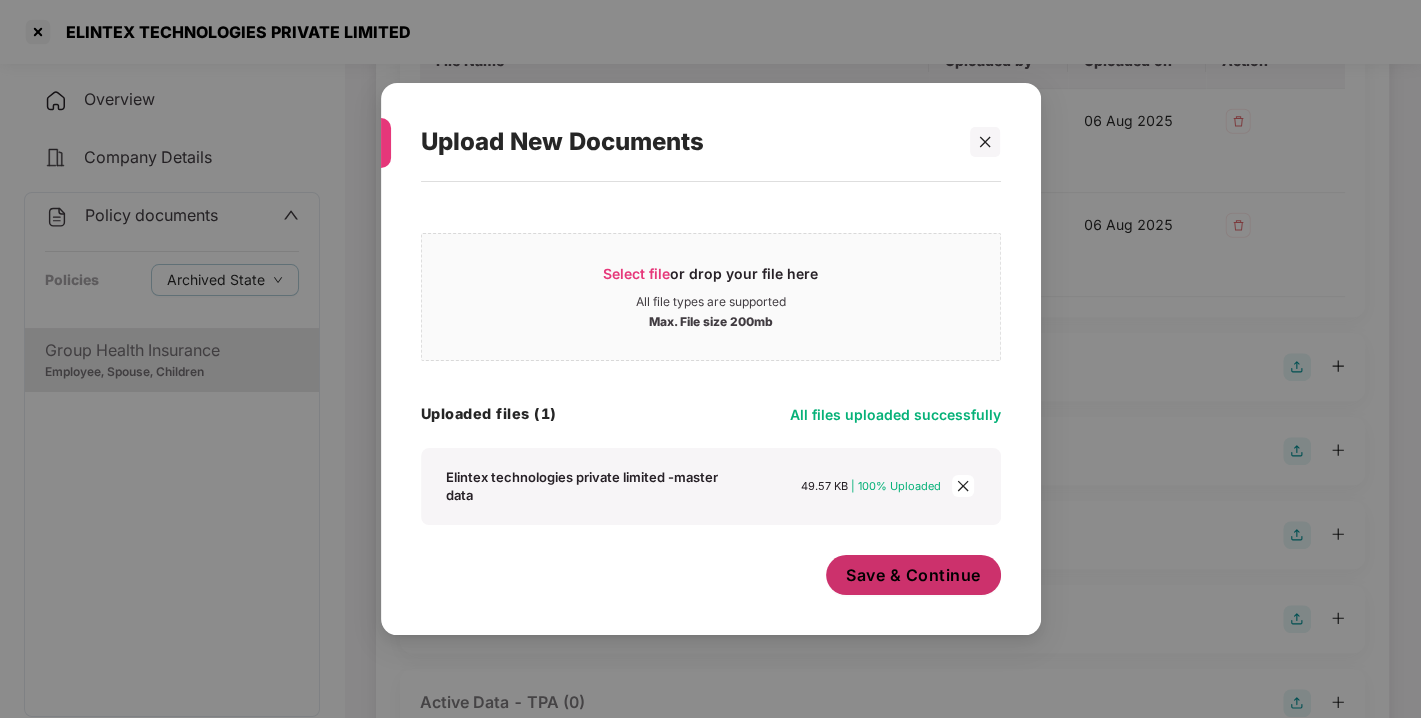 click on "Save & Continue" at bounding box center [913, 575] 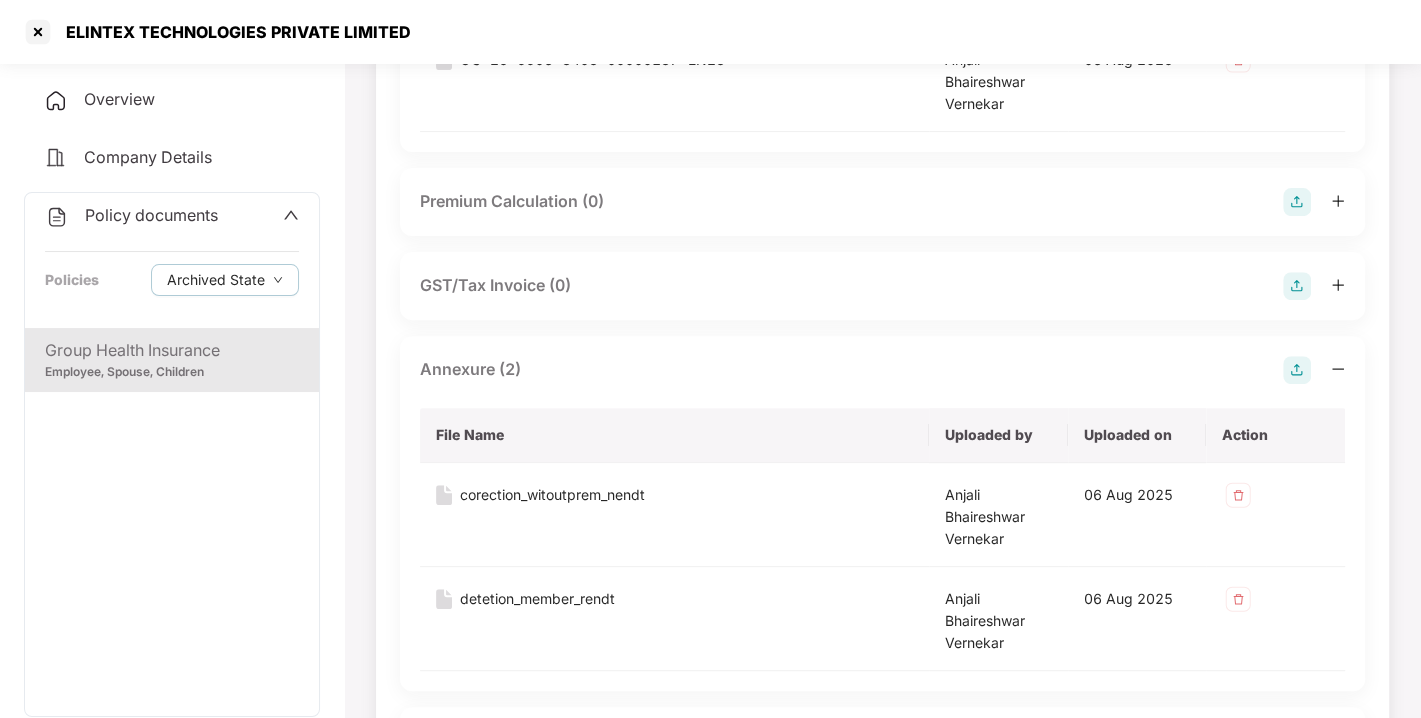 scroll, scrollTop: 0, scrollLeft: 0, axis: both 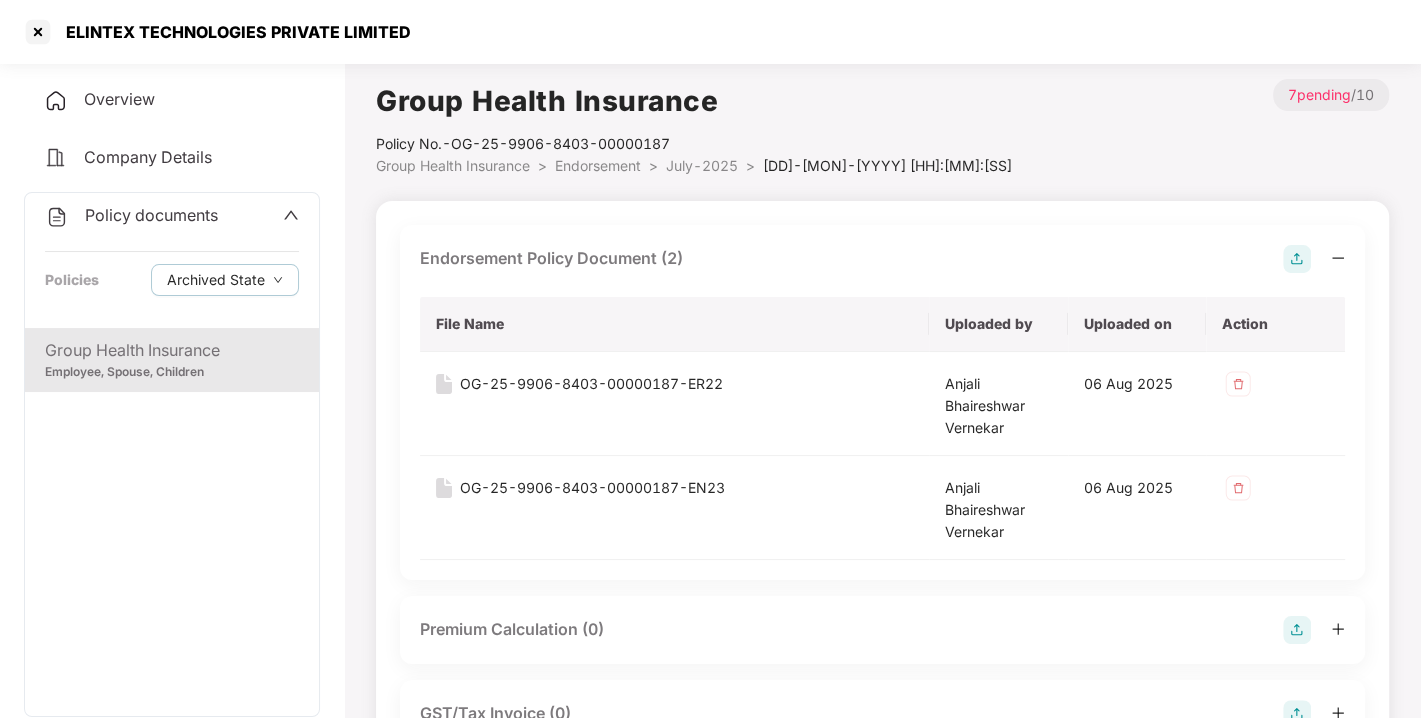 click on "Policy documents" at bounding box center [151, 215] 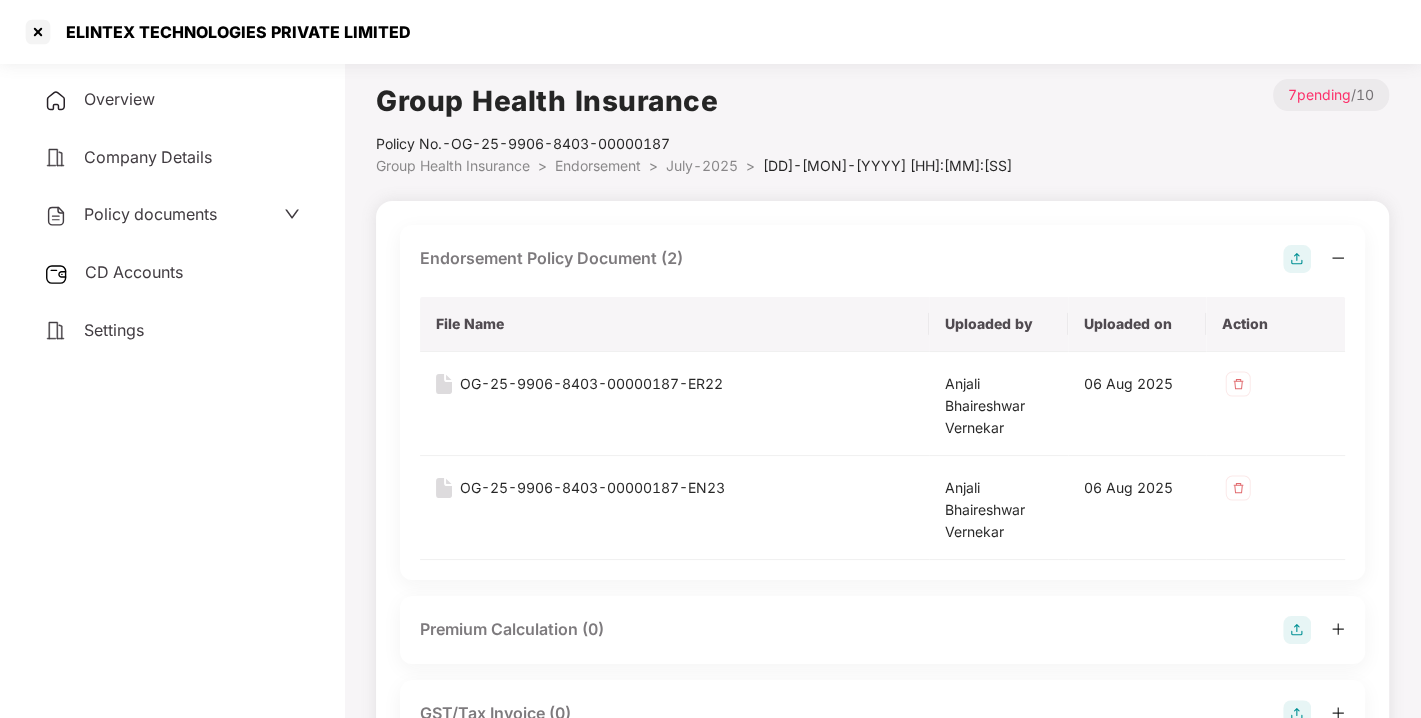 click on "CD Accounts" at bounding box center [134, 272] 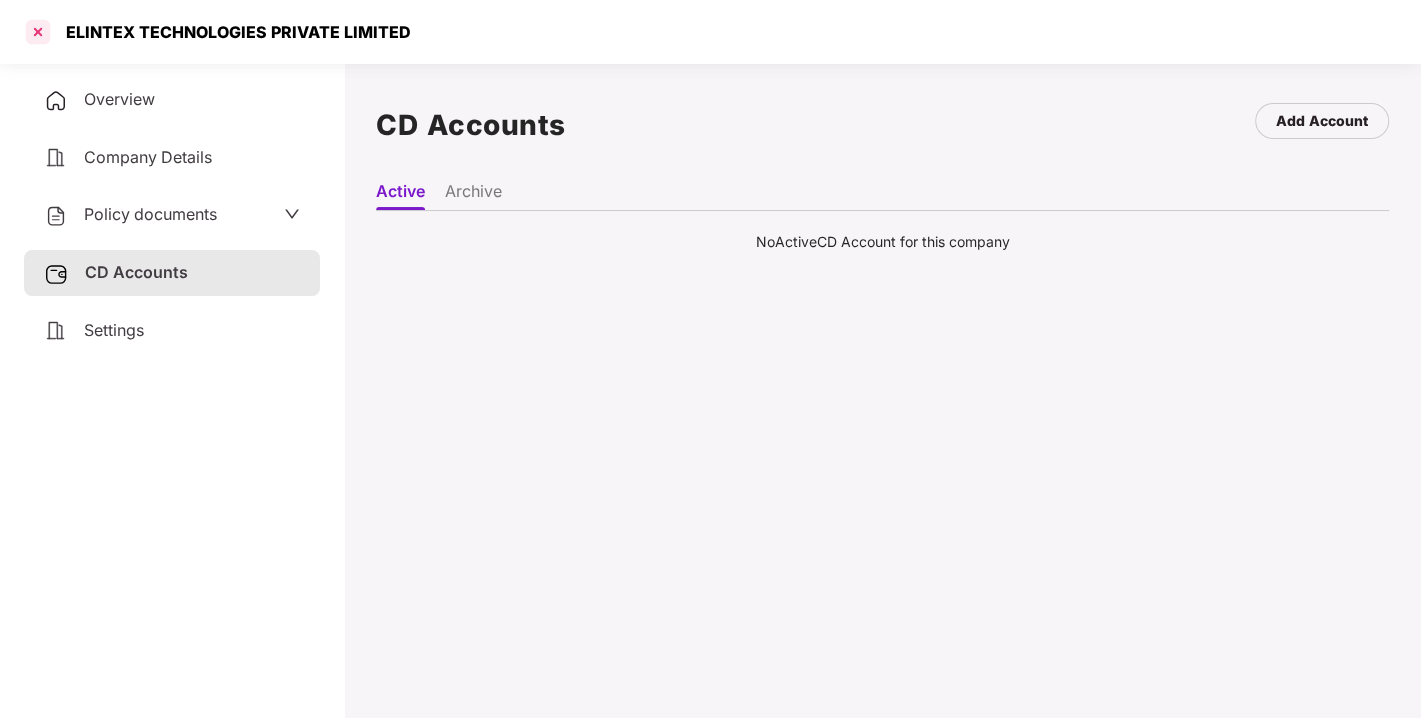 click at bounding box center (38, 32) 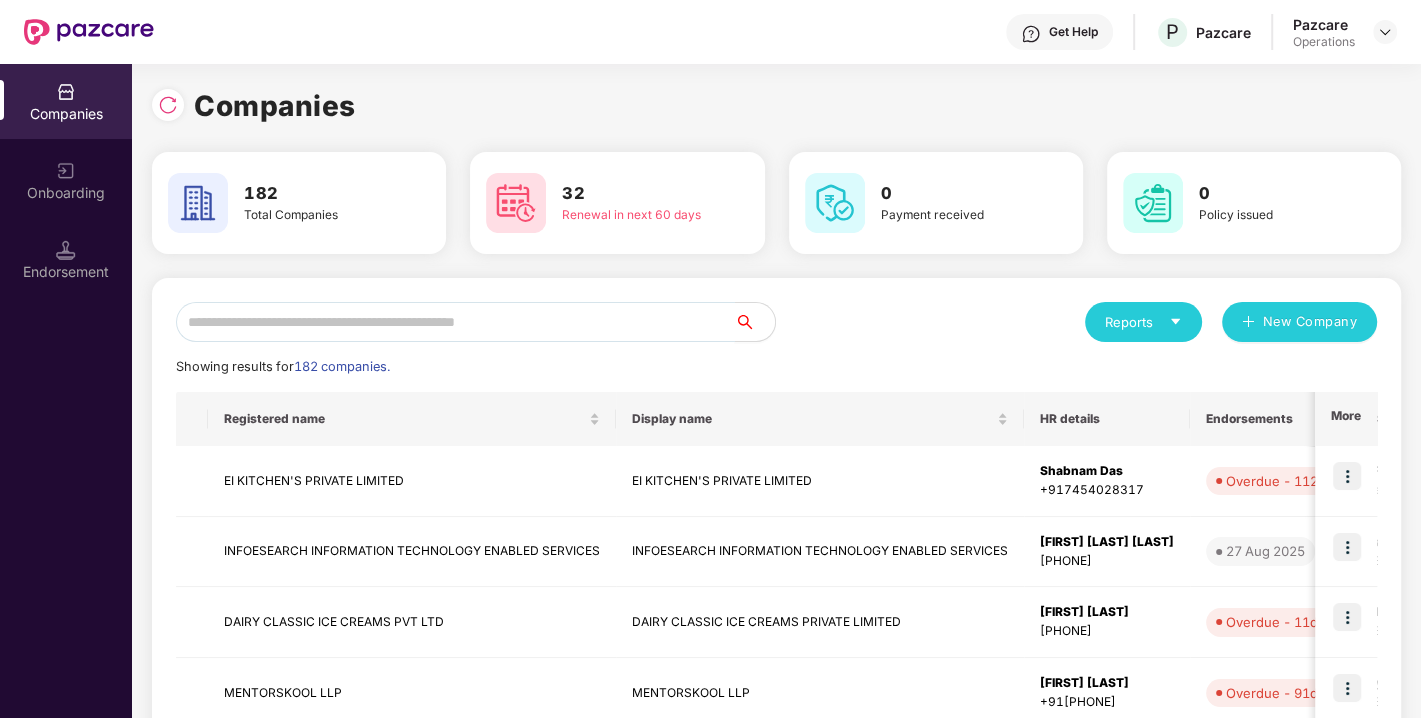 click at bounding box center [455, 322] 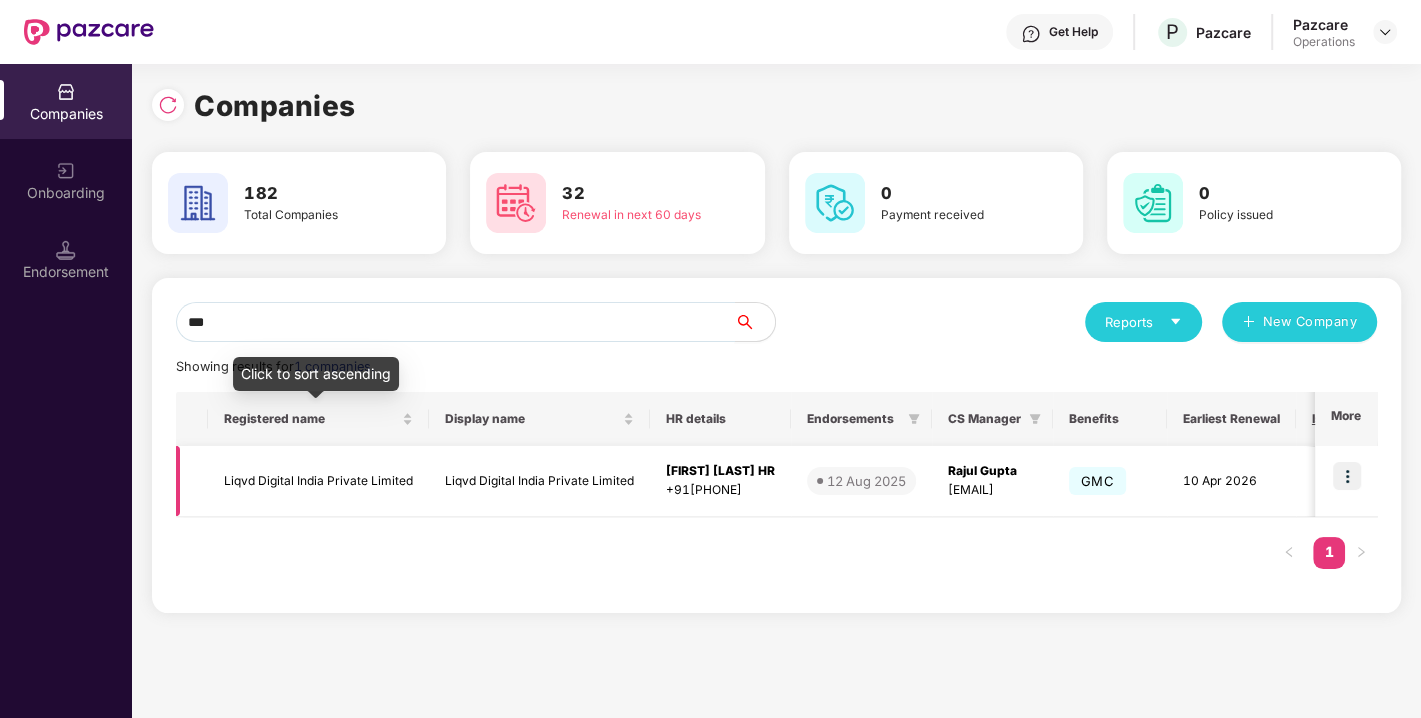 type on "***" 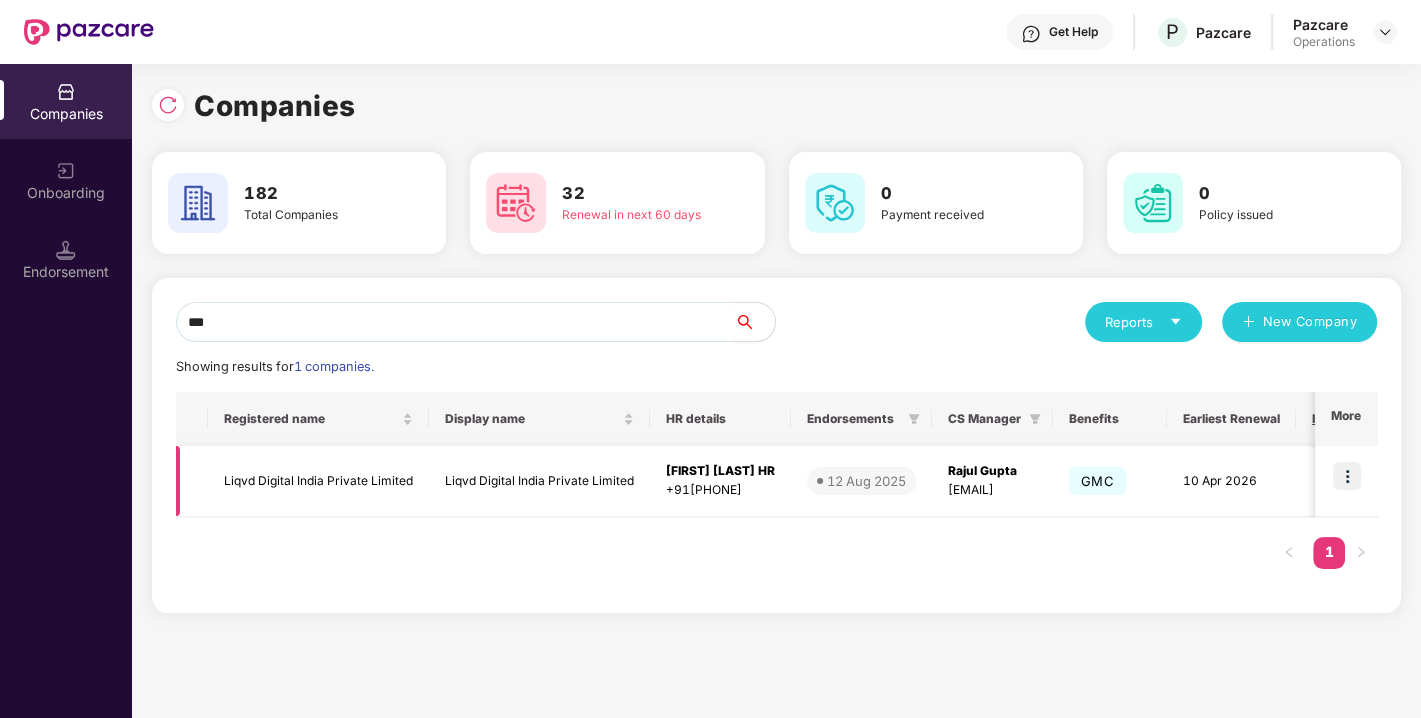 click on "Liqvd Digital India Private Limited" at bounding box center [318, 481] 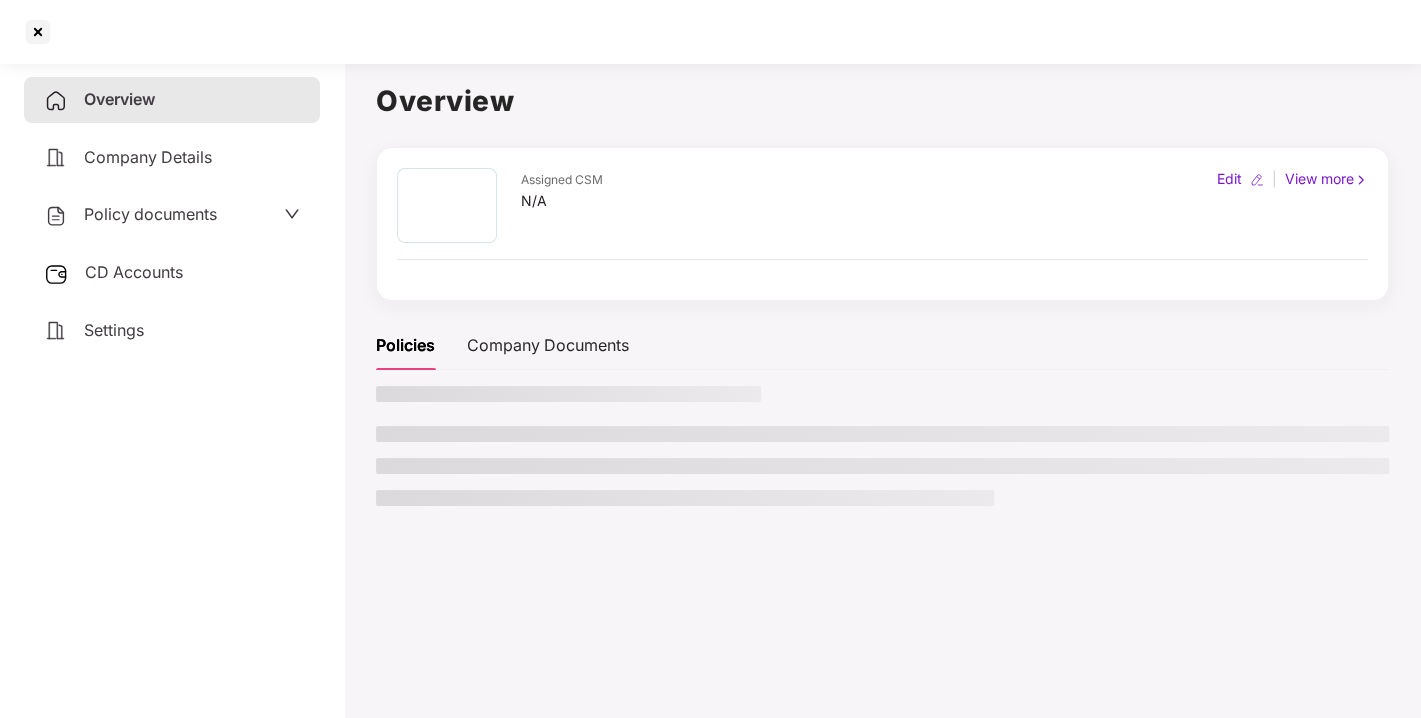 click on "Policy documents" at bounding box center [130, 215] 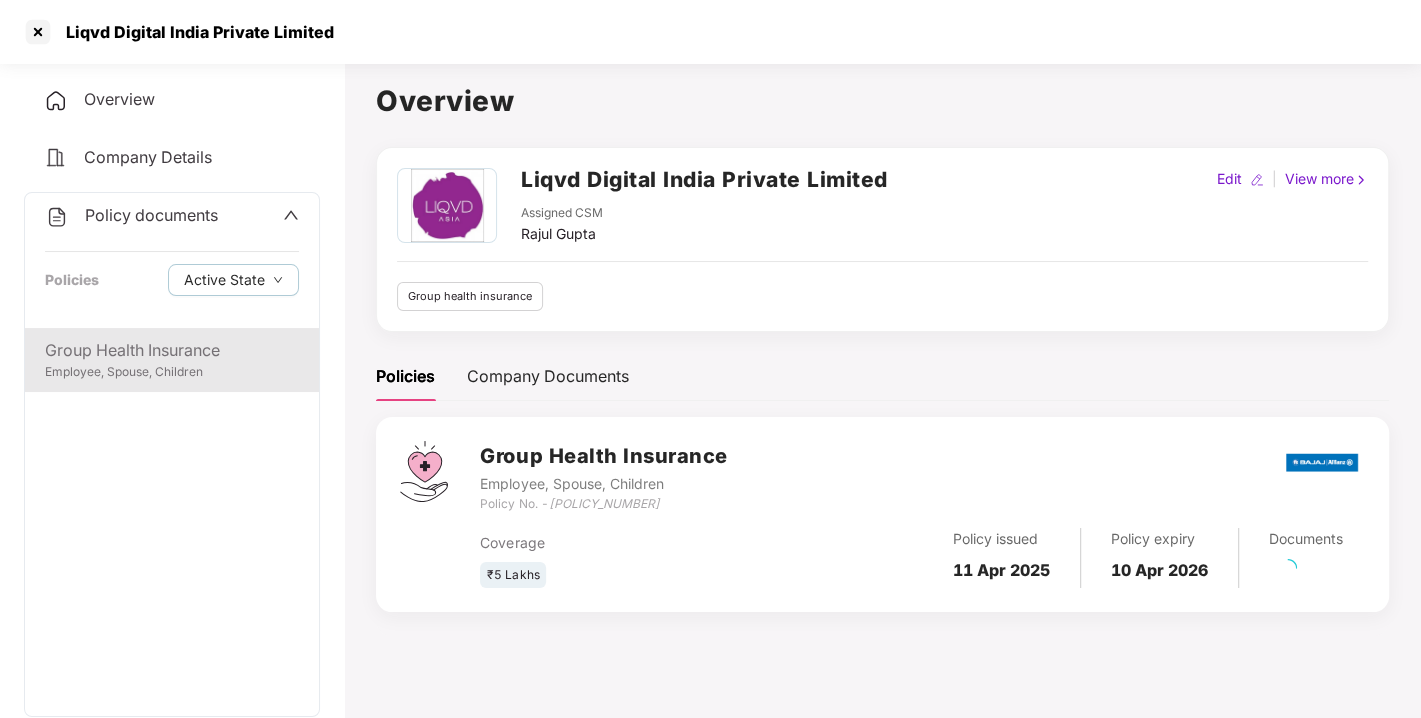 click on "Group Health Insurance" at bounding box center [172, 350] 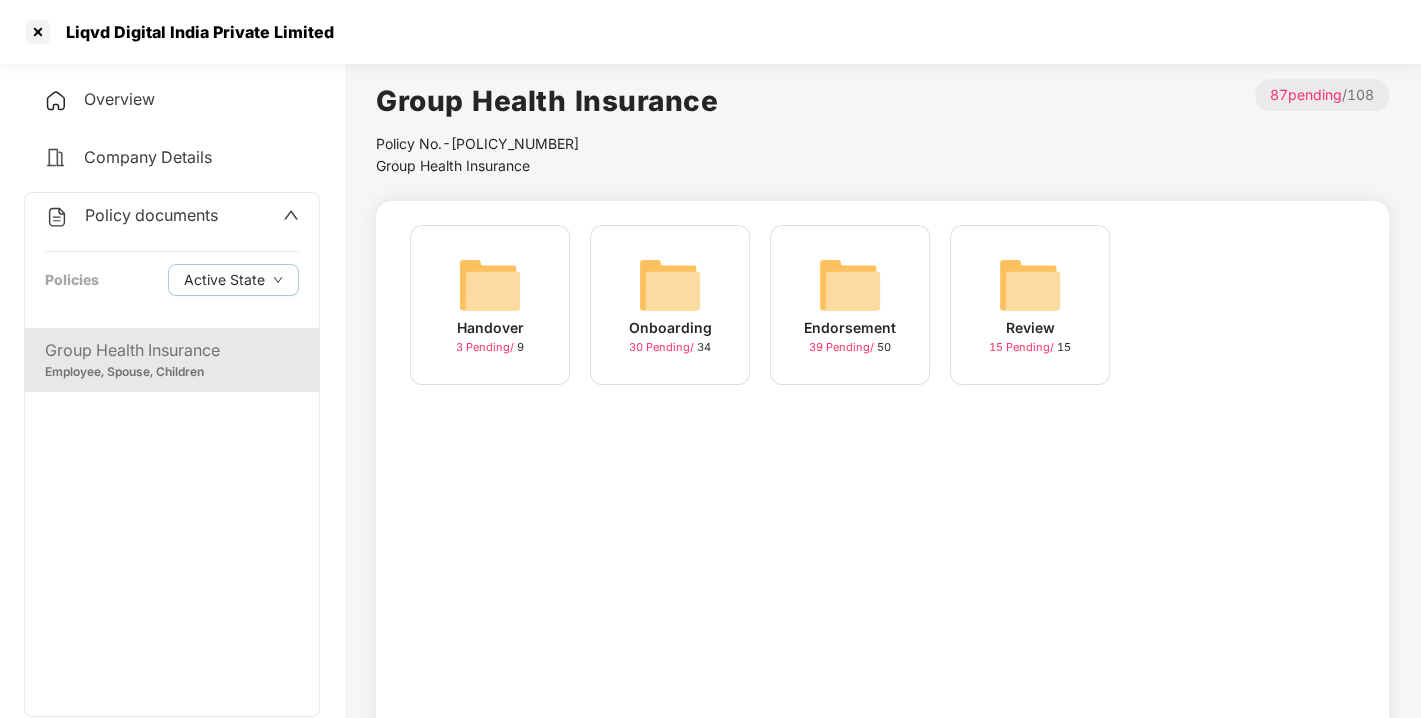 click at bounding box center (850, 285) 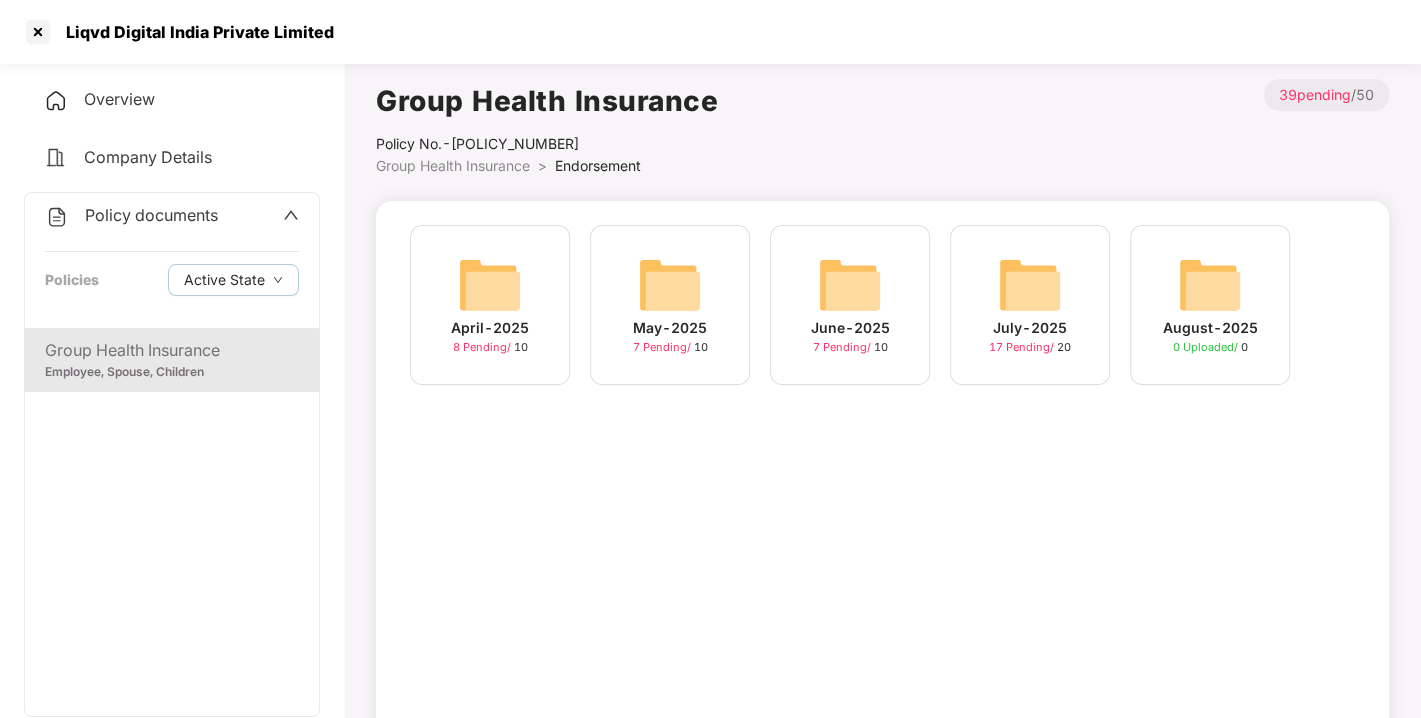 click at bounding box center [1030, 285] 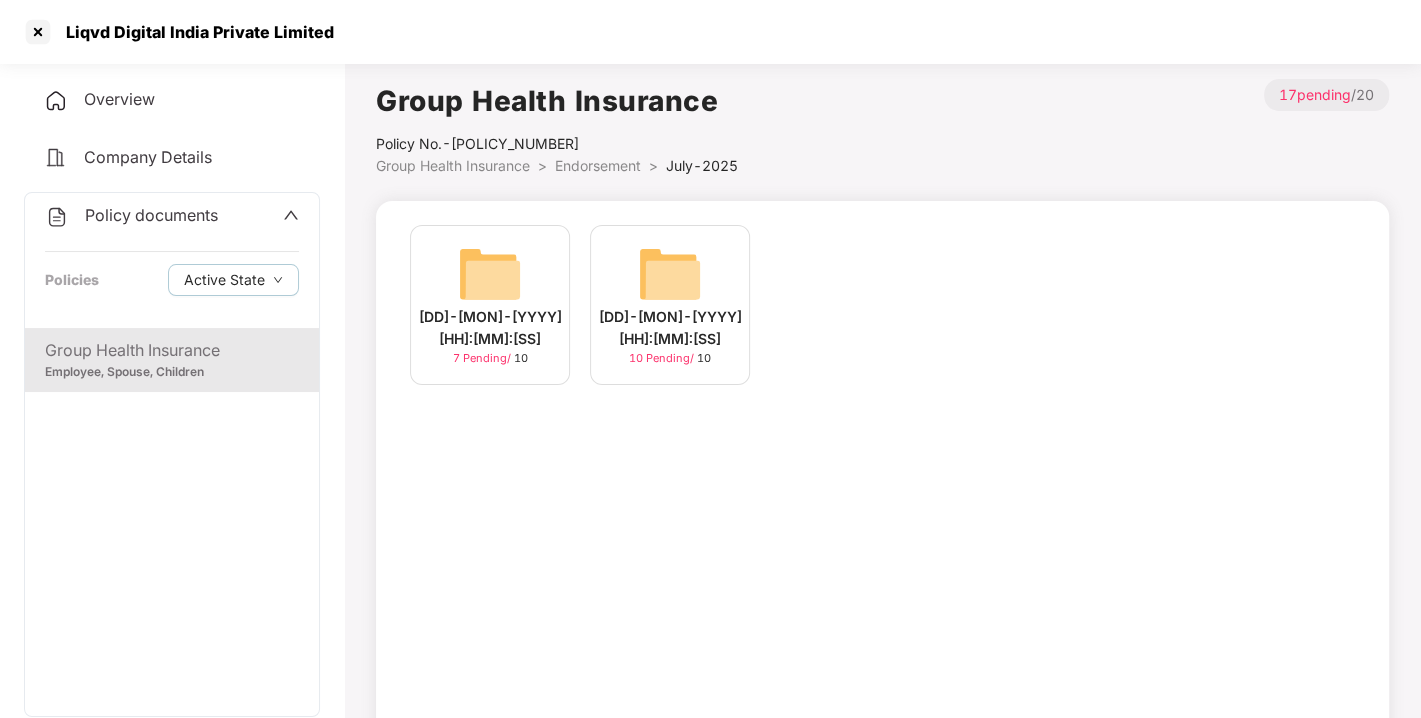 click at bounding box center (670, 274) 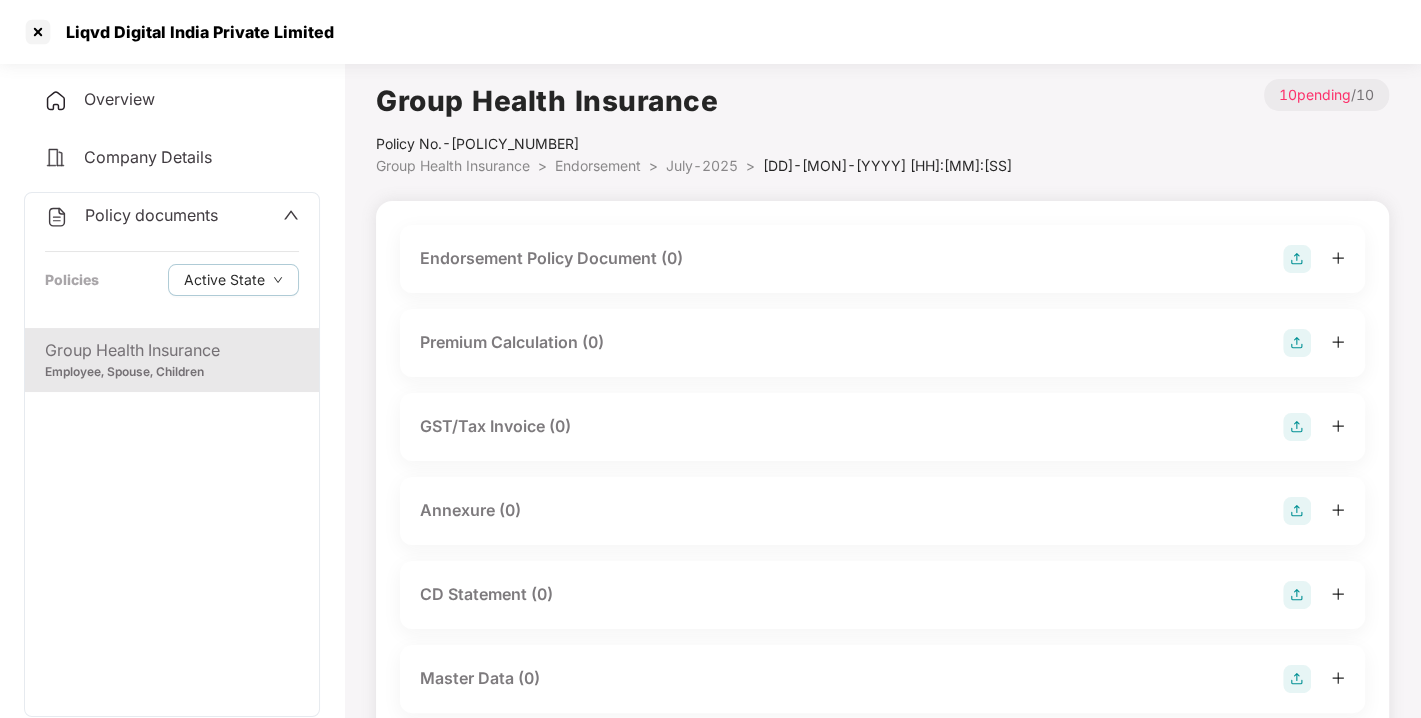 click at bounding box center [1297, 259] 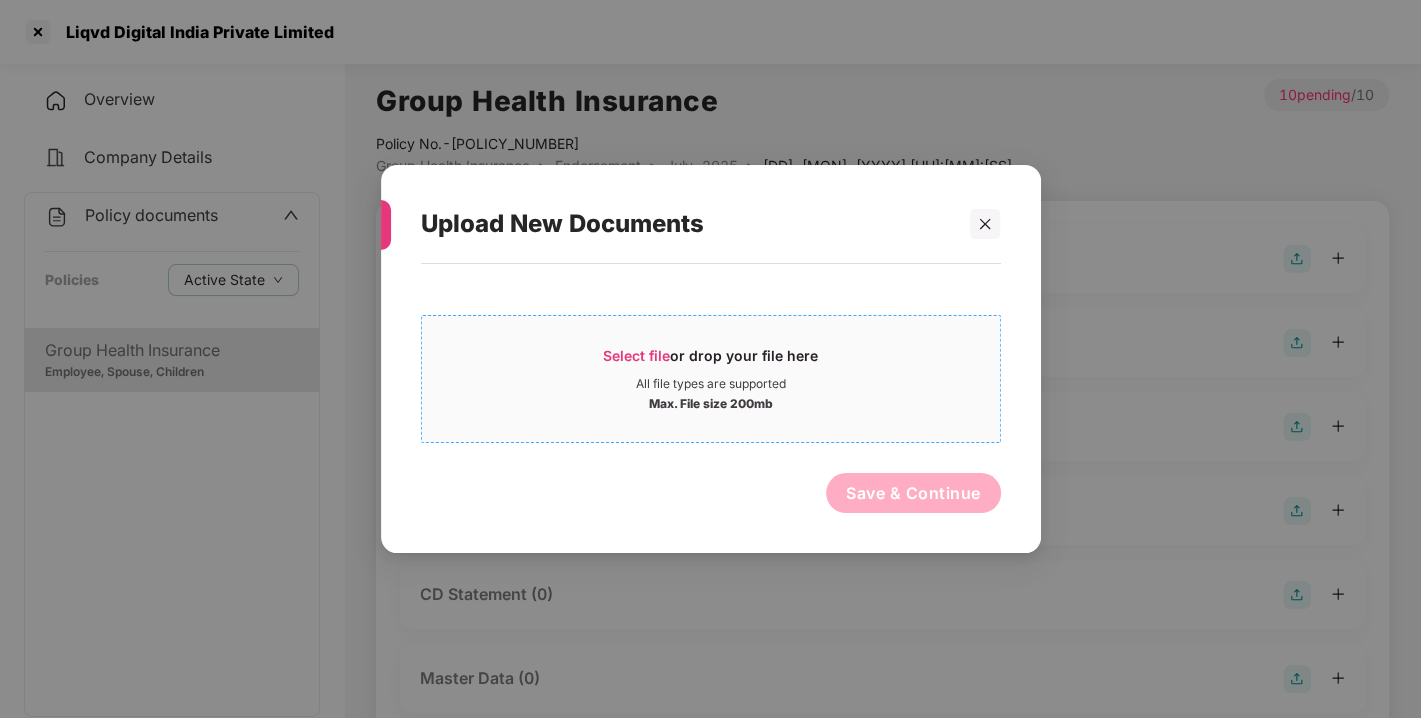 click on "Select file  or drop your file here All file types are supported Max. File size 200mb" at bounding box center [711, 379] 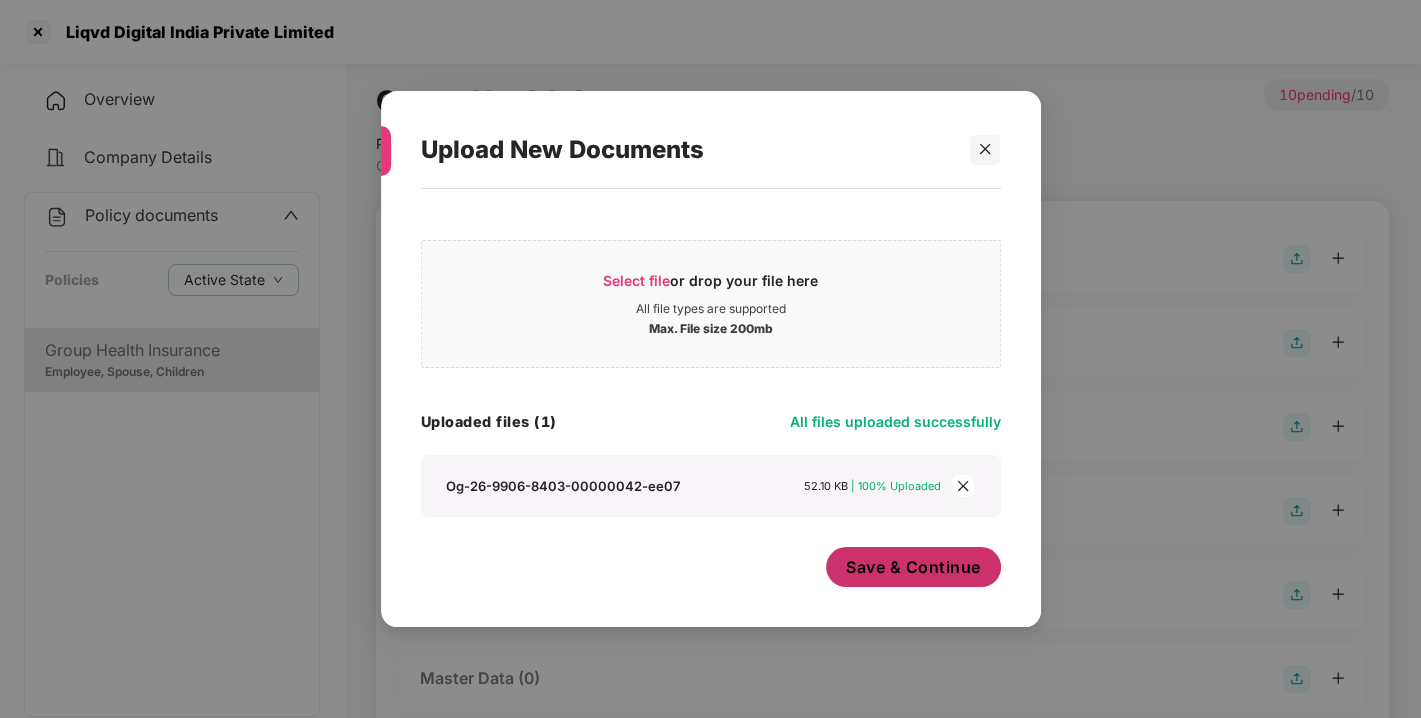 click on "Save & Continue" at bounding box center [913, 567] 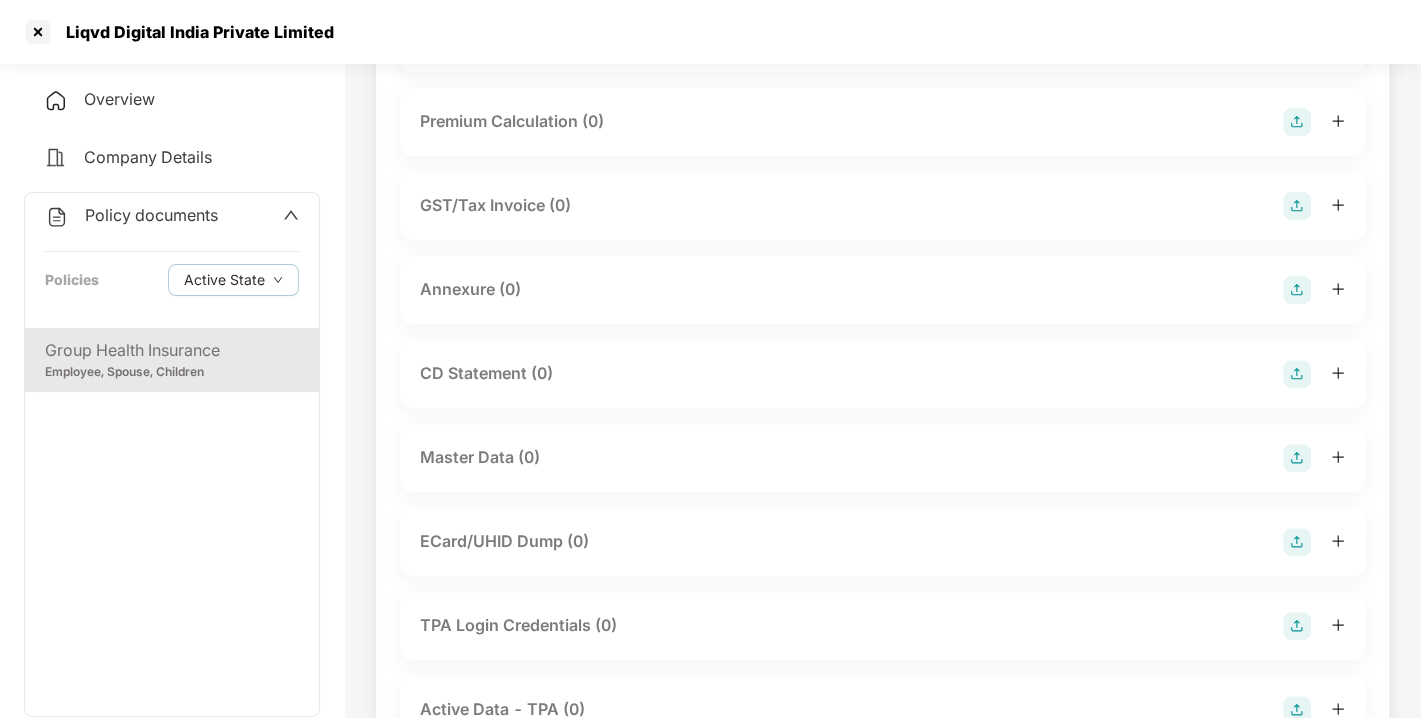 scroll, scrollTop: 405, scrollLeft: 0, axis: vertical 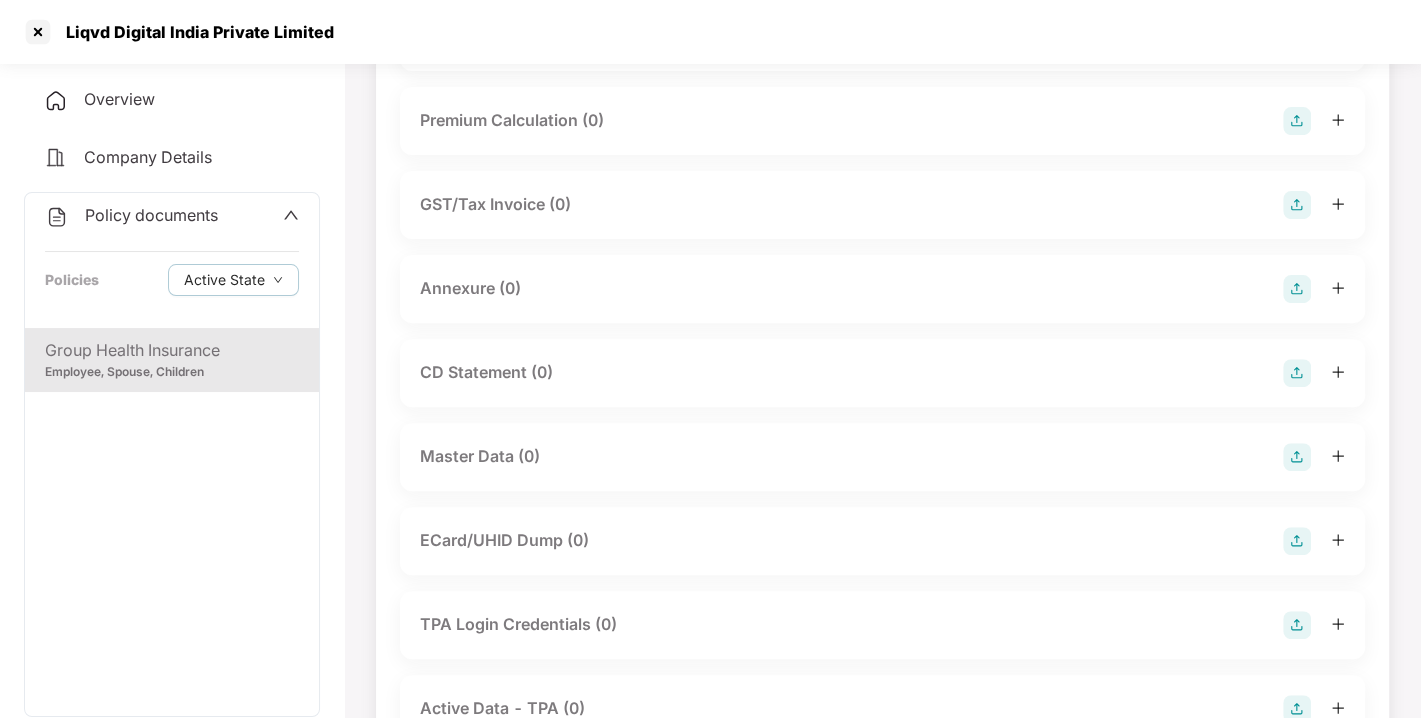 click at bounding box center [1297, 289] 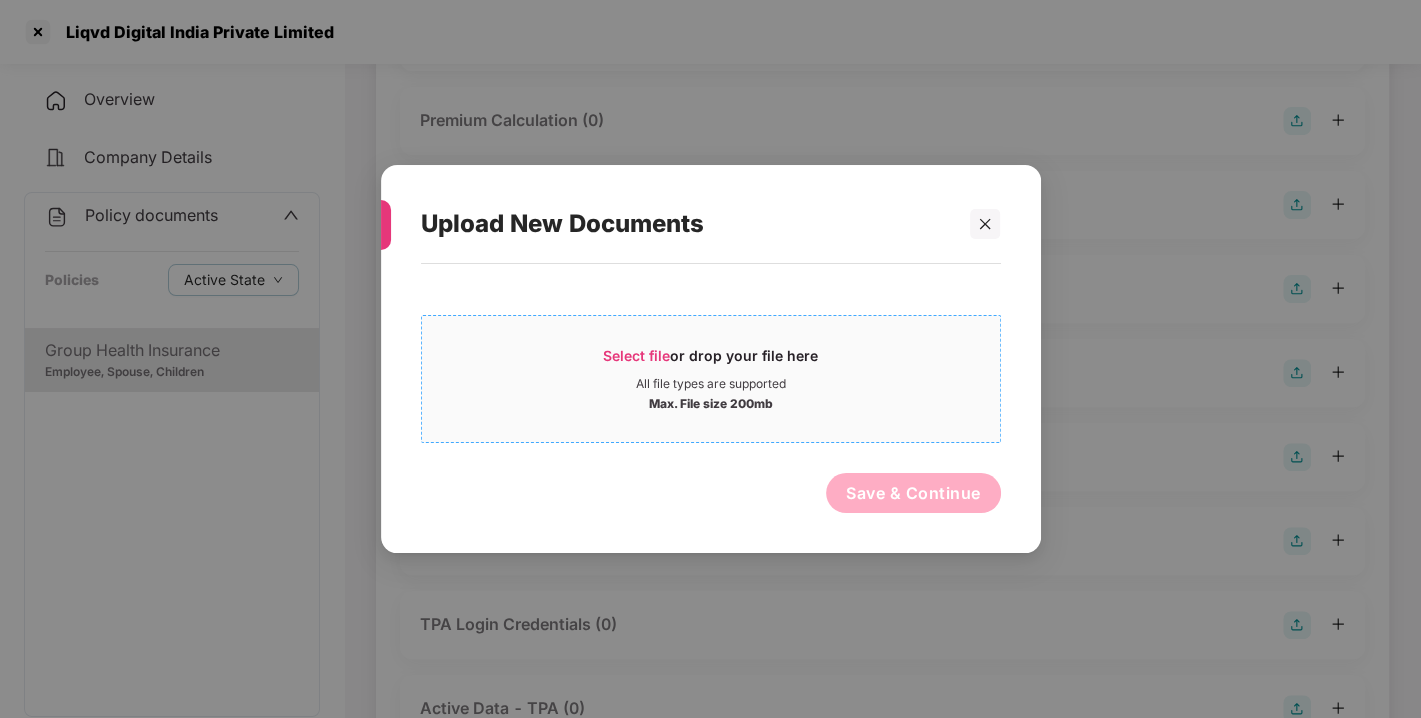 click on "Select file" at bounding box center [636, 355] 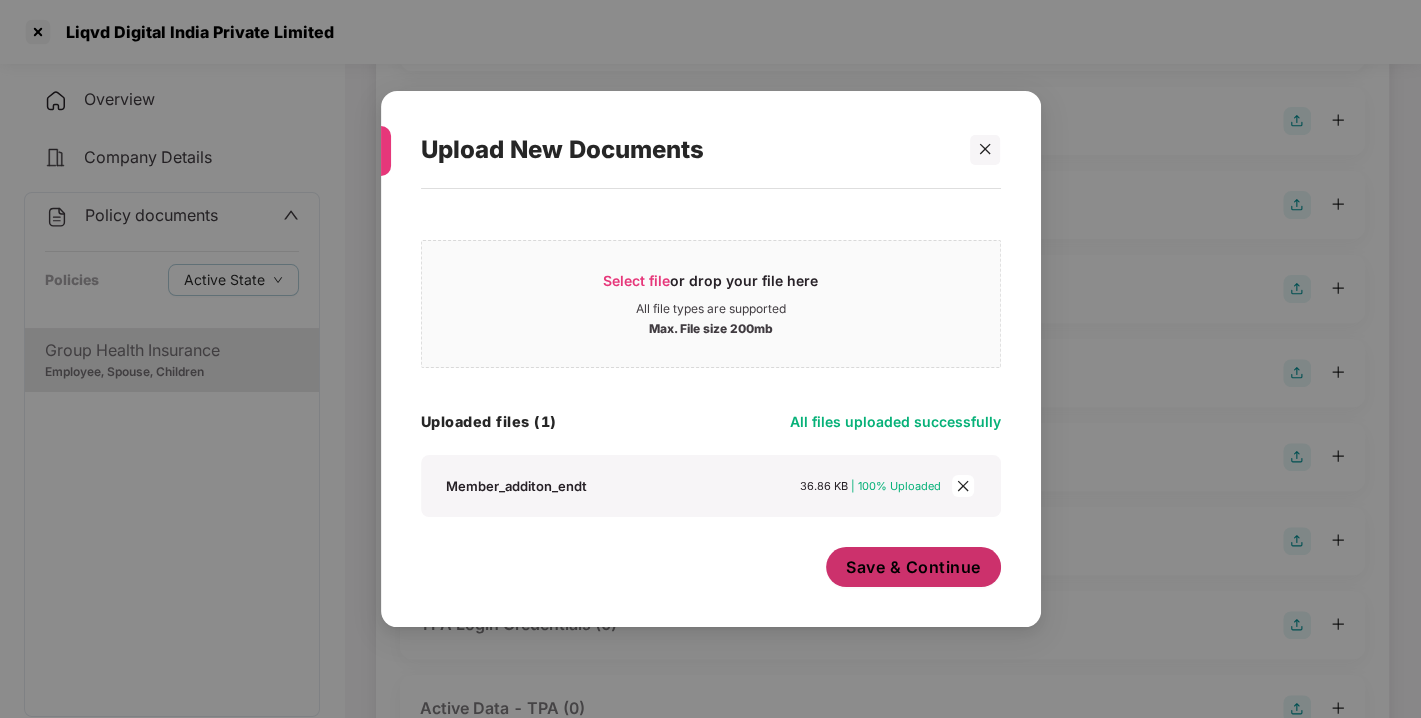 click on "Save & Continue" at bounding box center [913, 567] 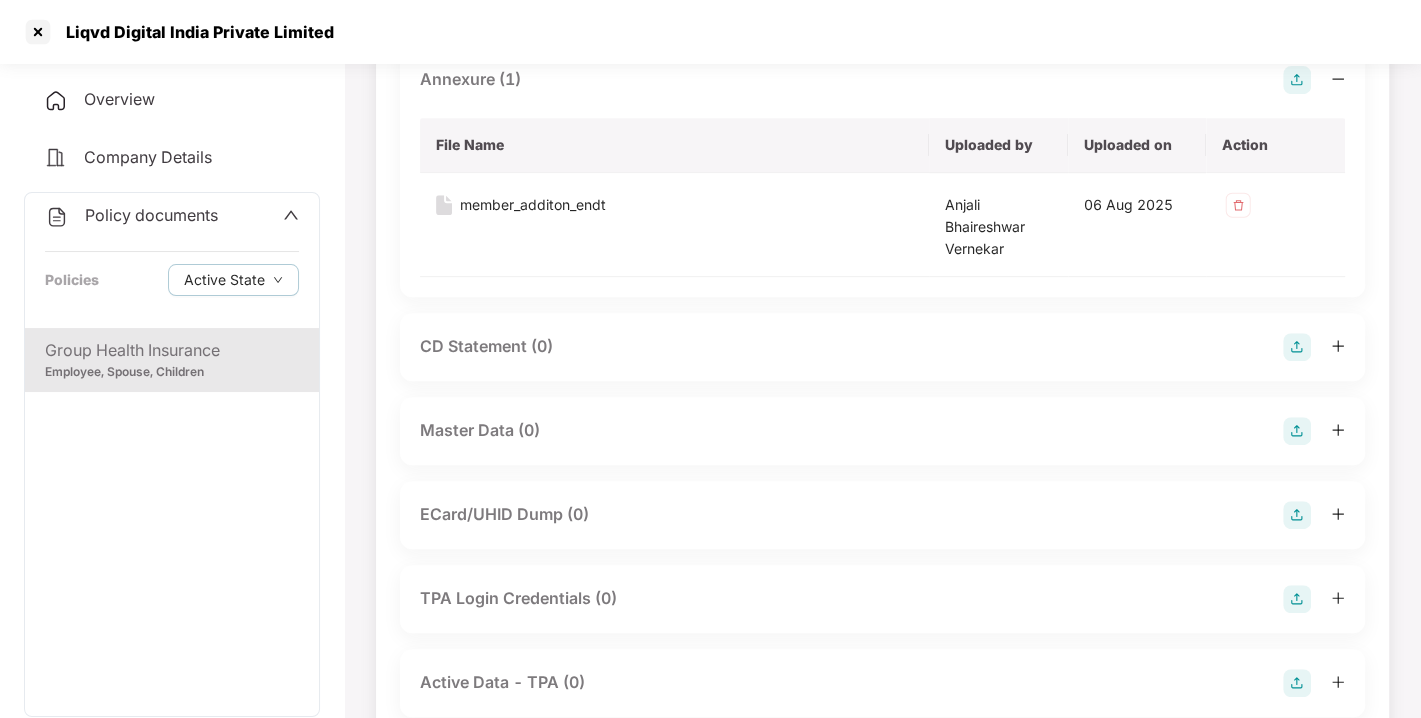 scroll, scrollTop: 644, scrollLeft: 0, axis: vertical 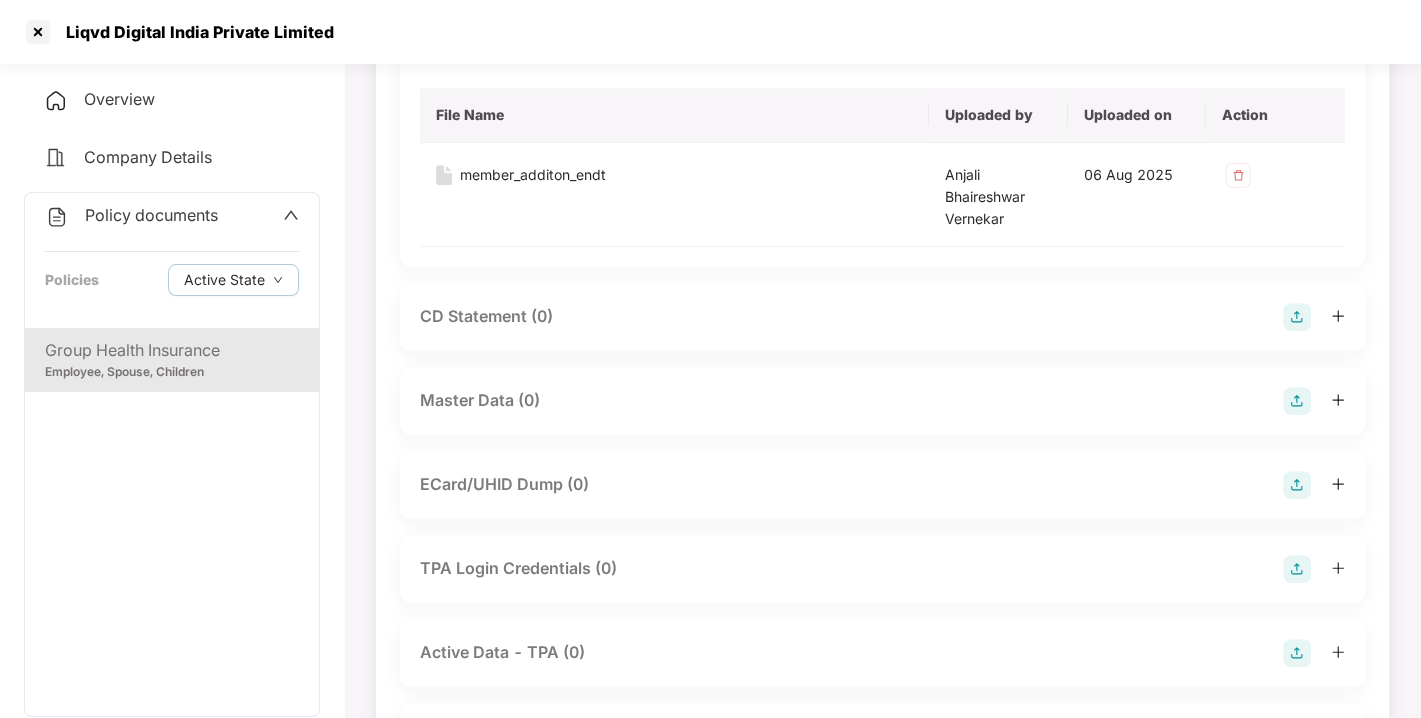 click at bounding box center [1297, 401] 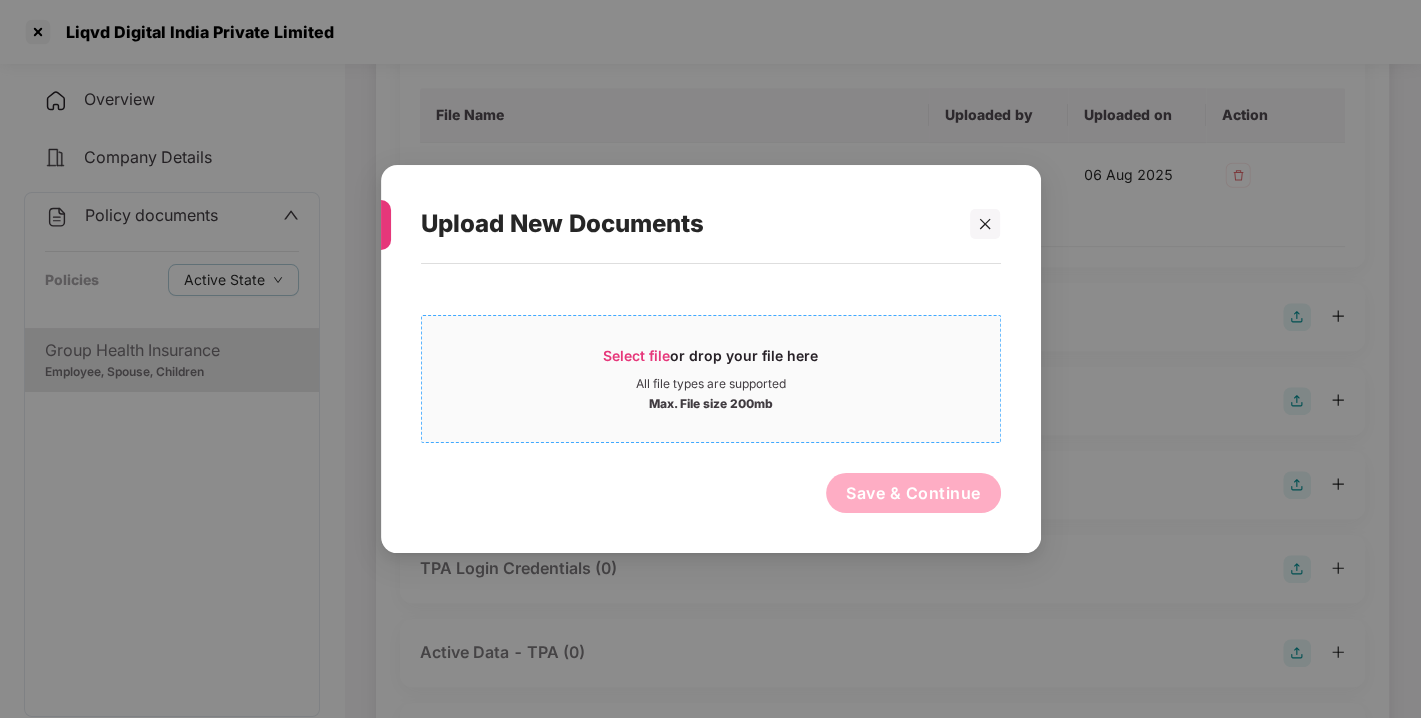 click on "Select file" at bounding box center (636, 355) 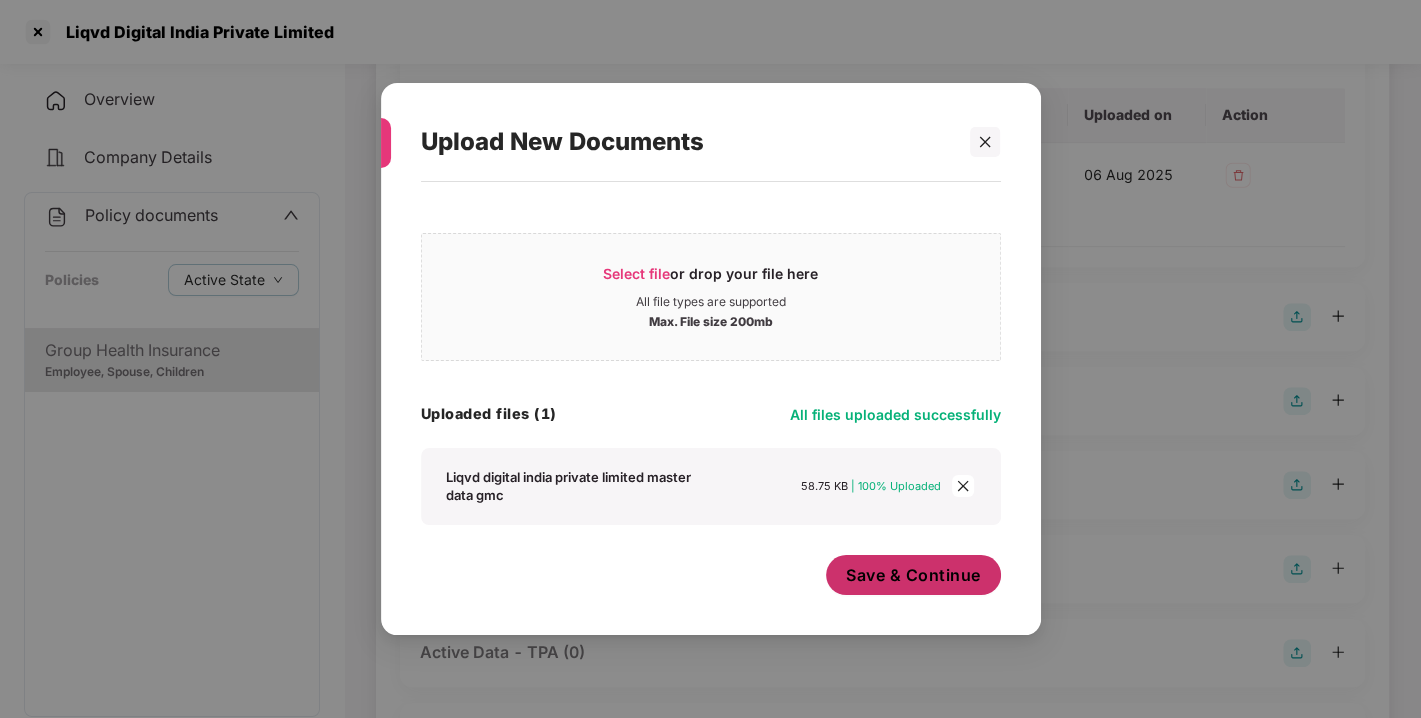 click on "Save & Continue" at bounding box center (913, 575) 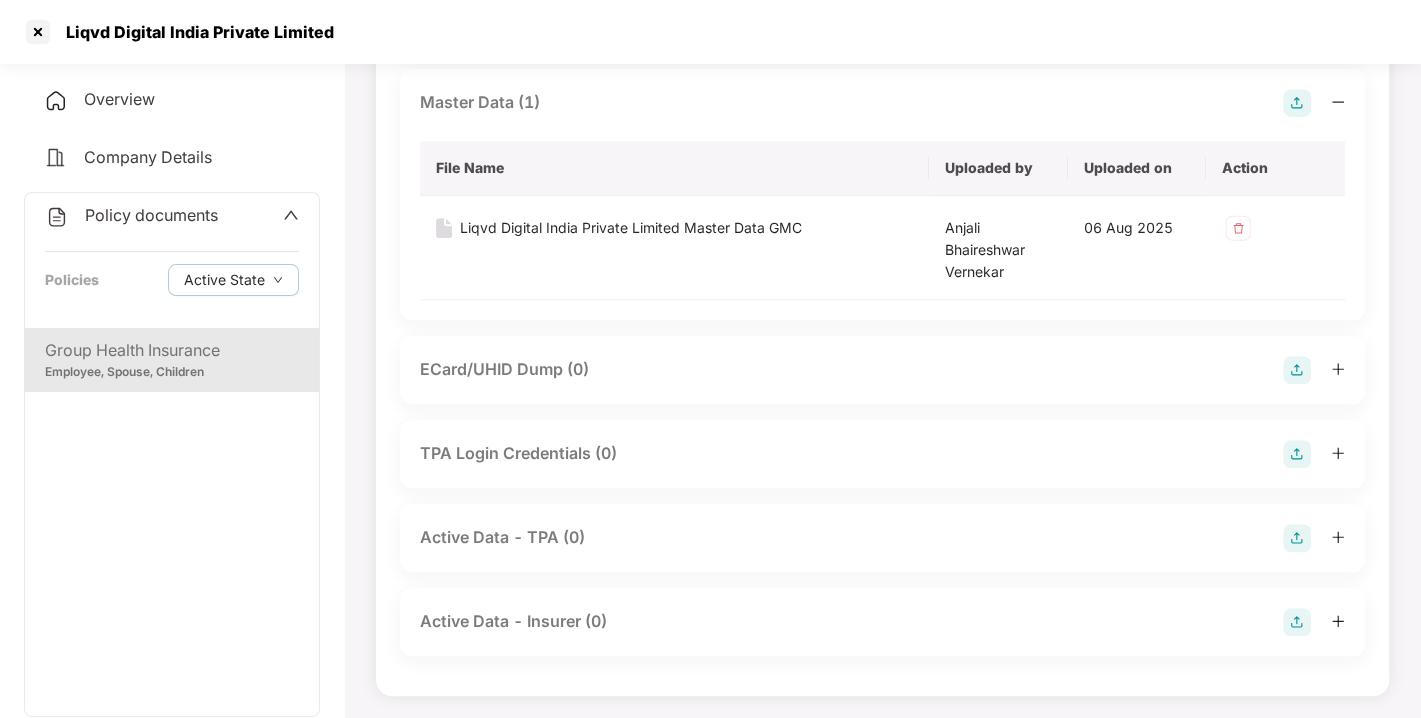 scroll, scrollTop: 0, scrollLeft: 0, axis: both 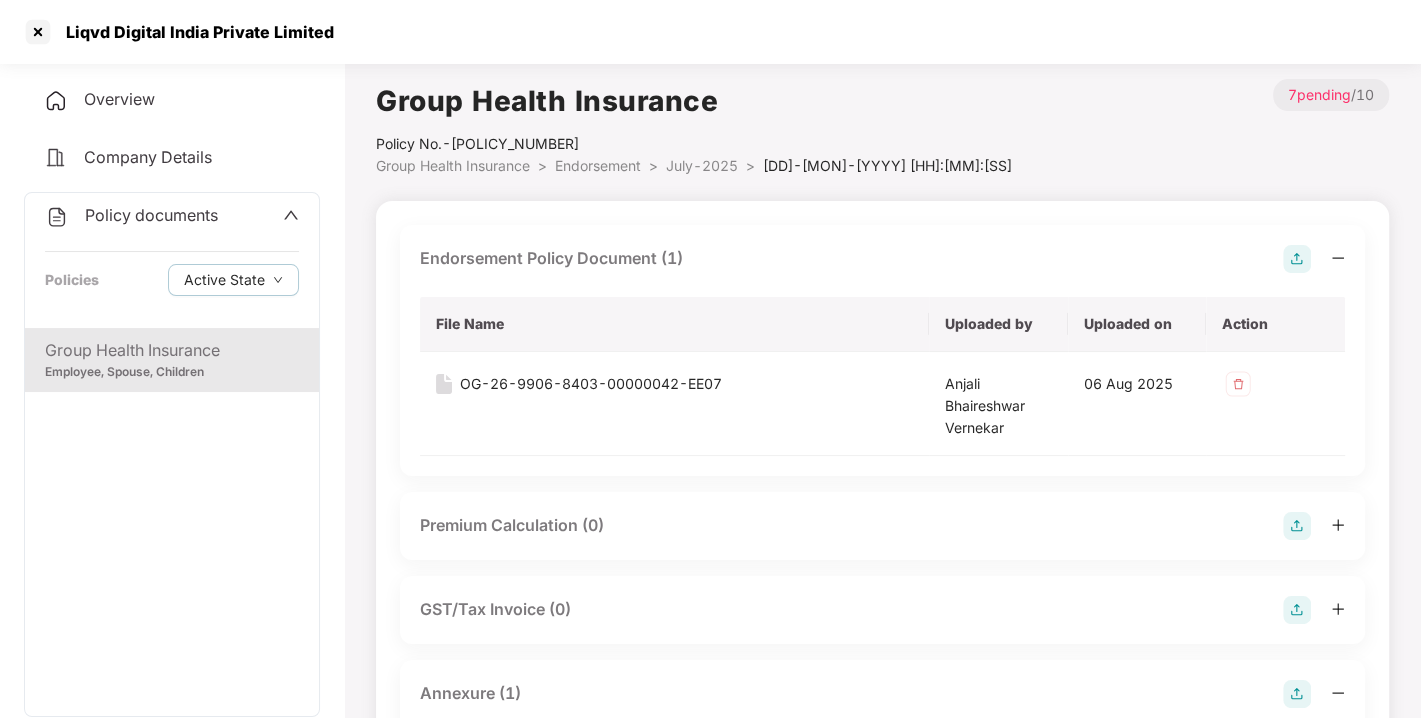 click on "Policy documents" at bounding box center (151, 215) 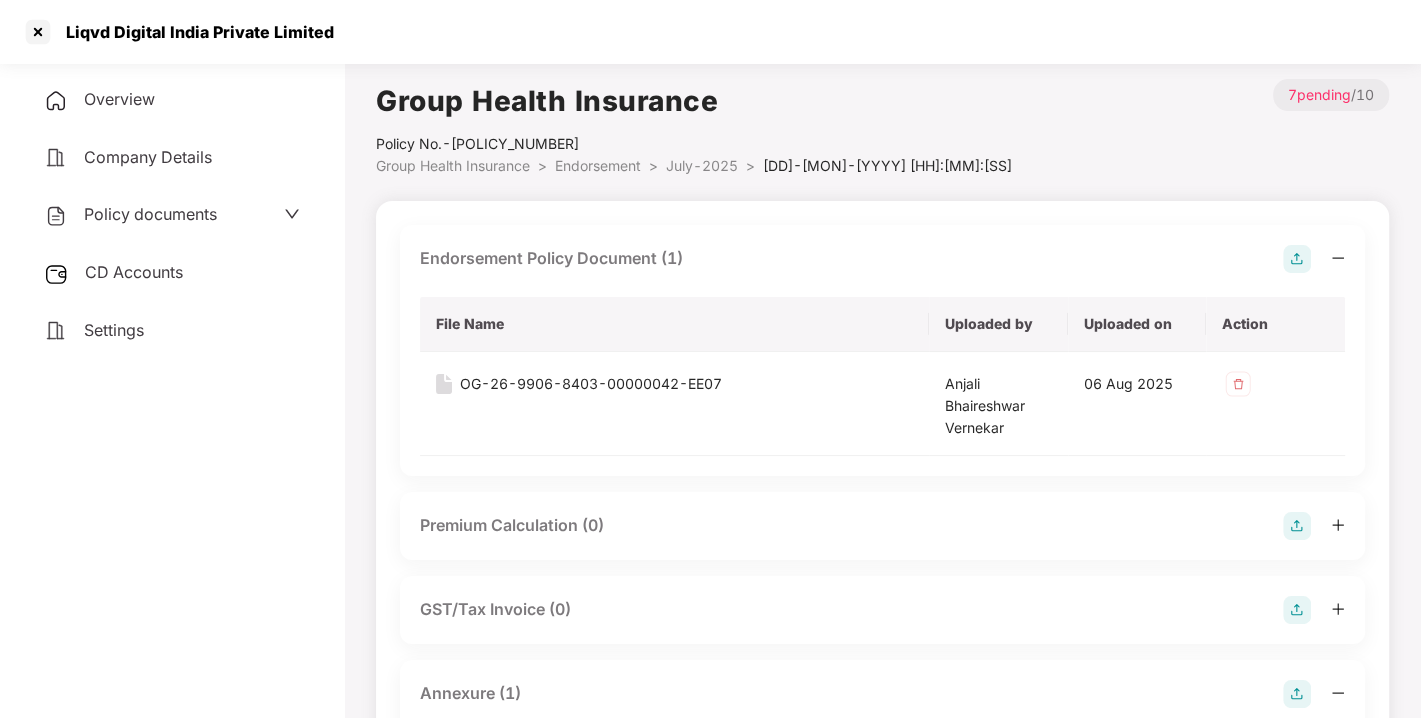 click on "CD Accounts" at bounding box center (172, 273) 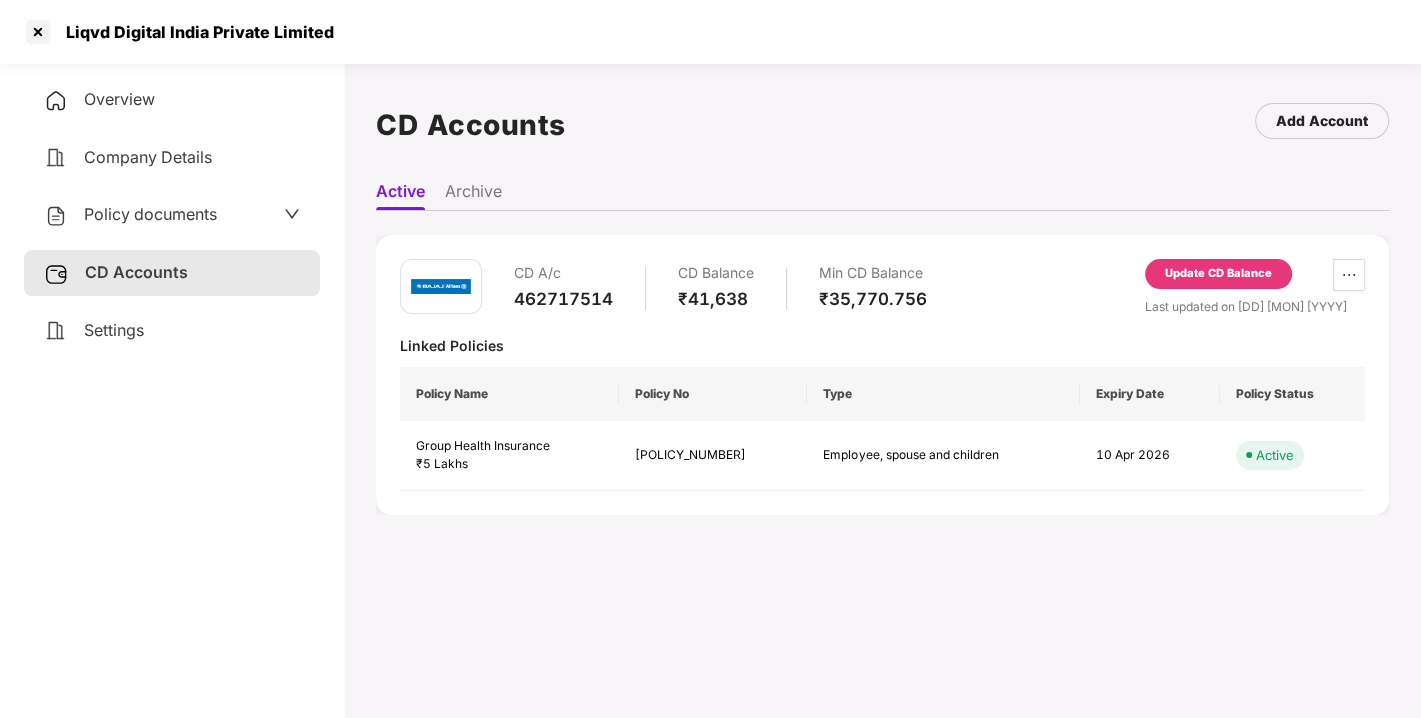 click on "Update CD Balance" at bounding box center (1218, 274) 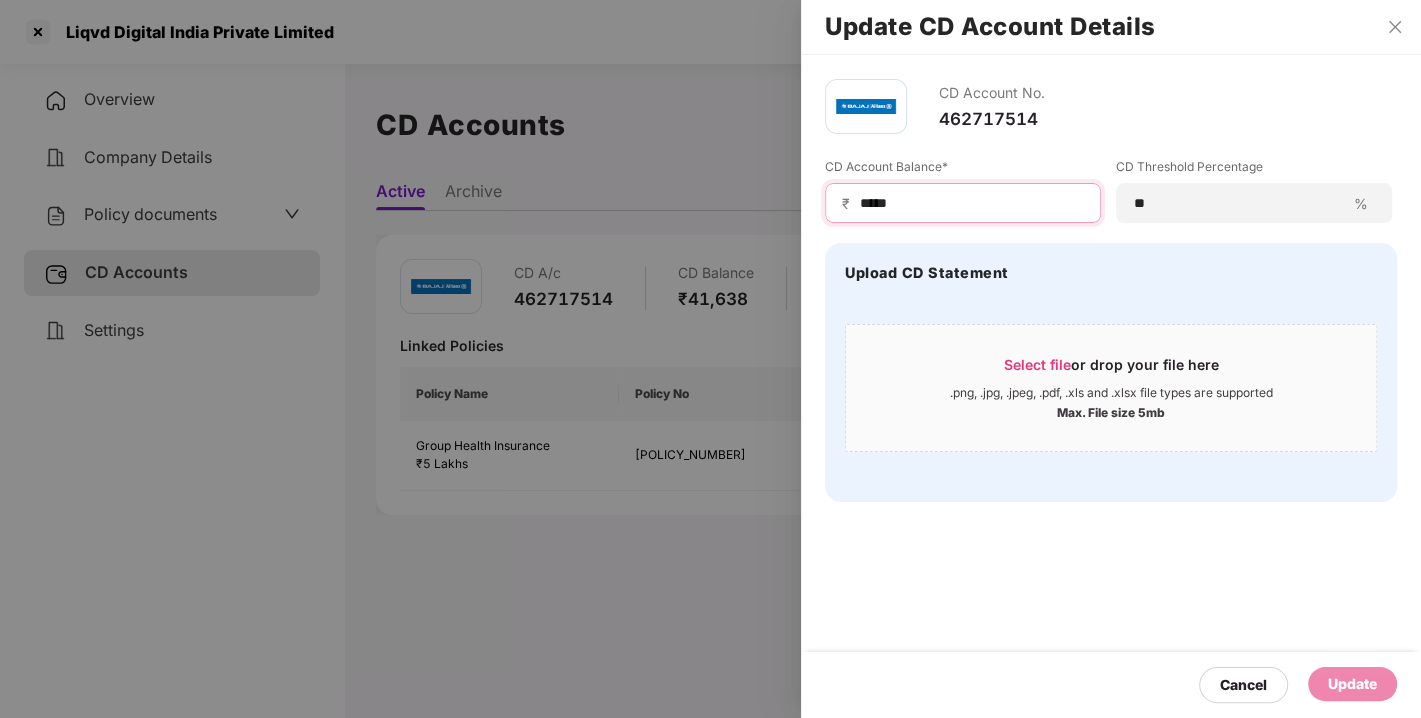 drag, startPoint x: 937, startPoint y: 198, endPoint x: 687, endPoint y: 227, distance: 251.67638 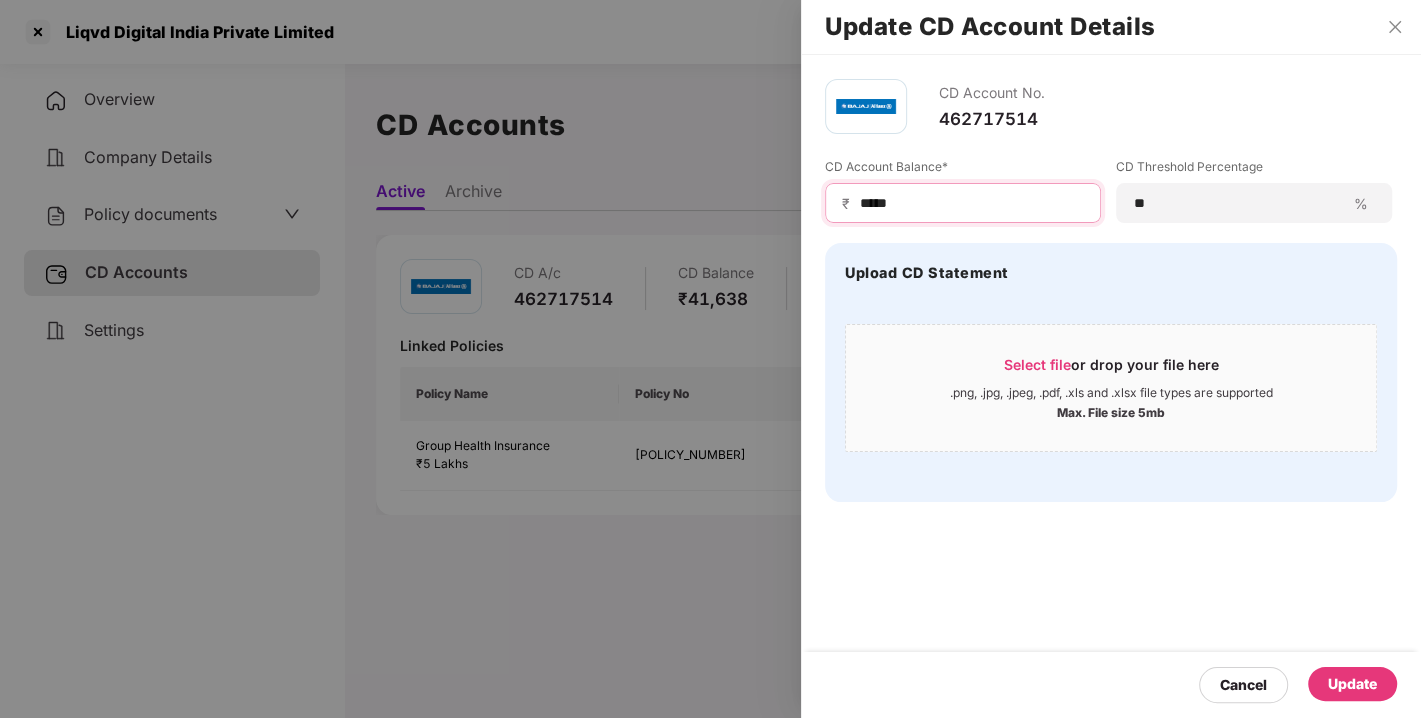 type on "*****" 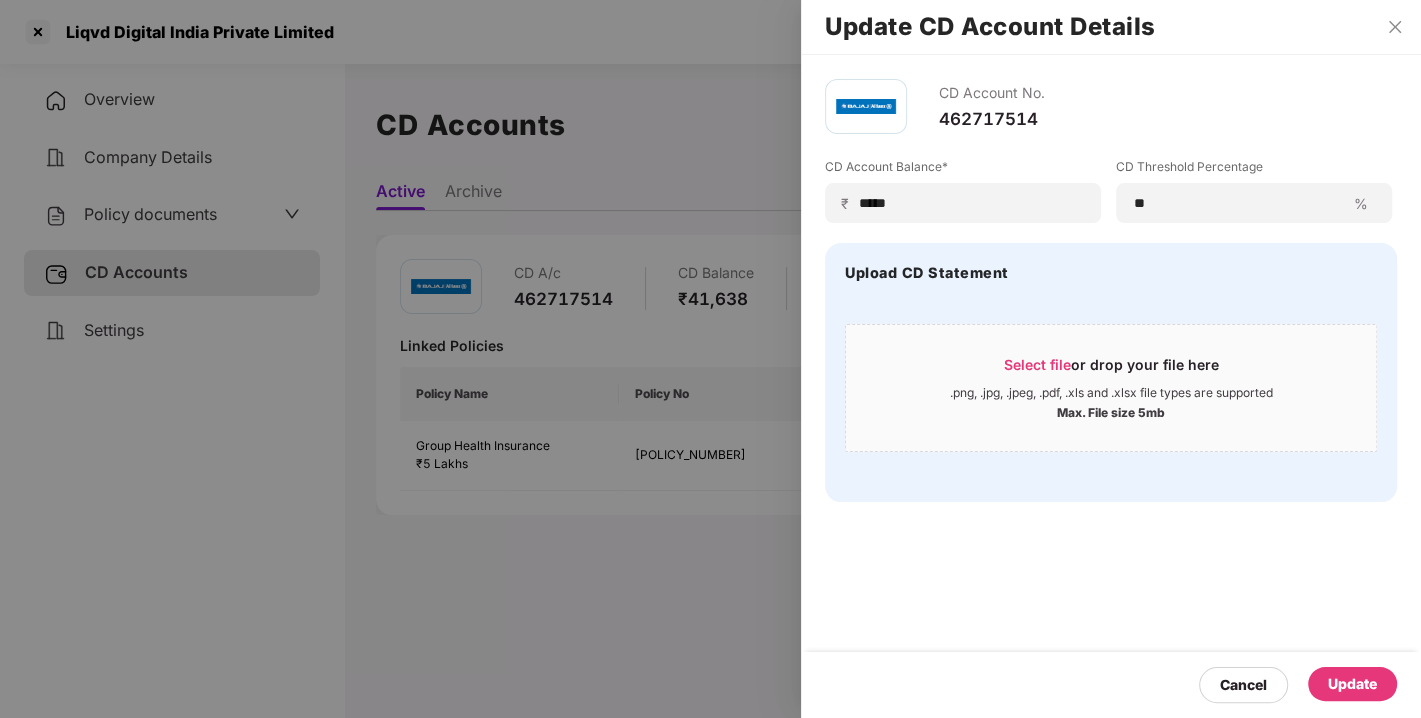click on "Update" at bounding box center [1352, 684] 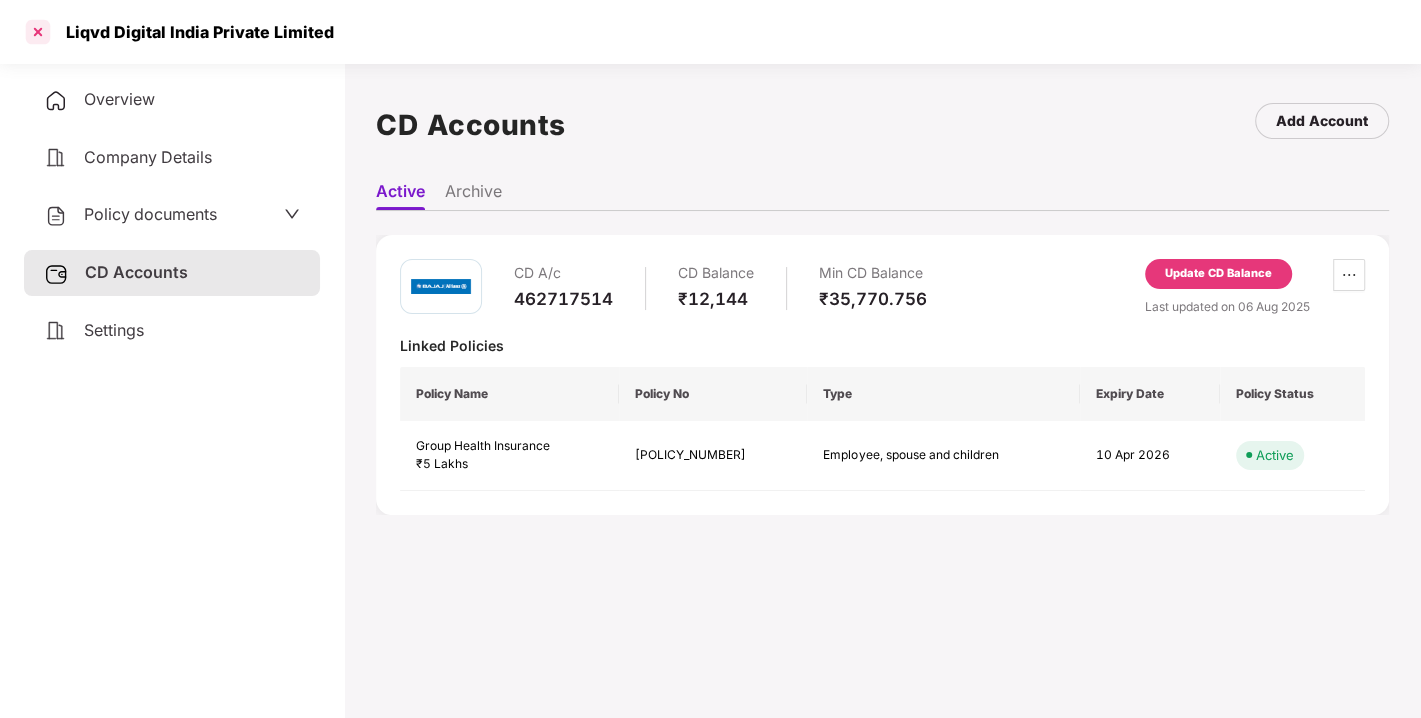 click at bounding box center [38, 32] 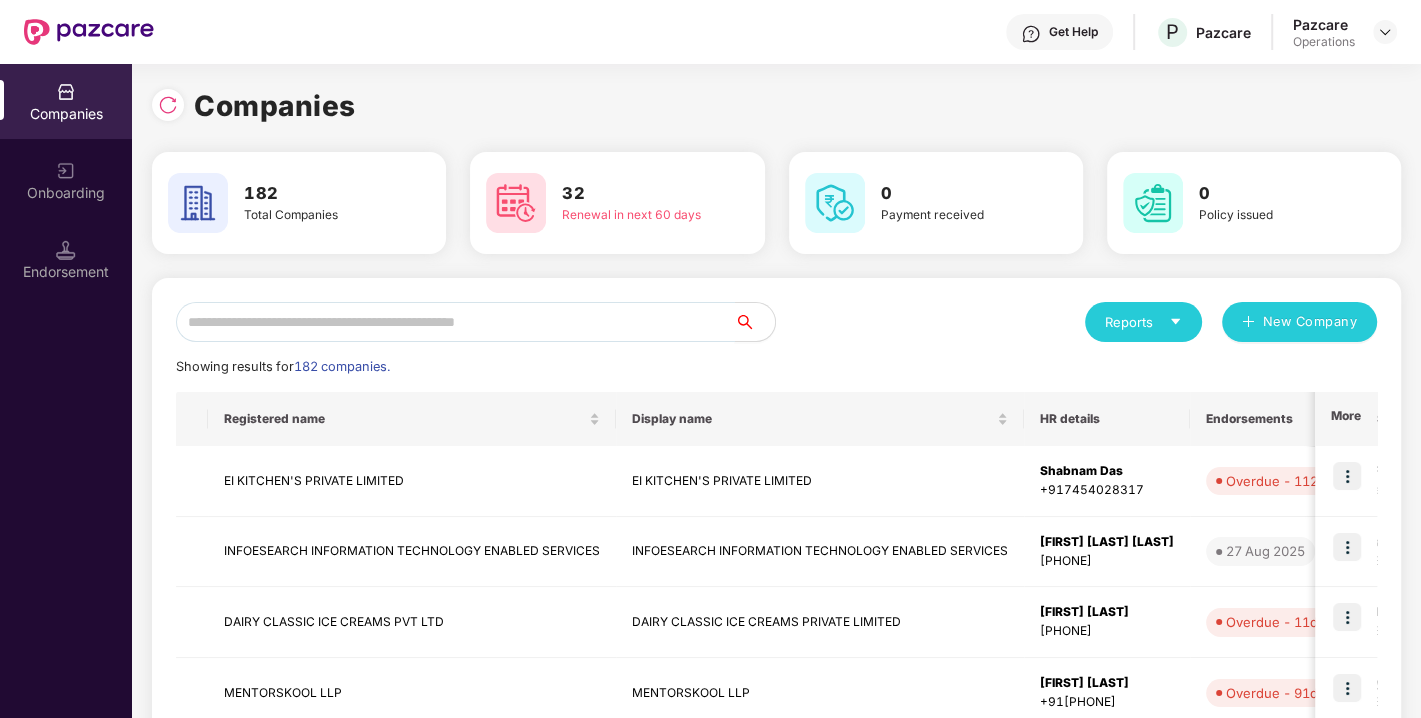 click at bounding box center [455, 322] 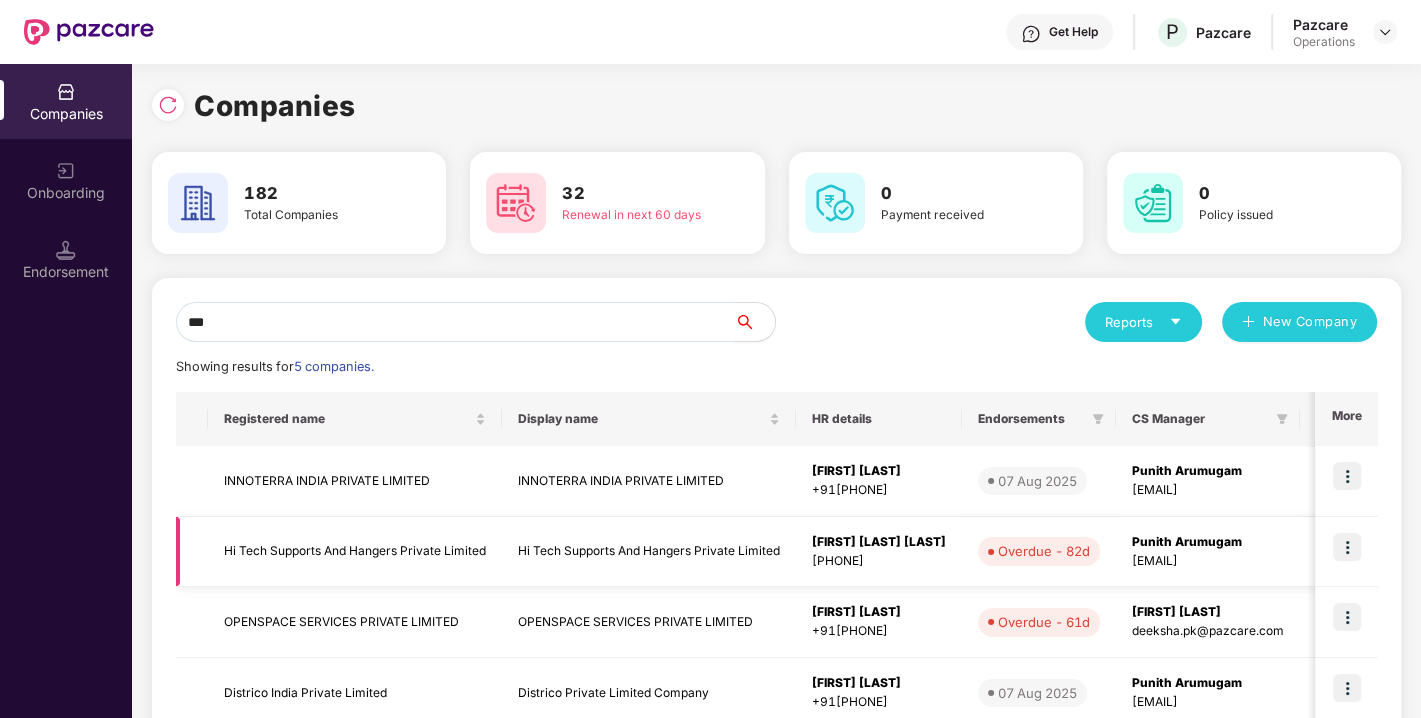 type on "**" 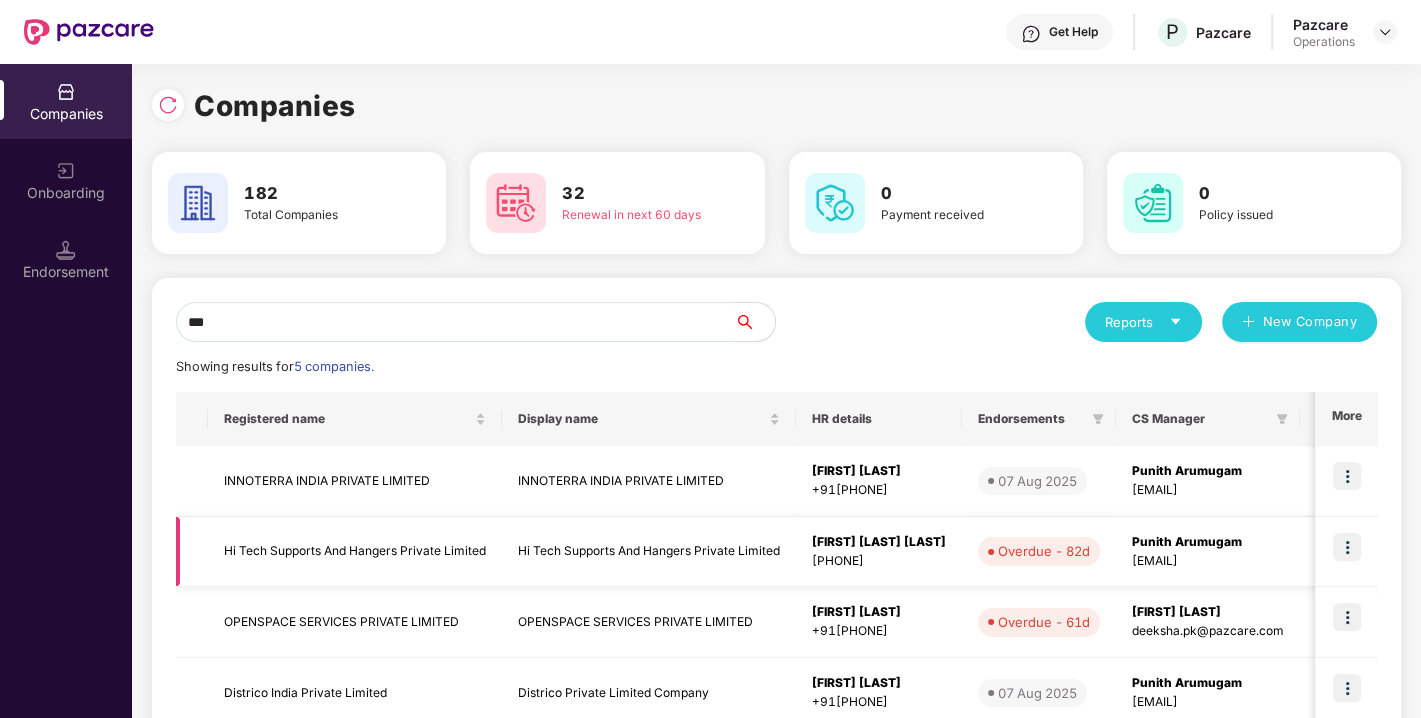 click on "Hi Tech Supports And Hangers Private Limited" at bounding box center [355, 552] 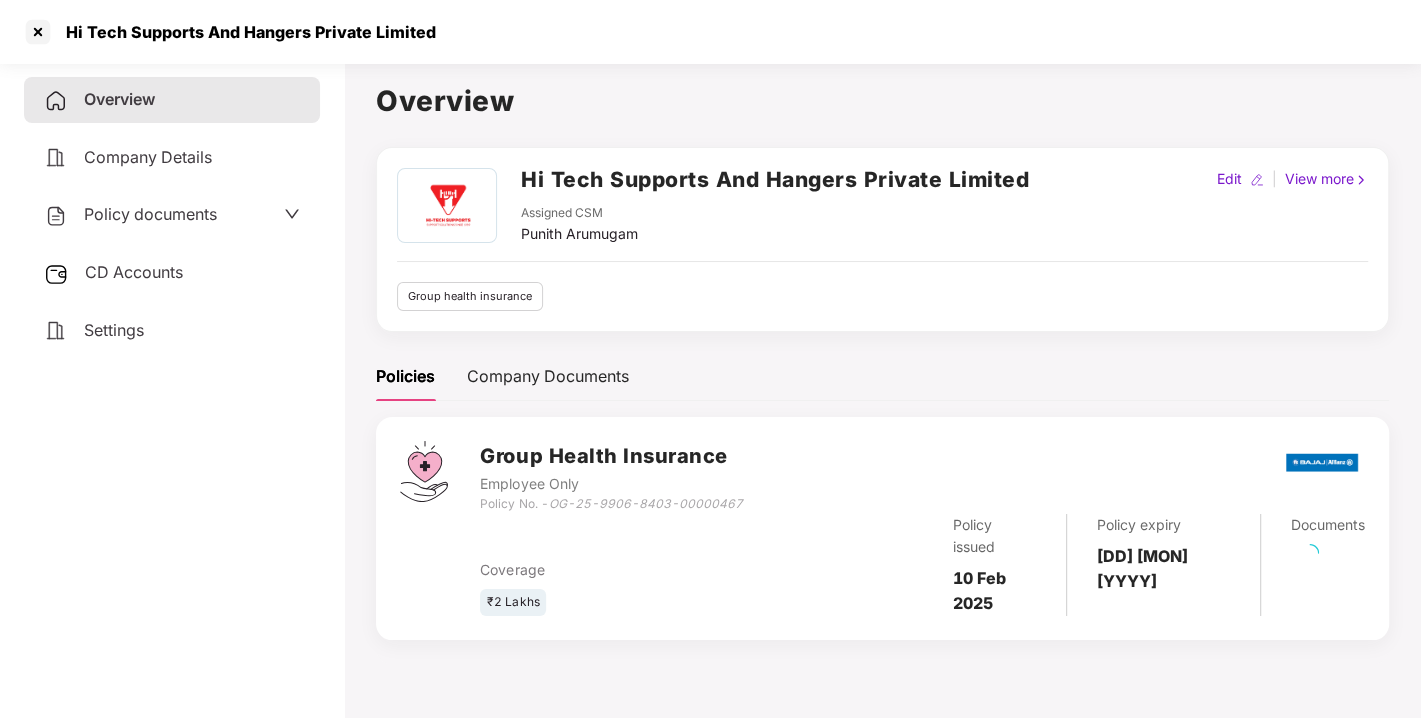 click on "Policy documents" at bounding box center [150, 214] 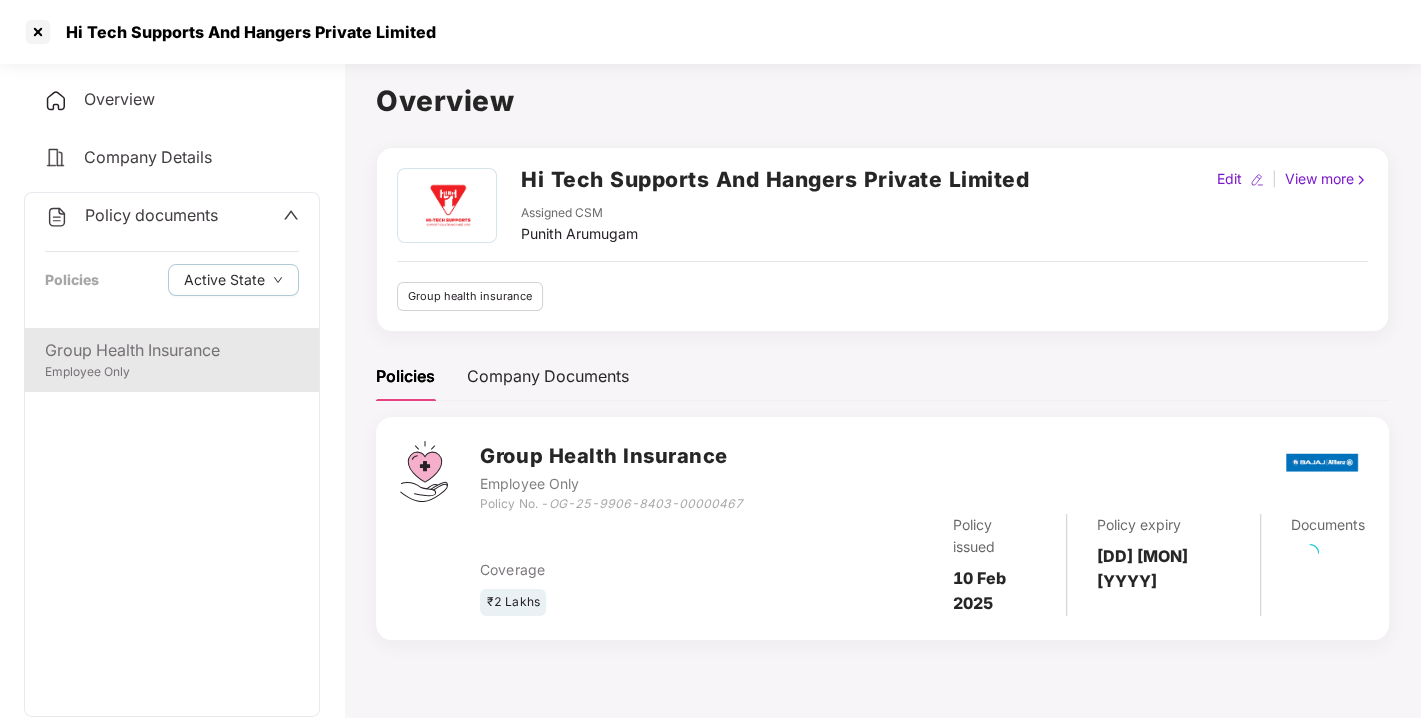 click on "Group Health Insurance" at bounding box center (172, 350) 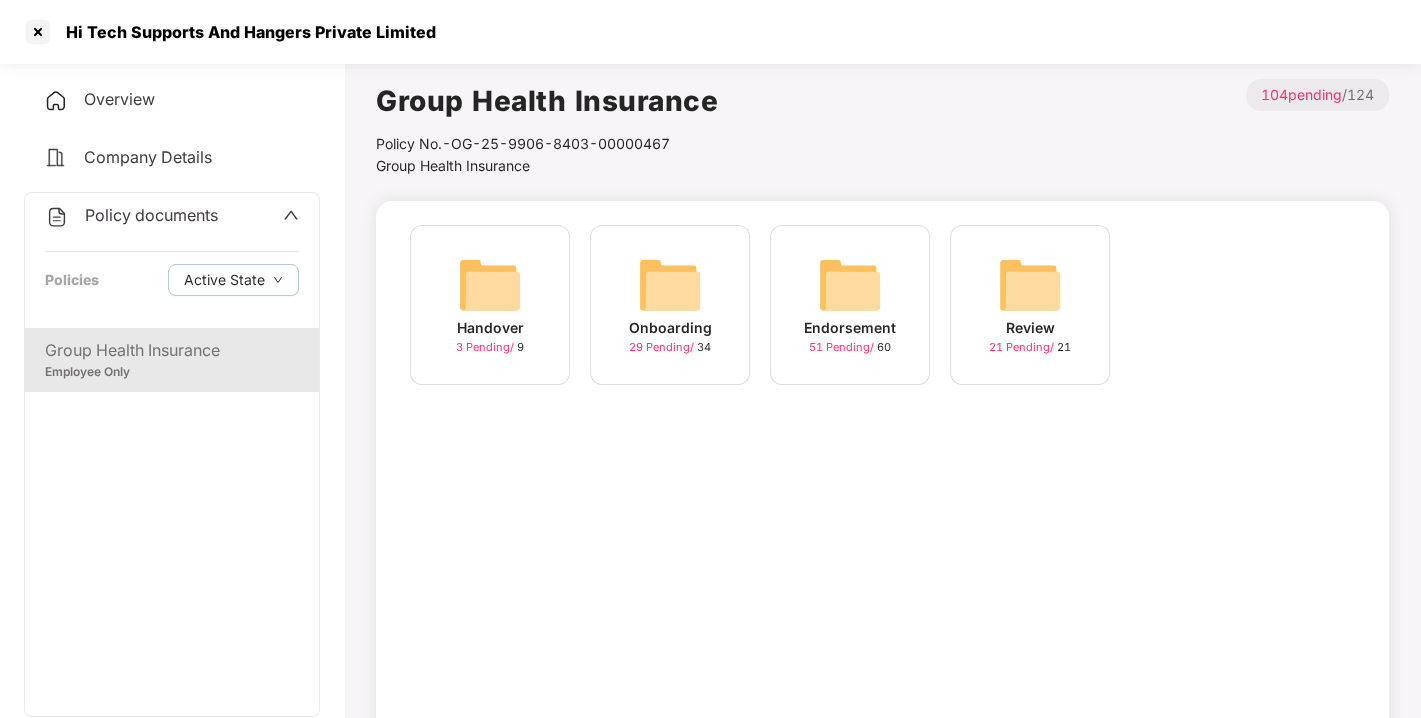 click on "Endorsement 51 Pending  /     60" at bounding box center [850, 305] 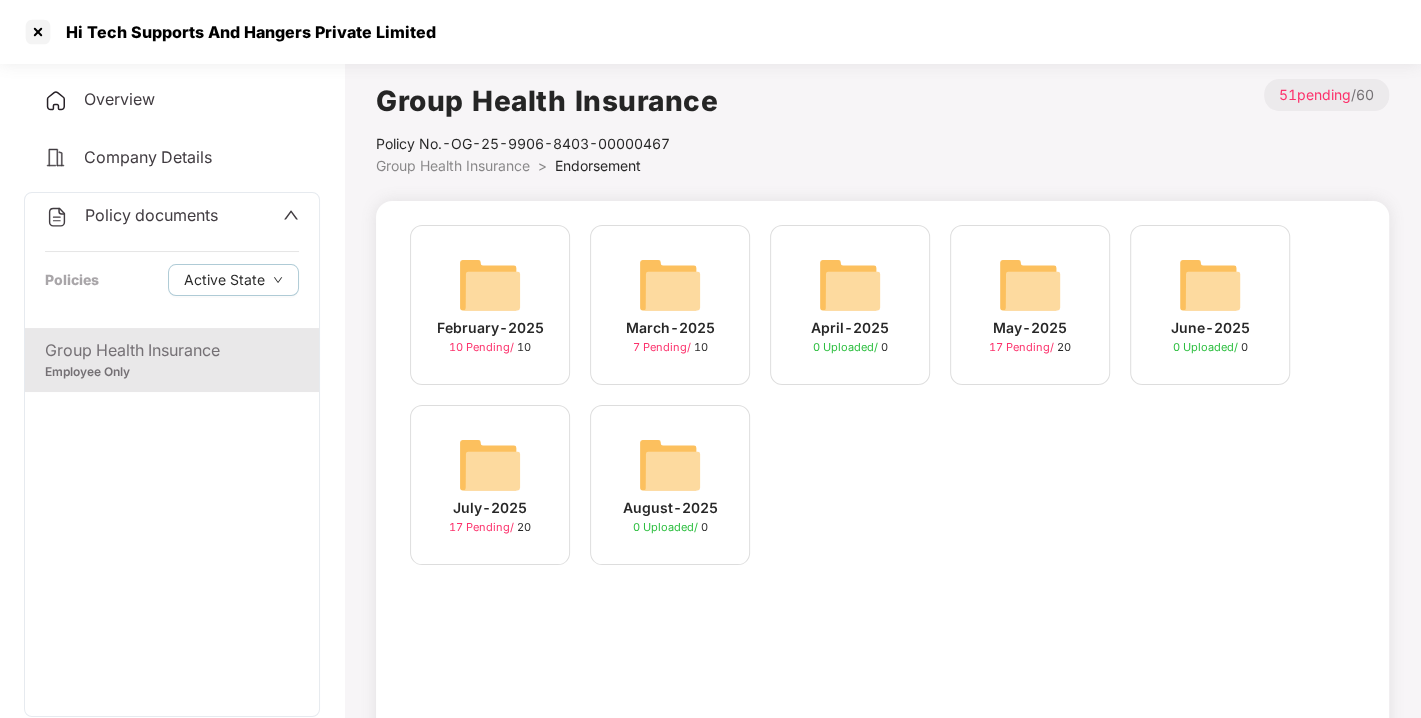 click at bounding box center (490, 465) 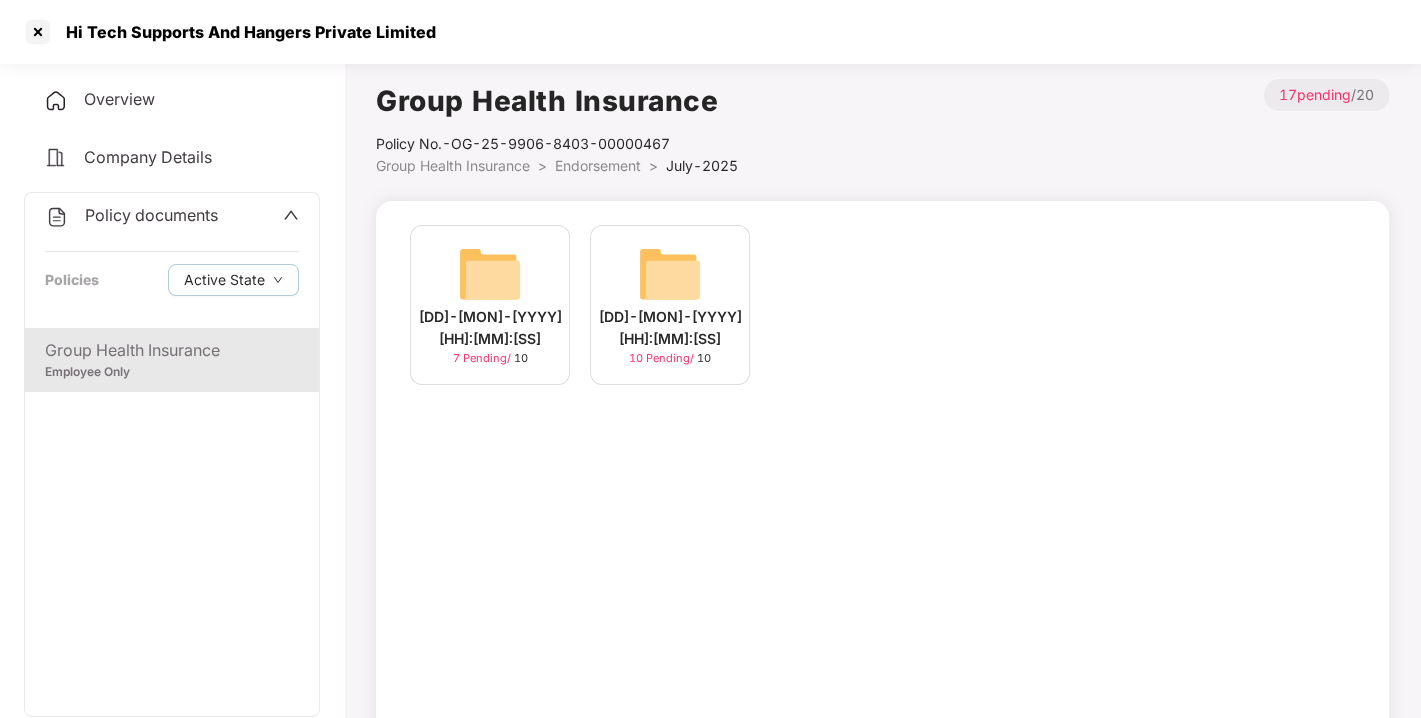 click on "[DD]-[MON]-[YYYY] [HH]:[MM]:[SS] [NUMBER] Pending / [NUMBER]" at bounding box center [670, 305] 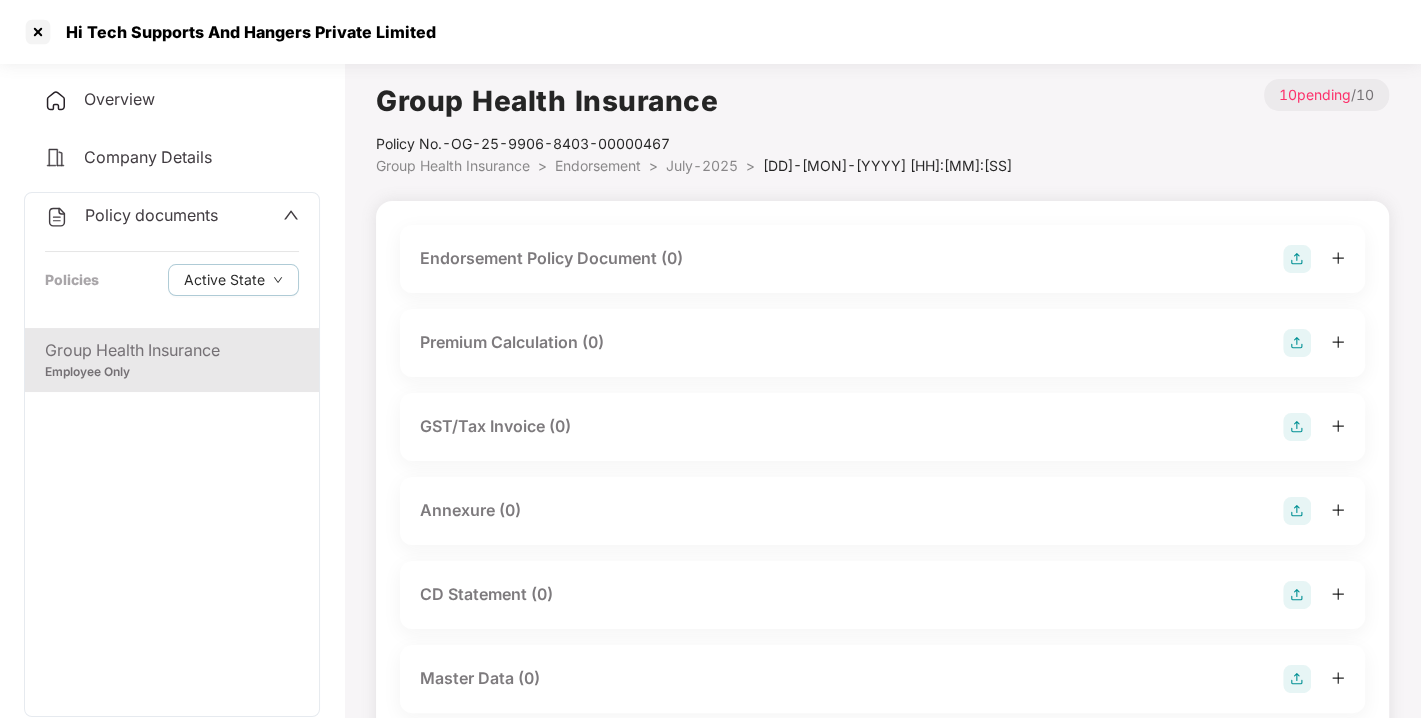 click at bounding box center [1297, 259] 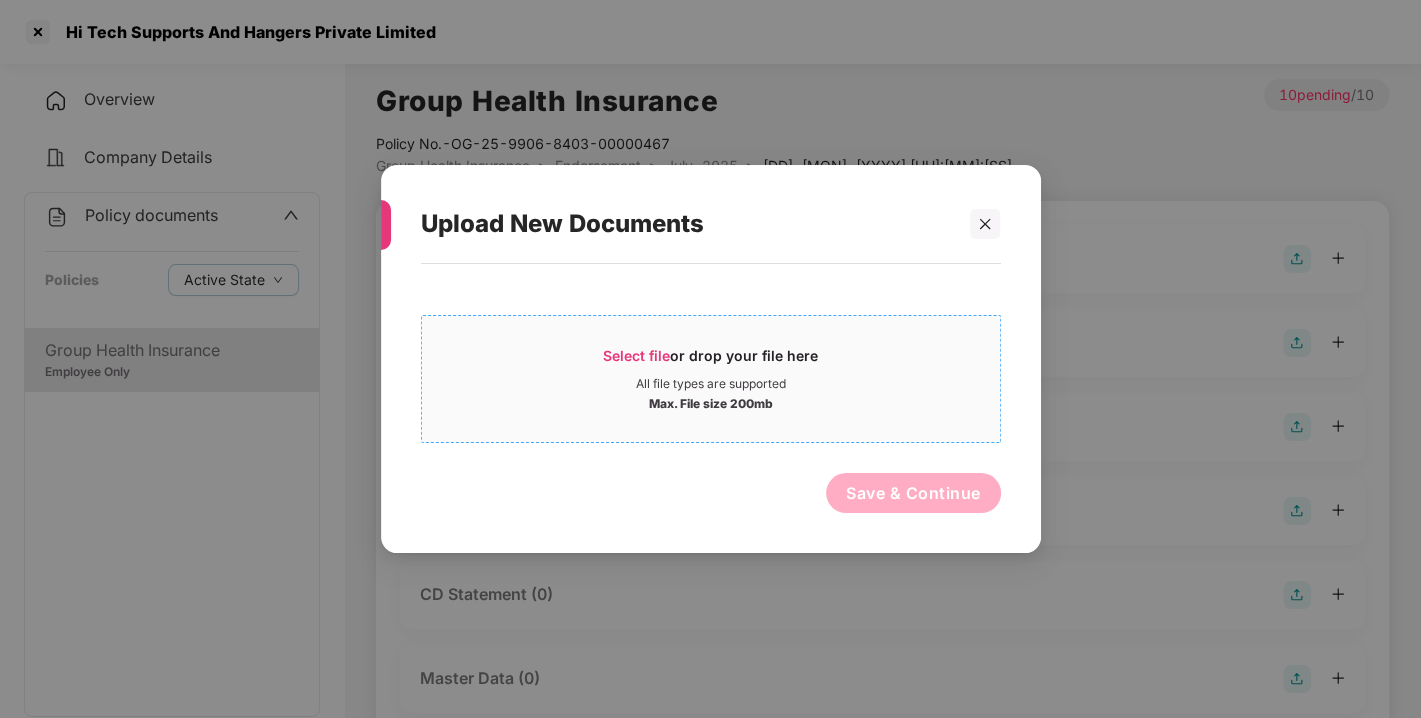 click on "Select file  or drop your file here" at bounding box center [710, 361] 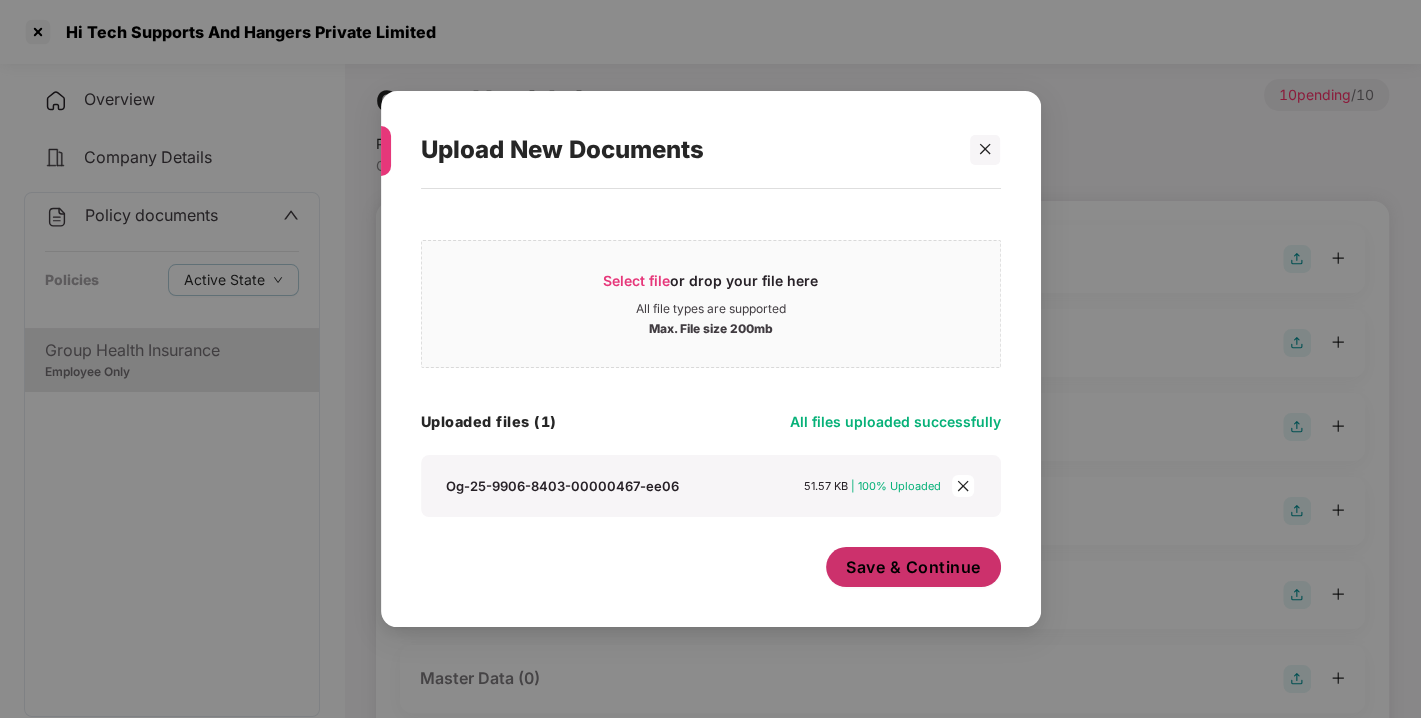 click on "Save & Continue" at bounding box center [913, 567] 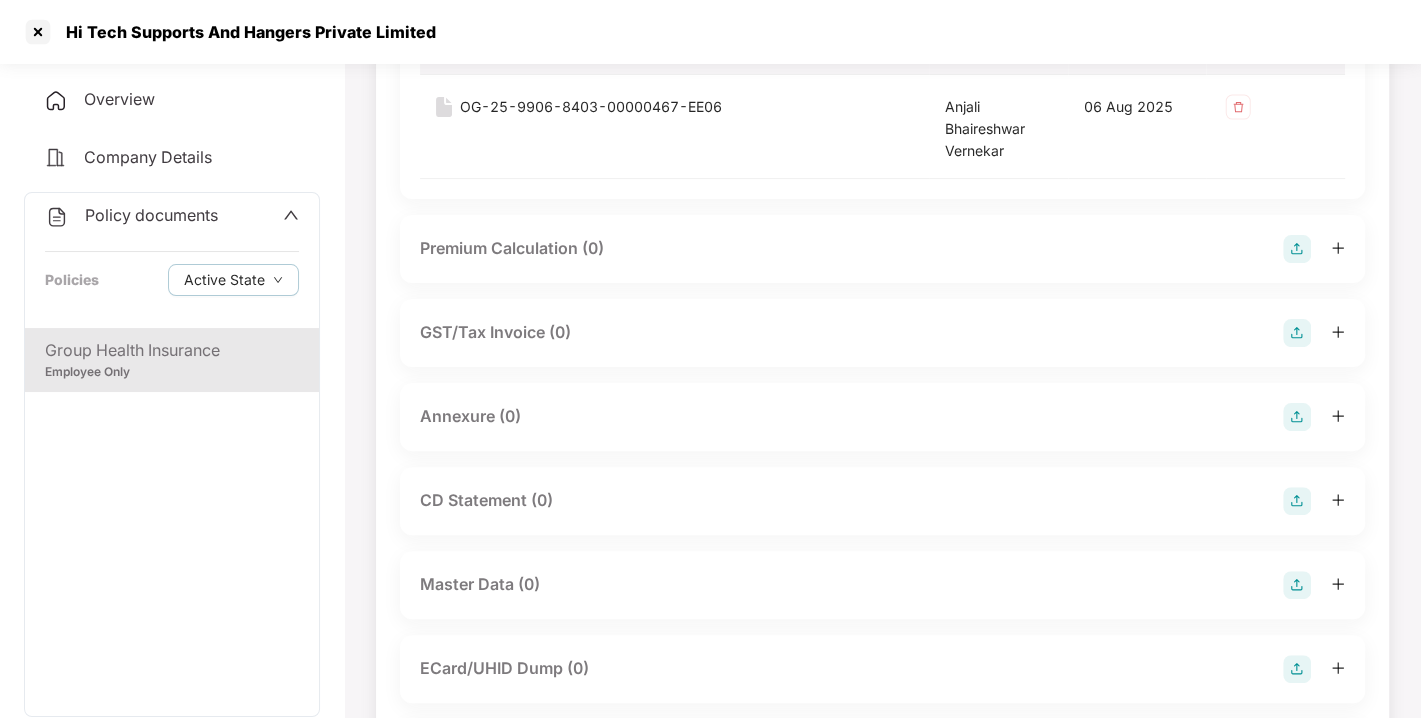 scroll, scrollTop: 304, scrollLeft: 0, axis: vertical 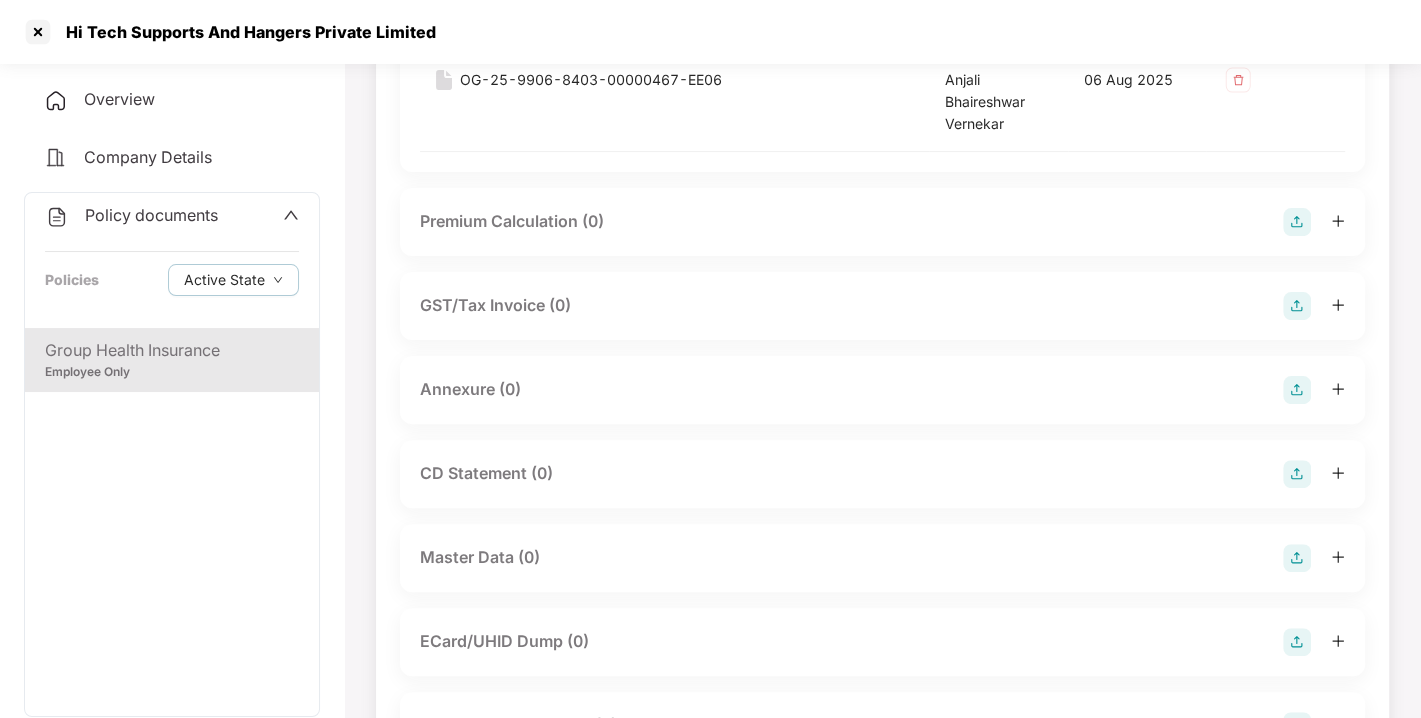 click at bounding box center (1297, 390) 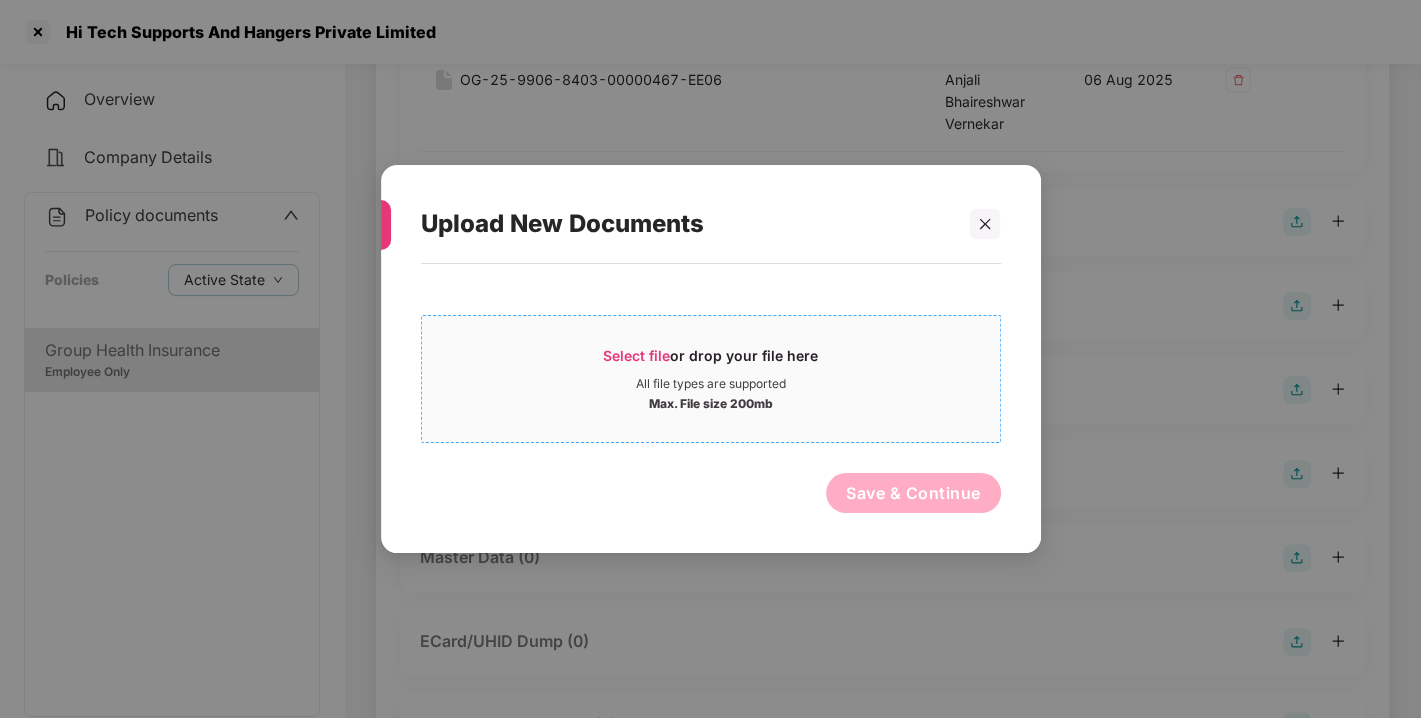 click on "Select file" at bounding box center [636, 355] 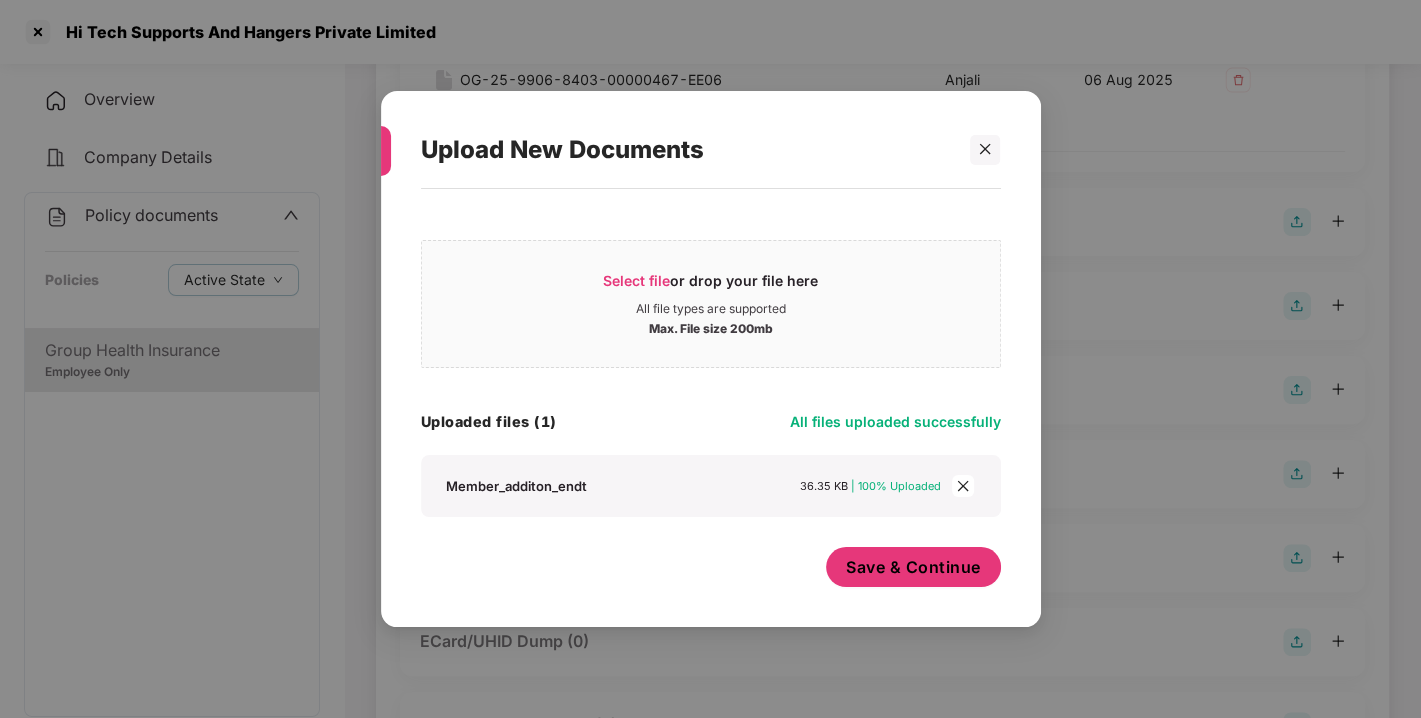 click on "Save & Continue" at bounding box center [913, 567] 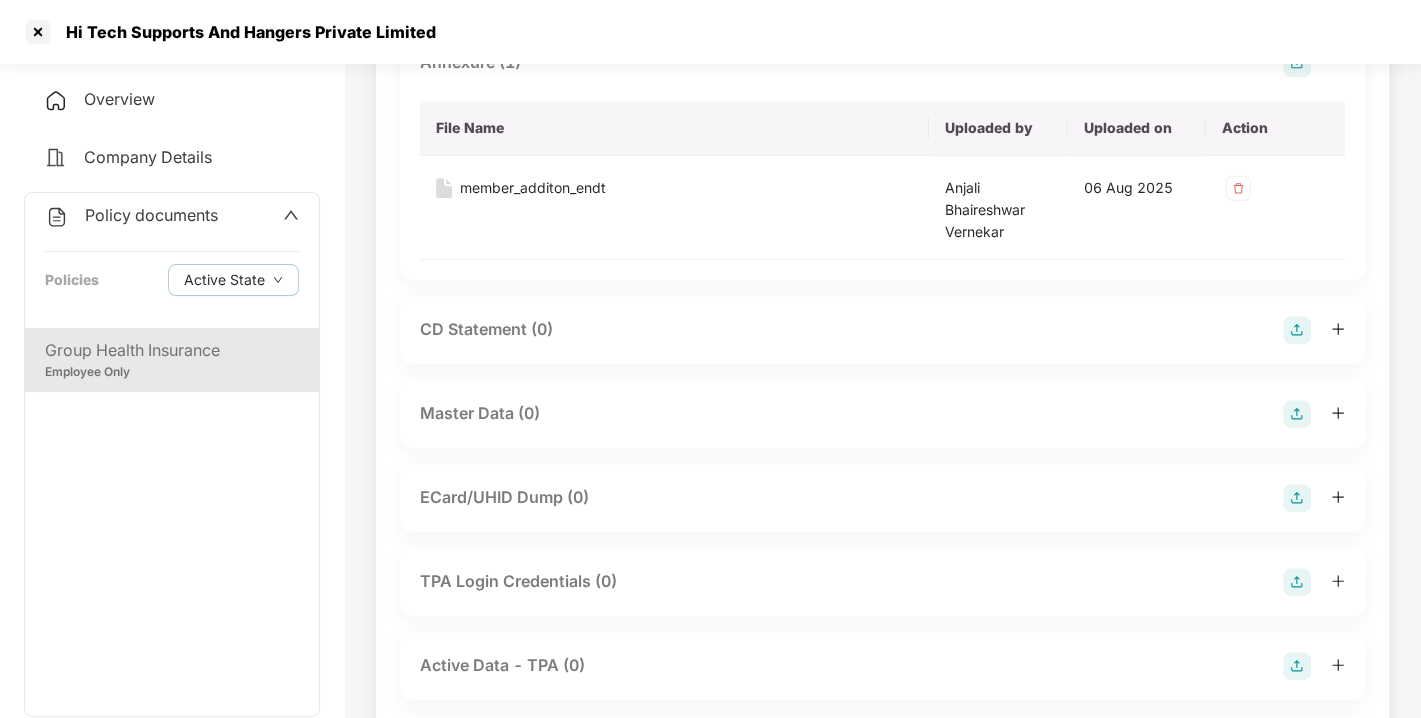 scroll, scrollTop: 632, scrollLeft: 0, axis: vertical 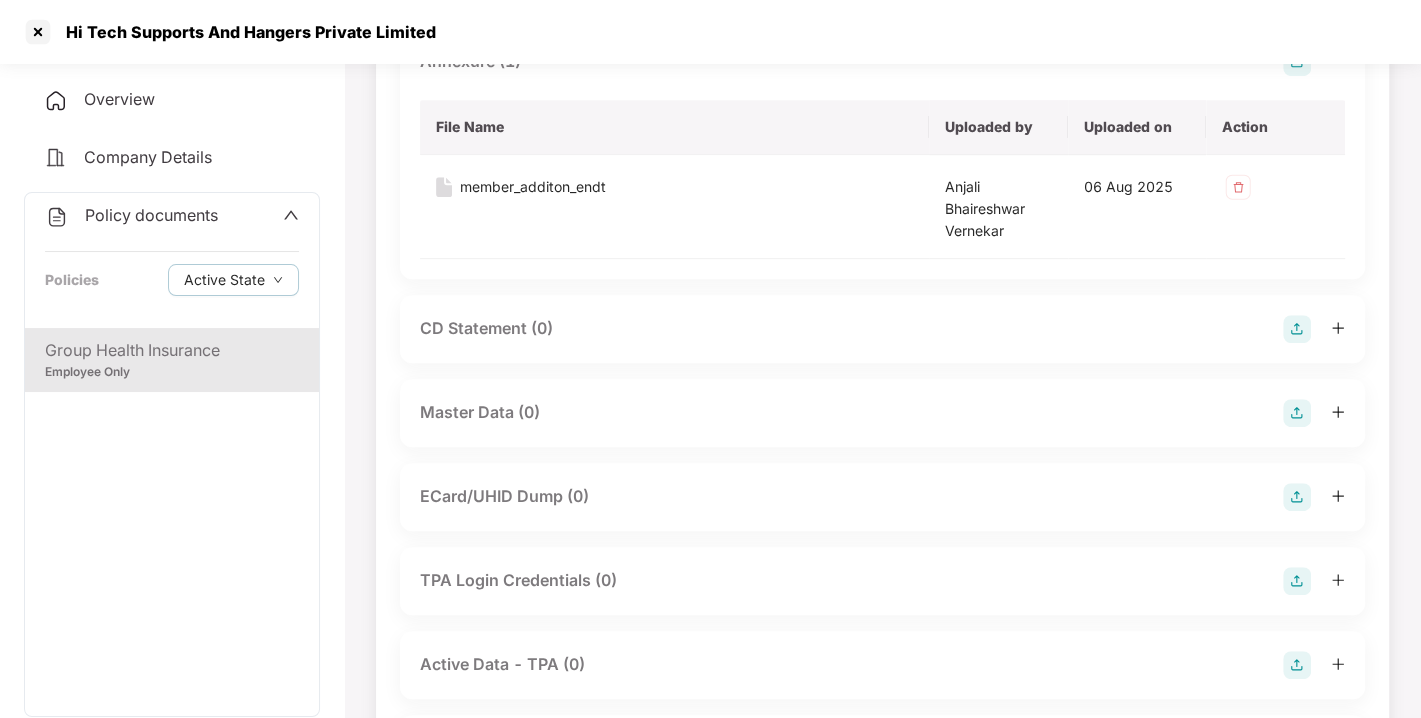 click at bounding box center [1297, 413] 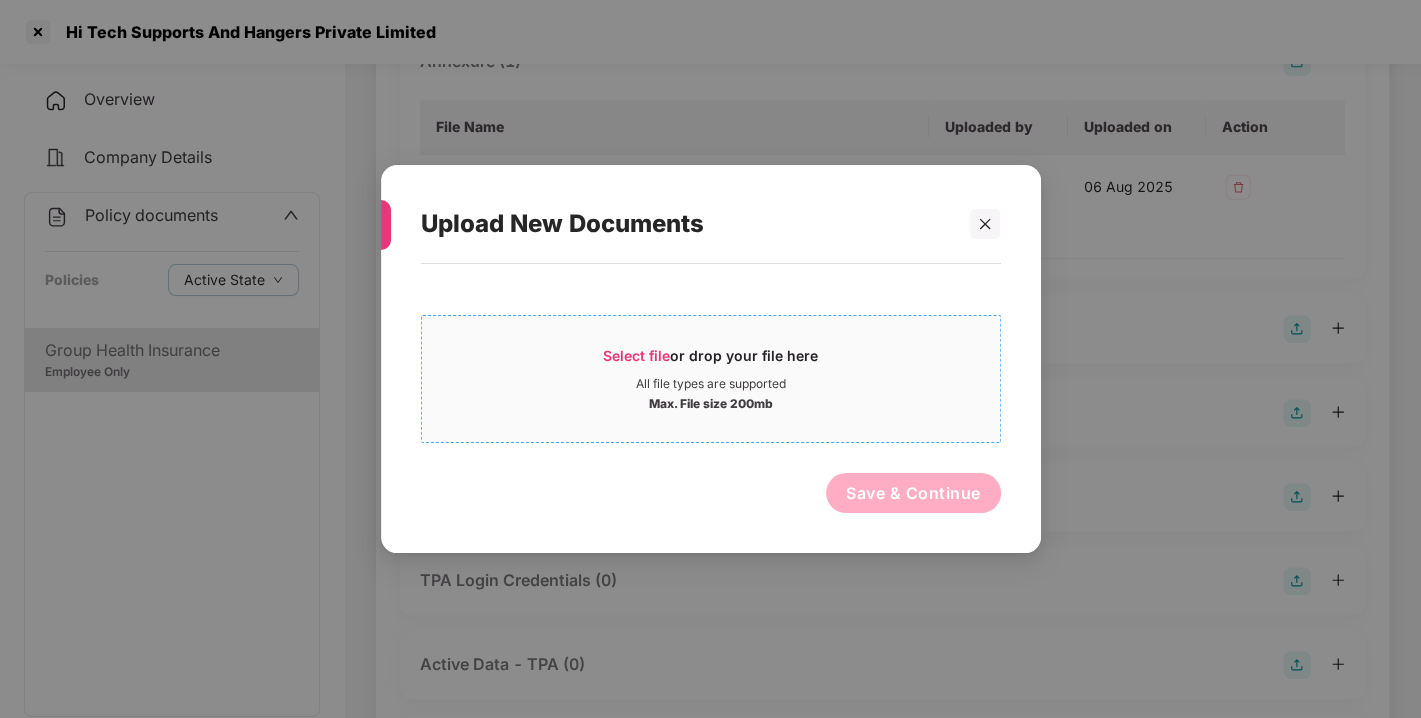 click on "Select file  or drop your file here All file types are supported Max. File size 200mb" at bounding box center [711, 379] 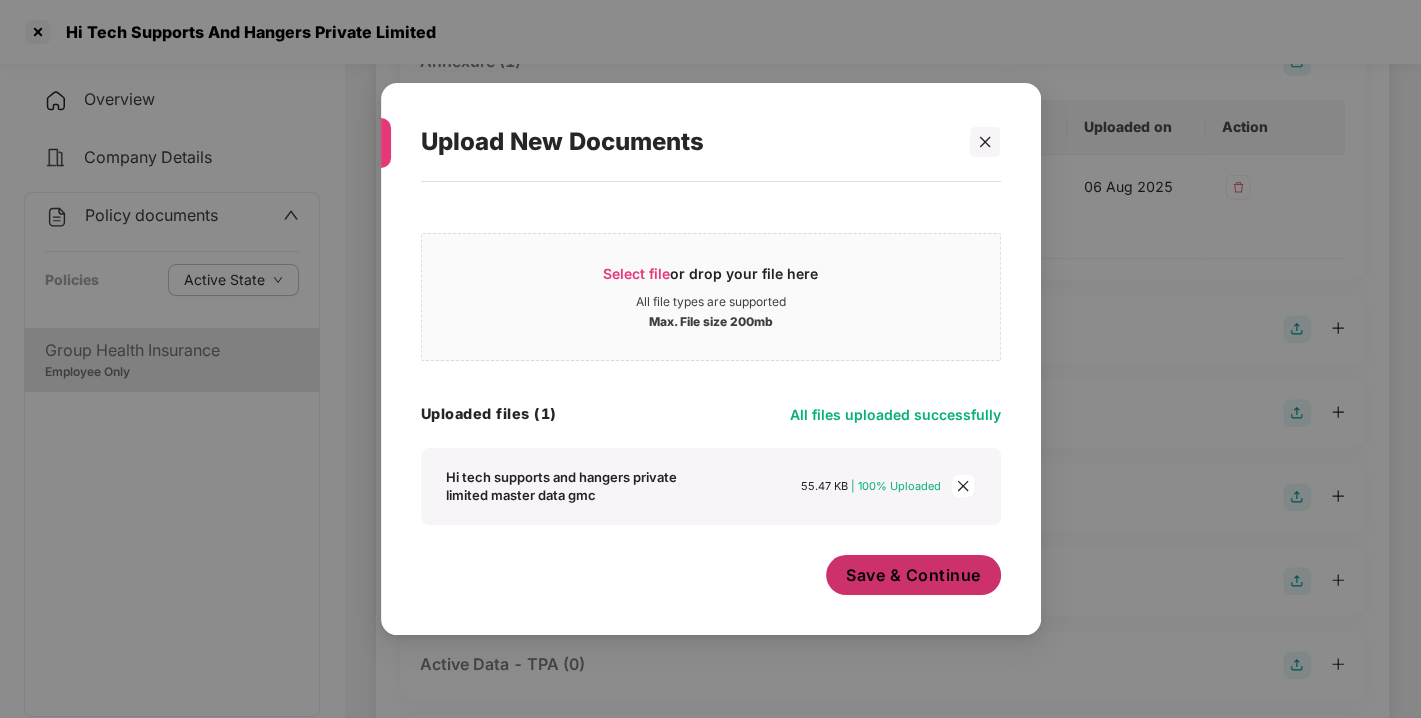 click on "Save & Continue" at bounding box center (913, 575) 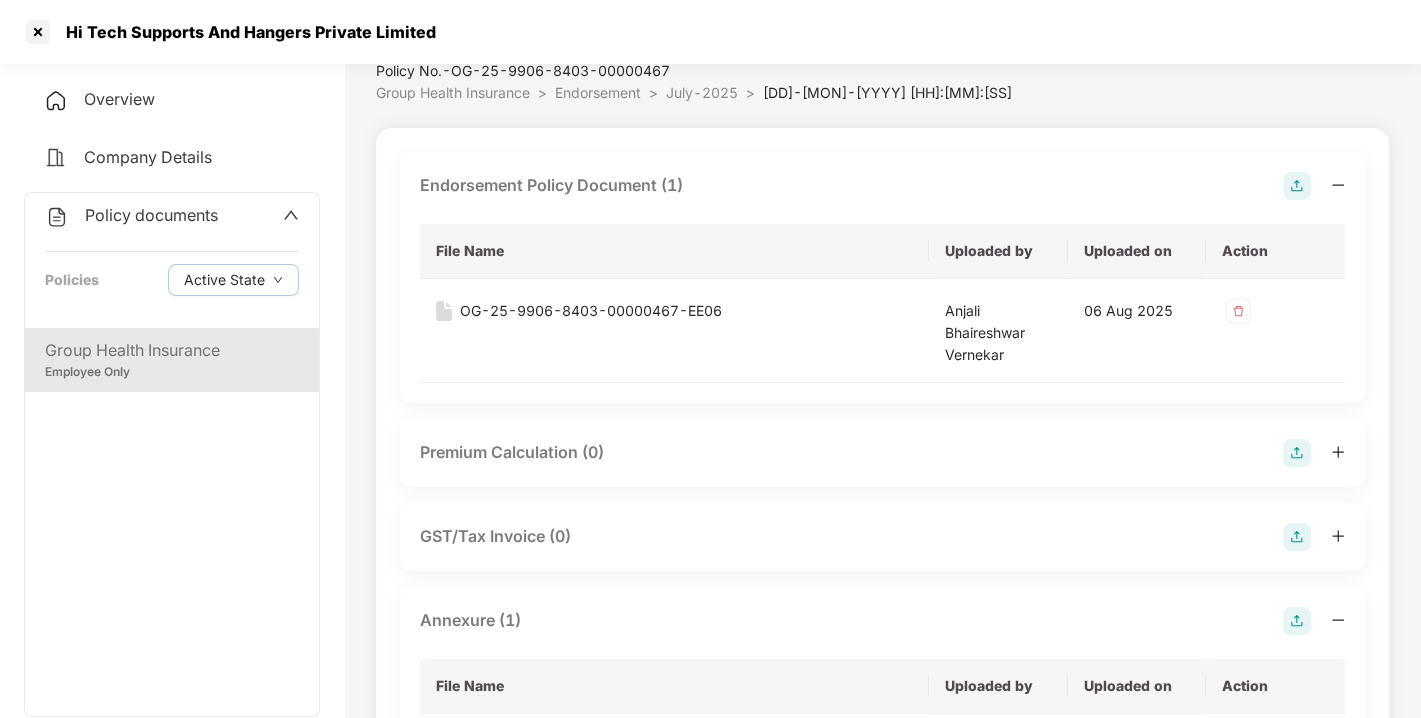 scroll, scrollTop: 0, scrollLeft: 0, axis: both 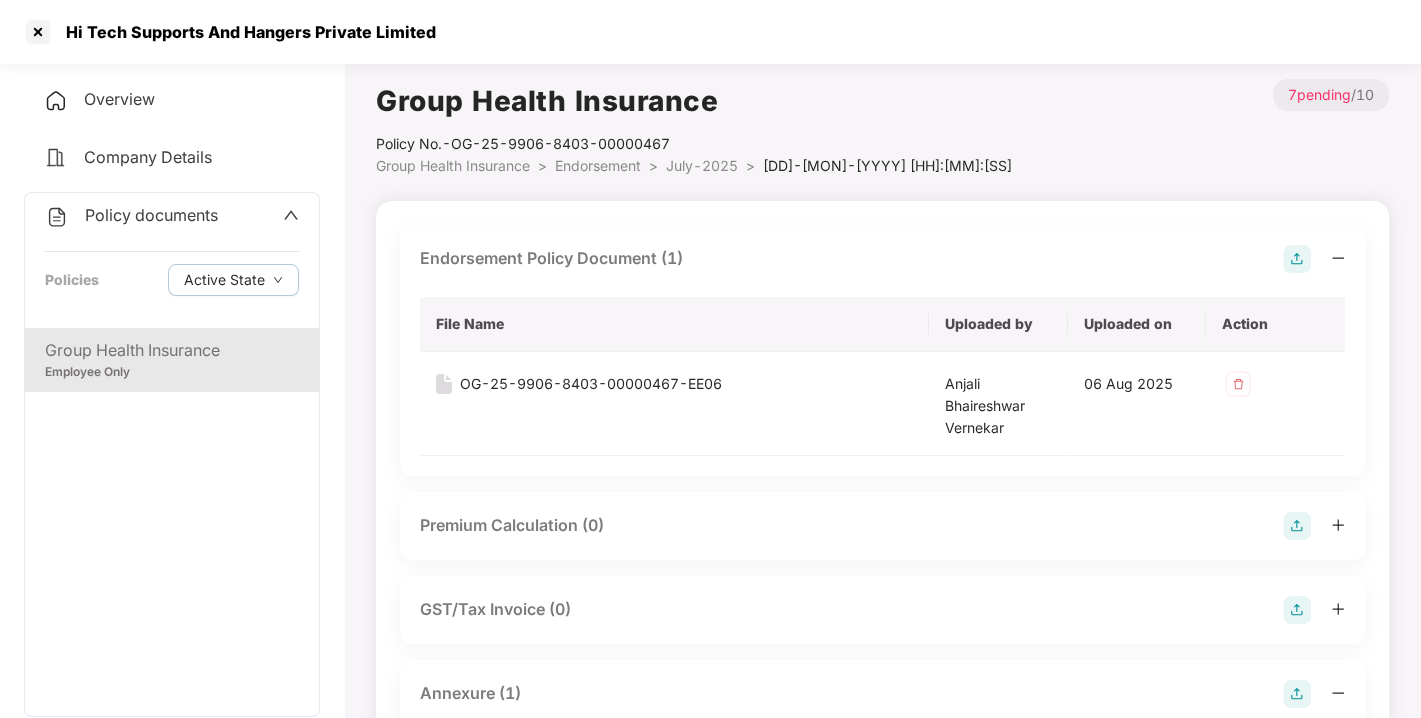 click on "Policy documents" at bounding box center [131, 216] 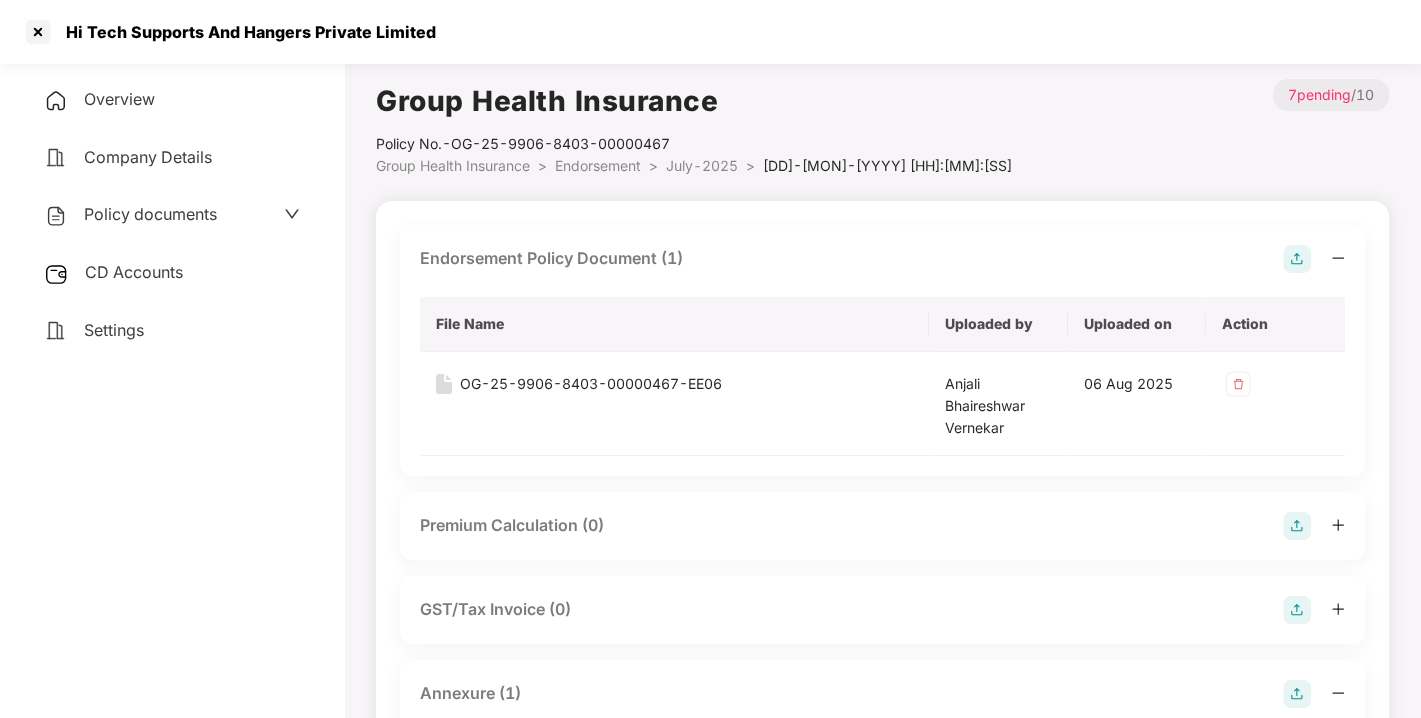 click on "CD Accounts" at bounding box center [134, 272] 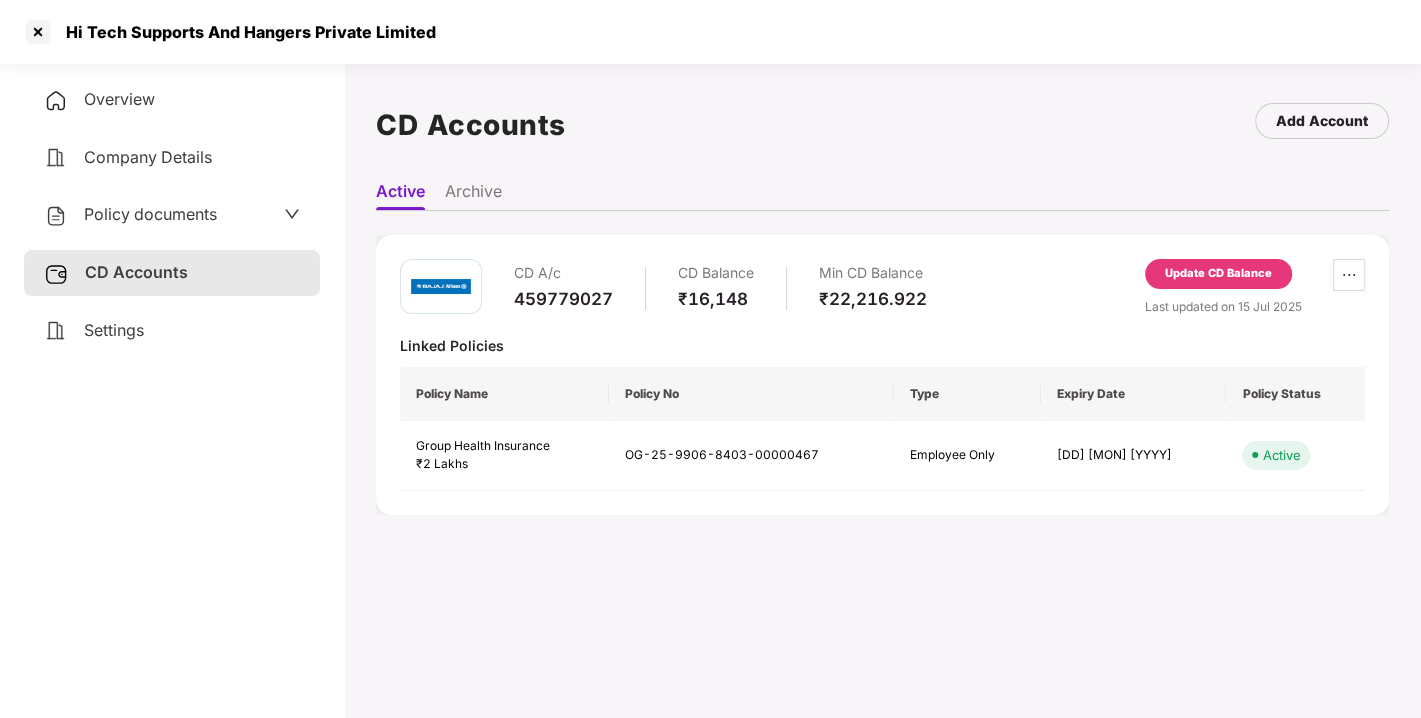 click on "Update CD Balance" at bounding box center [1218, 274] 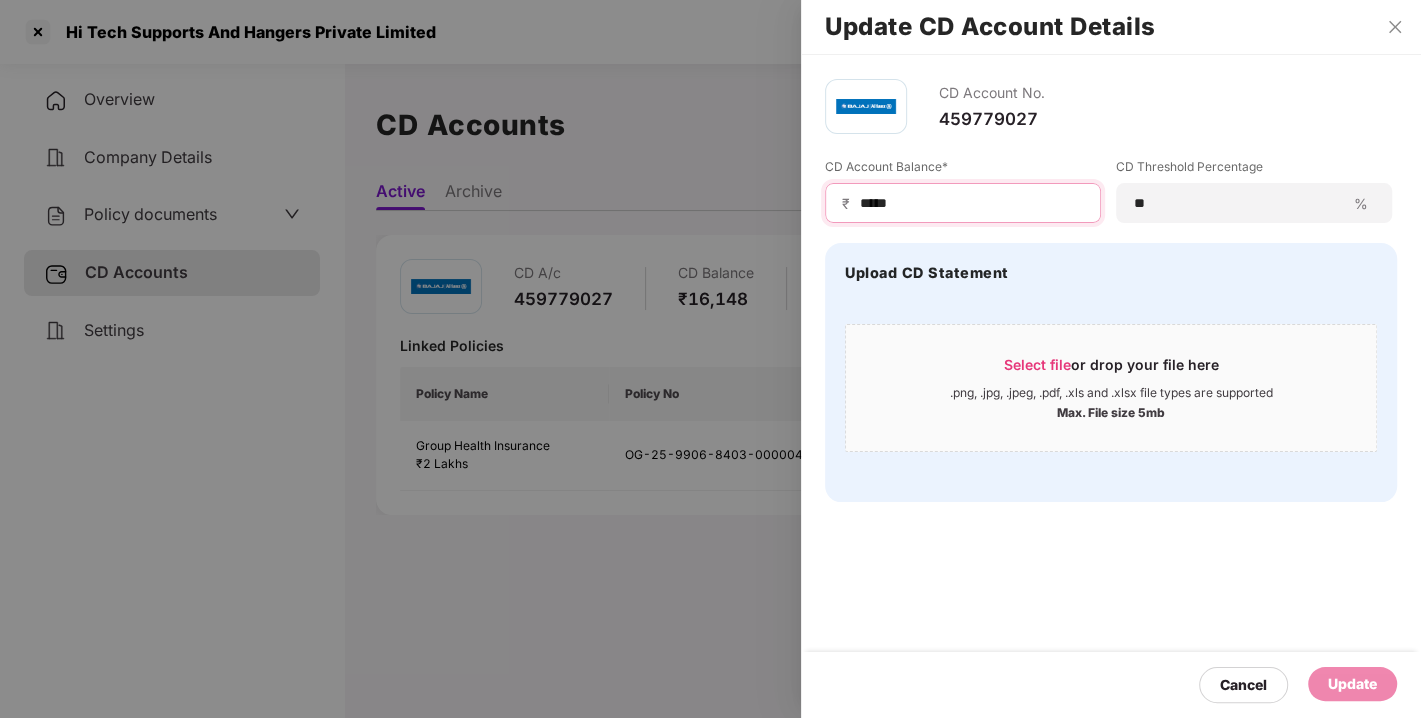 drag, startPoint x: 954, startPoint y: 202, endPoint x: 731, endPoint y: 226, distance: 224.28777 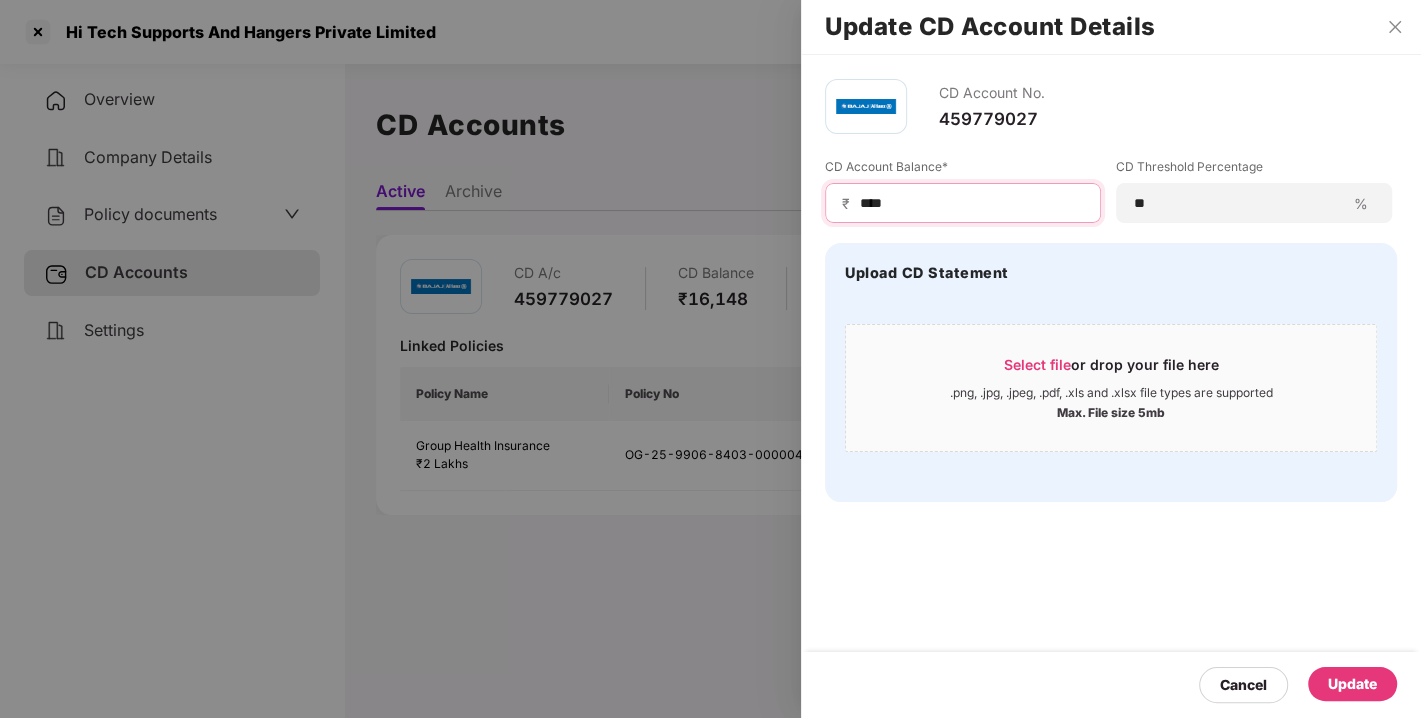 type on "****" 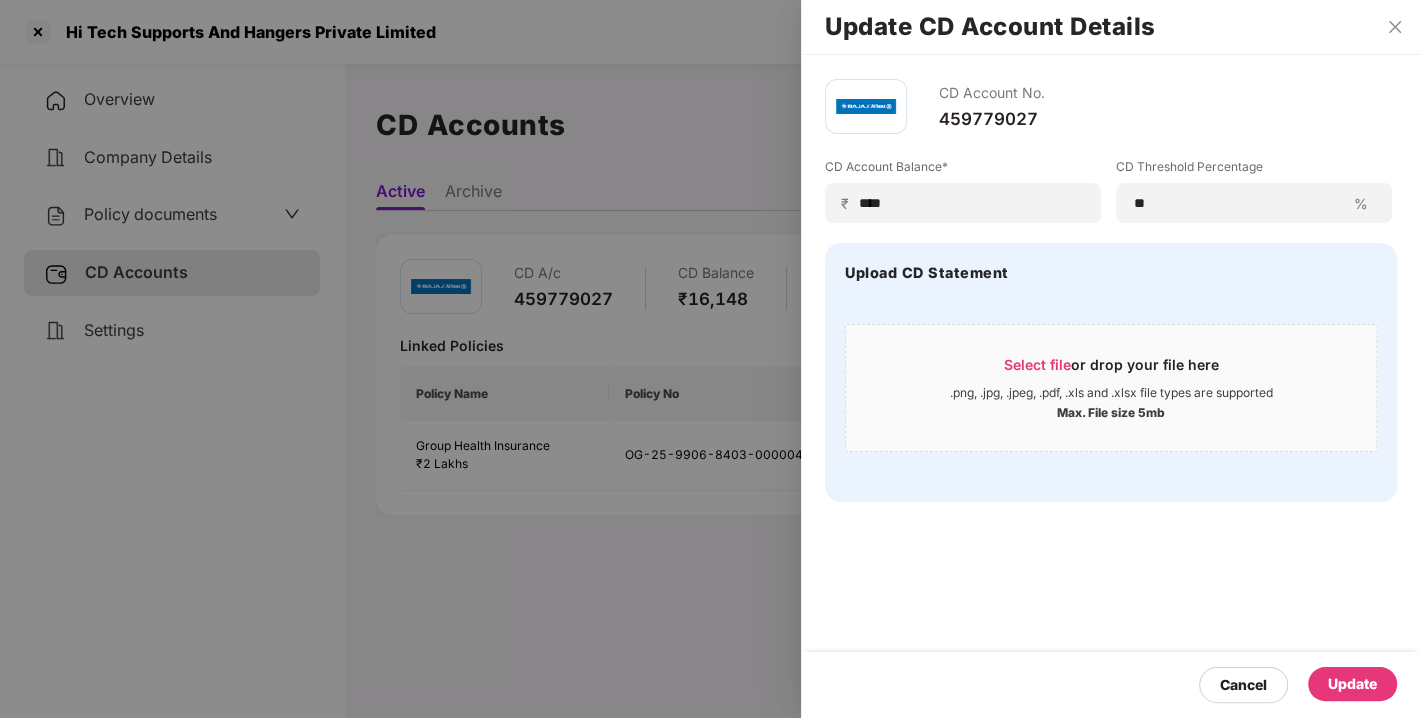click on "Update" at bounding box center (1352, 684) 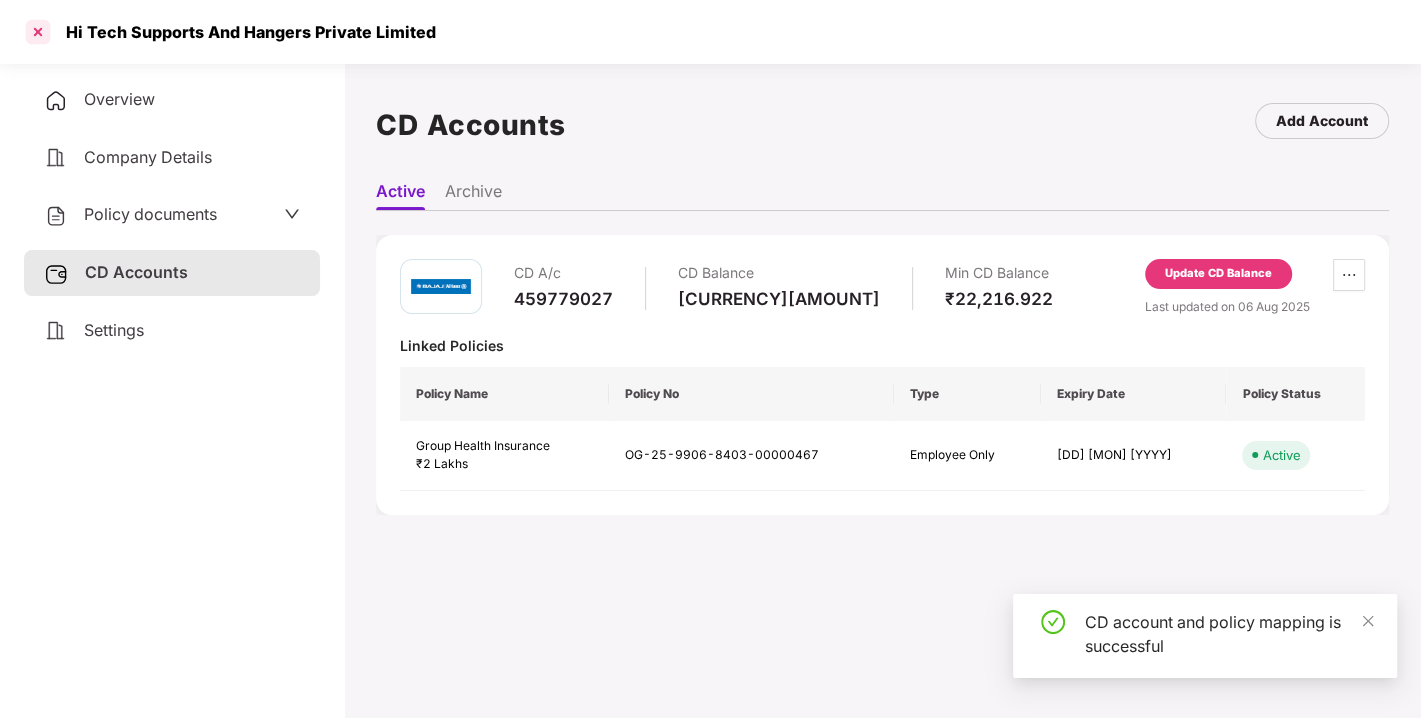 click at bounding box center (38, 32) 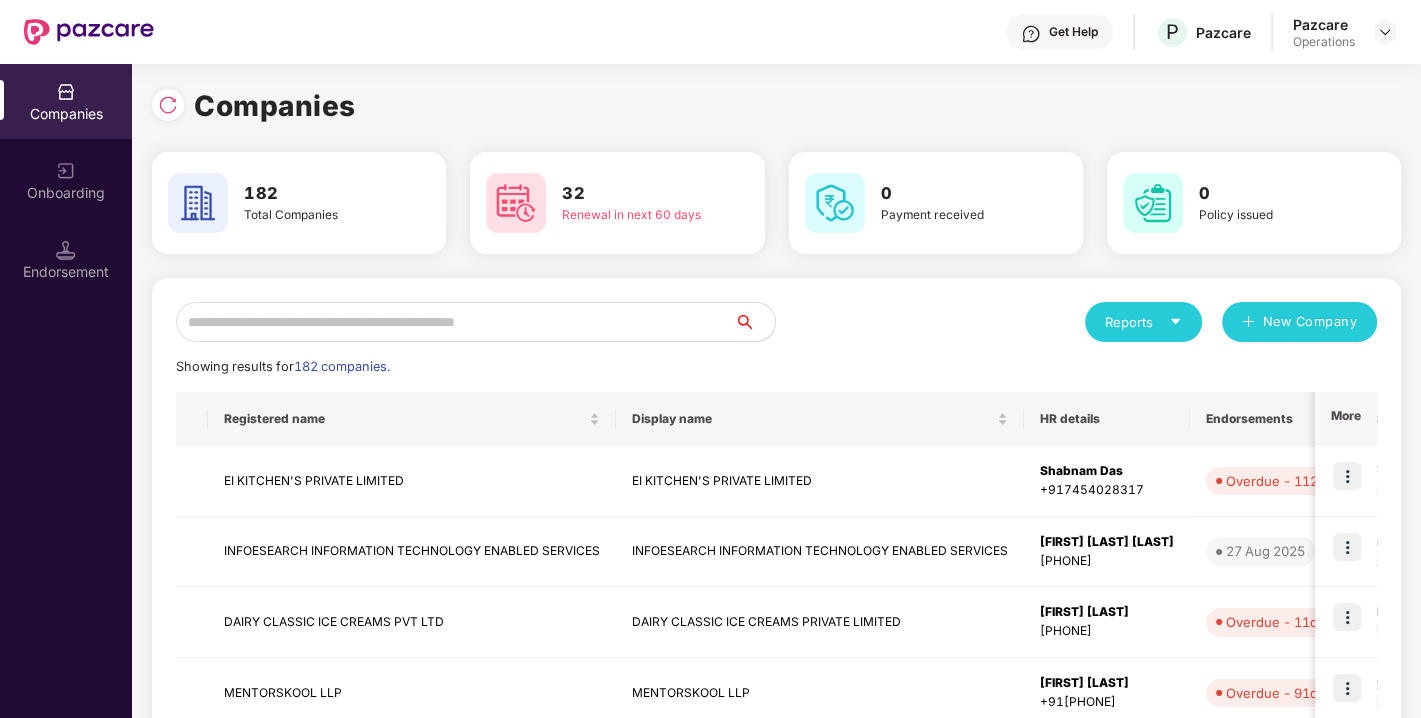 click at bounding box center (455, 322) 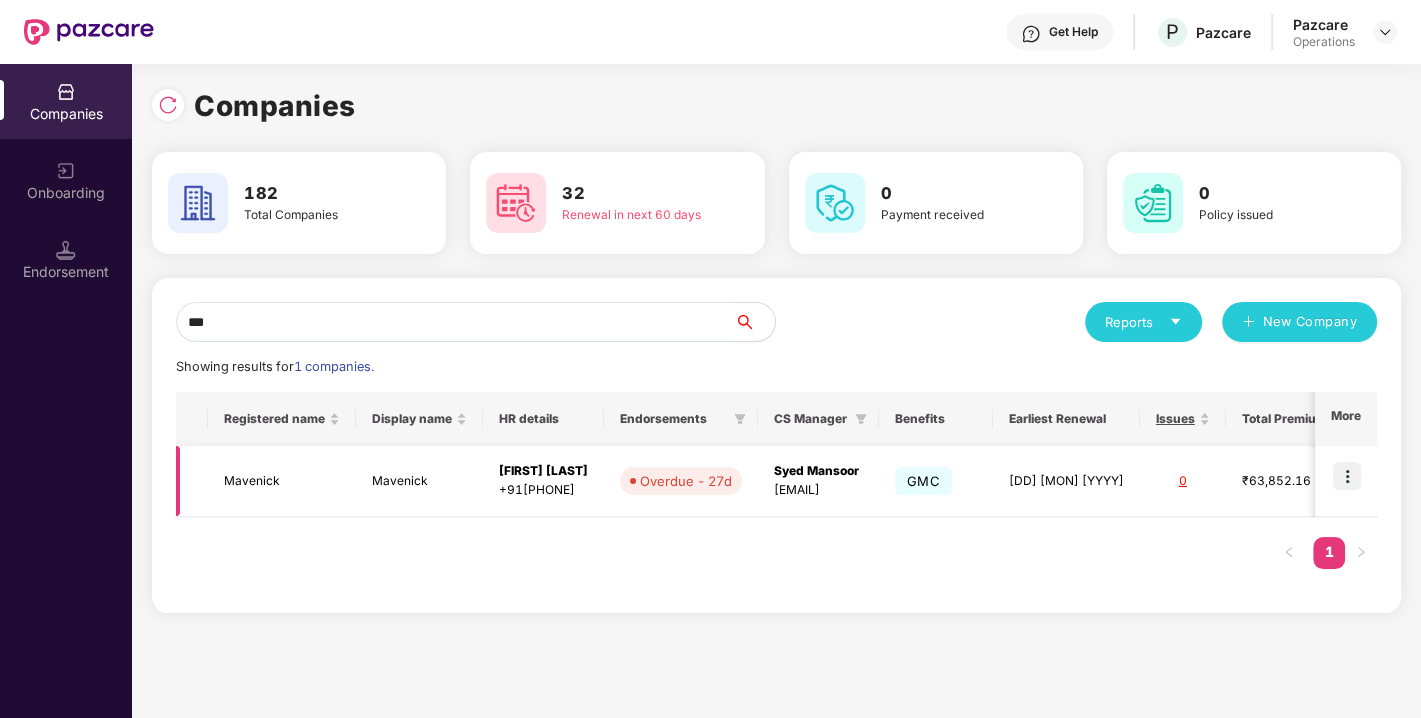 type on "***" 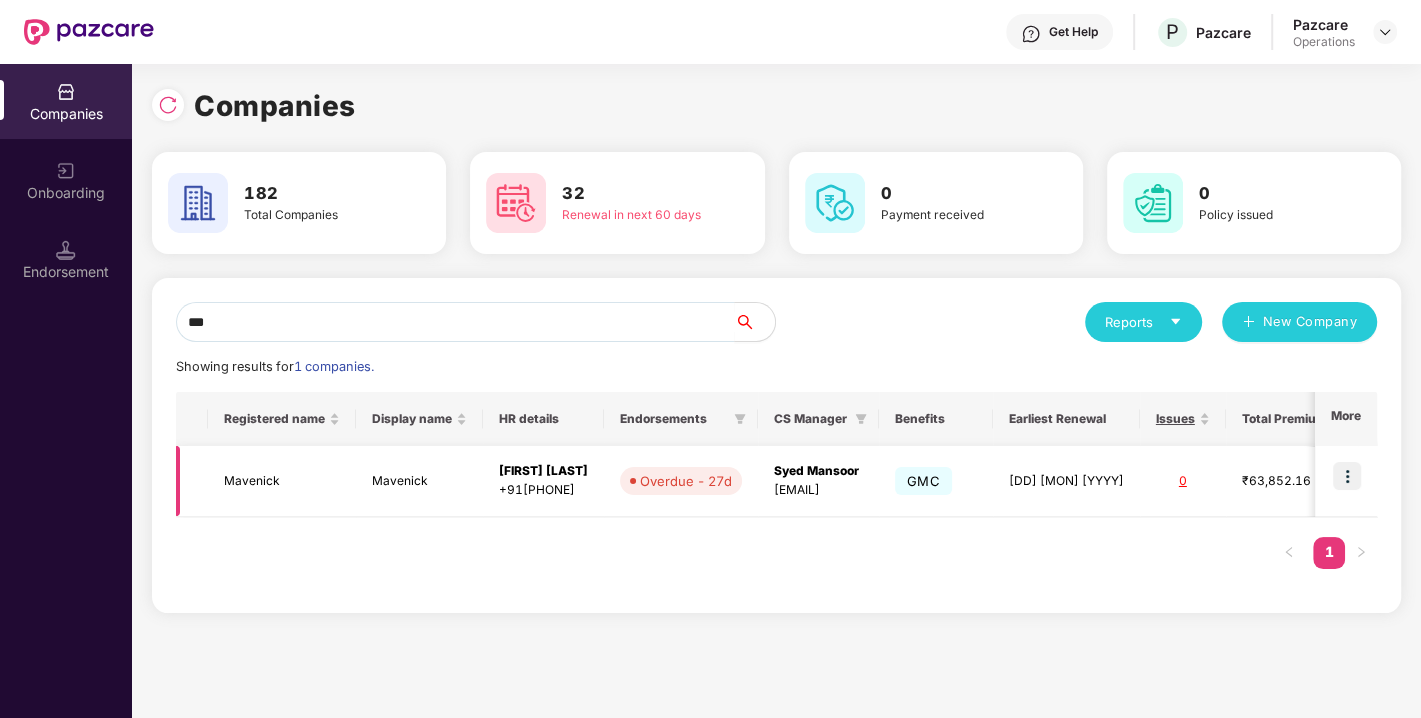 click on "Mavenick" at bounding box center [282, 481] 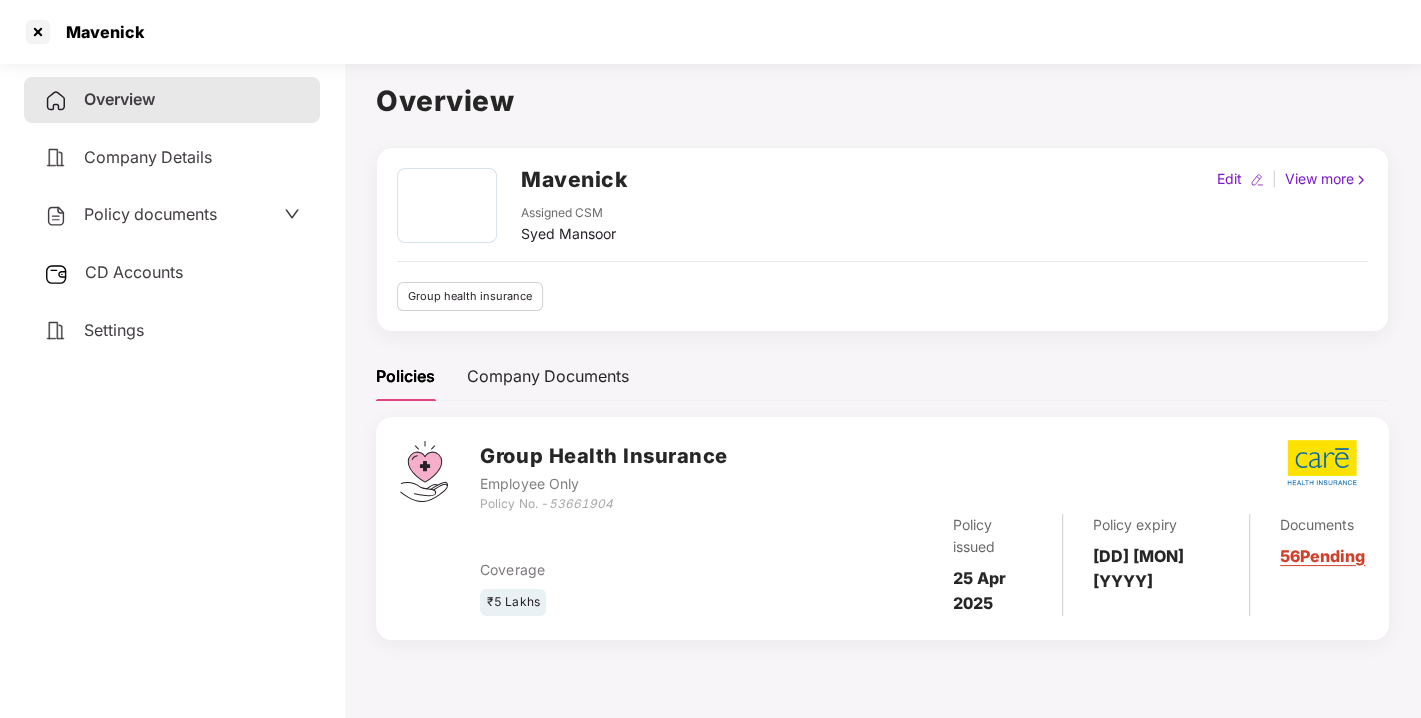 click on "53661904" at bounding box center [580, 503] 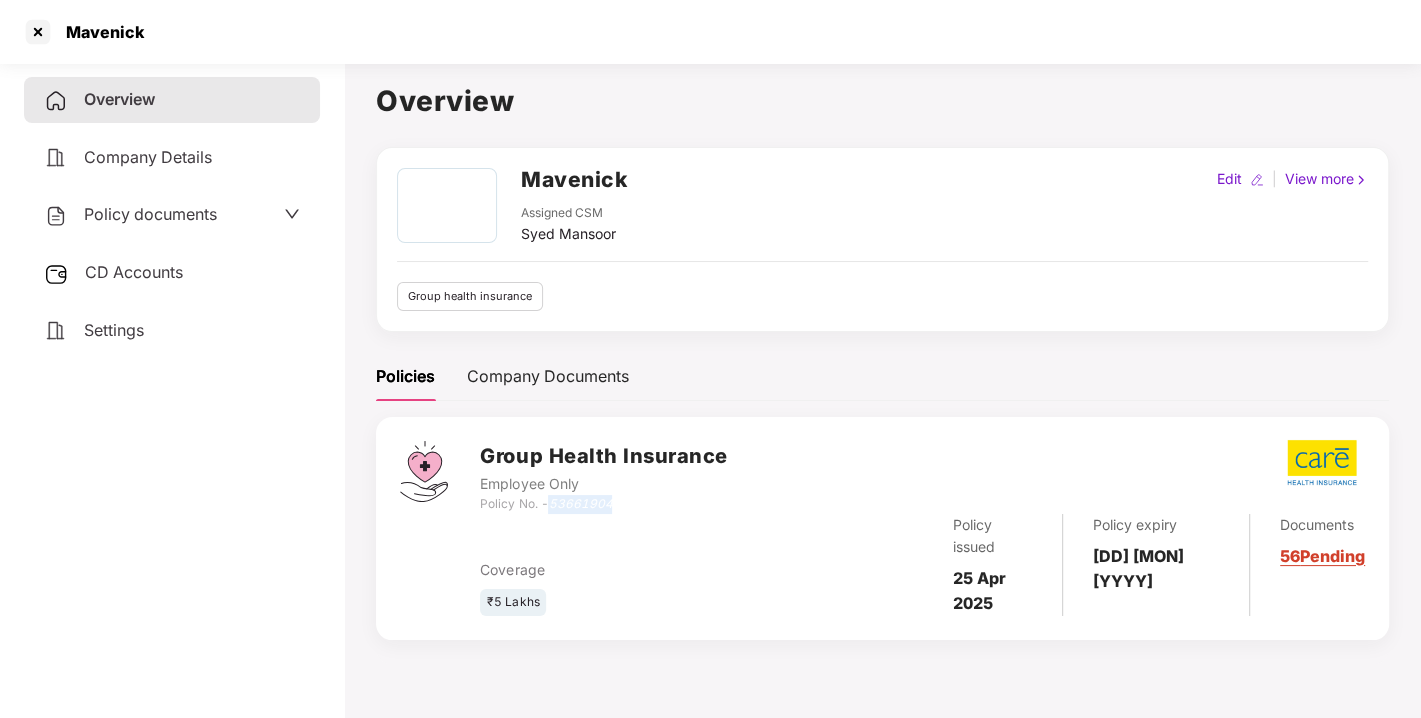 click on "53661904" at bounding box center (580, 503) 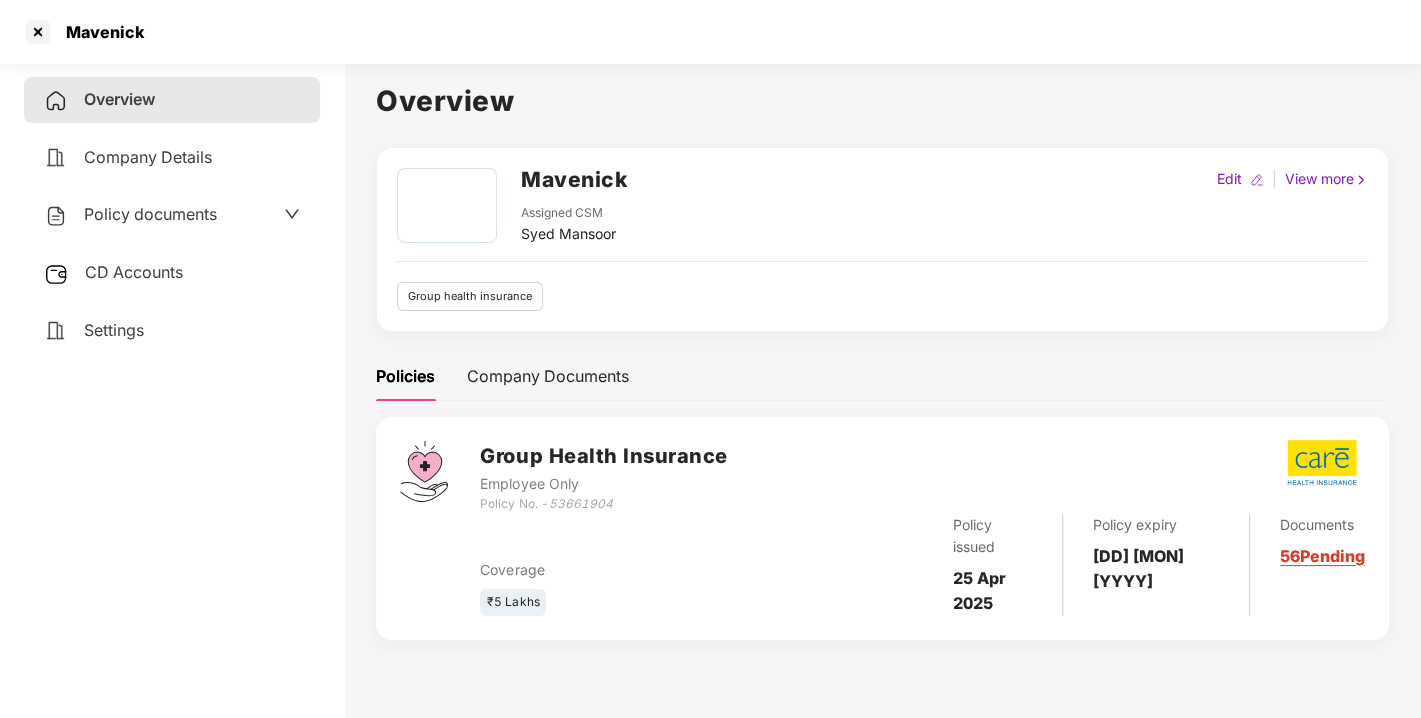 click on "Coverage" at bounding box center [627, 570] 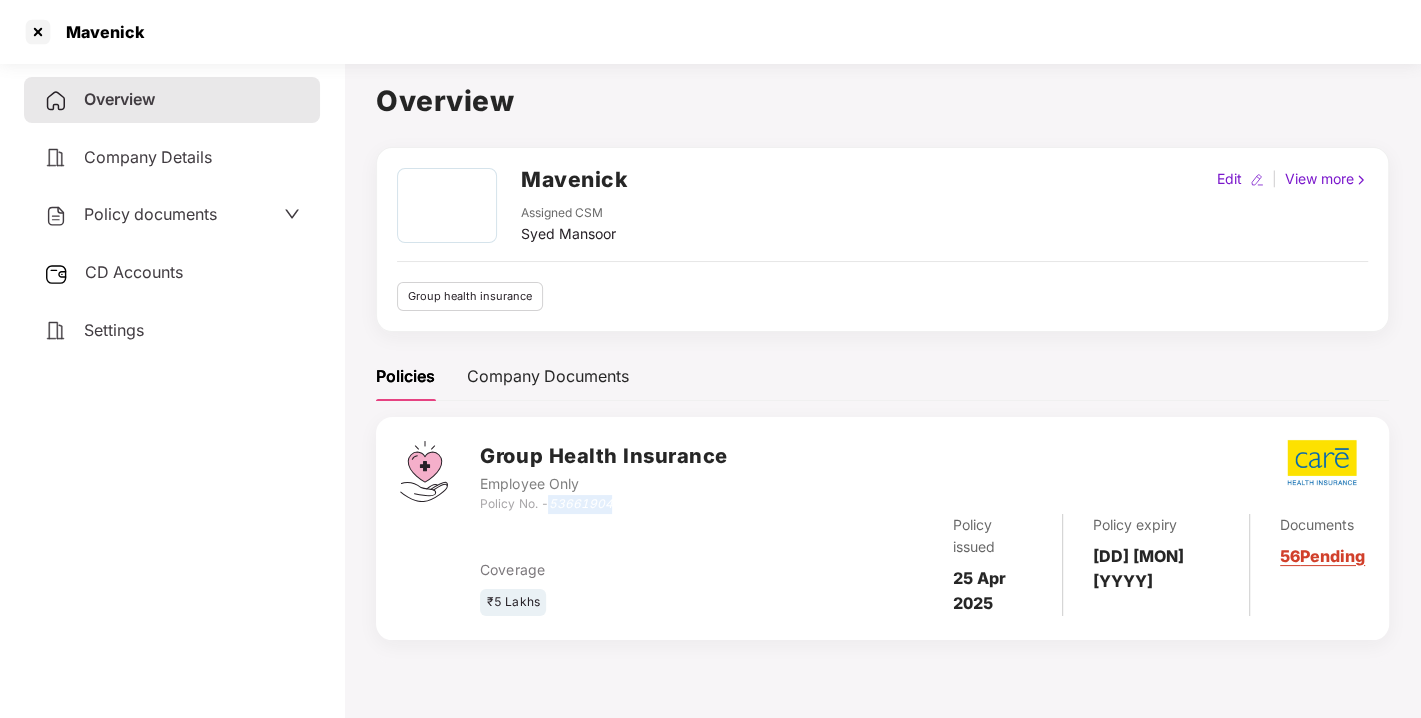 click on "53661904" at bounding box center [580, 503] 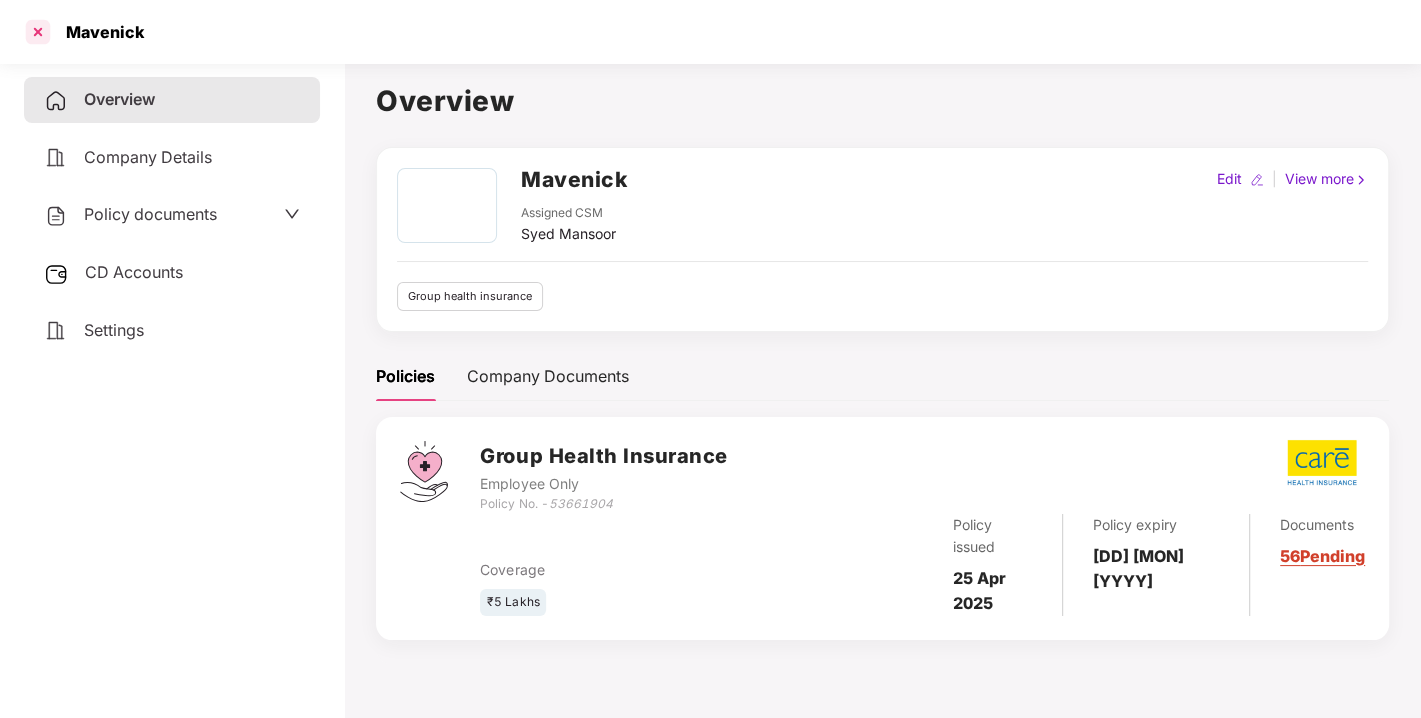 click at bounding box center [38, 32] 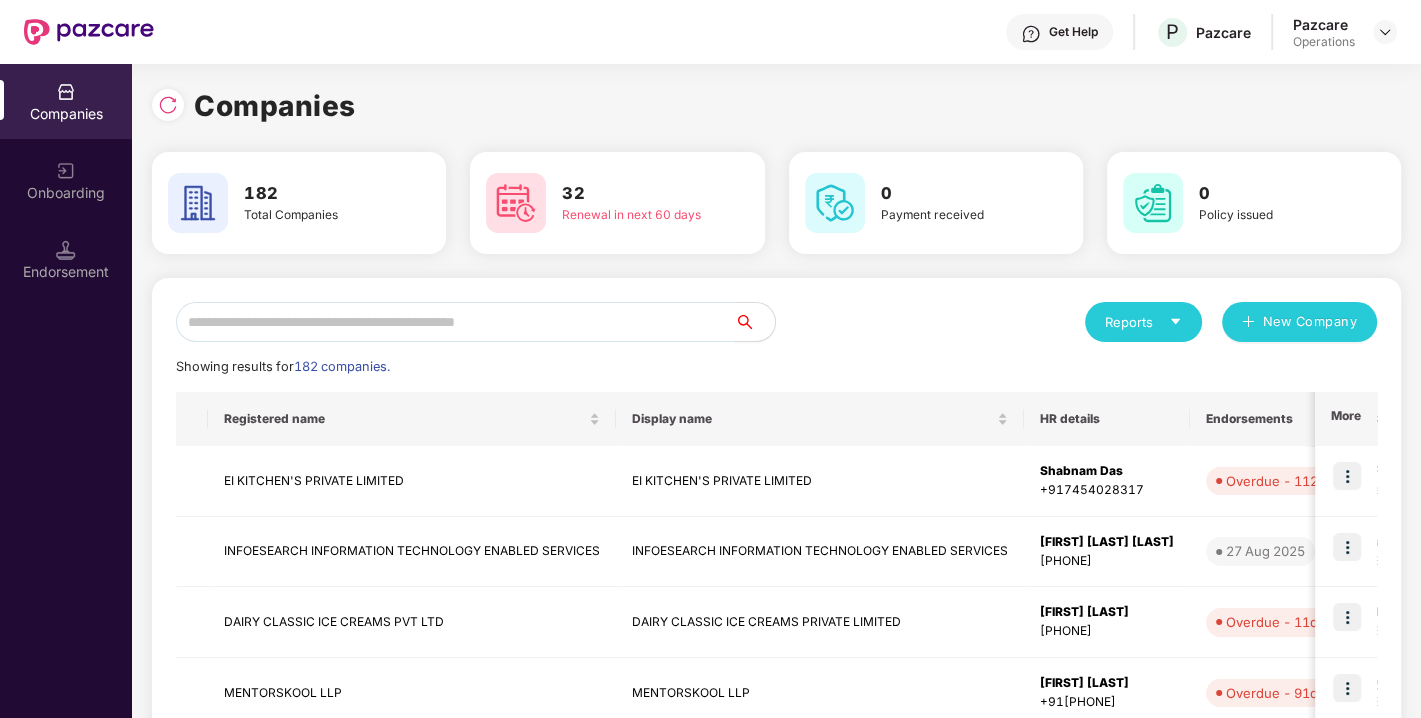 click at bounding box center [455, 322] 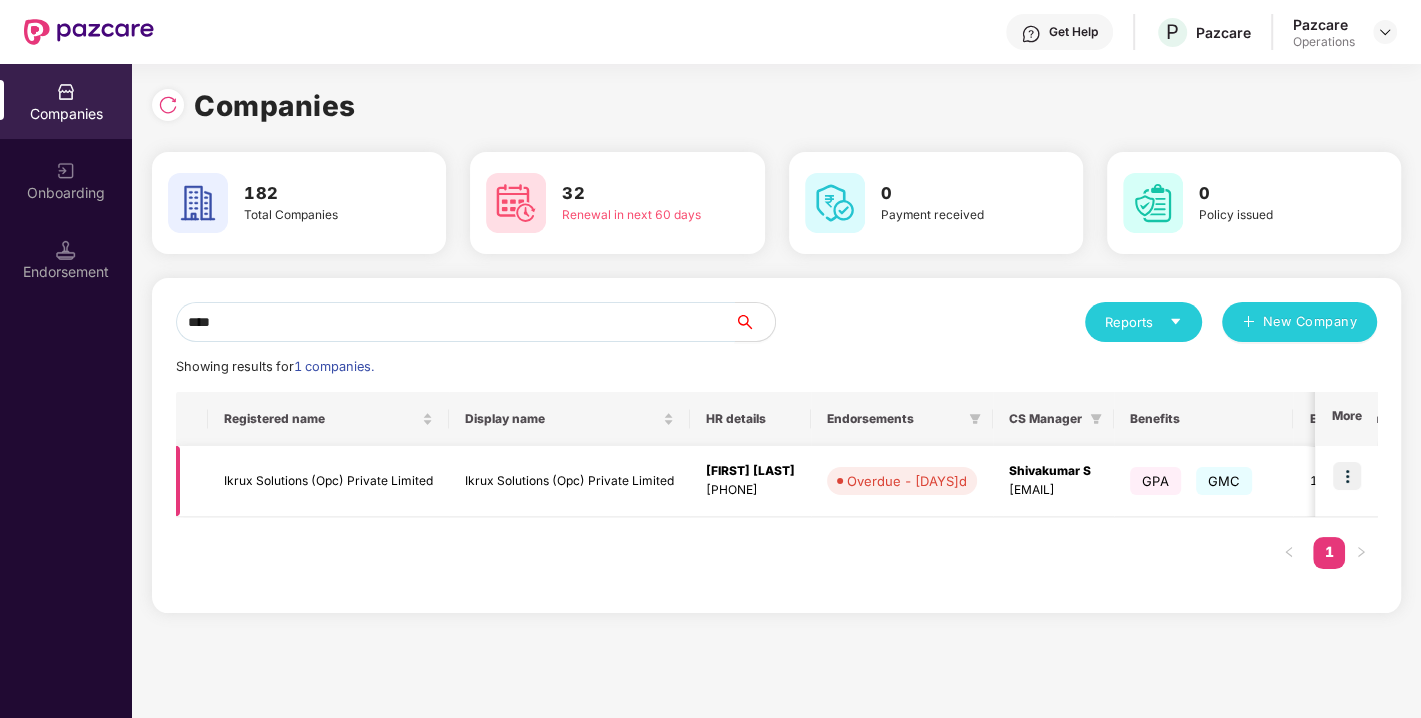 type on "****" 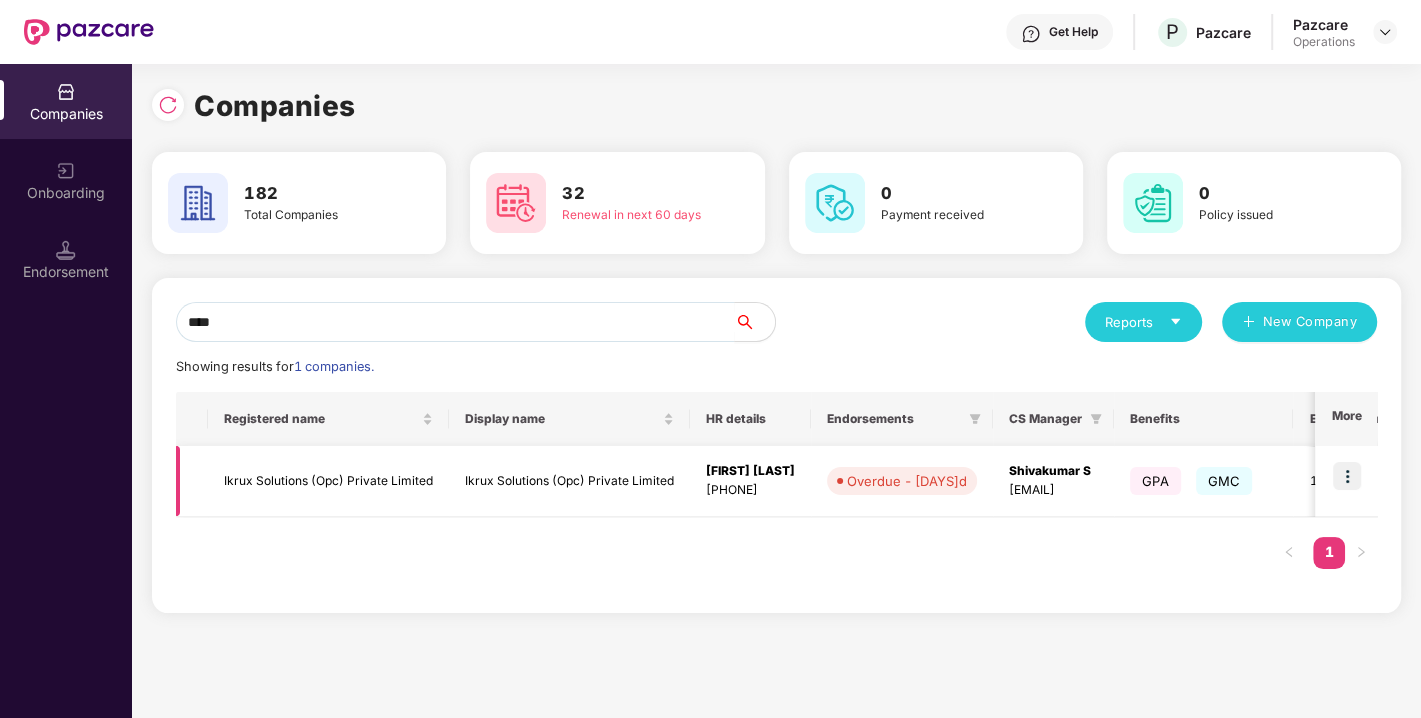 click on "Ikrux Solutions (Opc) Private Limited" at bounding box center [328, 481] 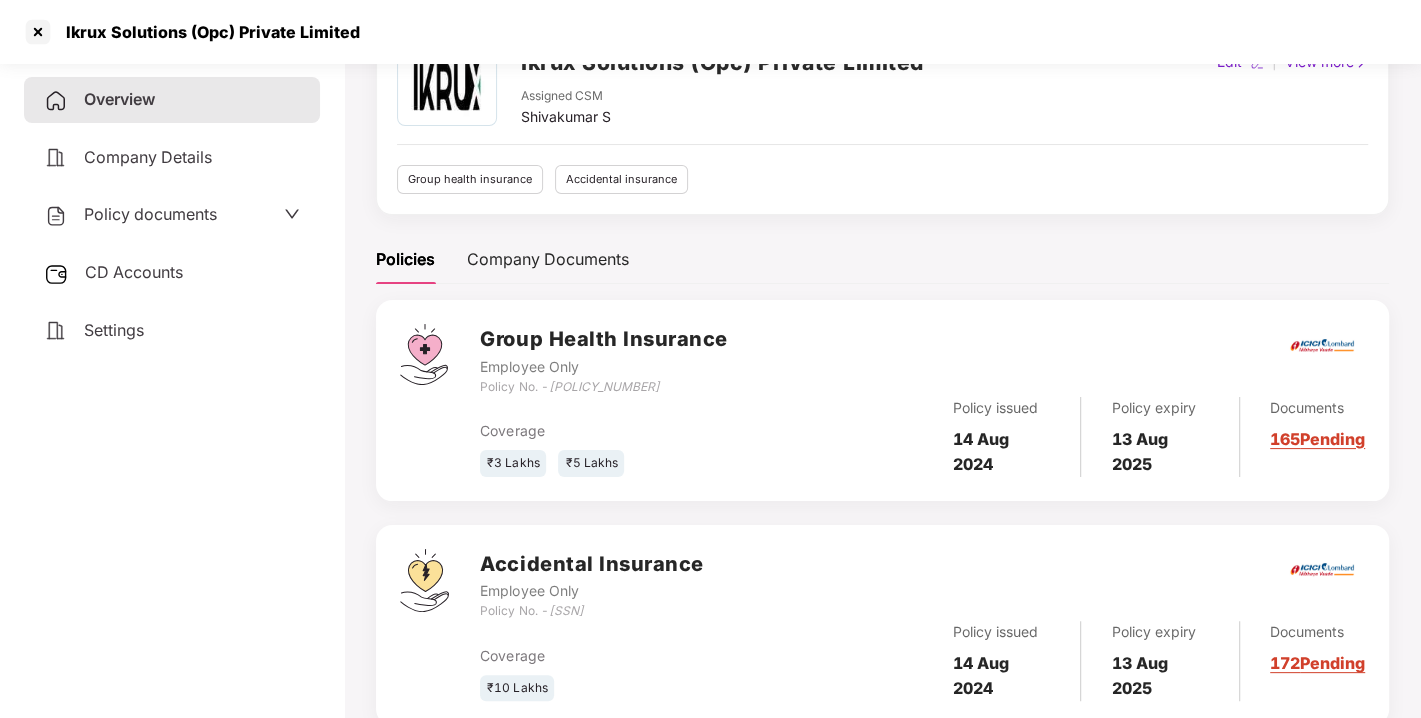 scroll, scrollTop: 171, scrollLeft: 0, axis: vertical 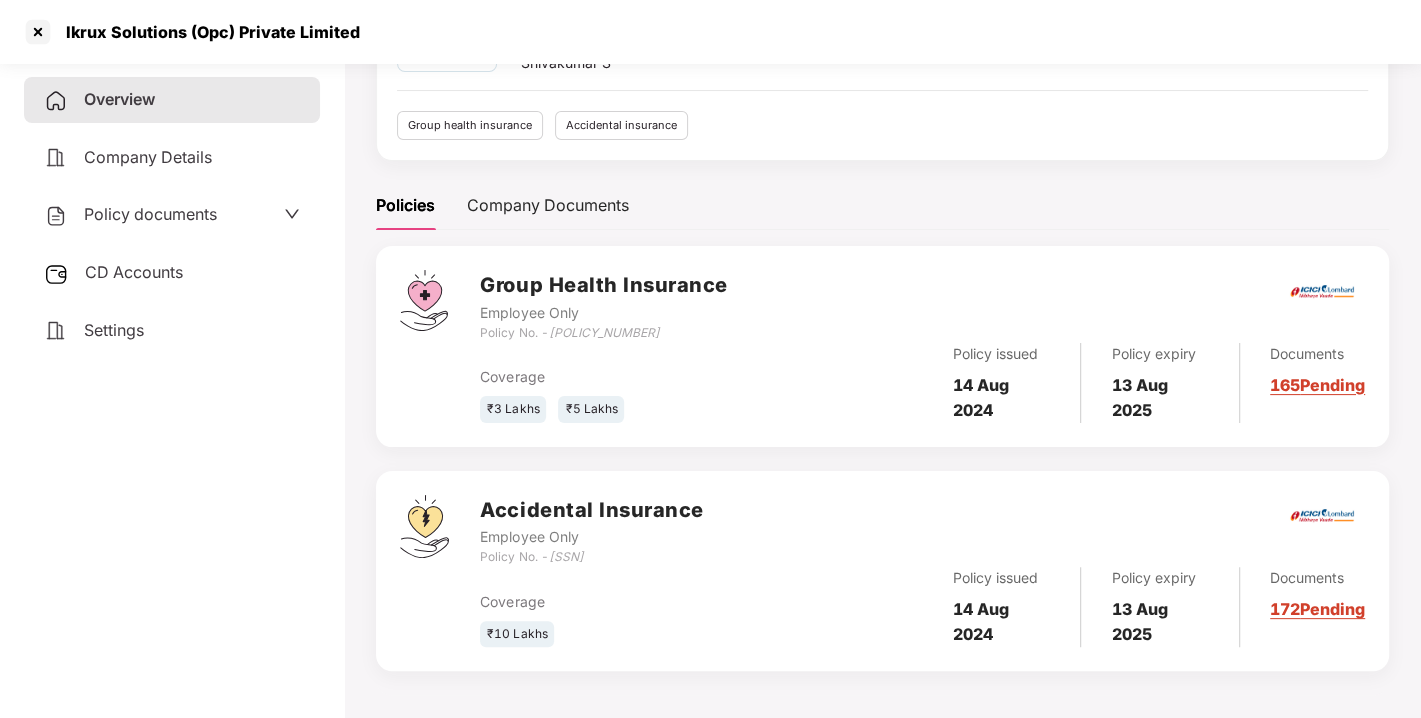 drag, startPoint x: 549, startPoint y: 554, endPoint x: 745, endPoint y: 562, distance: 196.1632 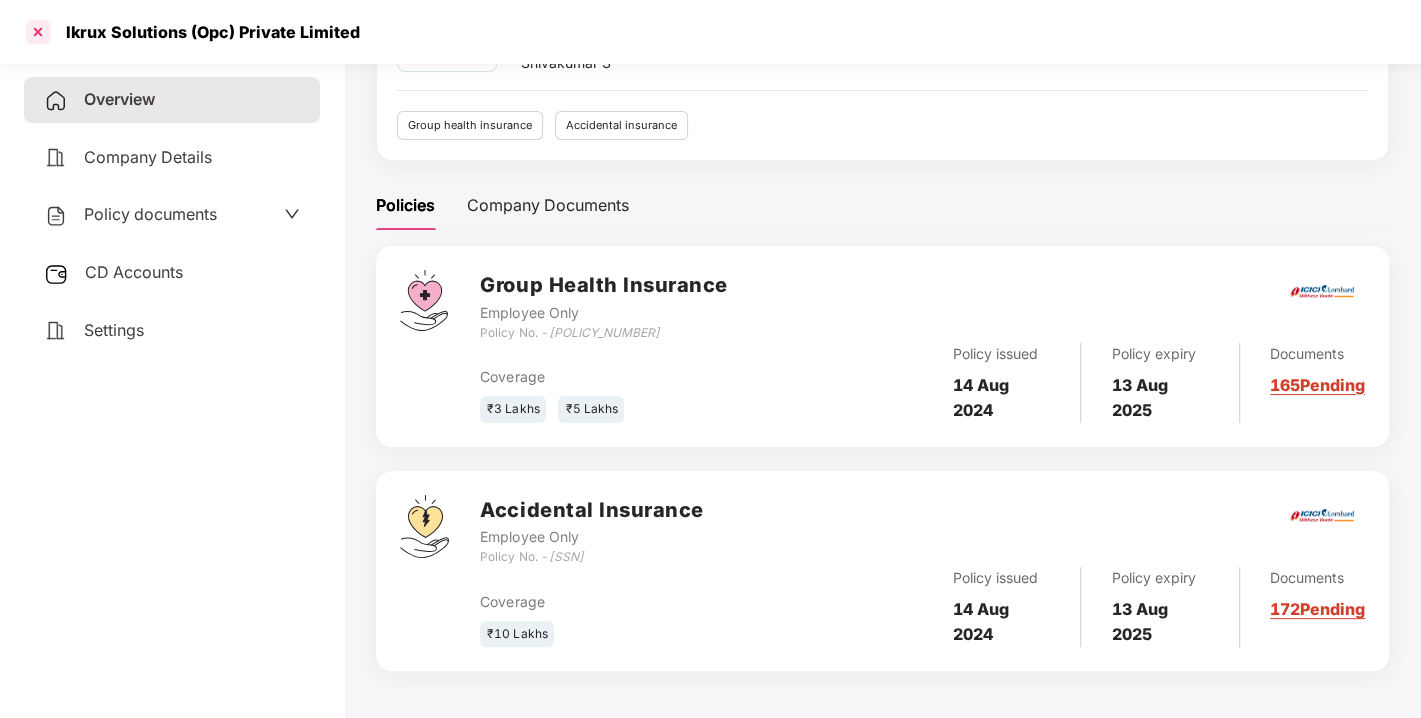 click at bounding box center [38, 32] 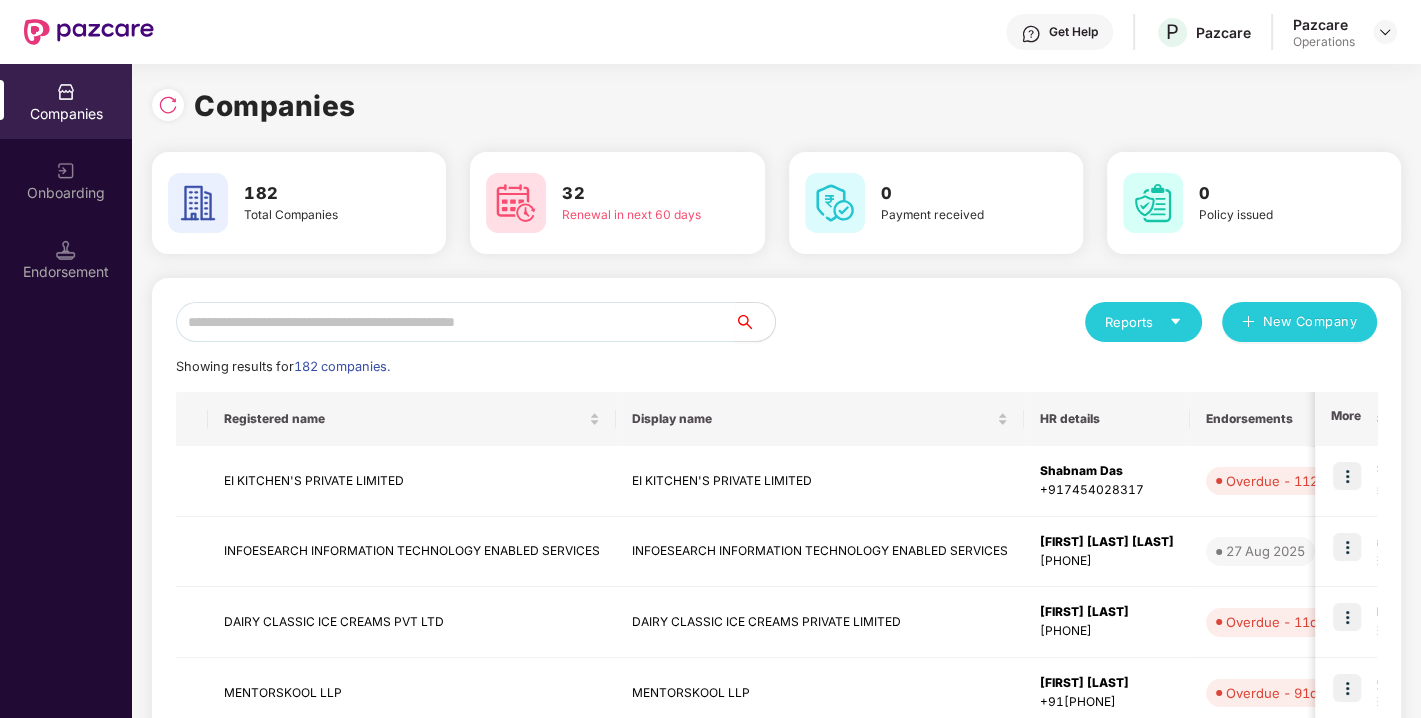 scroll, scrollTop: 0, scrollLeft: 0, axis: both 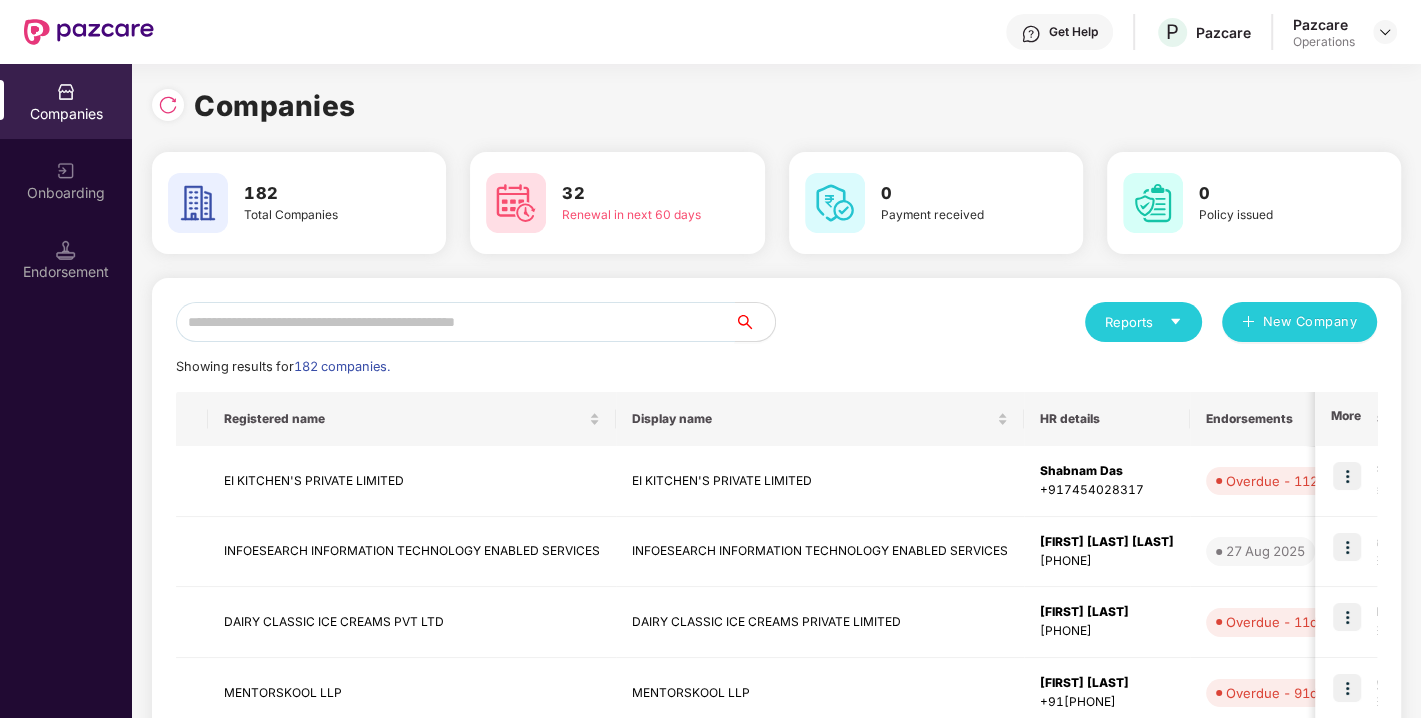 click at bounding box center (455, 322) 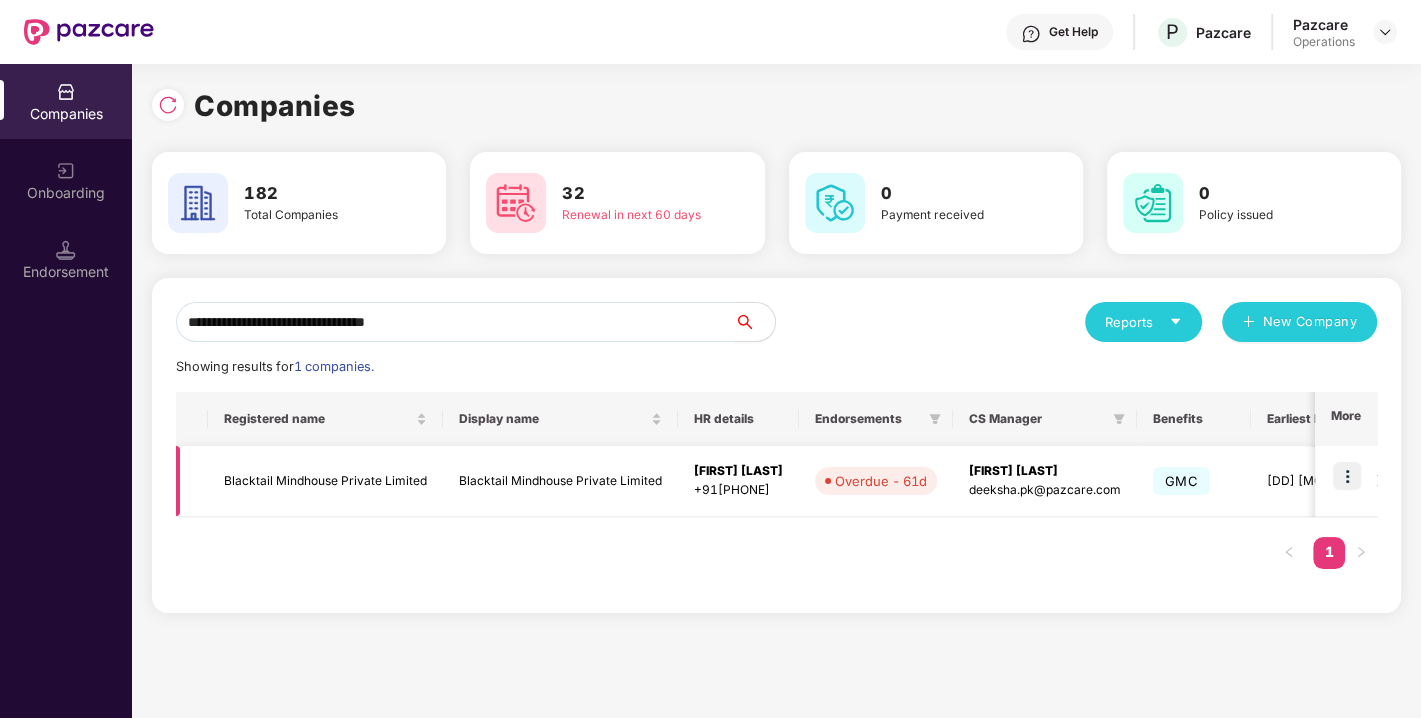 type on "**********" 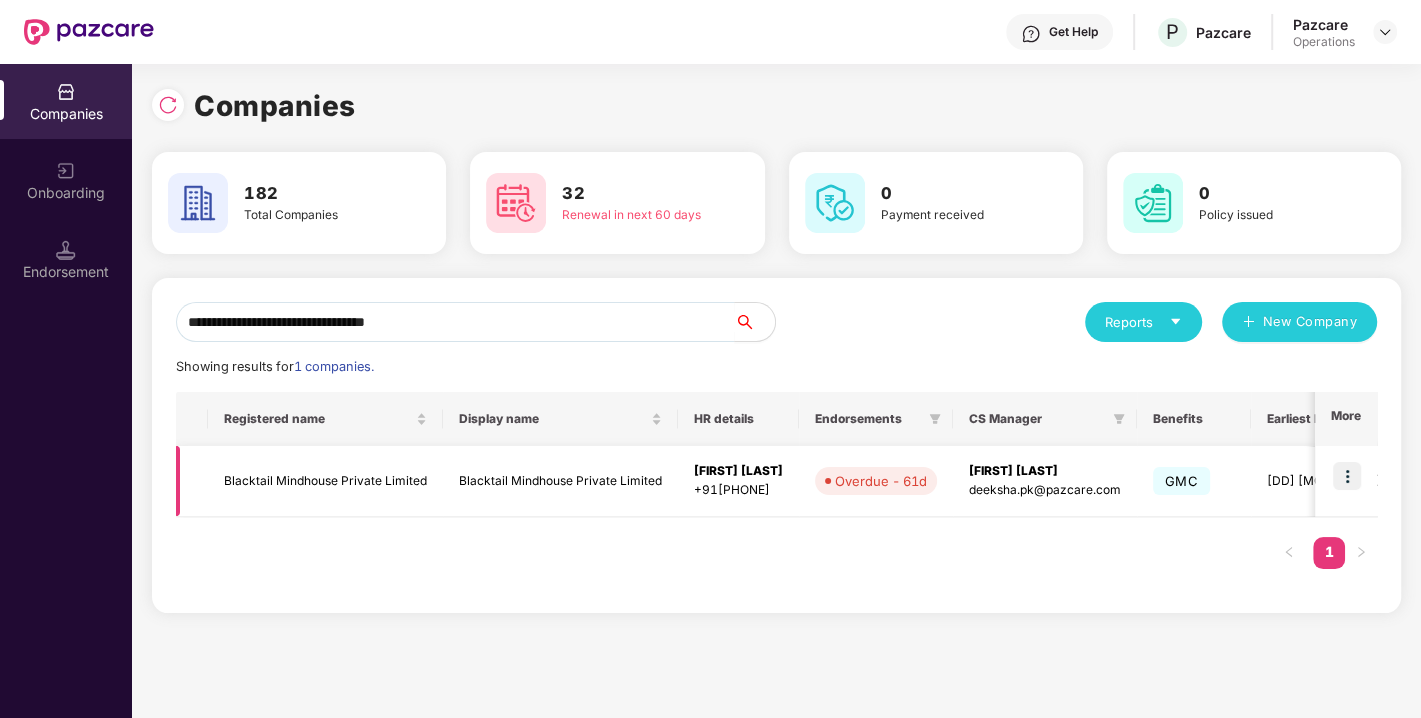 click at bounding box center (1347, 476) 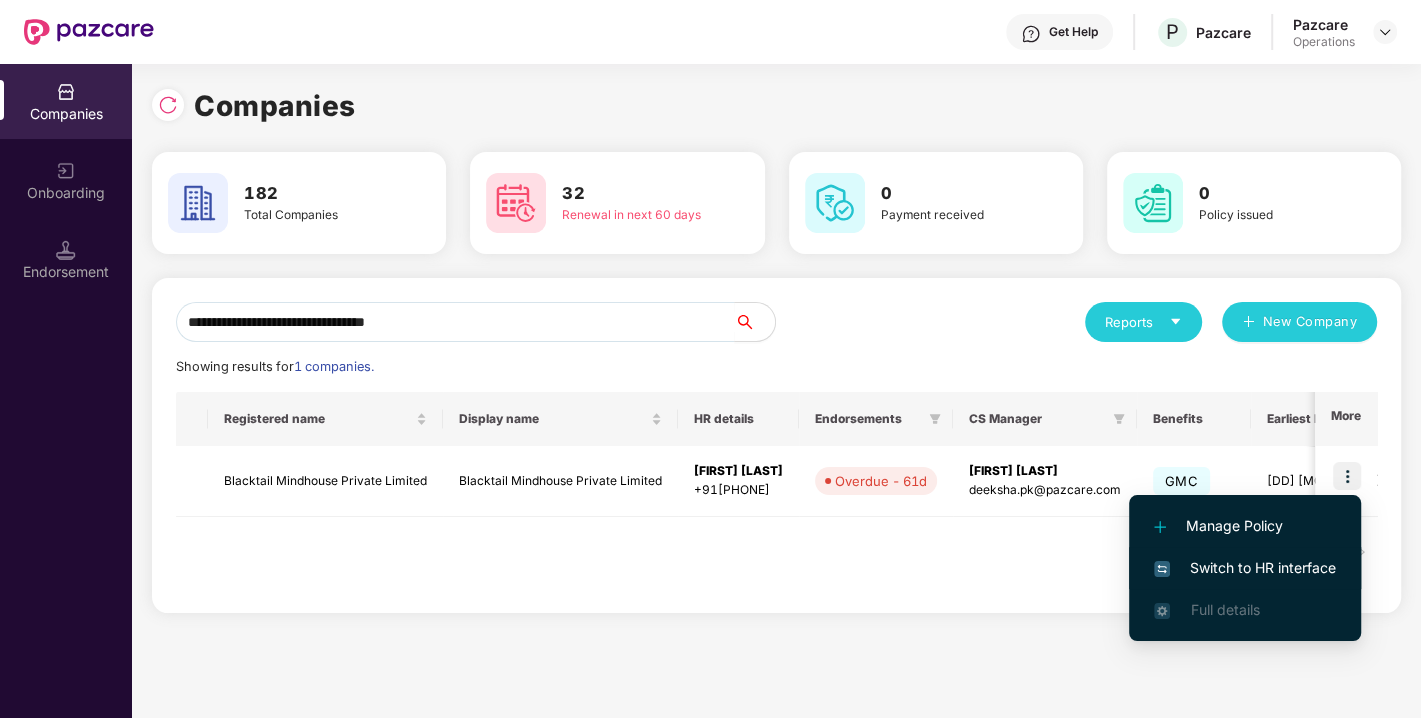 click on "Switch to HR interface" at bounding box center (1245, 568) 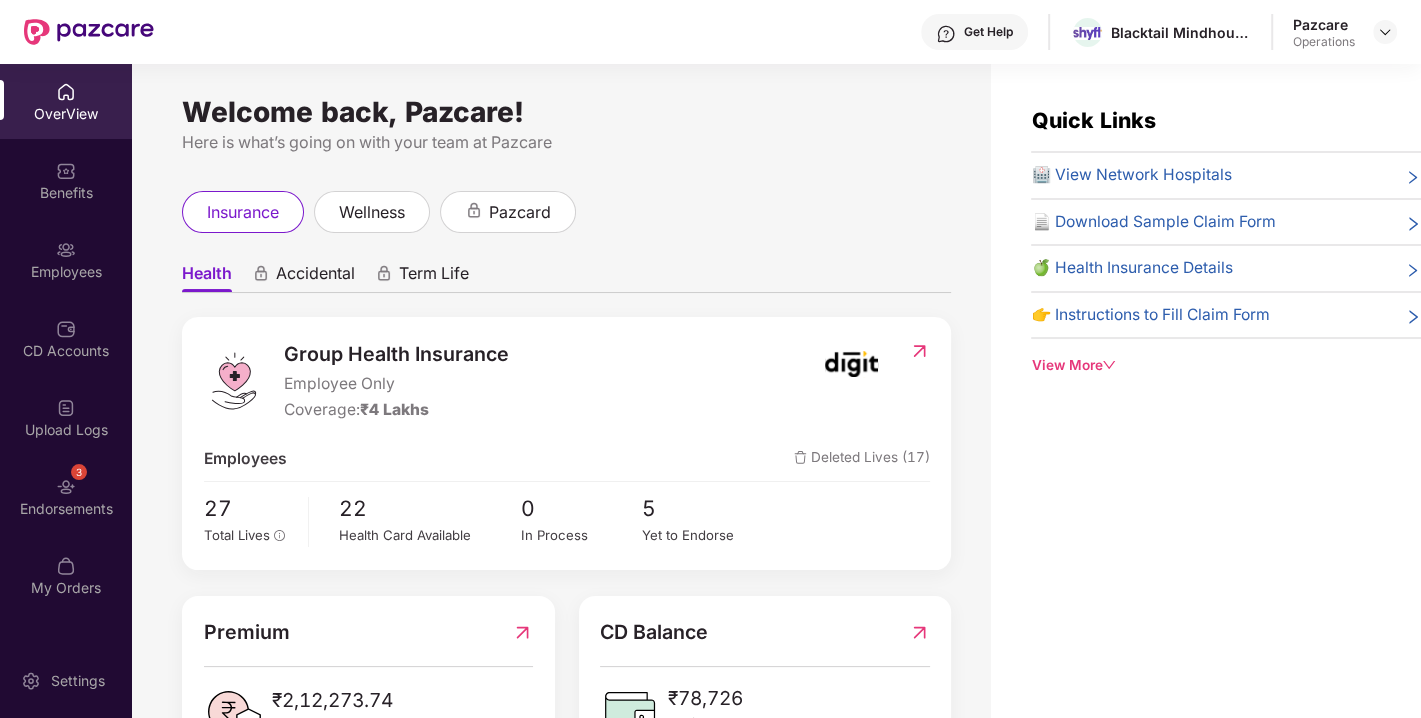 click on "Endorsements" at bounding box center [66, 509] 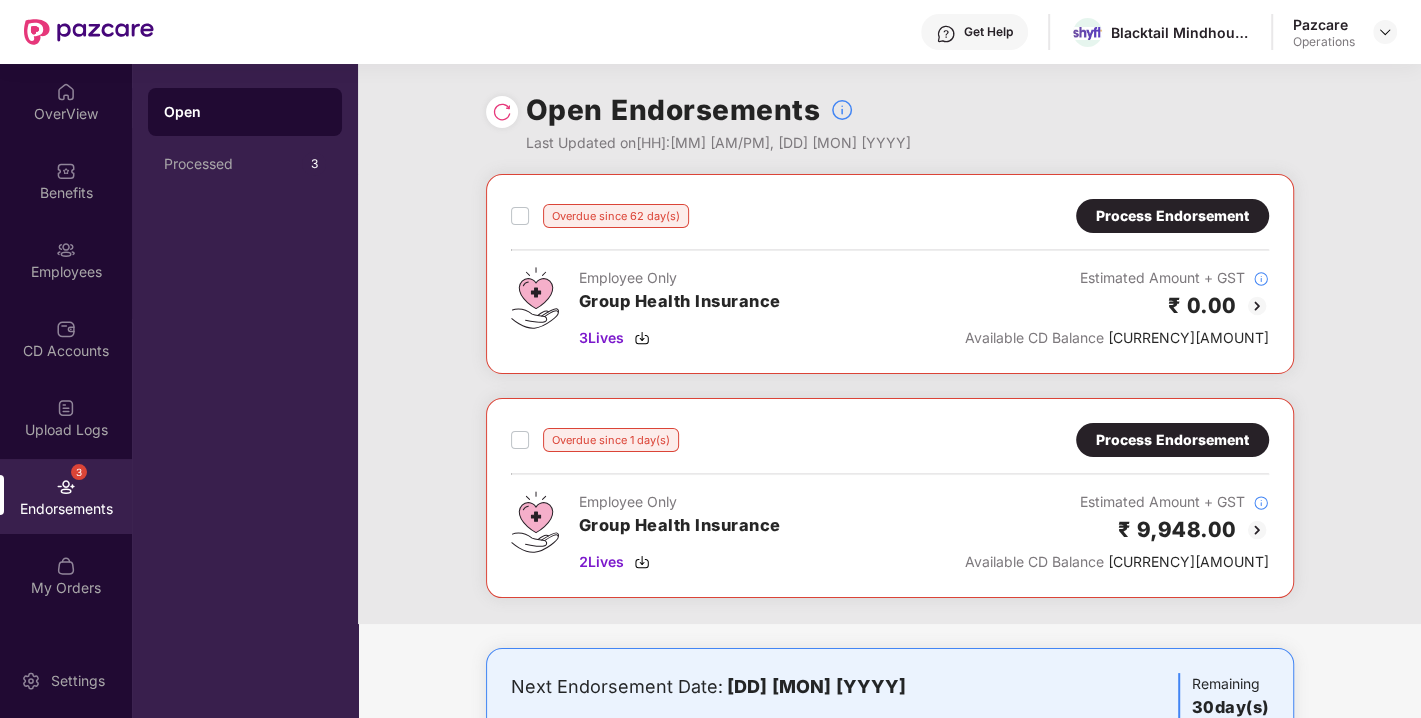 click on "Endorsements" at bounding box center [66, 509] 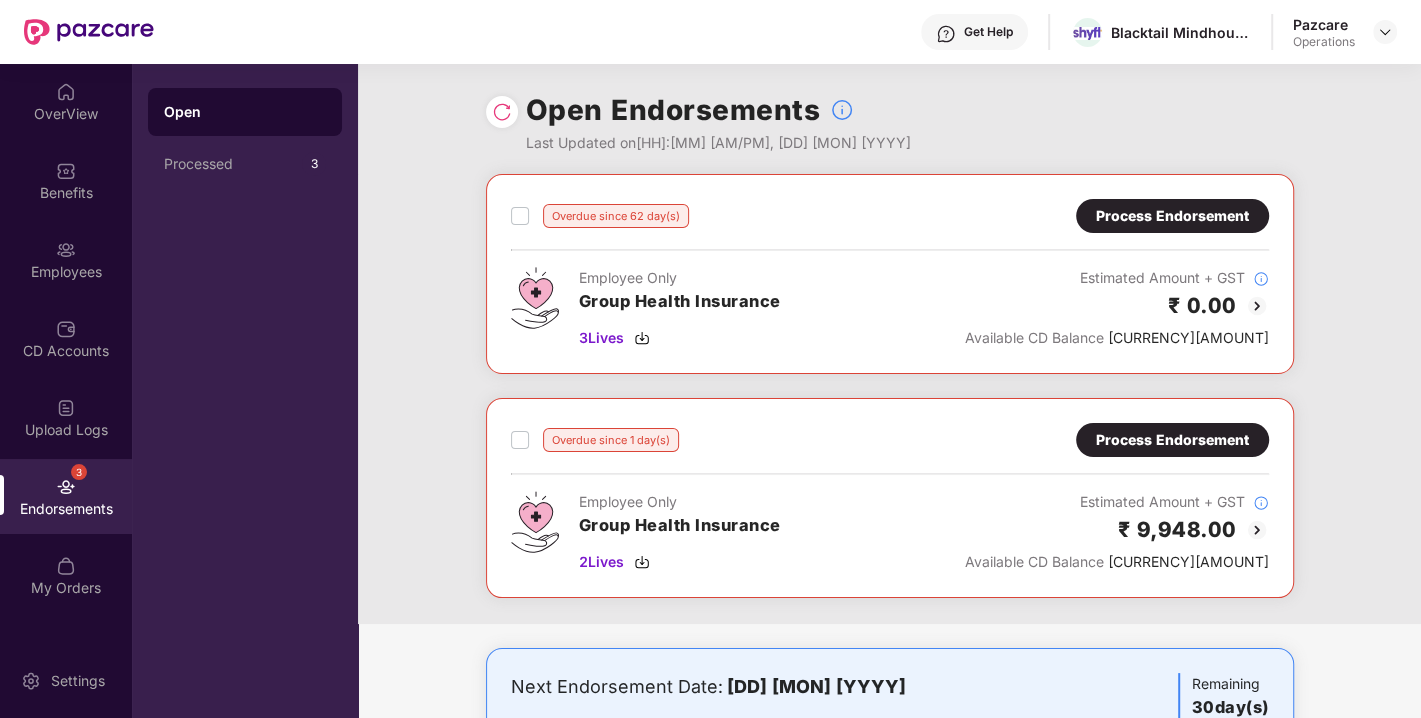 click at bounding box center (502, 112) 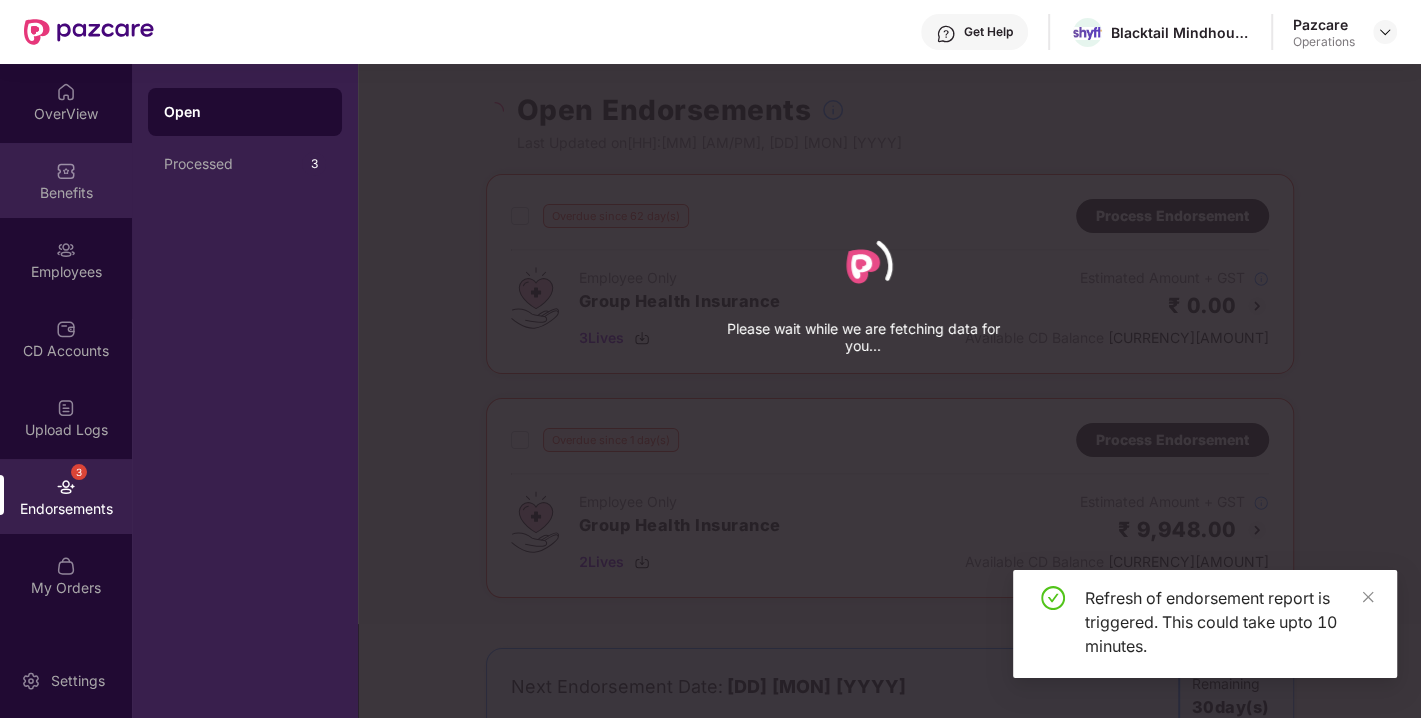 click on "Benefits" at bounding box center (66, 180) 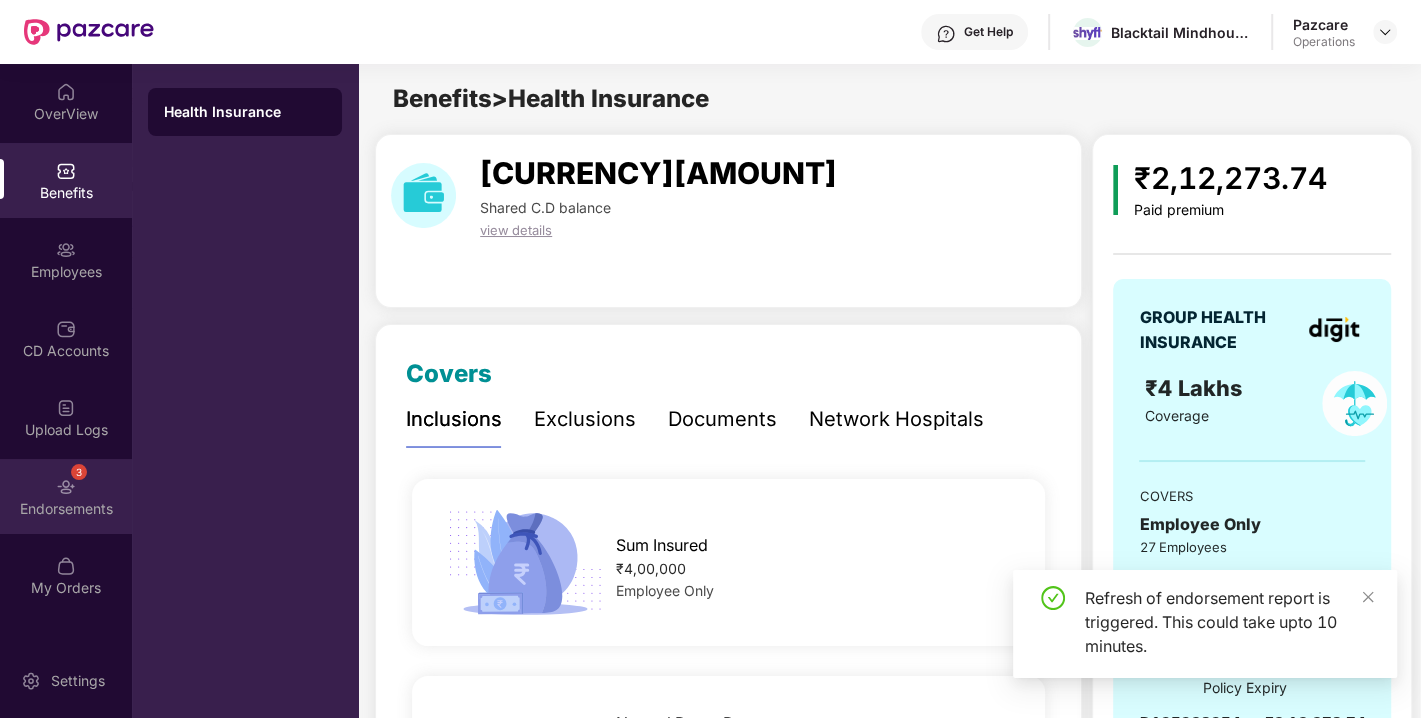 click on "3 Endorsements" at bounding box center (66, 496) 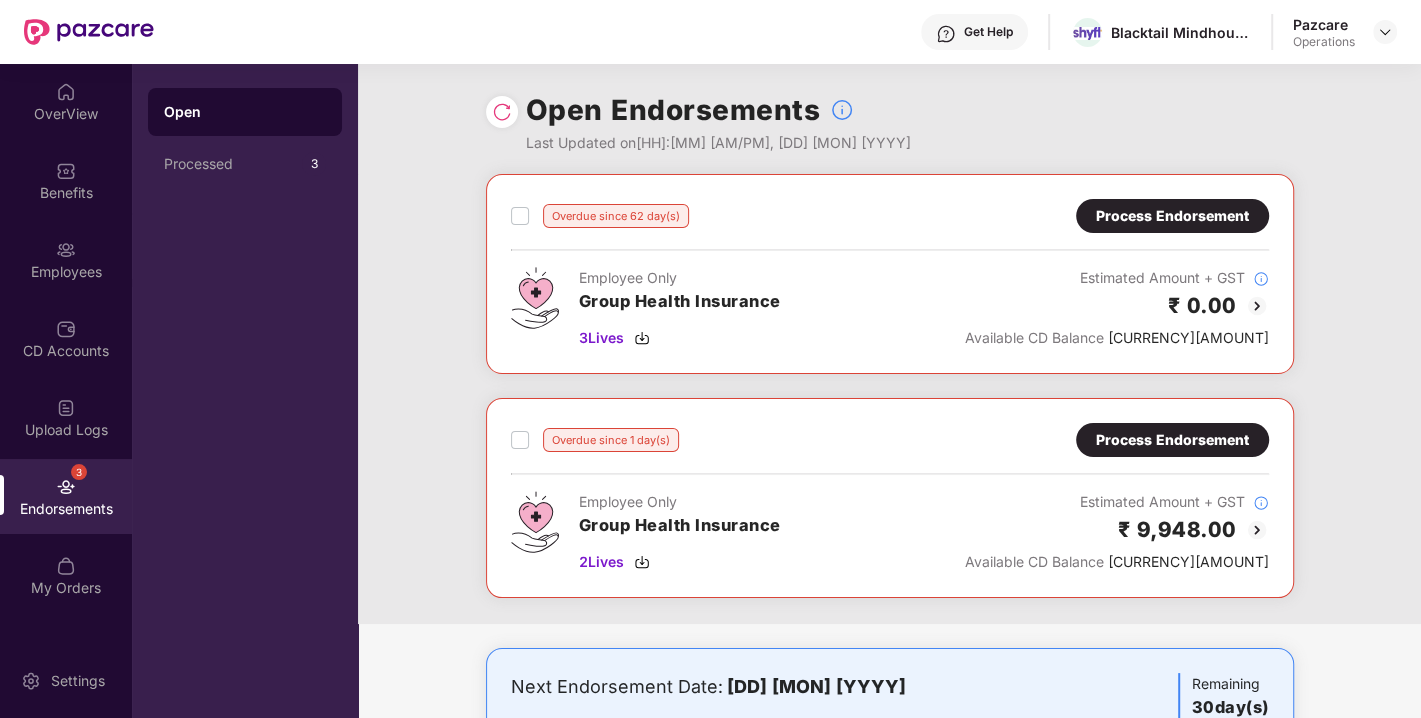 click on "Process Endorsement" at bounding box center (1172, 216) 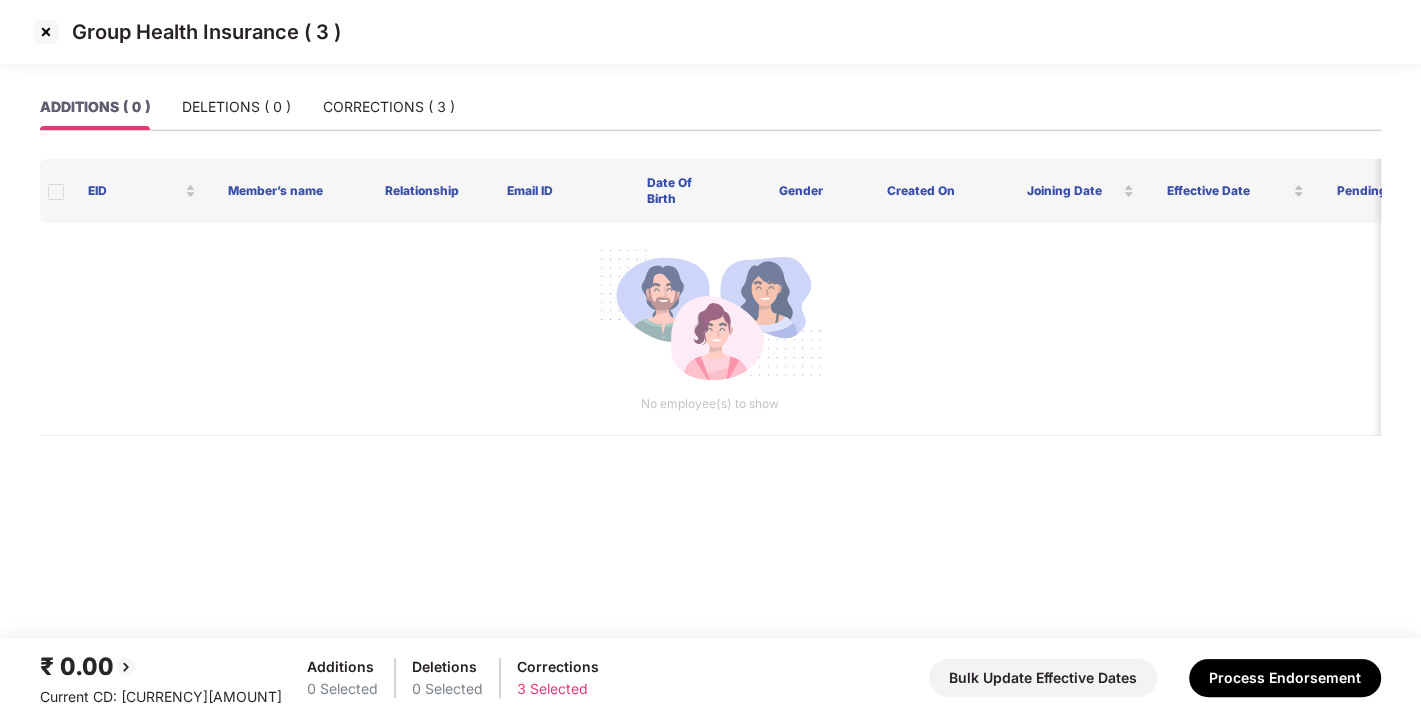 click at bounding box center [46, 32] 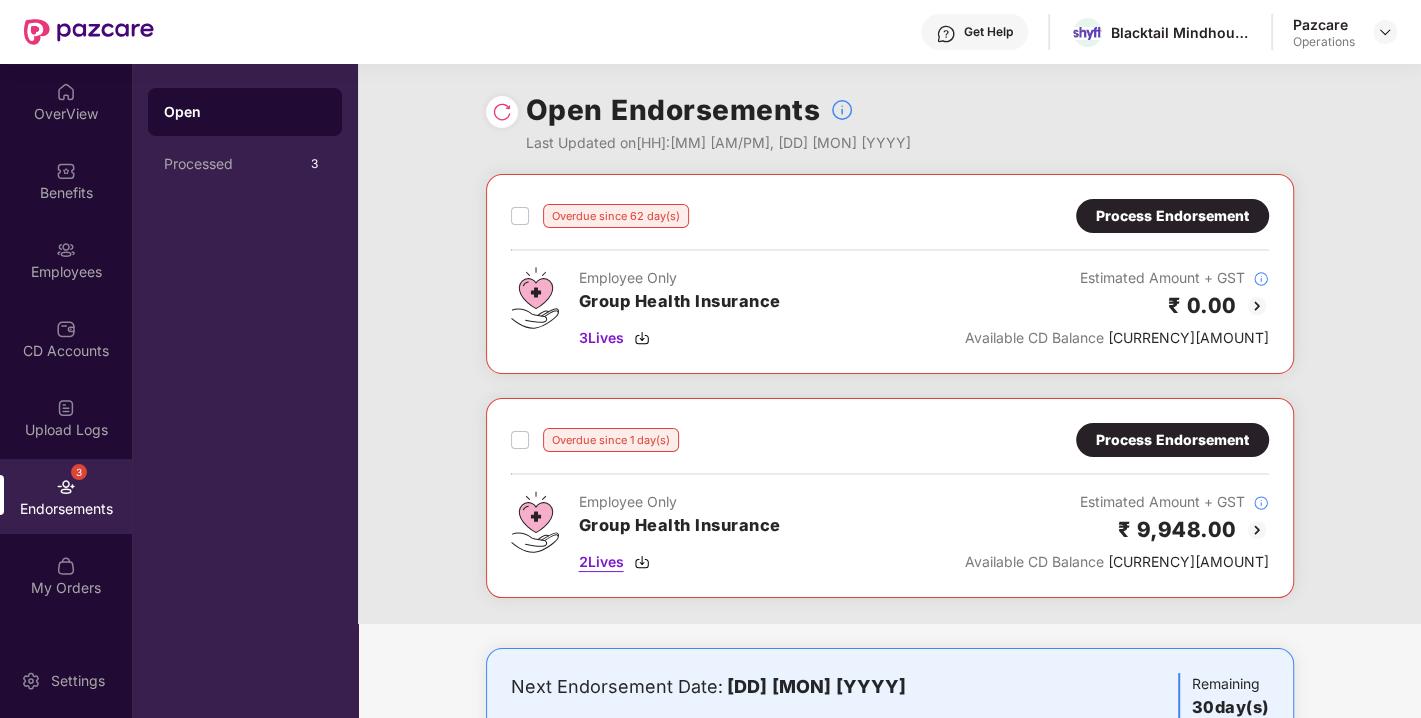 click at bounding box center (642, 562) 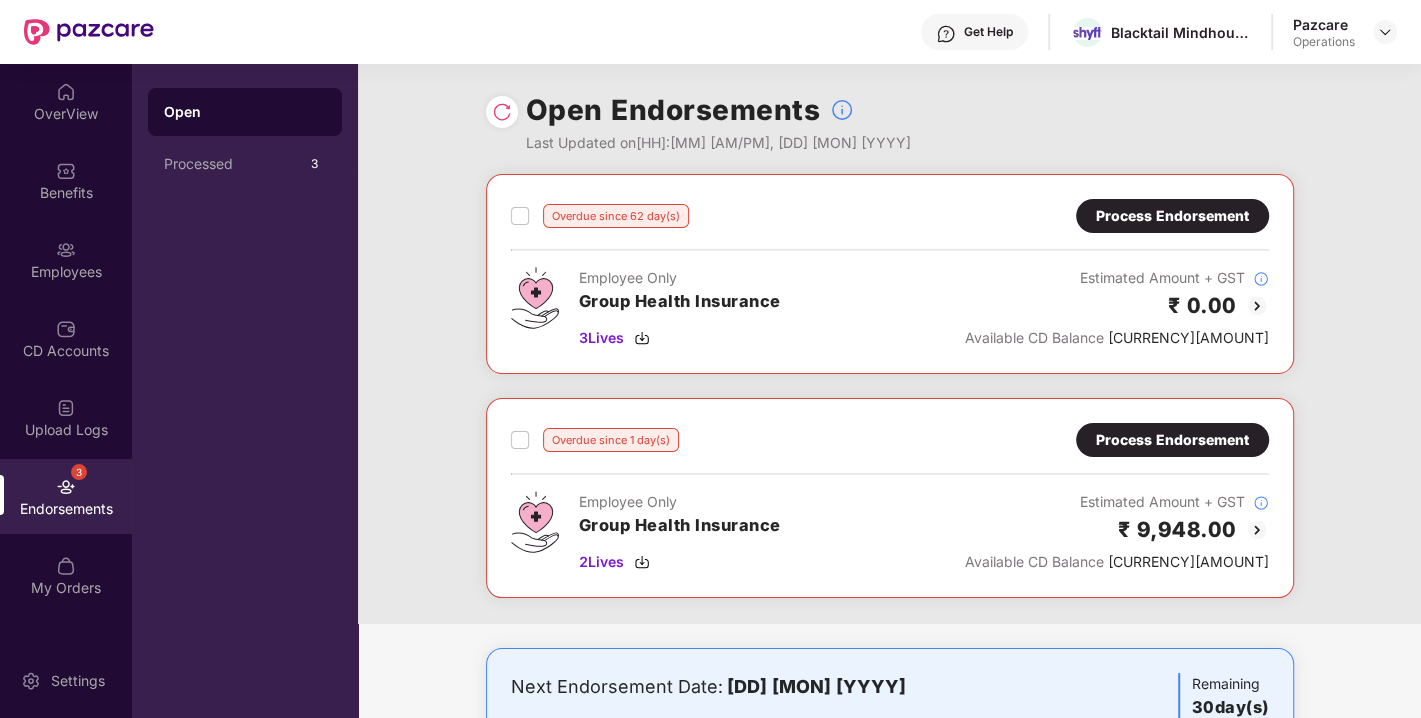 click on "Process Endorsement" at bounding box center [1172, 440] 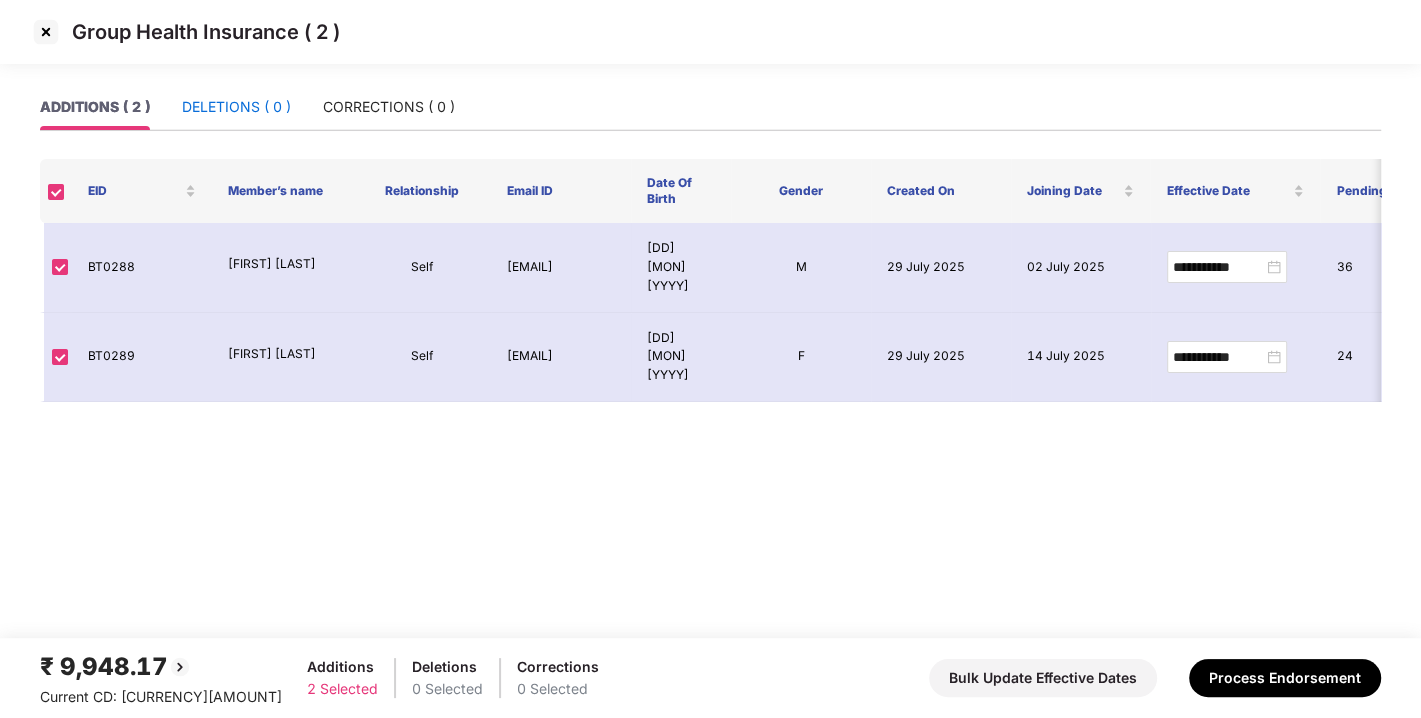 click on "DELETIONS ( 0 )" at bounding box center (236, 107) 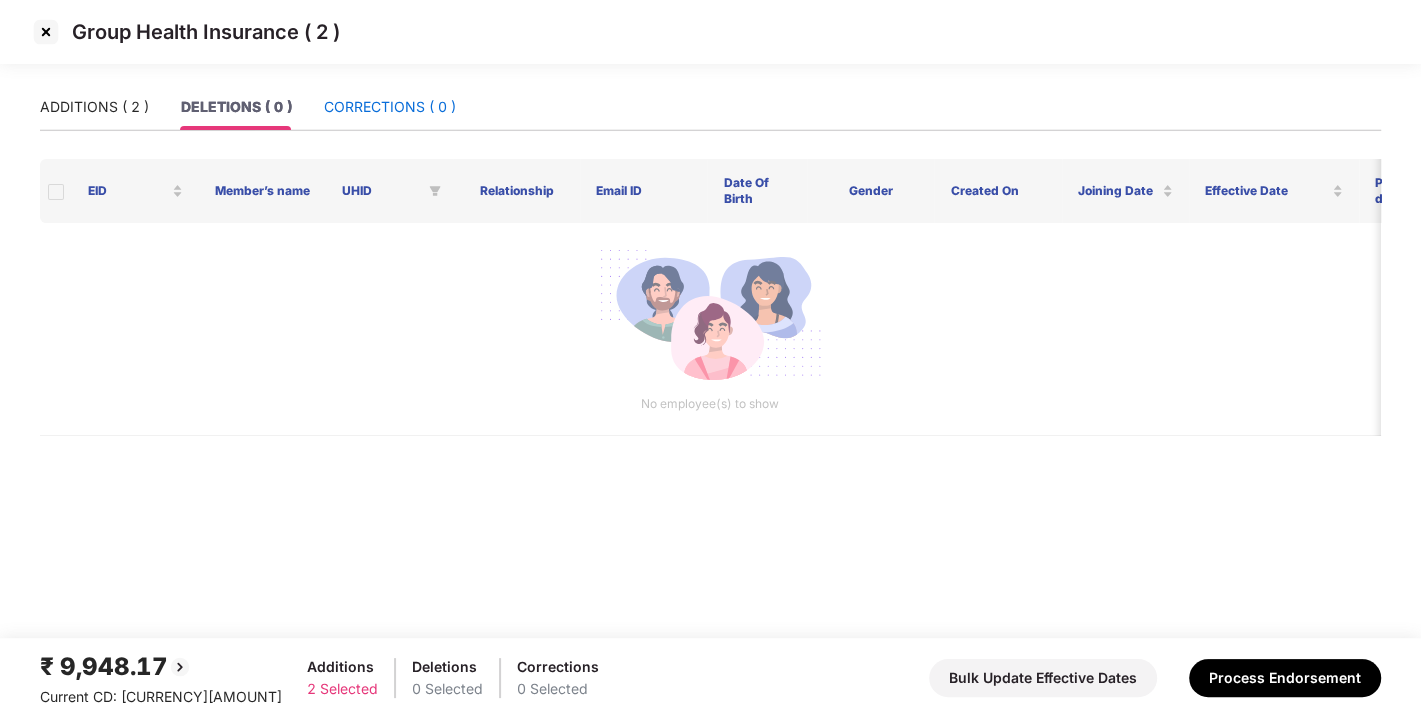 click on "CORRECTIONS ( 0 )" at bounding box center (390, 107) 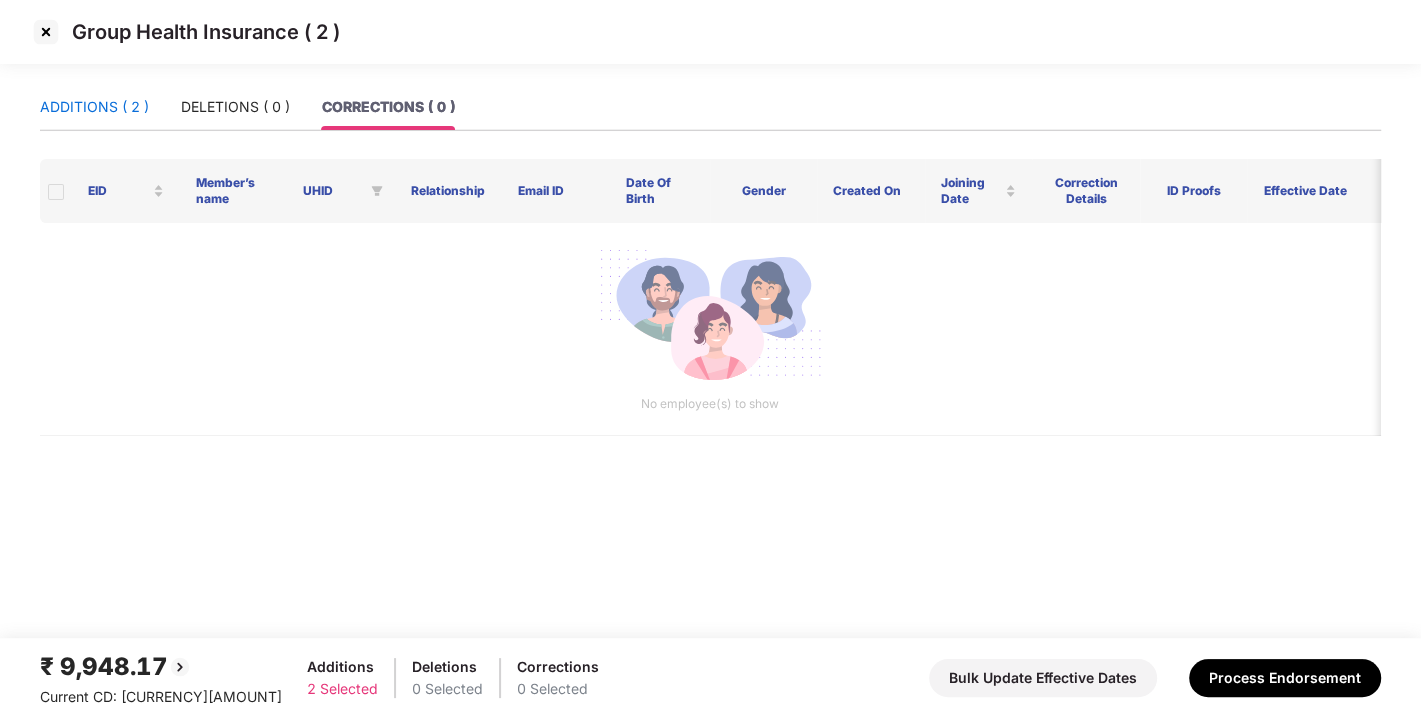 click on "ADDITIONS ( 2 )" at bounding box center [94, 107] 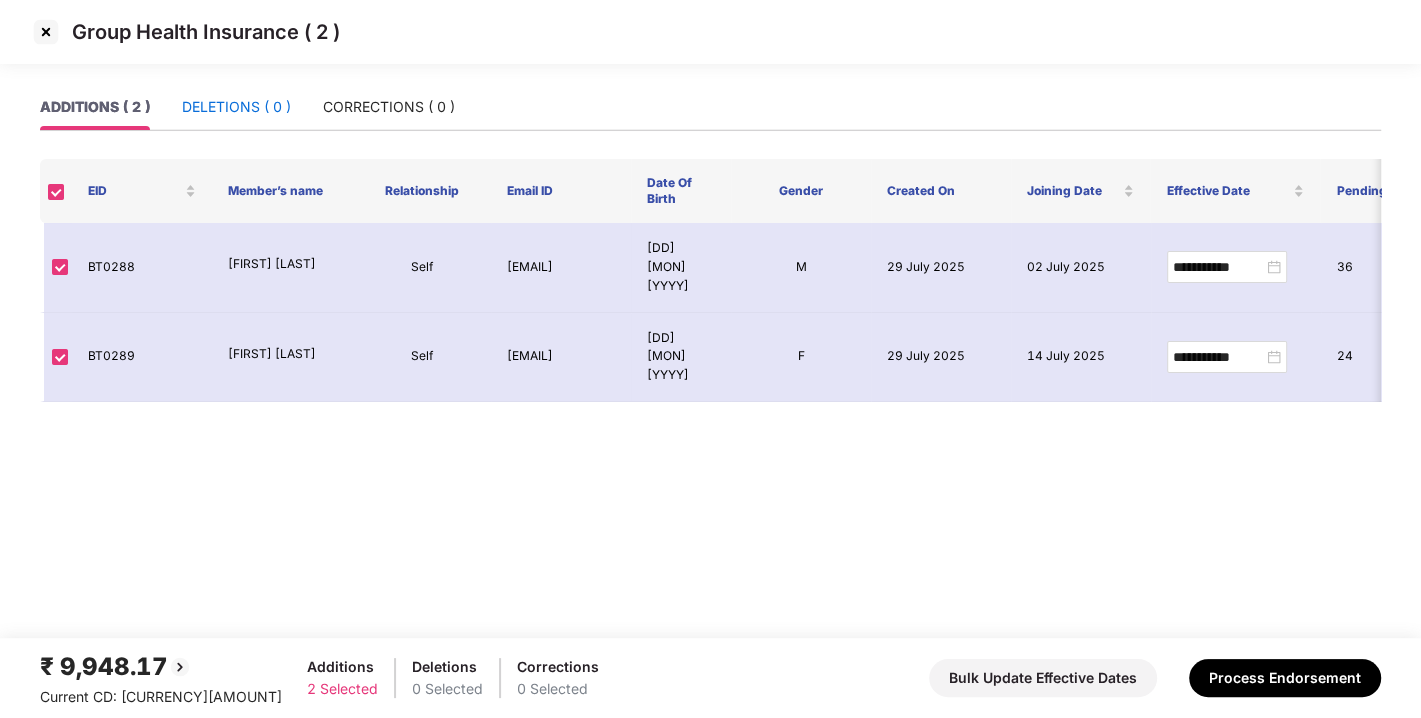 click on "DELETIONS ( 0 )" at bounding box center [236, 107] 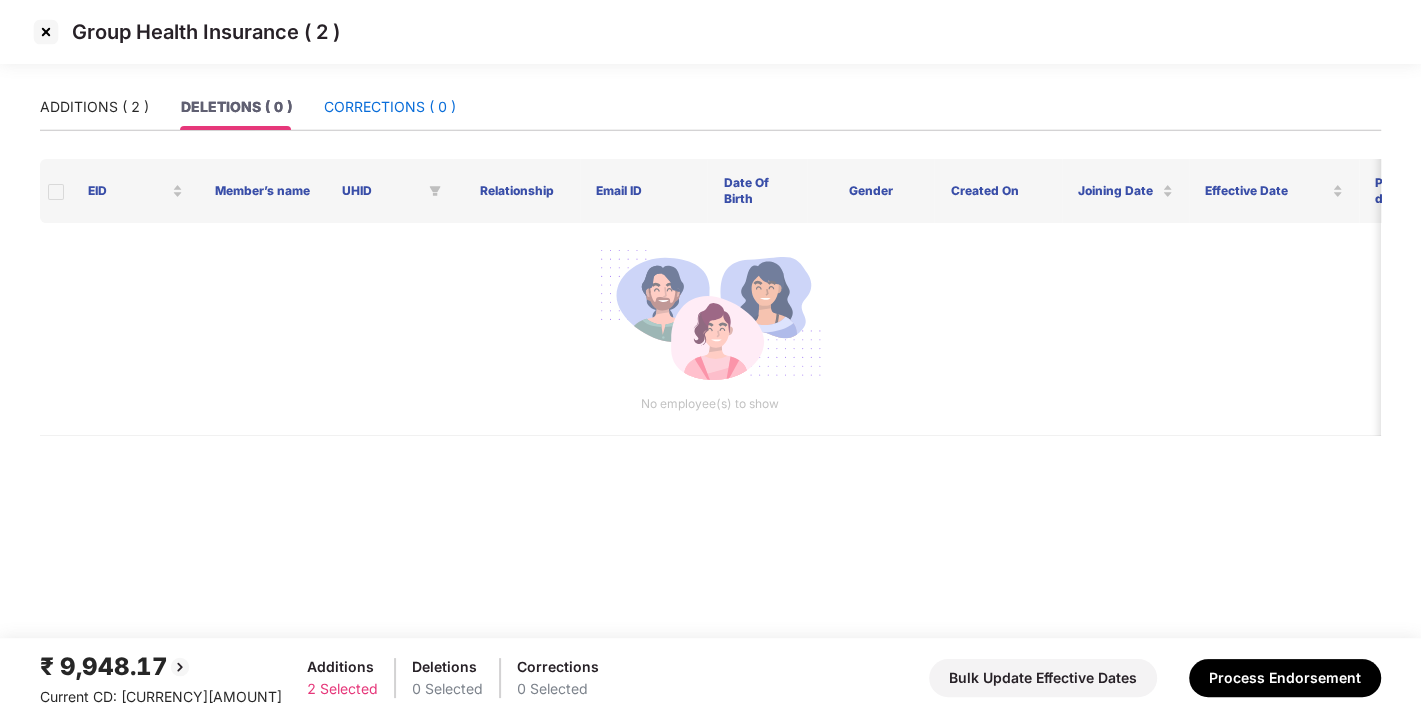 click on "CORRECTIONS ( 0 )" at bounding box center [390, 107] 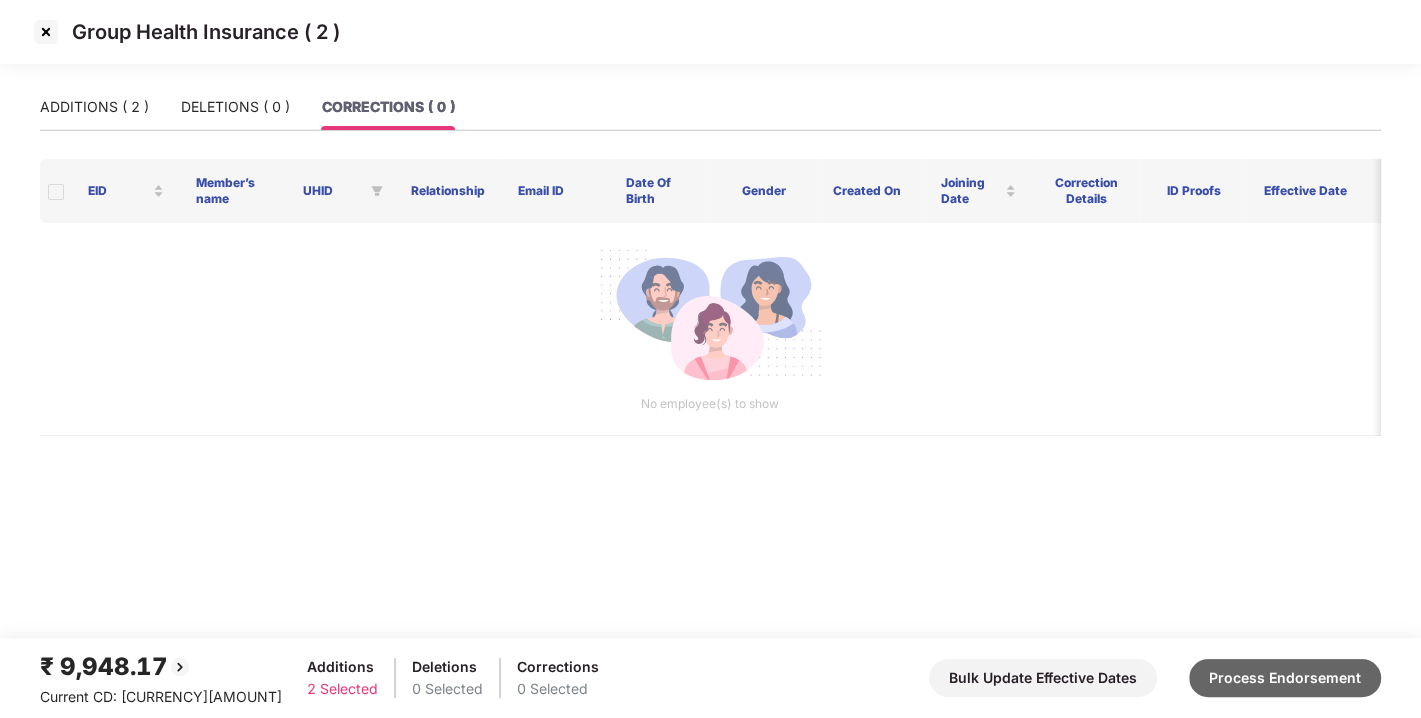 click on "Process Endorsement" at bounding box center [1285, 678] 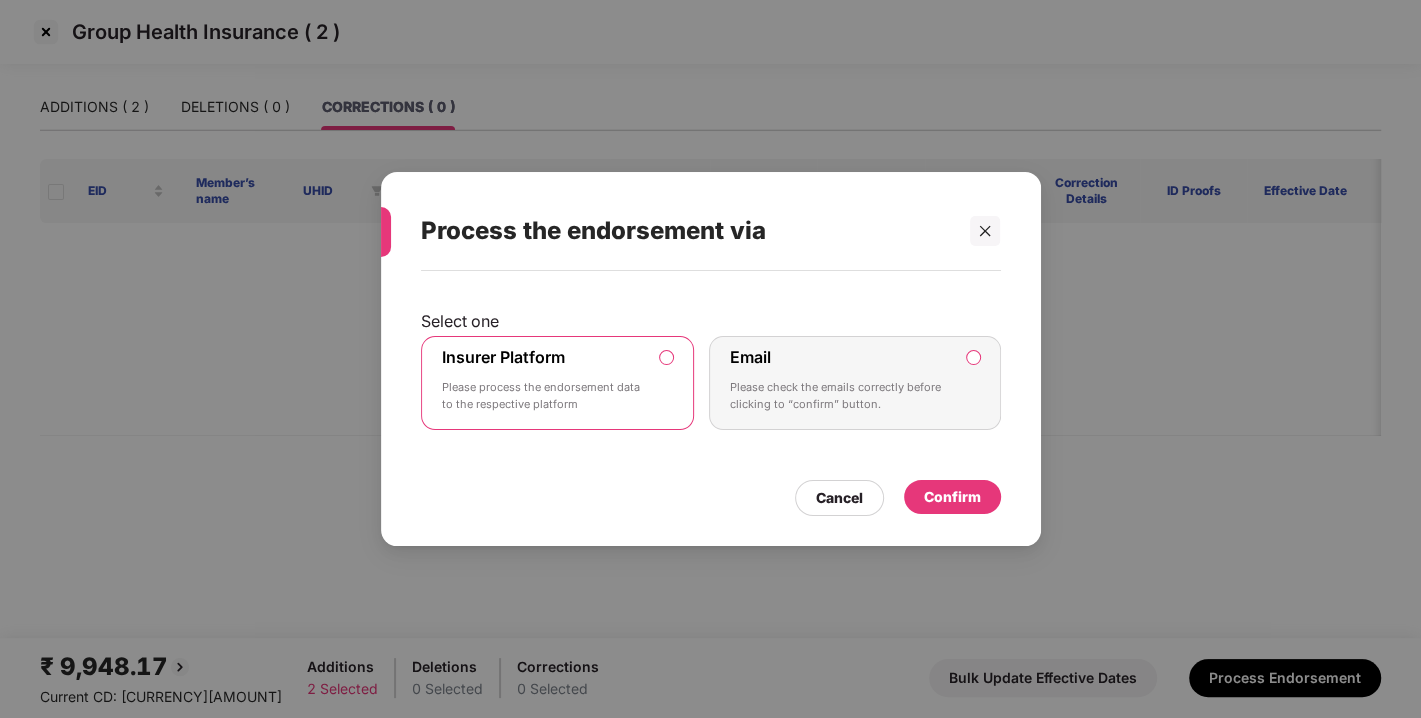 click on "Confirm" at bounding box center (952, 497) 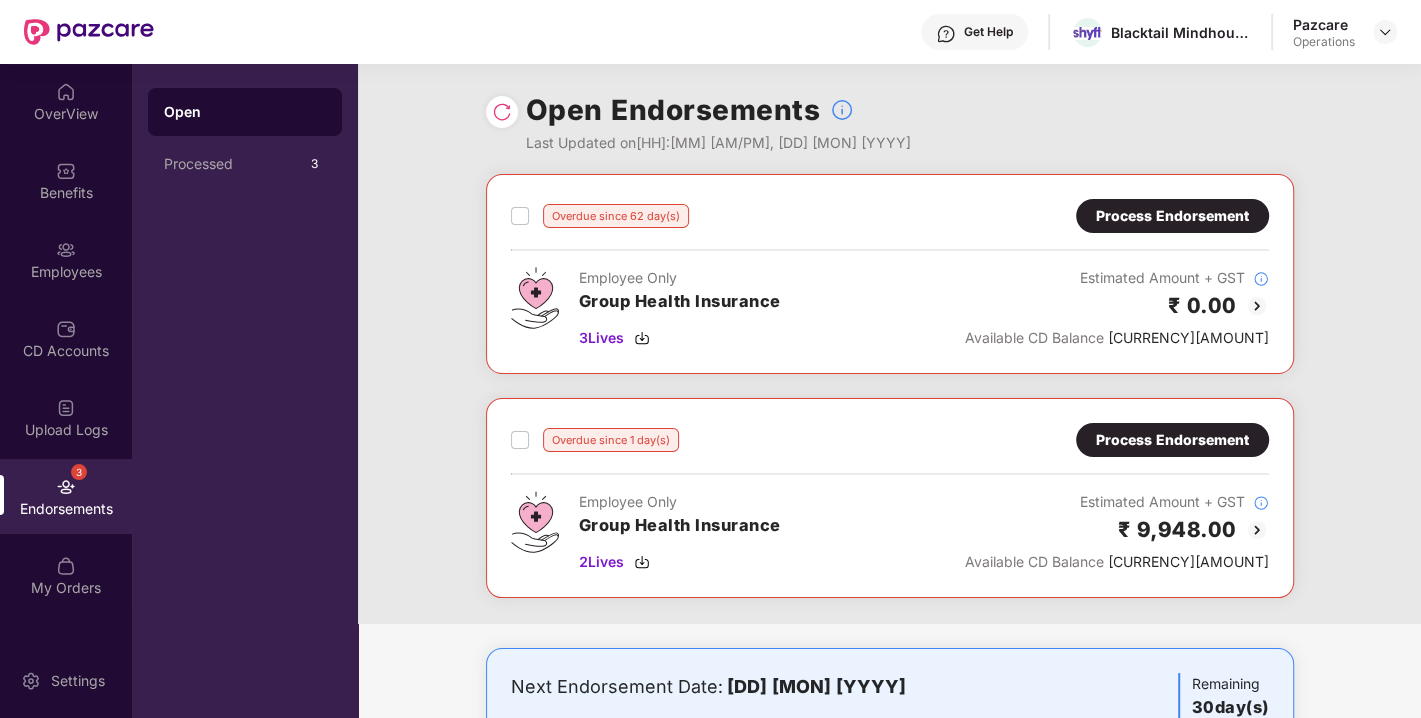 click at bounding box center (502, 112) 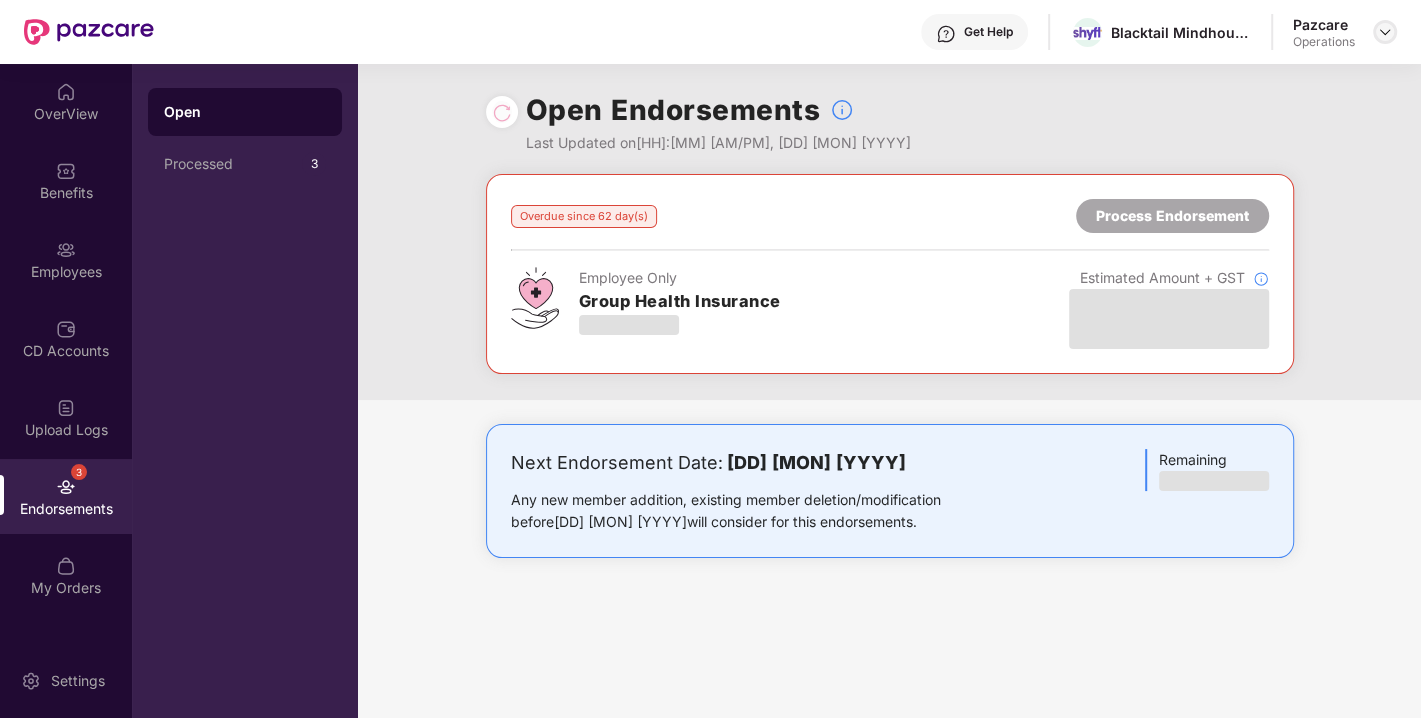 click at bounding box center [1385, 32] 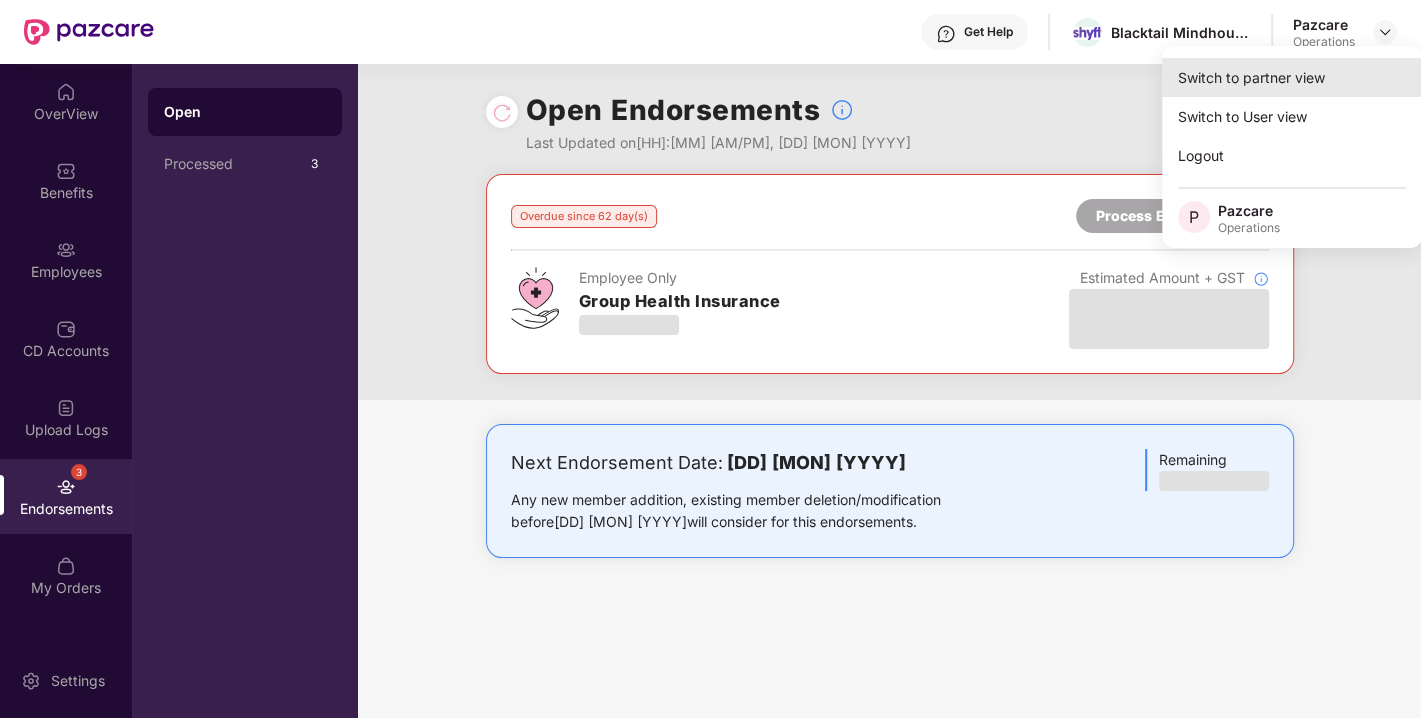 click on "Switch to partner view" at bounding box center [1292, 77] 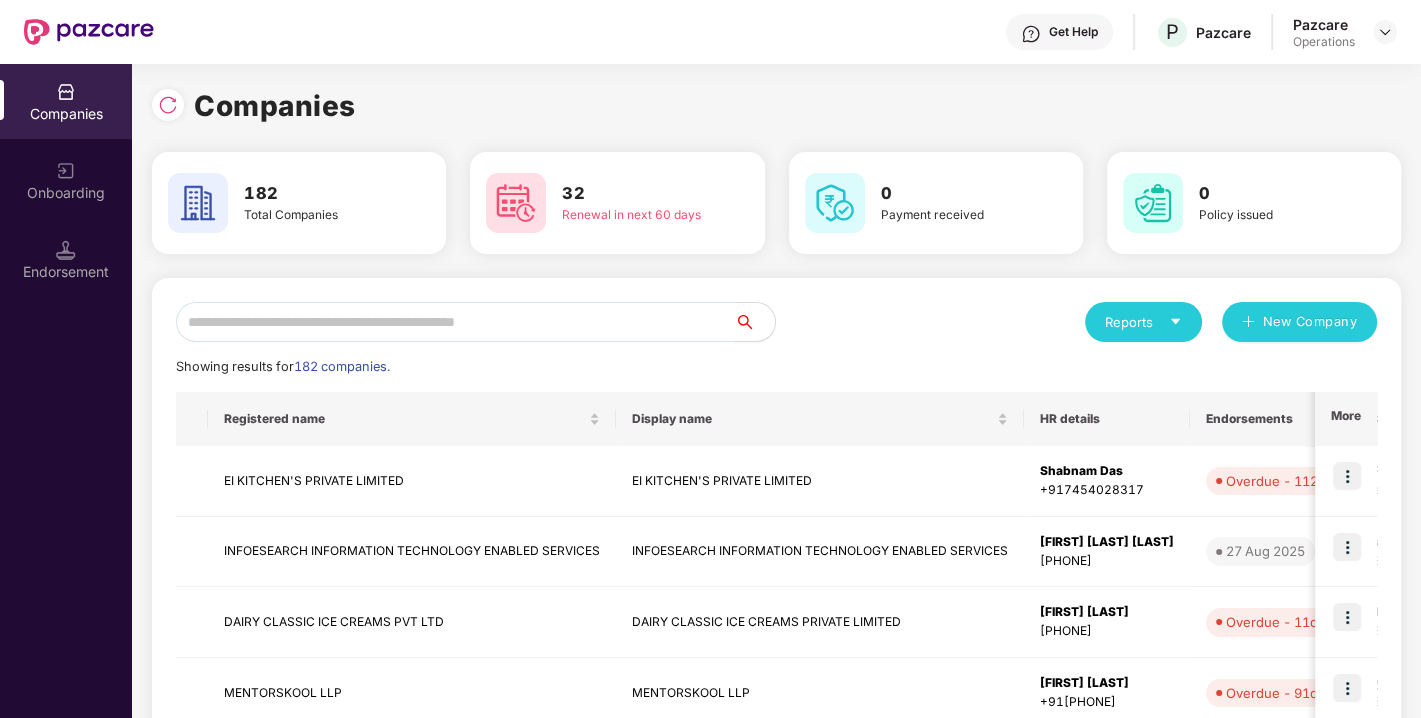 click at bounding box center (455, 322) 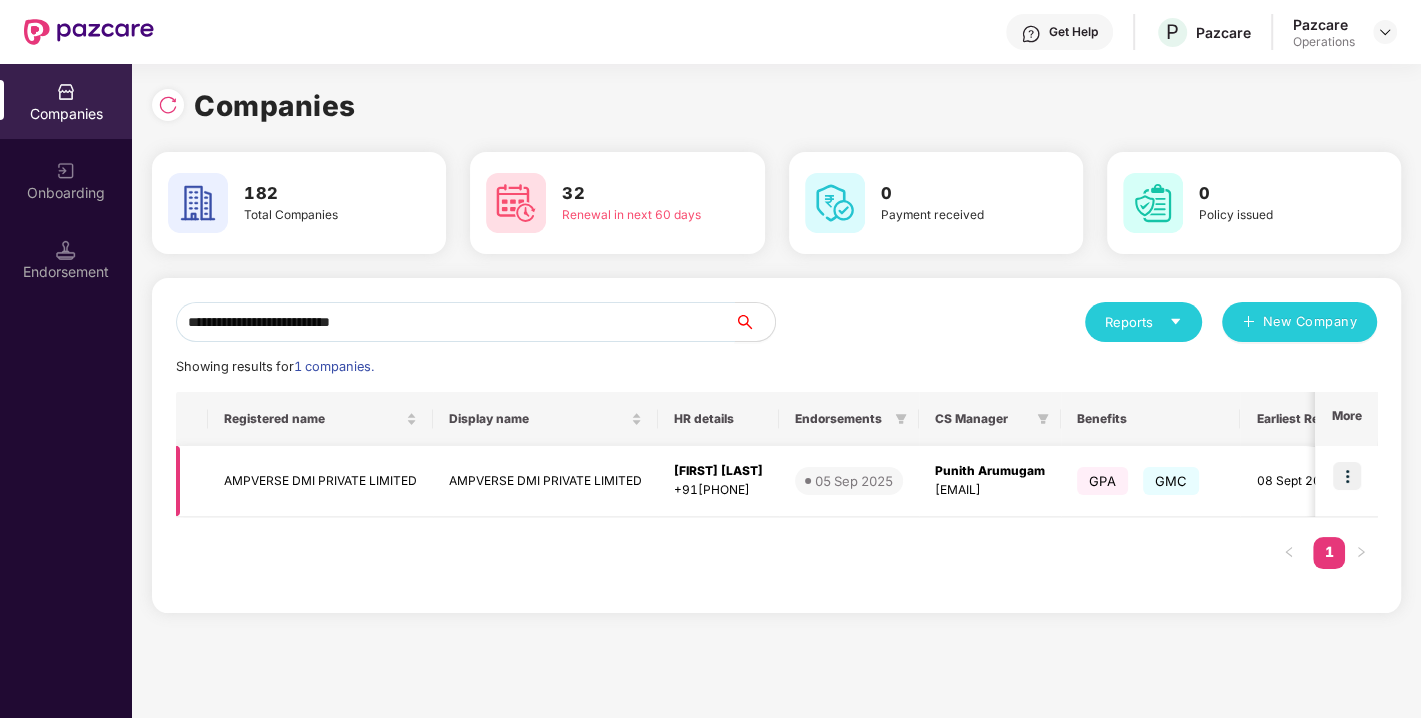 type on "**********" 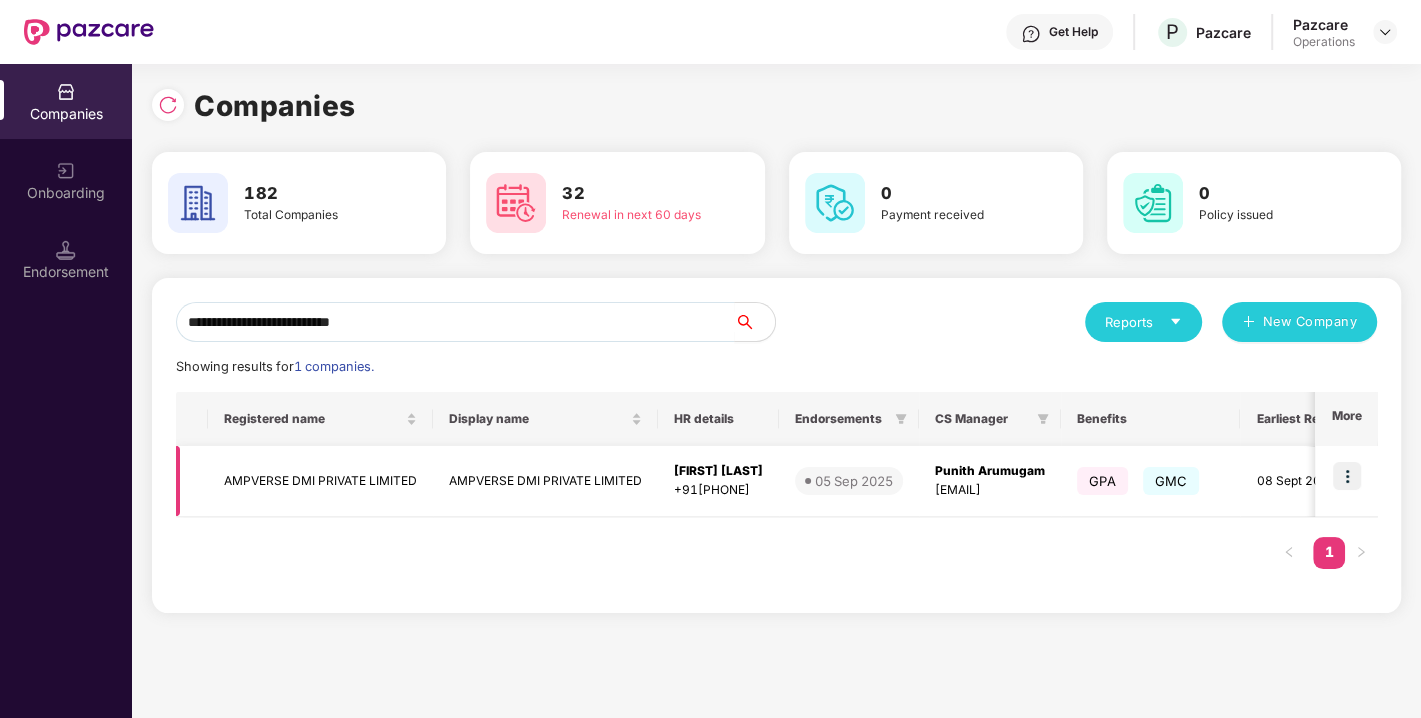click at bounding box center (1347, 476) 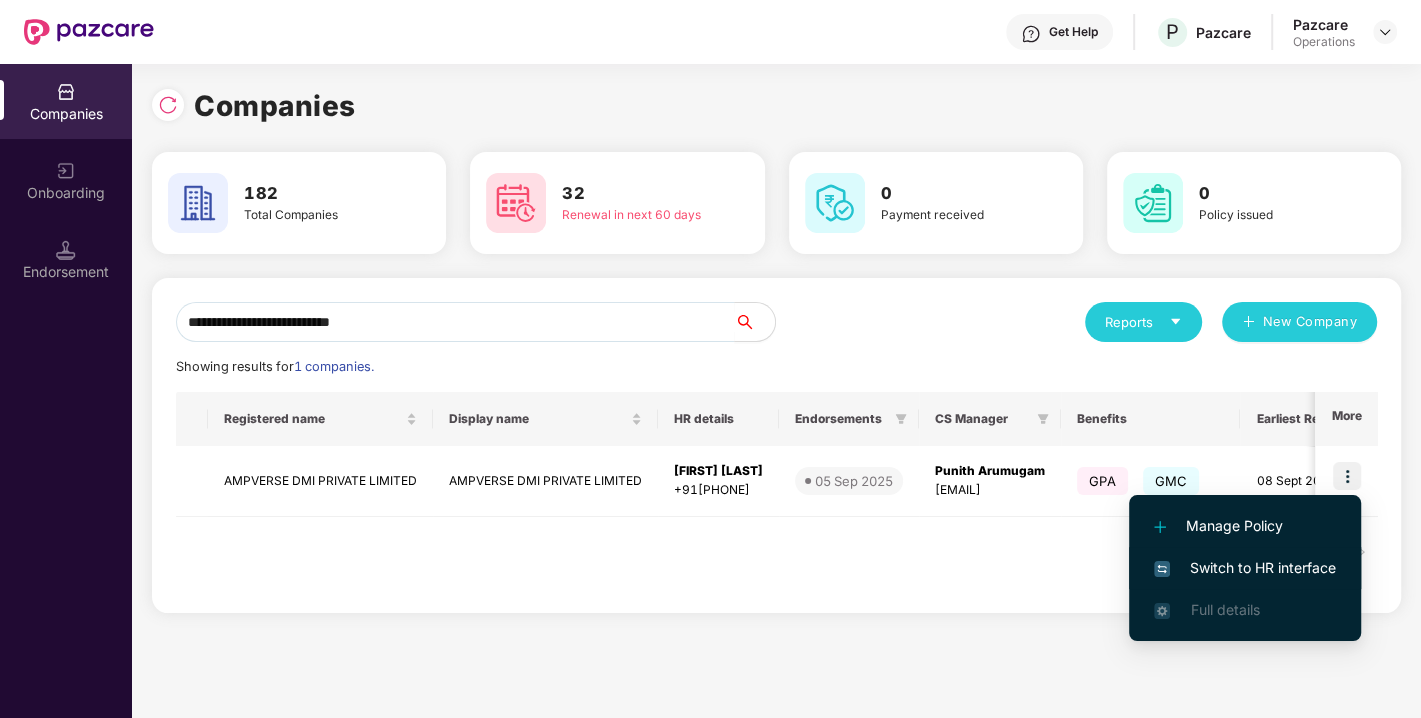 click on "Switch to HR interface" at bounding box center (1245, 568) 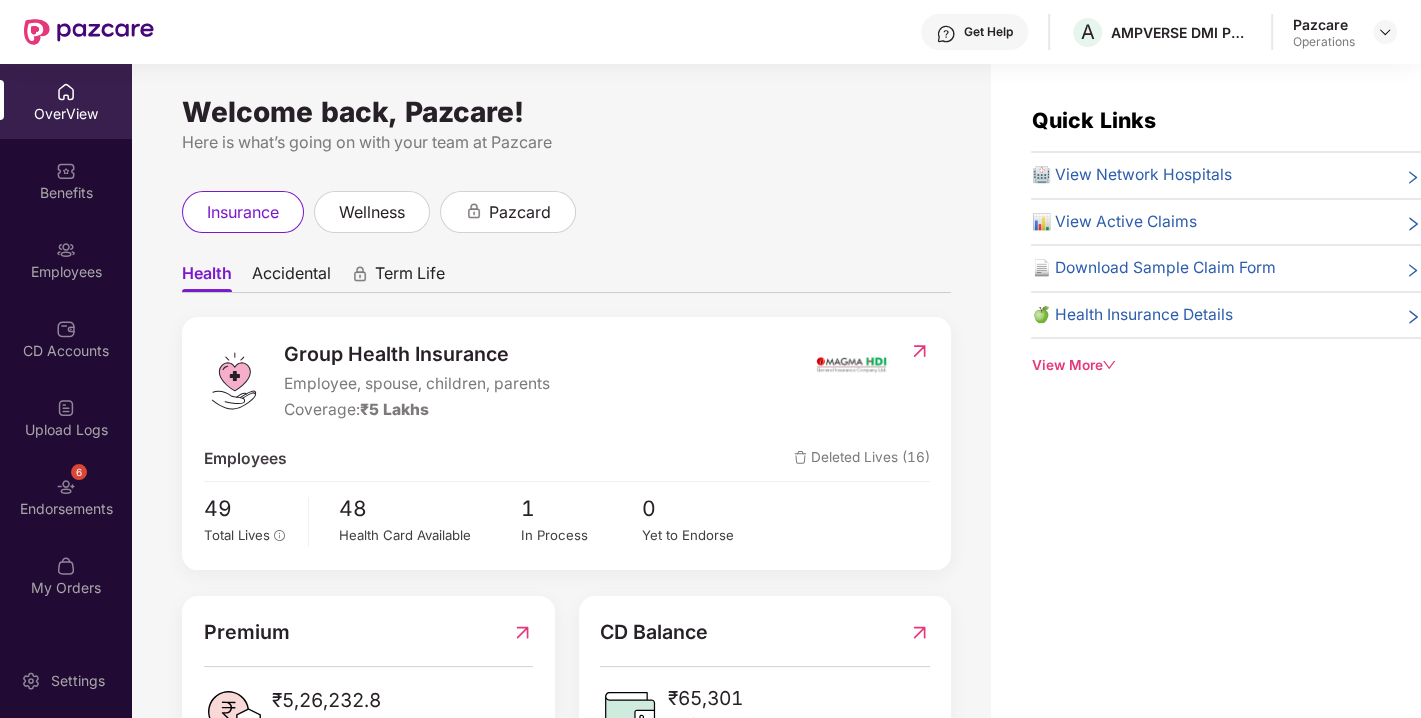 click at bounding box center [66, 487] 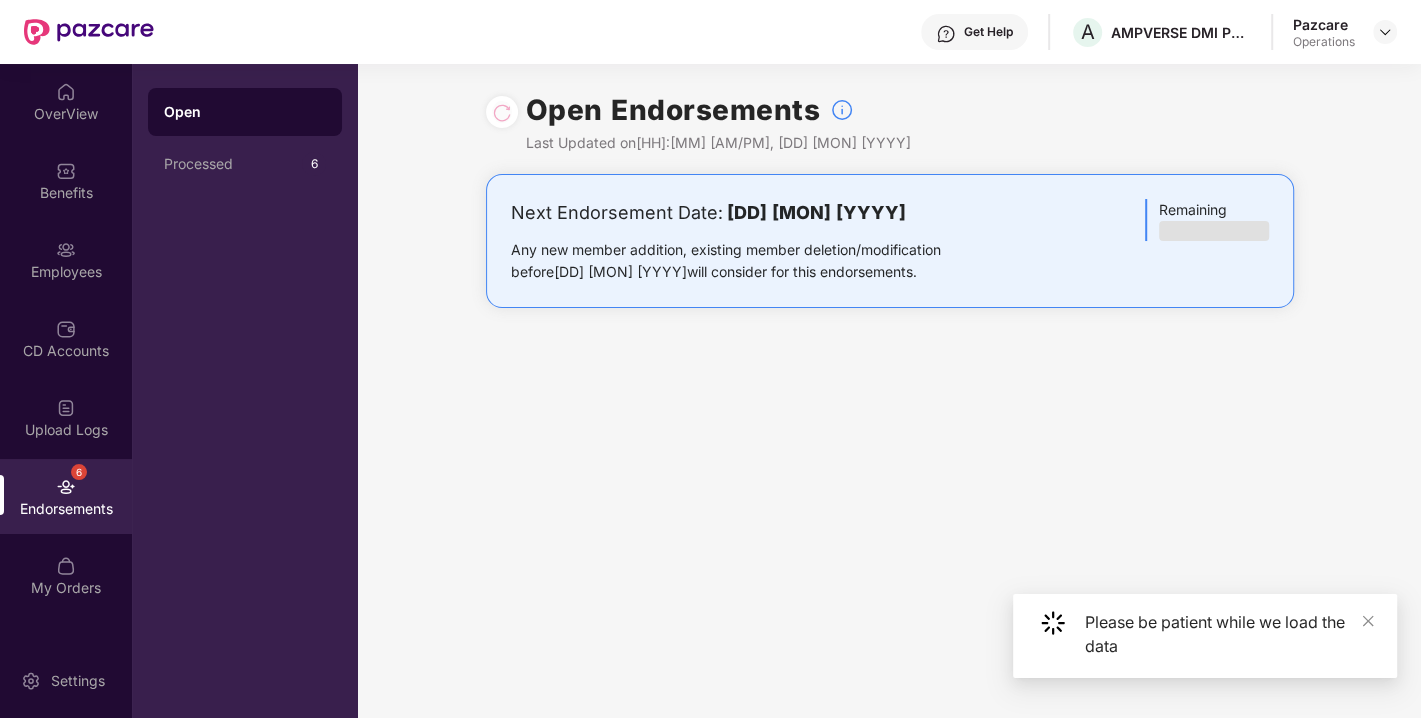 click on "Open Endorsements Last Updated on  10:17 am, 06 Aug 2025" at bounding box center (890, 119) 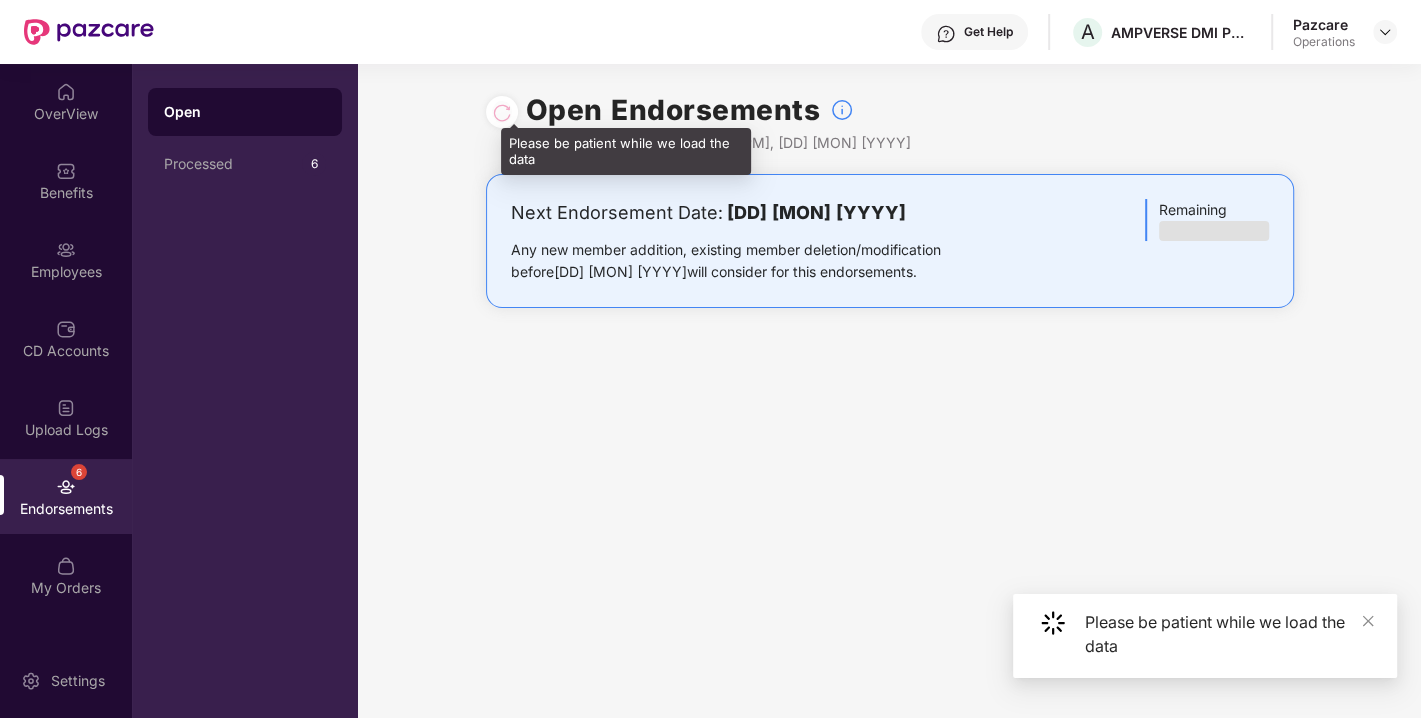 click at bounding box center (502, 112) 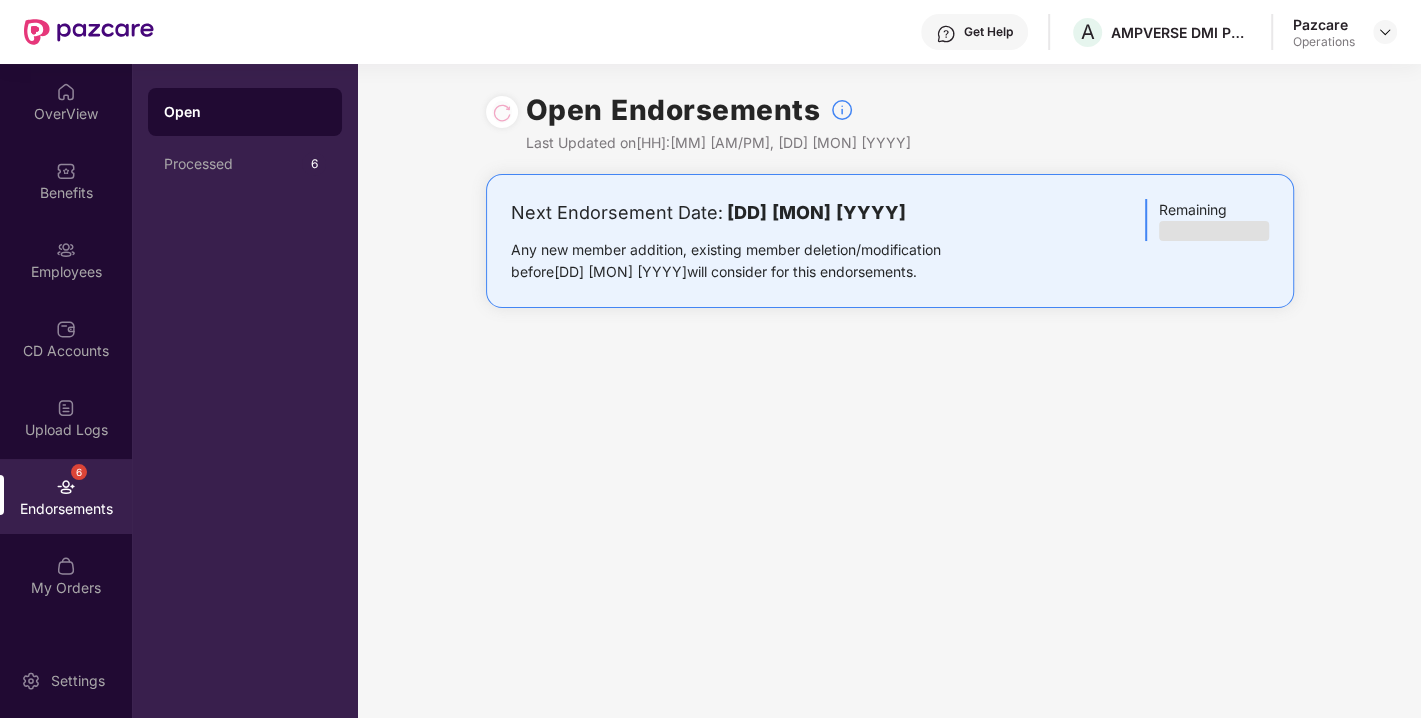click on "Pazcare Operations" at bounding box center (1345, 32) 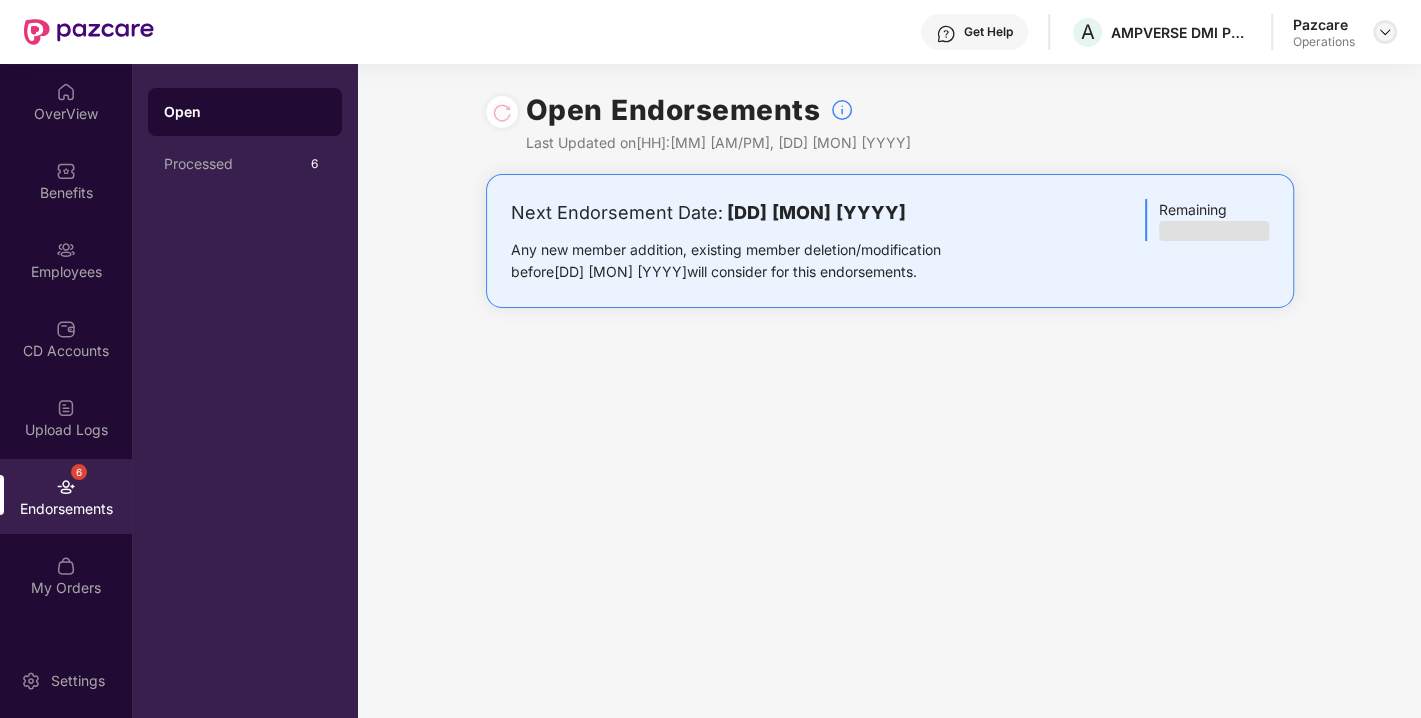 click at bounding box center (1385, 32) 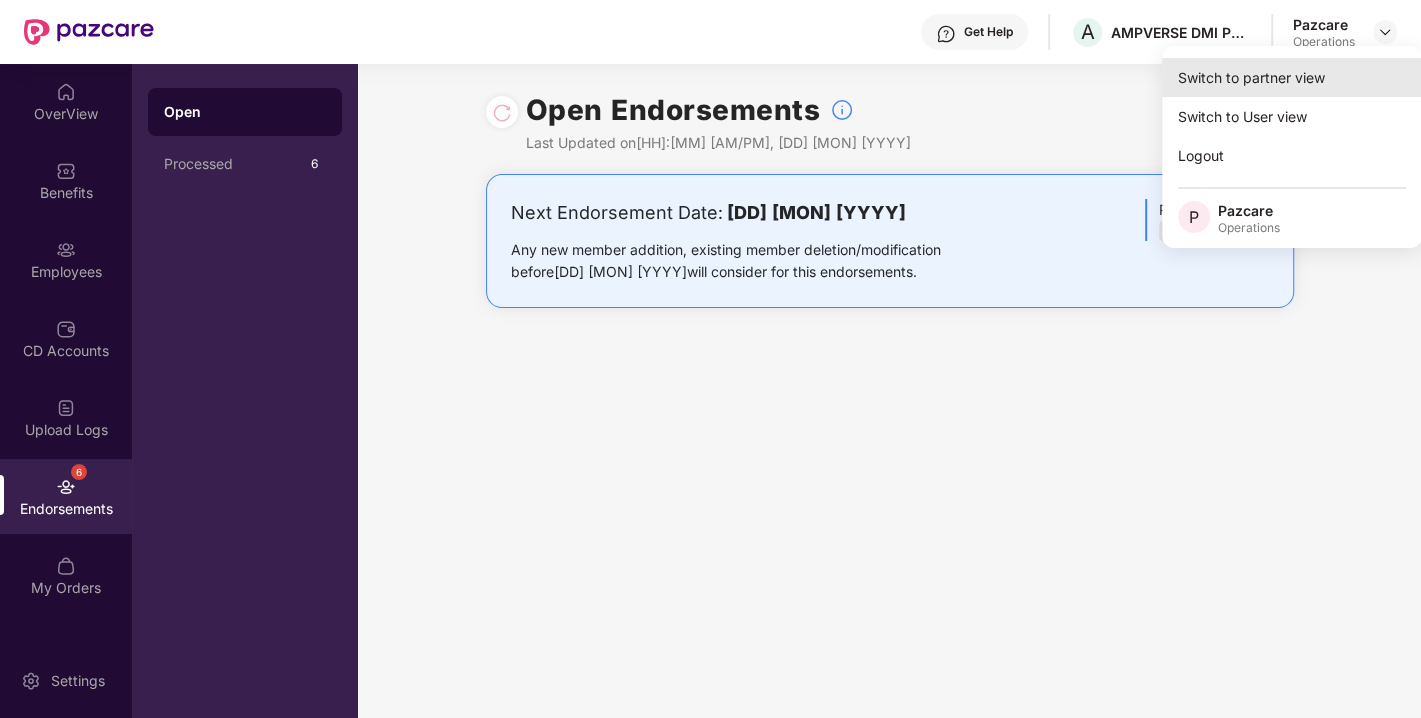 click on "Switch to partner view" at bounding box center [1292, 77] 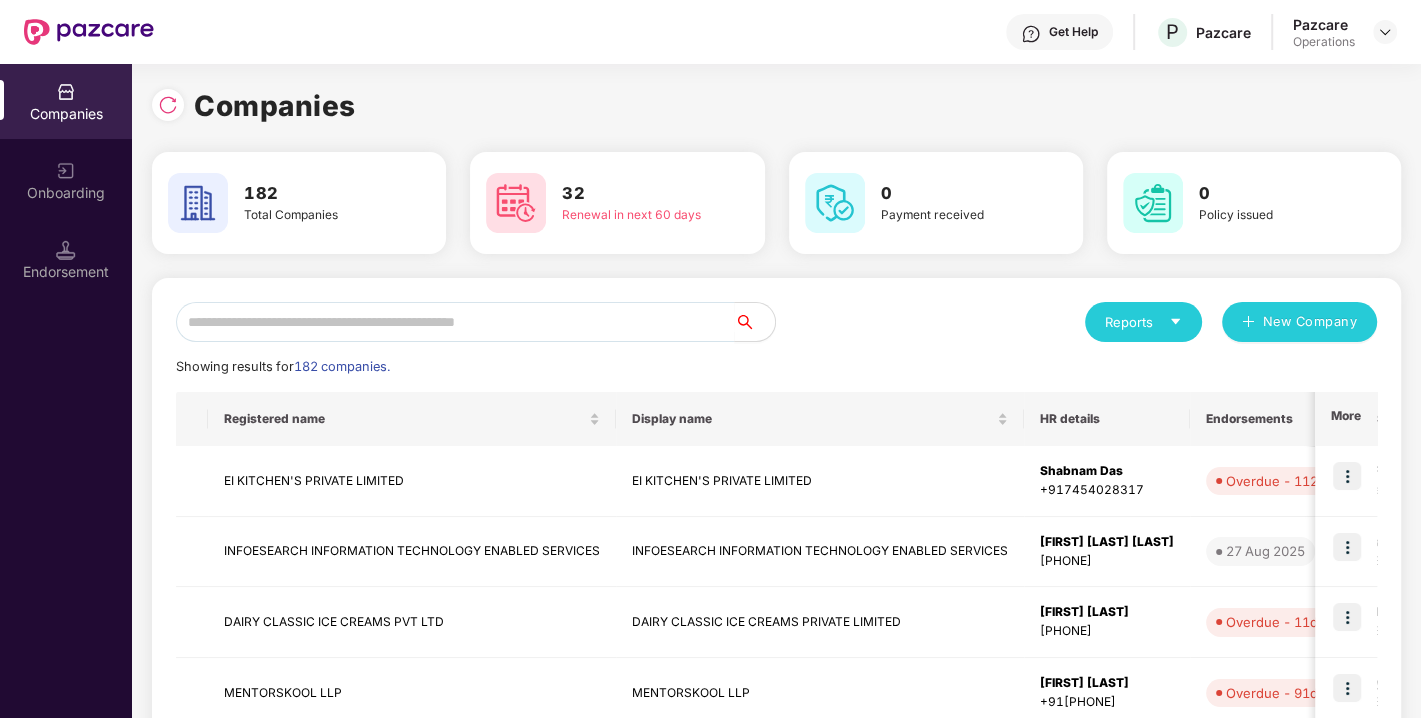 click on "Endorsement" at bounding box center [66, 272] 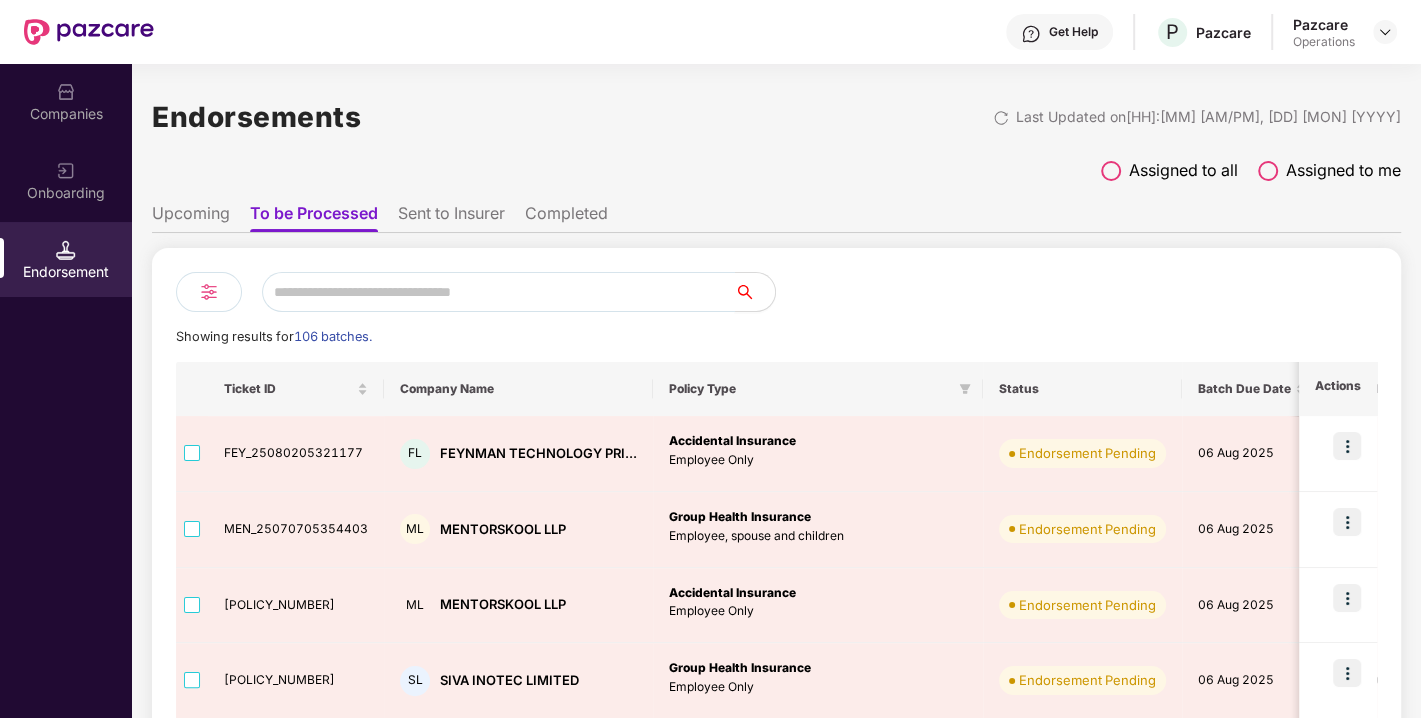 click at bounding box center [498, 292] 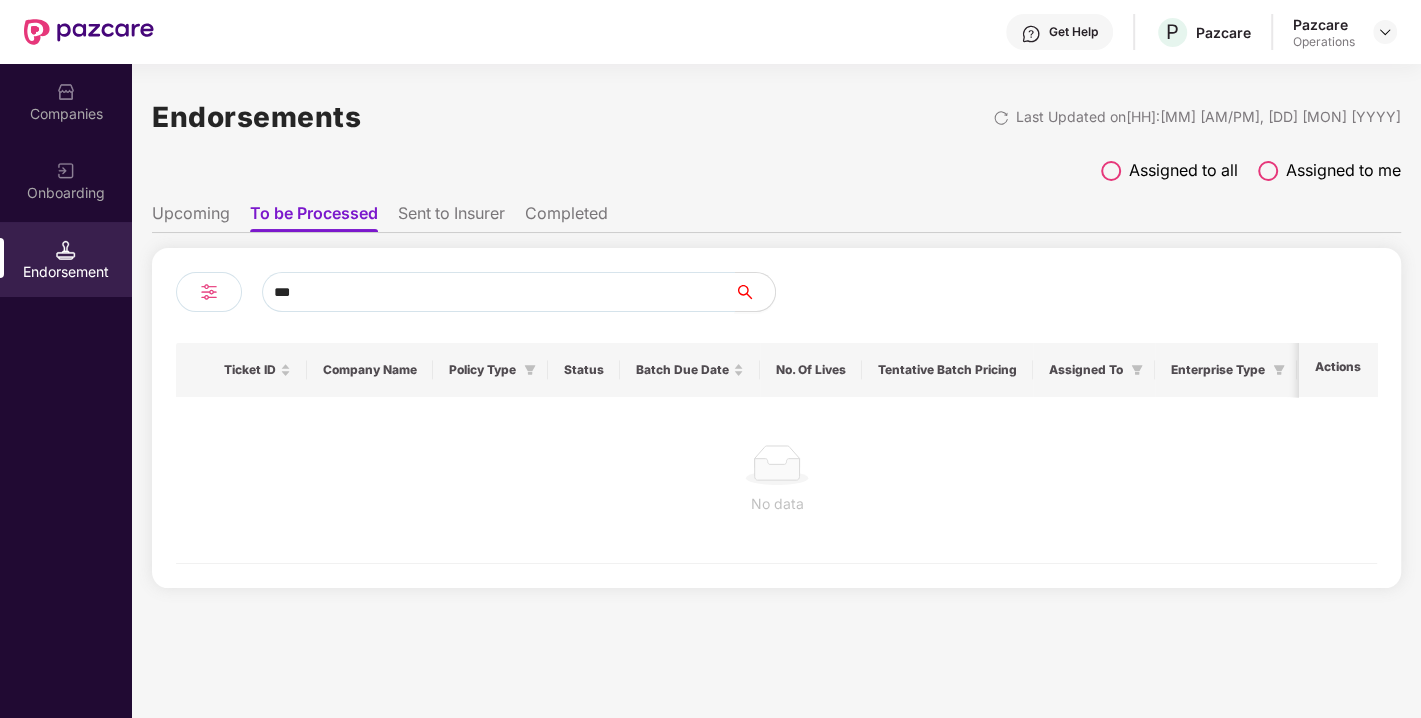 drag, startPoint x: 329, startPoint y: 280, endPoint x: 165, endPoint y: 322, distance: 169.29265 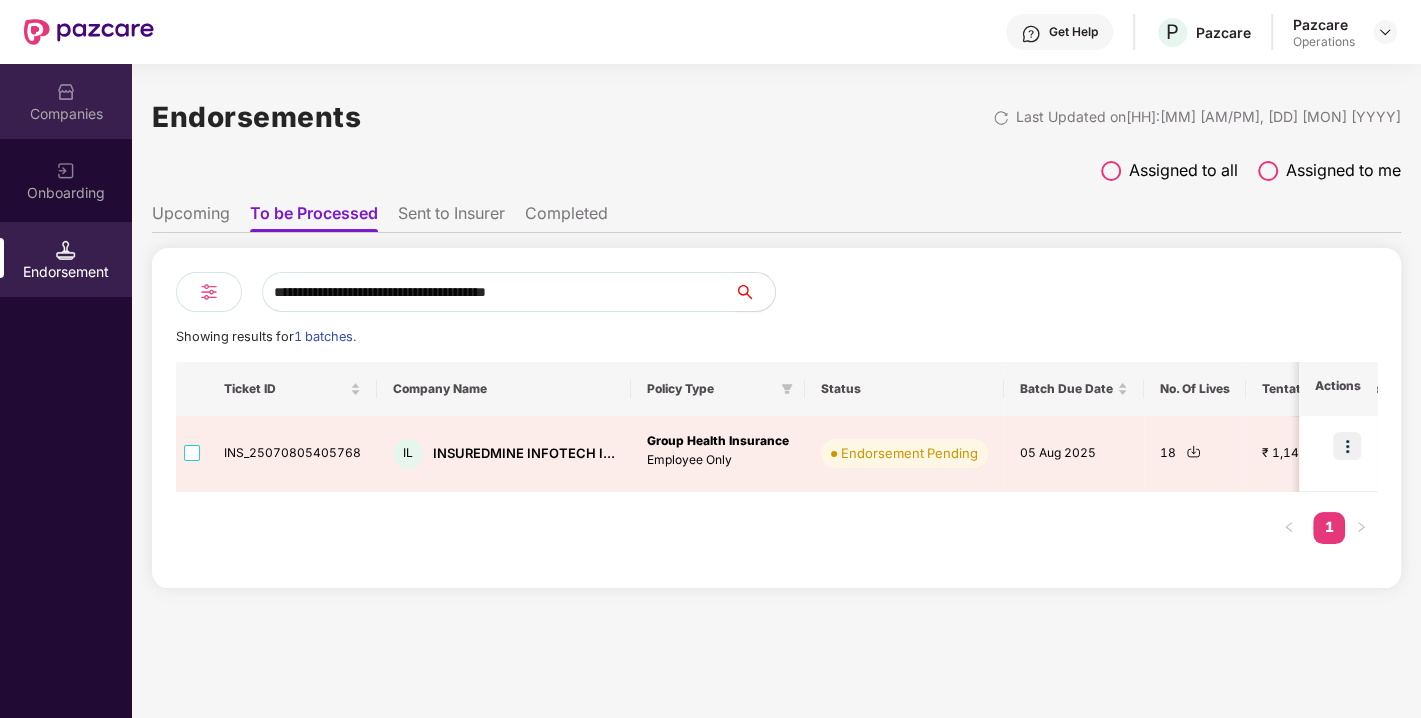 type on "**********" 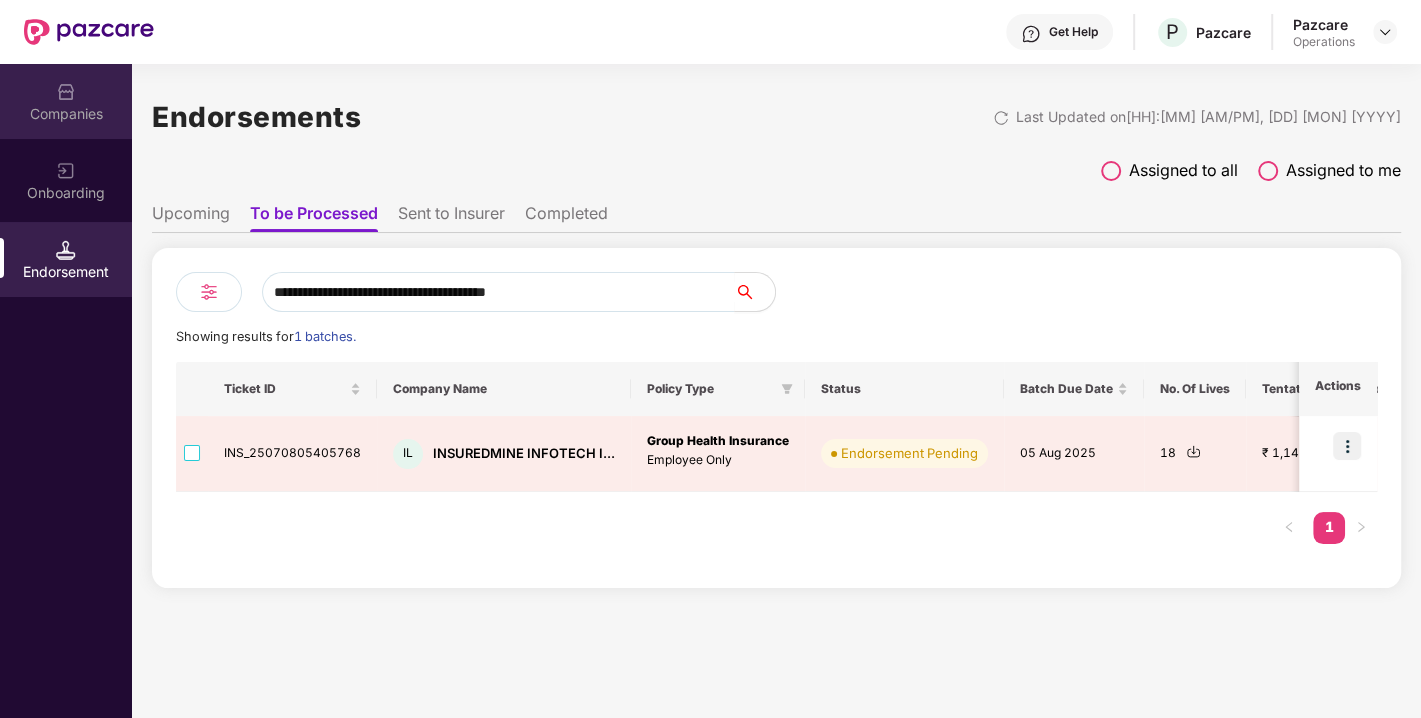 click on "Companies" at bounding box center (66, 114) 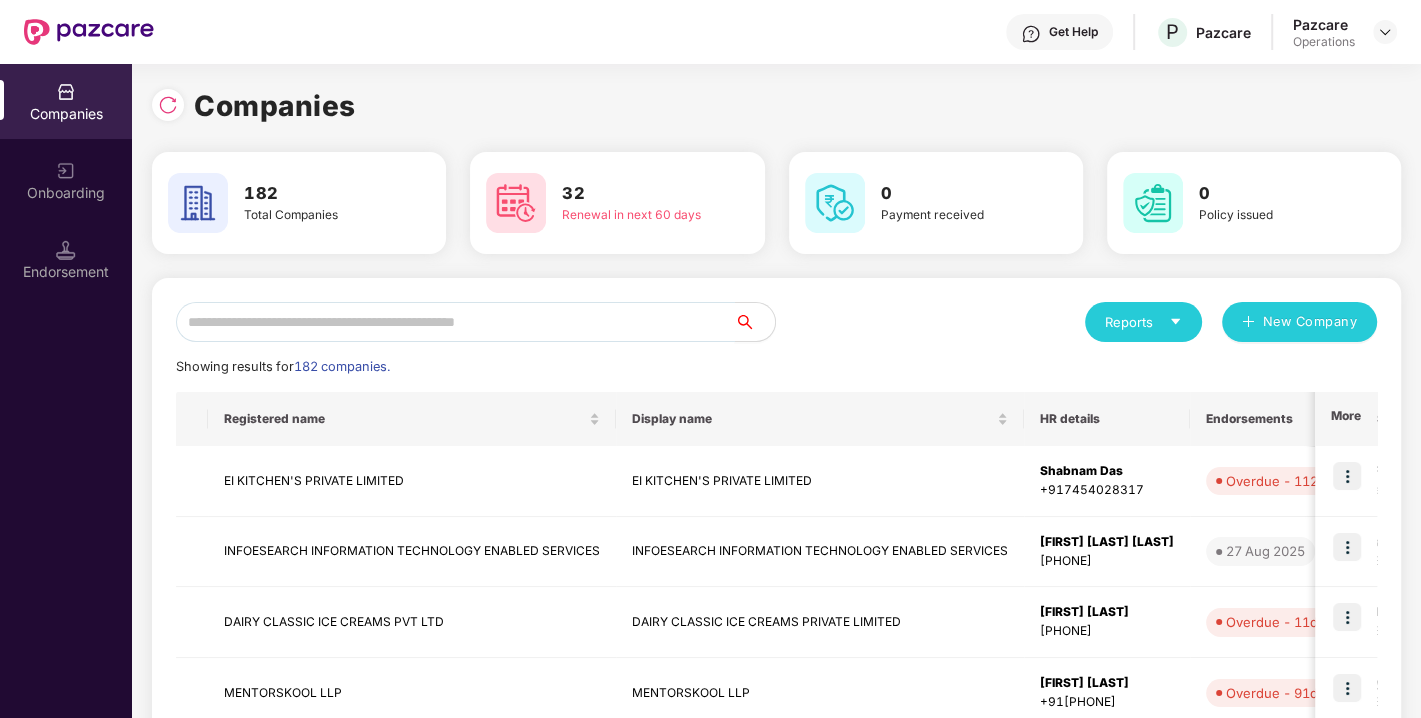 click at bounding box center (455, 322) 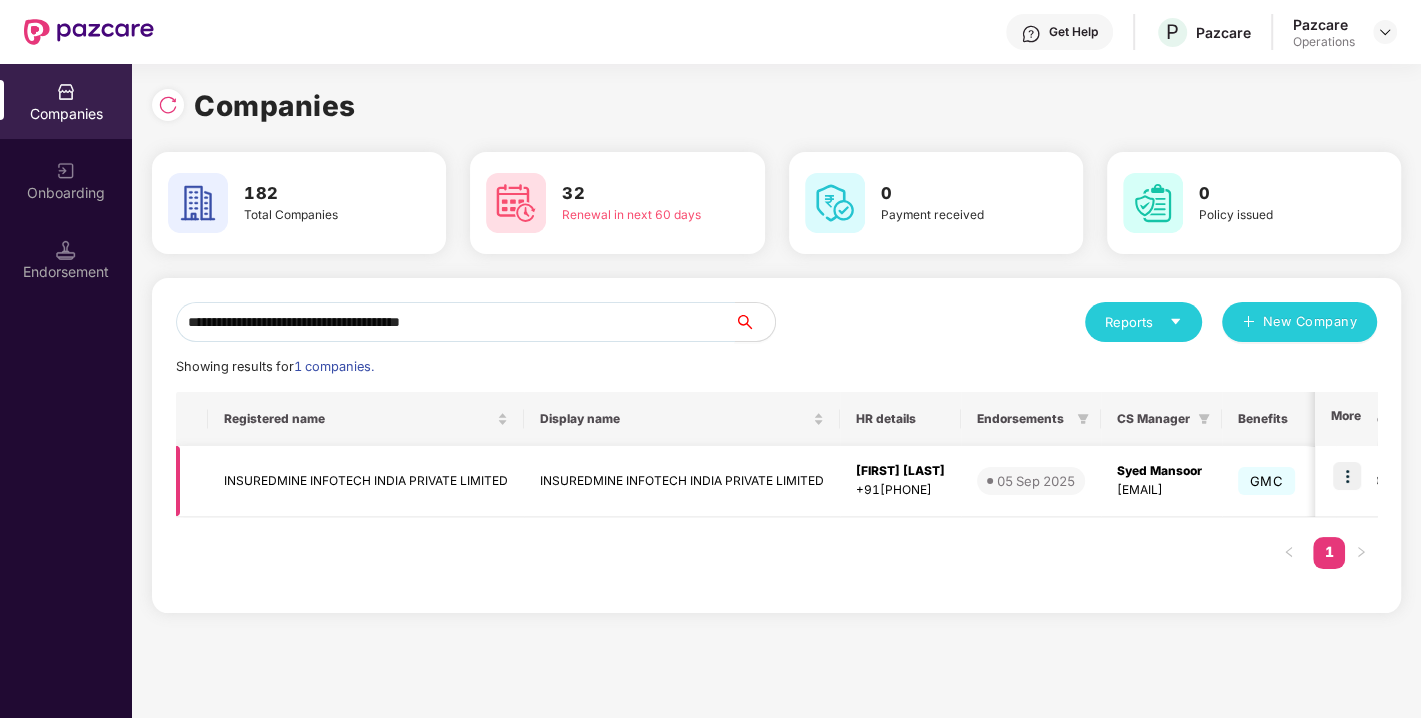 type on "**********" 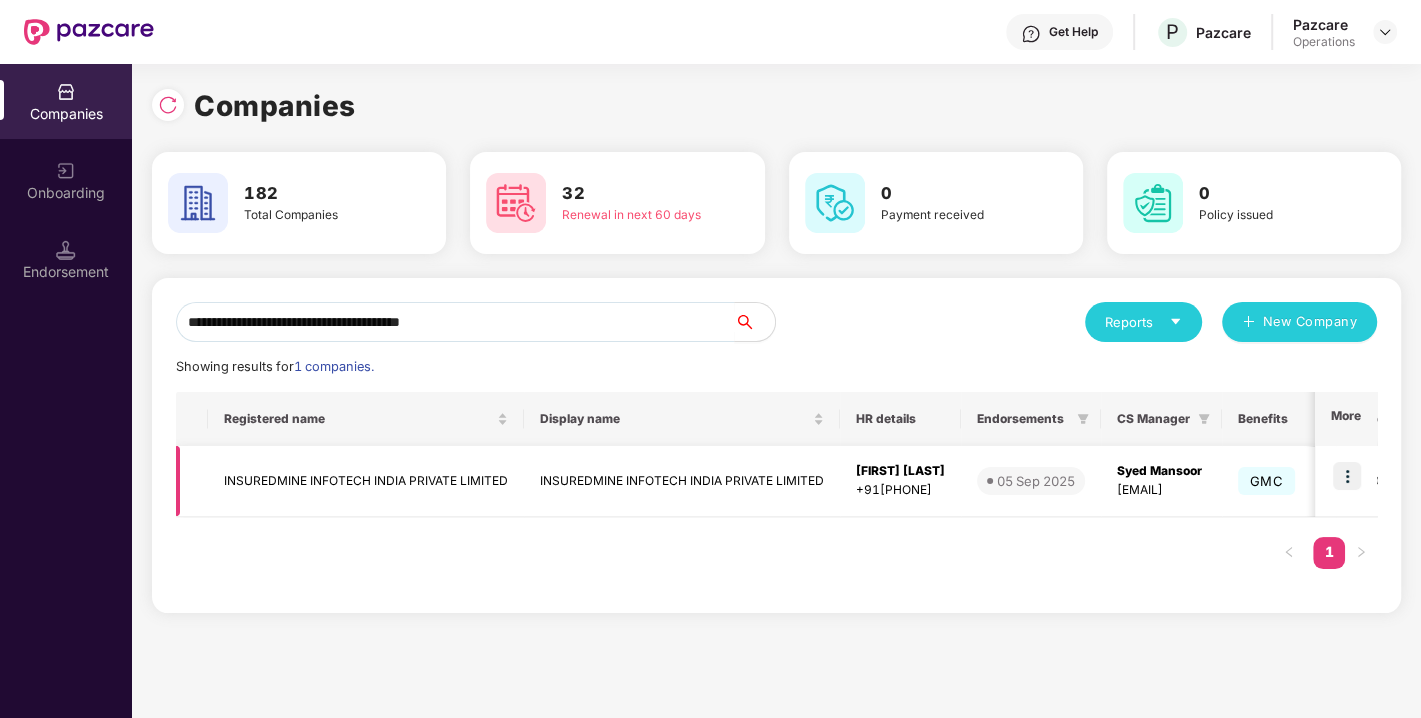 click at bounding box center [1347, 476] 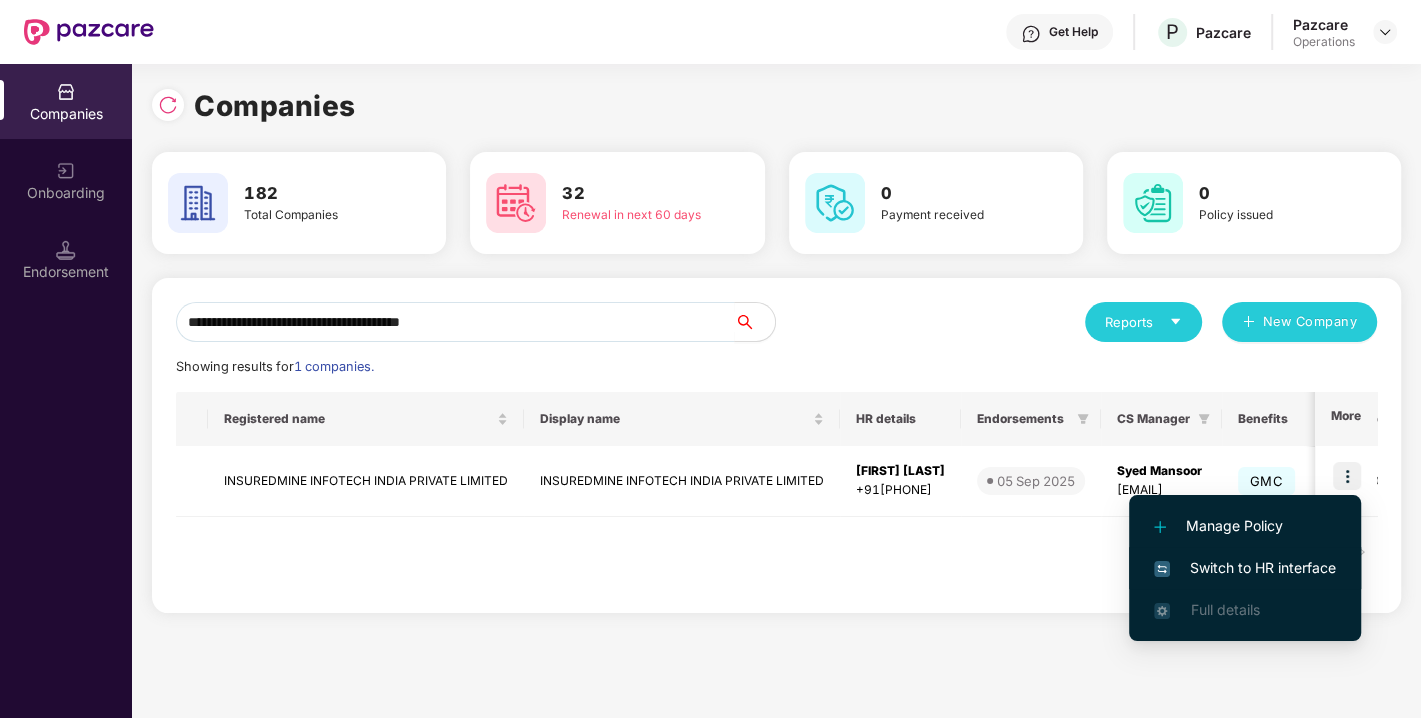 click on "Switch to HR interface" at bounding box center (1245, 568) 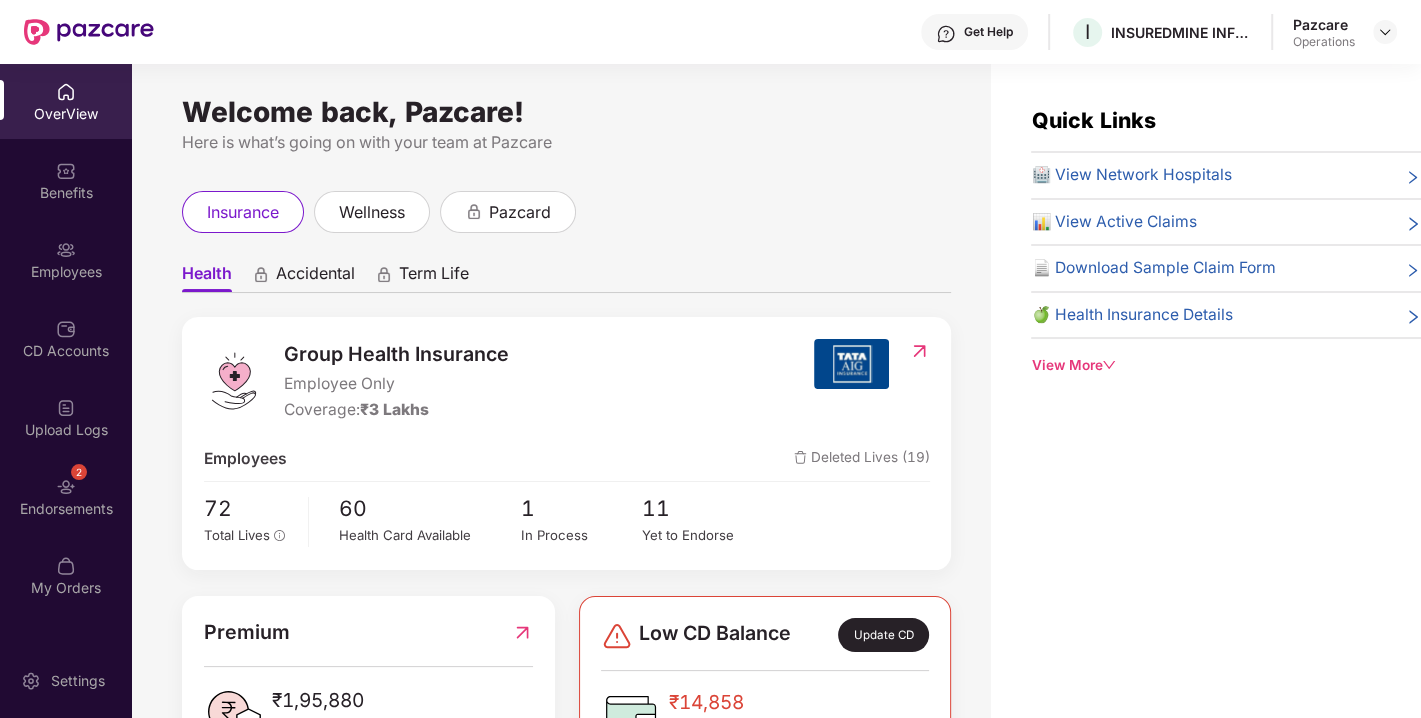 click on "2 Endorsements" at bounding box center (66, 496) 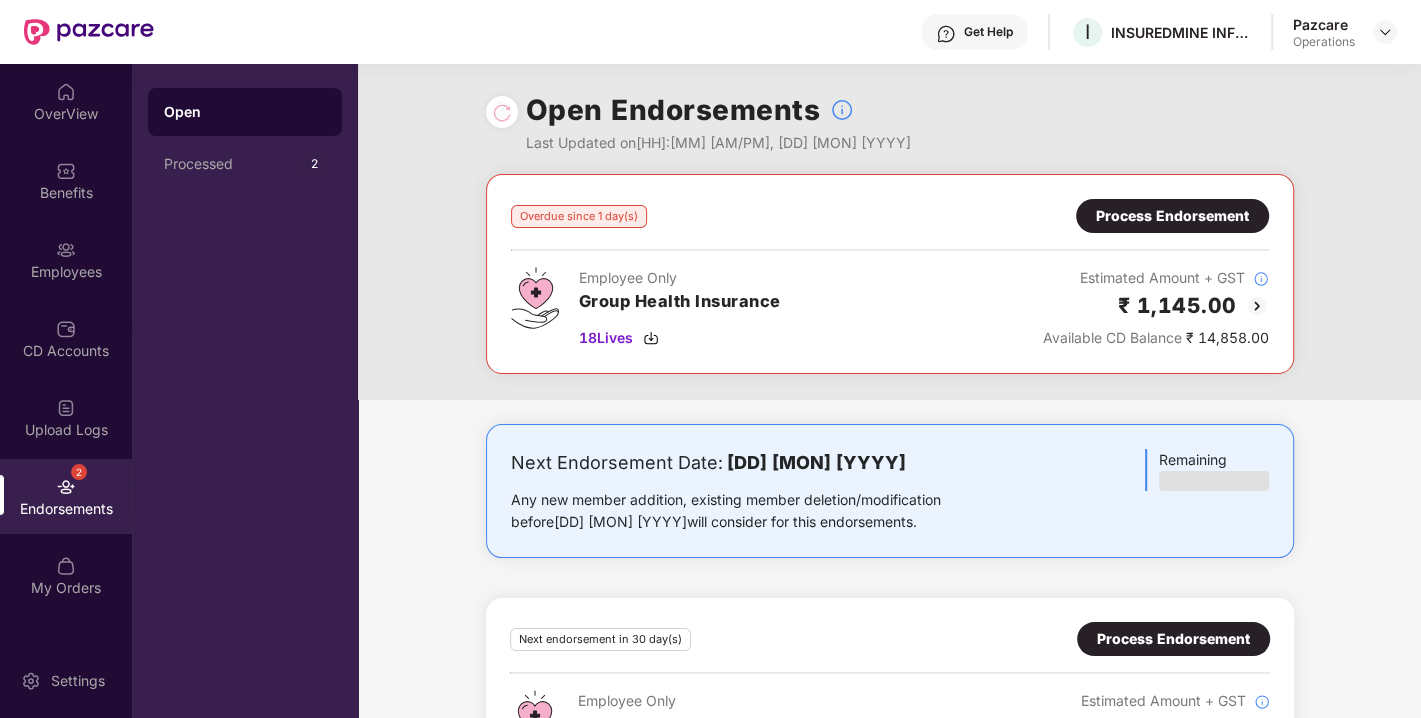click on "Process Endorsement" at bounding box center (1172, 216) 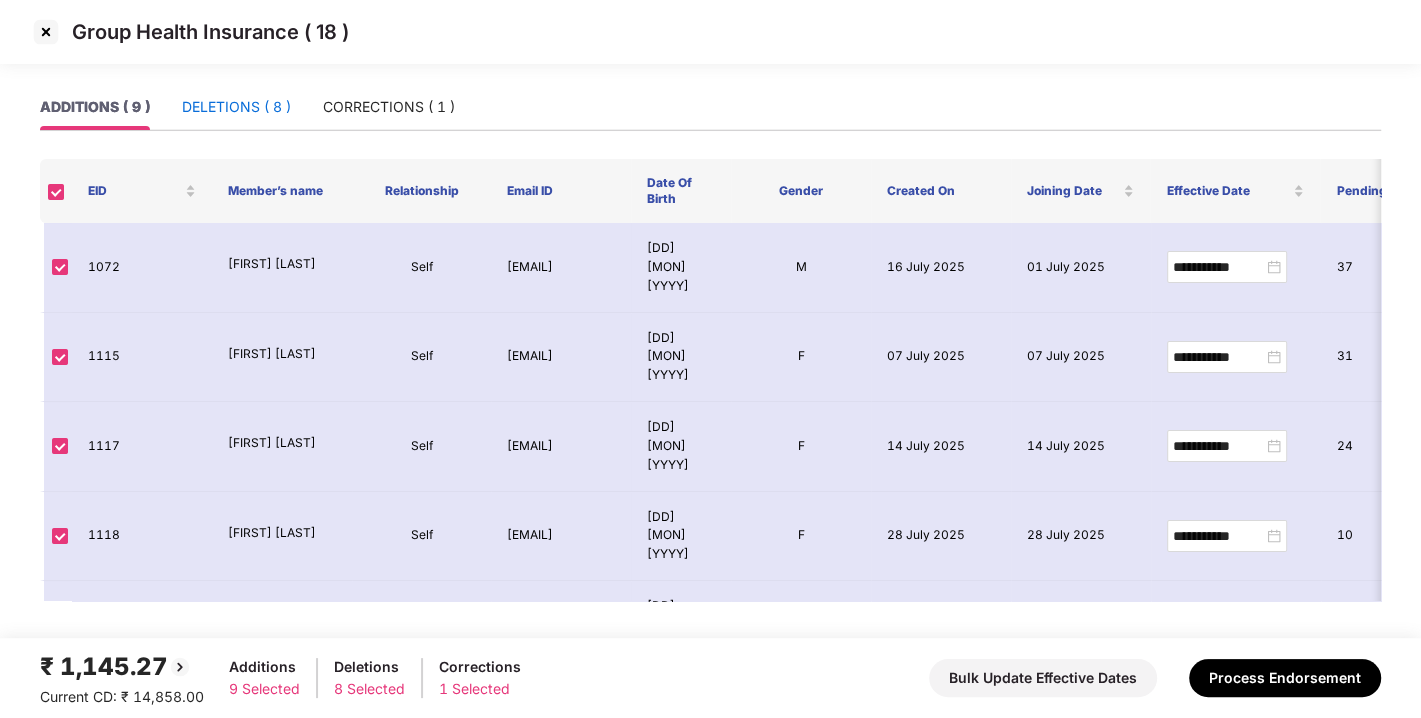click on "DELETIONS ( 8 )" at bounding box center (236, 107) 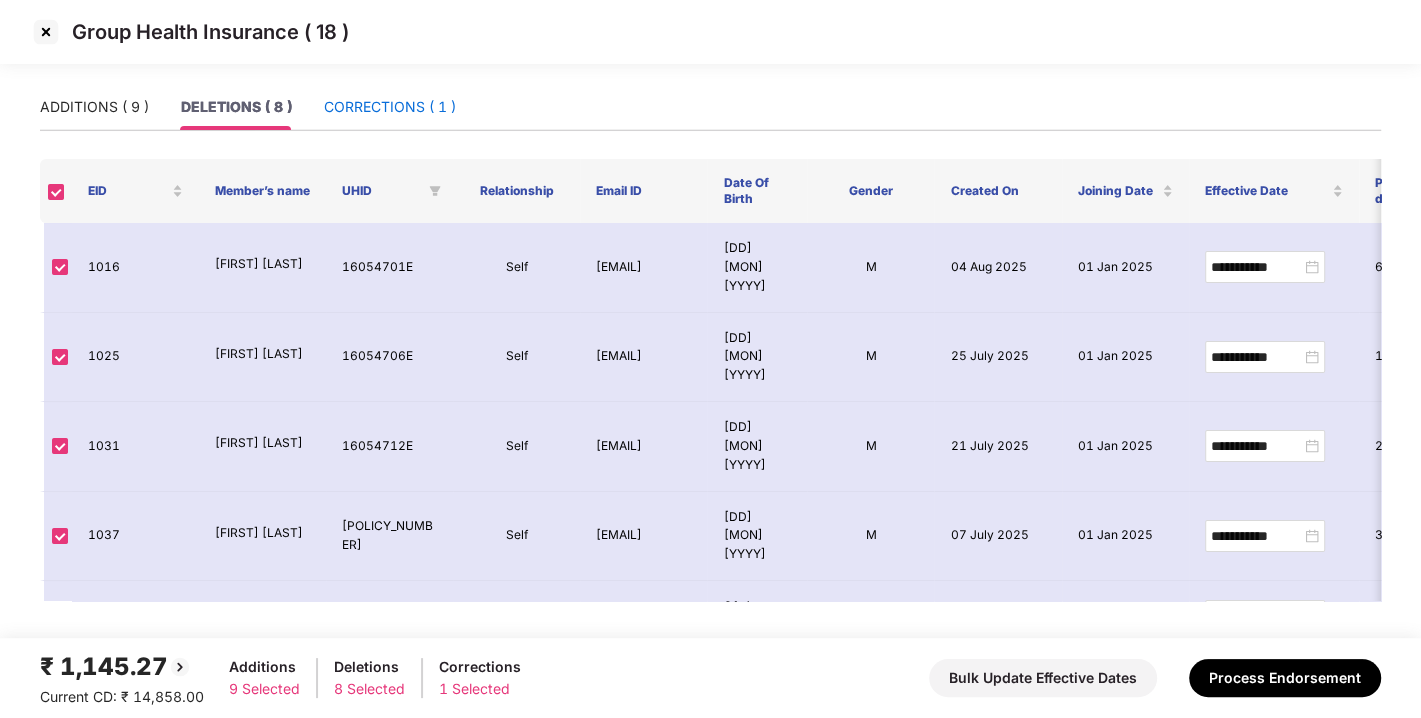 click on "CORRECTIONS ( 1 )" at bounding box center (390, 107) 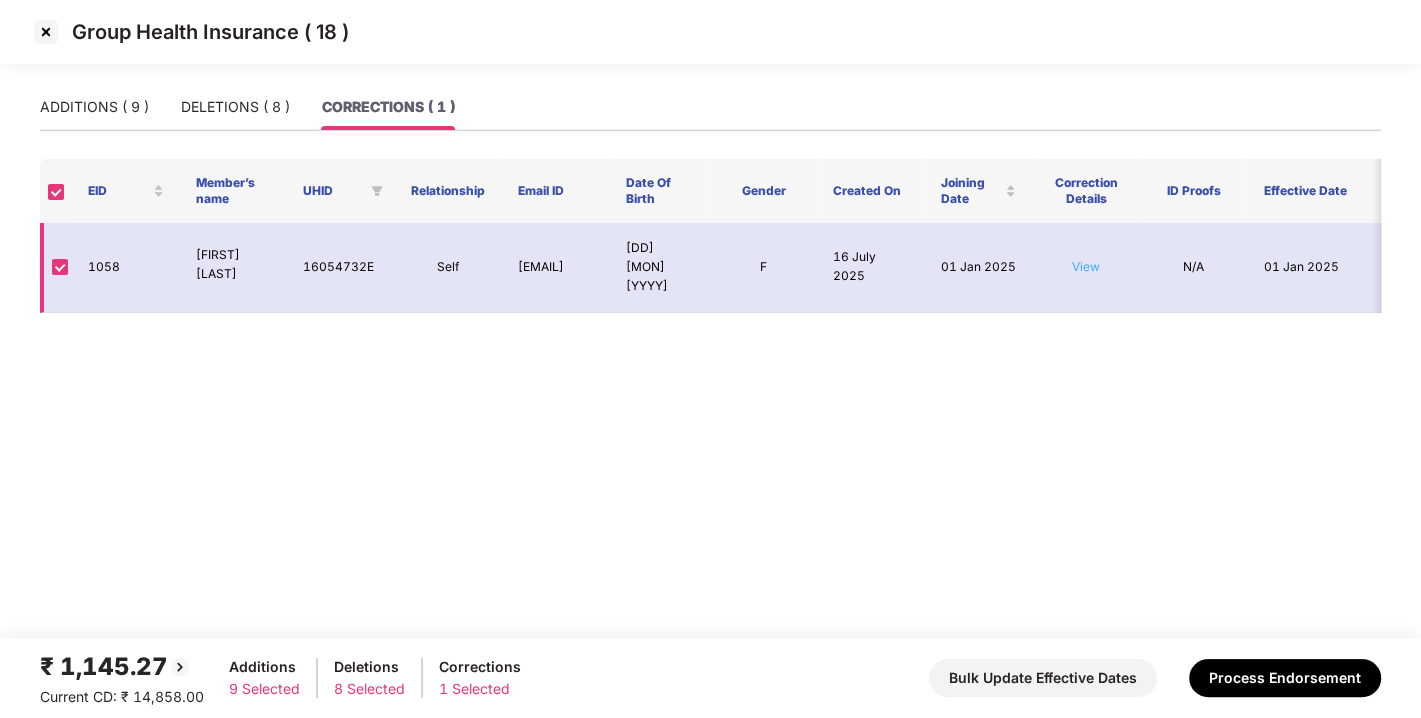 click on "View" at bounding box center (1086, 266) 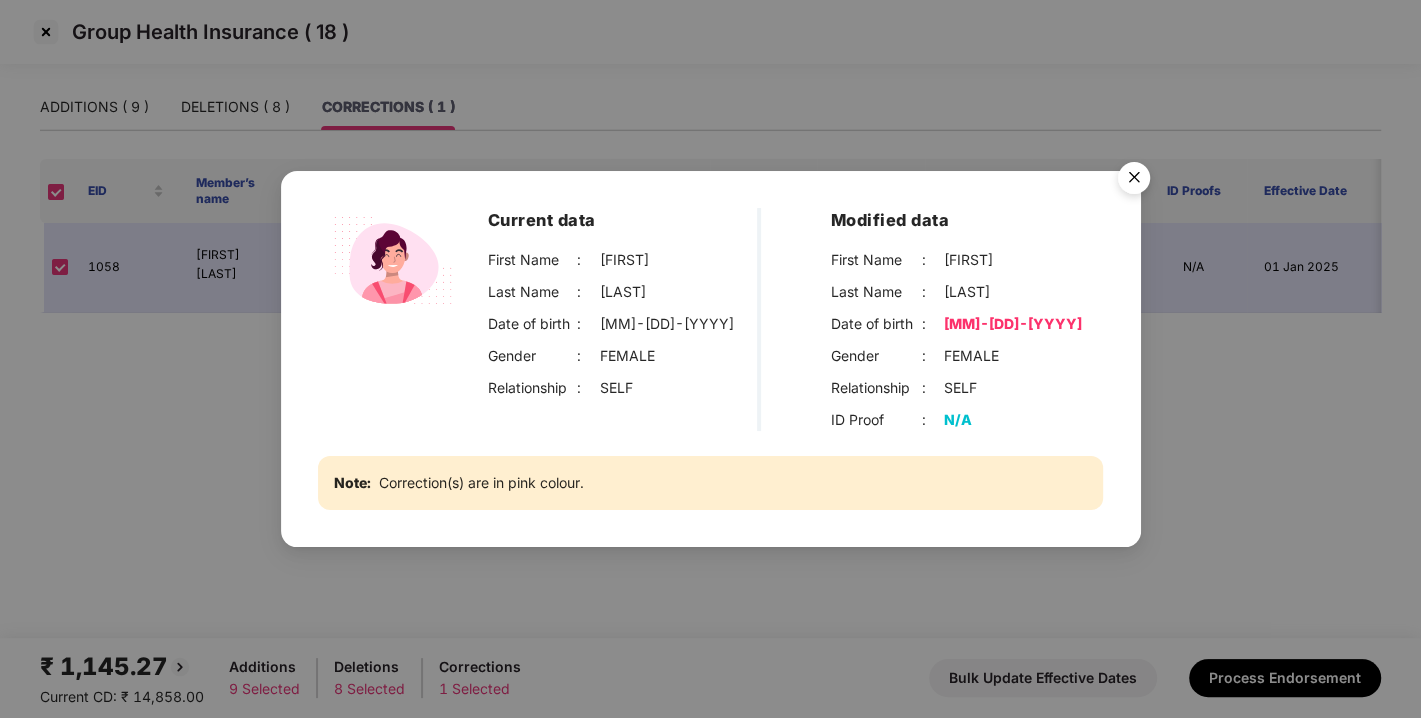 click at bounding box center [1134, 181] 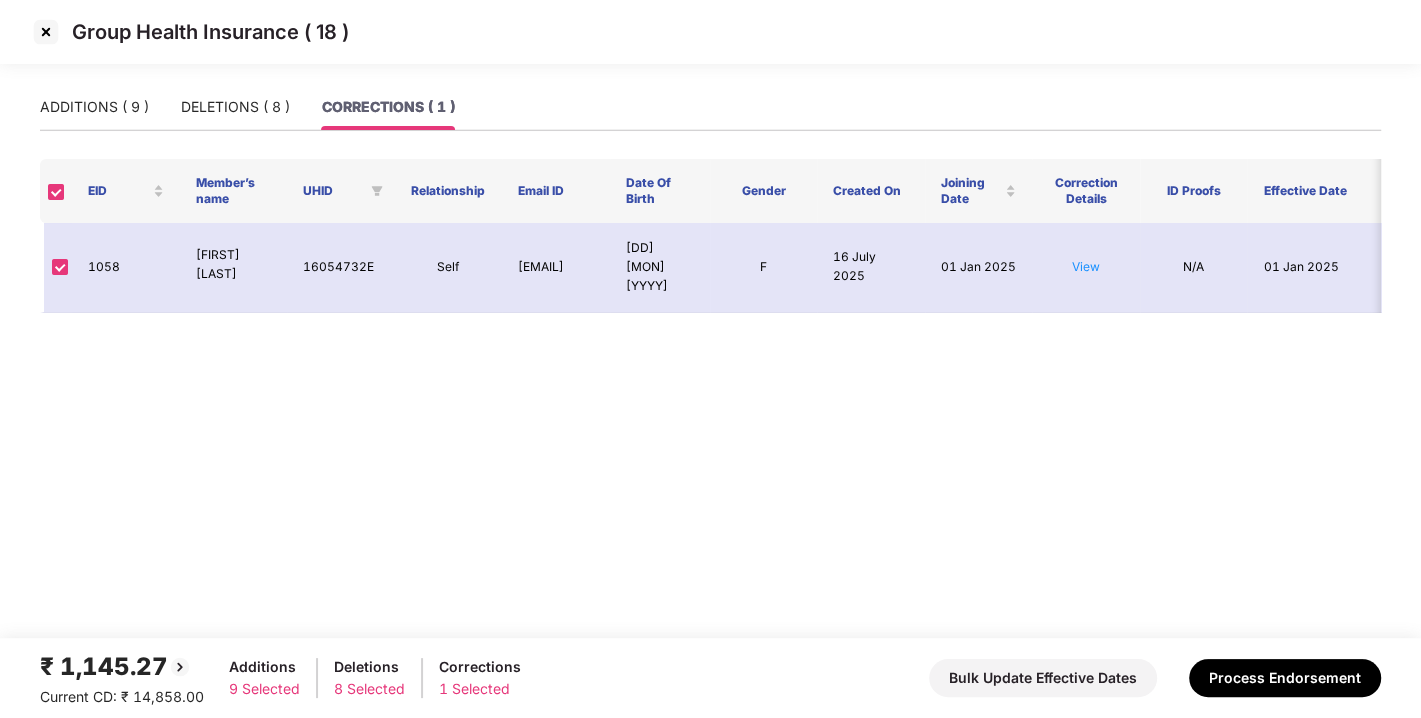 click at bounding box center (46, 32) 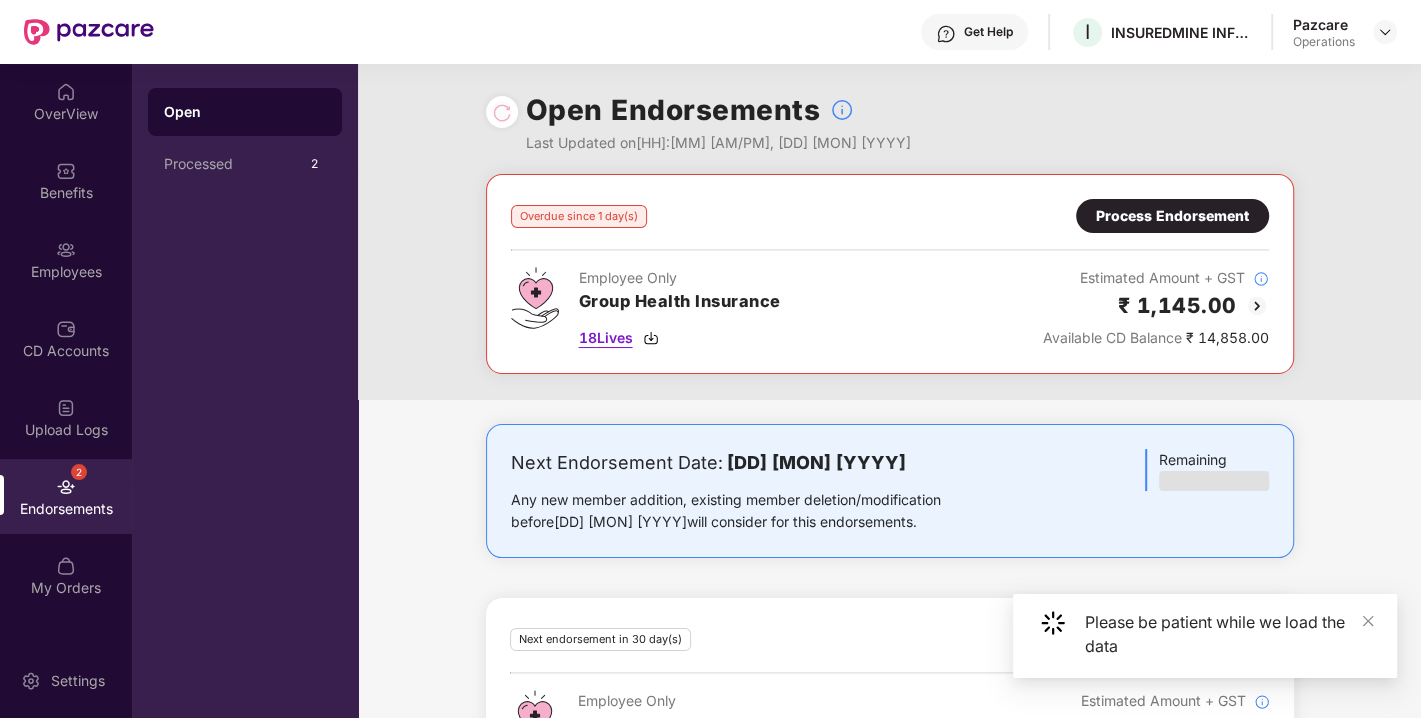click at bounding box center [651, 338] 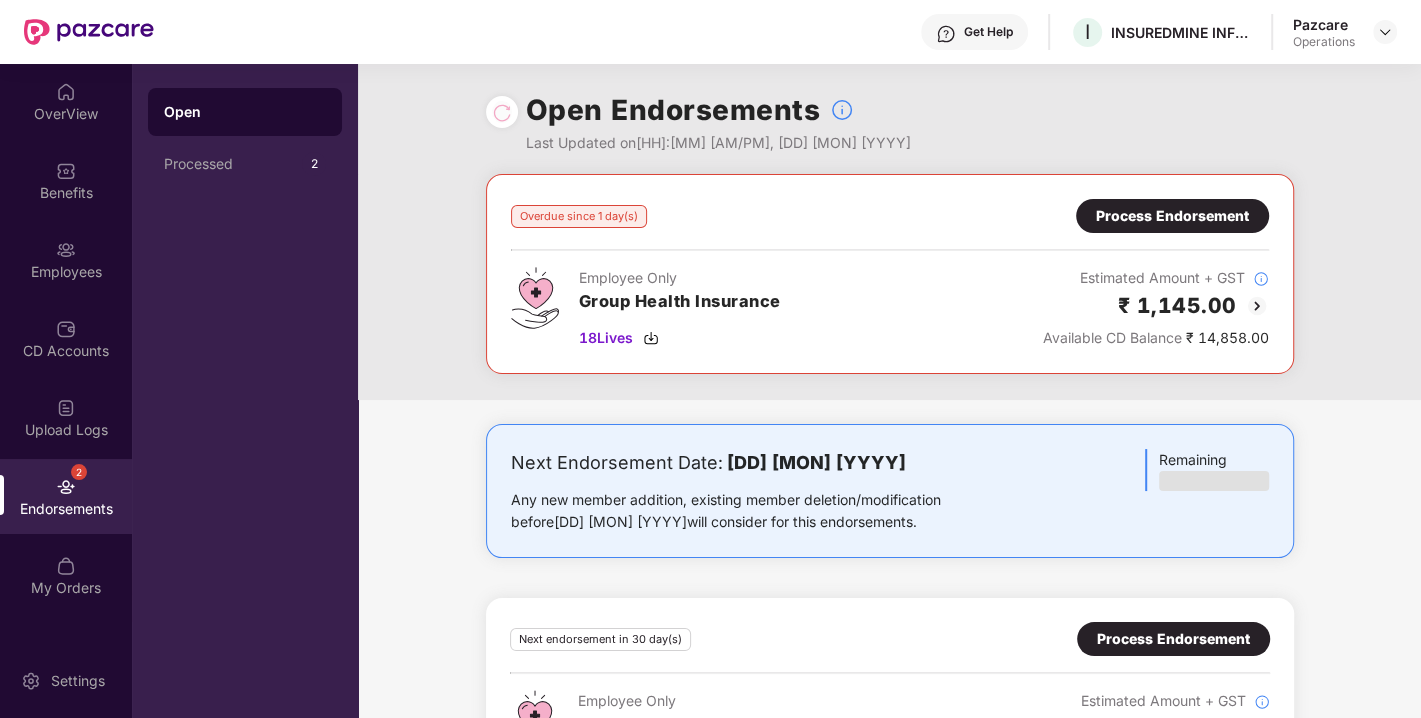 click on "Open Endorsements Last Updated on  5:46 am, 06 Aug 2025" at bounding box center (890, 119) 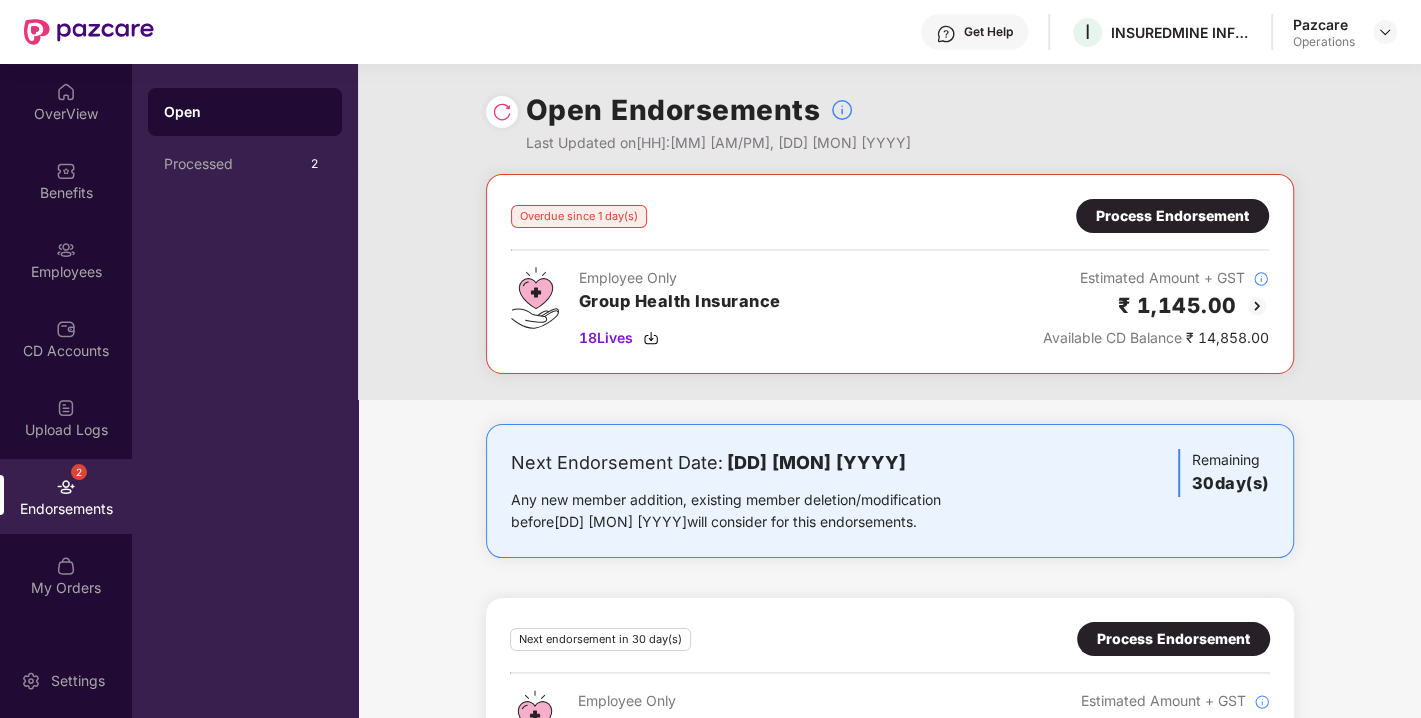 click at bounding box center (502, 112) 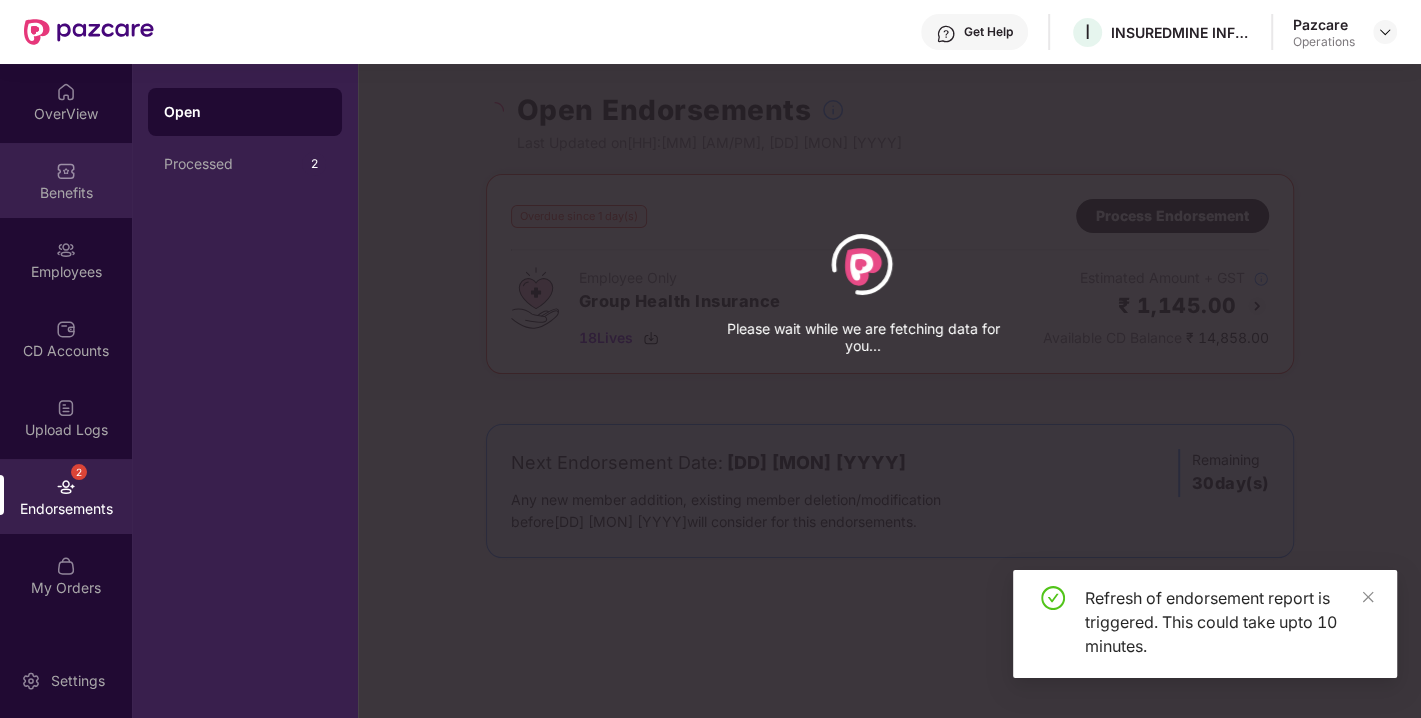 click at bounding box center [66, 171] 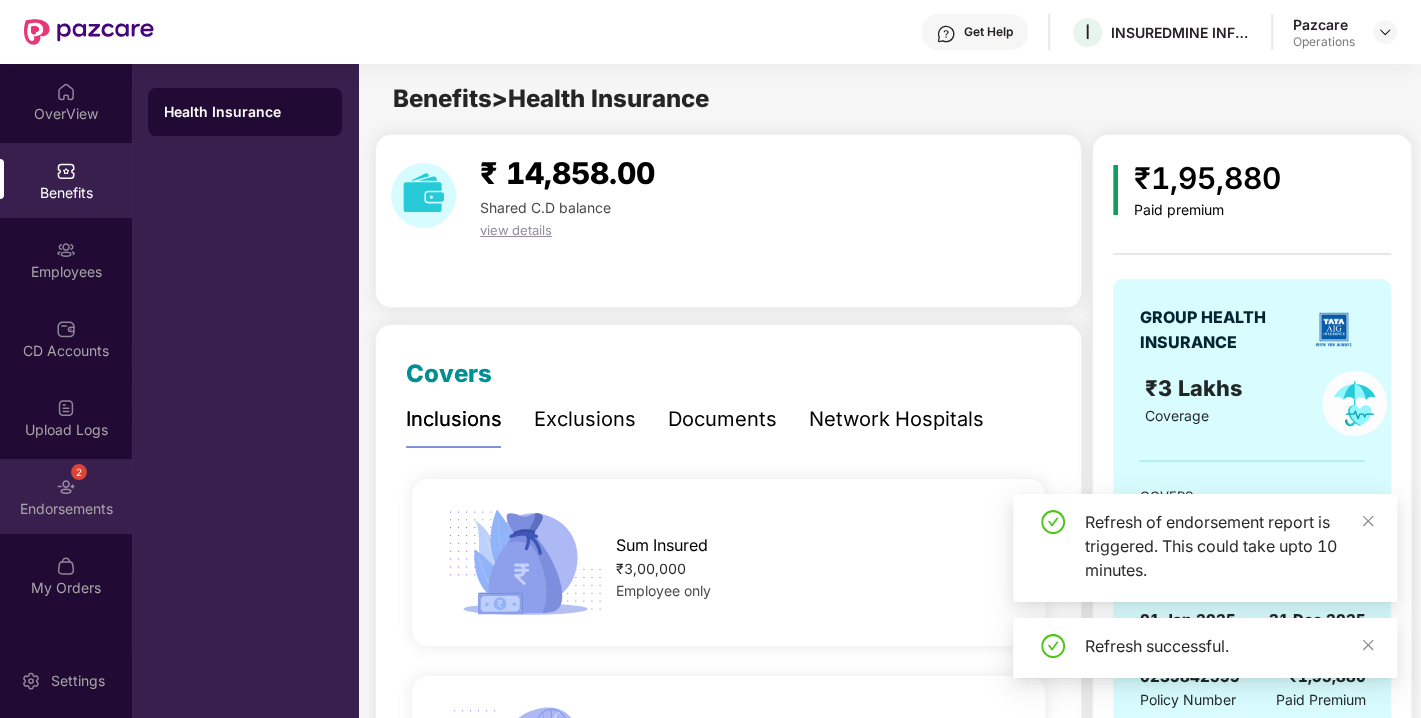 click on "2 Endorsements" at bounding box center (66, 496) 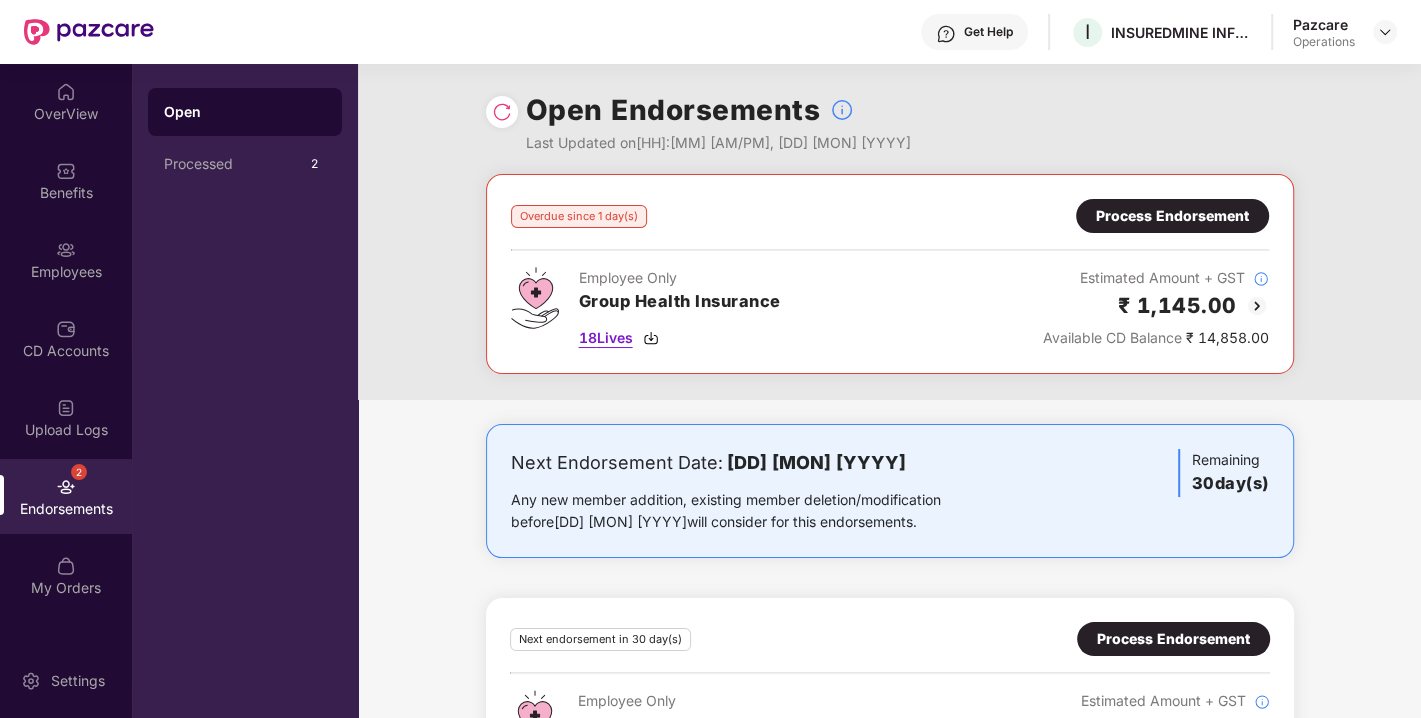 click at bounding box center [651, 338] 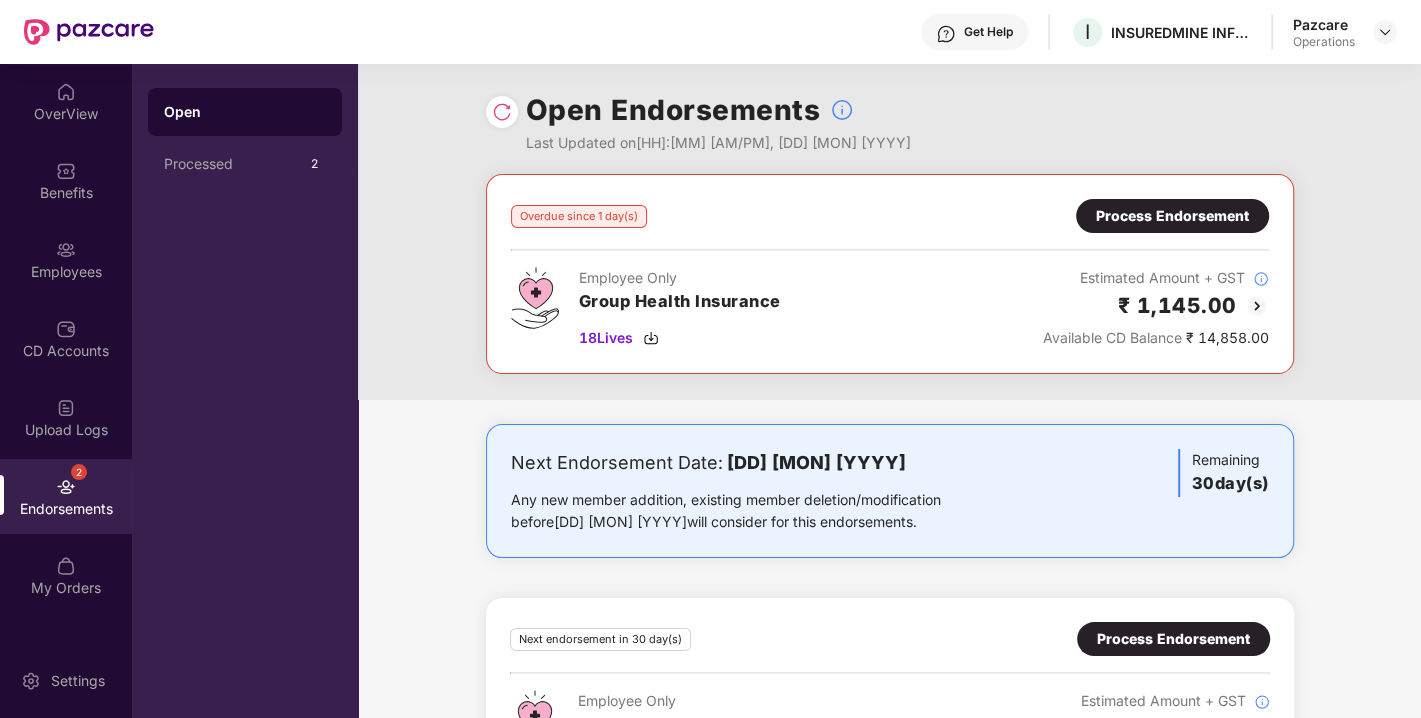 click on "Process Endorsement" at bounding box center (1172, 216) 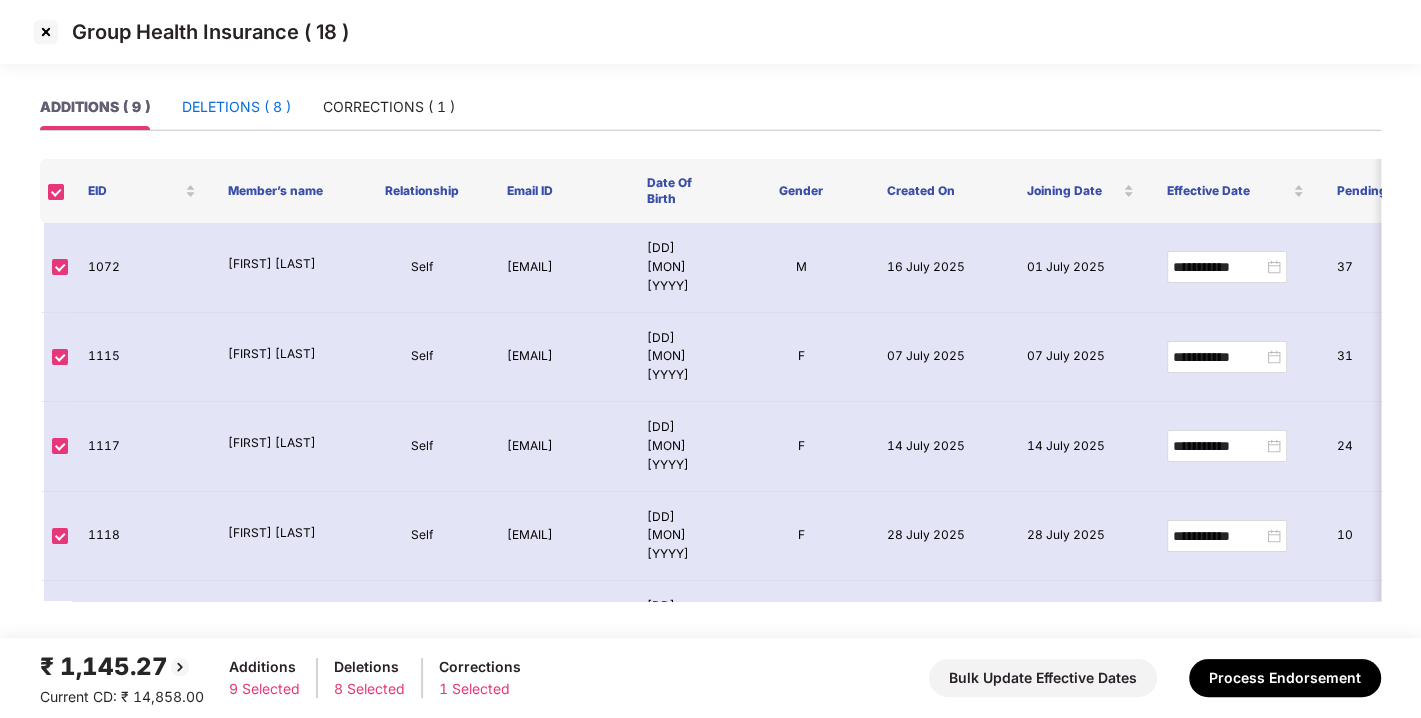 click on "DELETIONS ( 8 )" at bounding box center (236, 107) 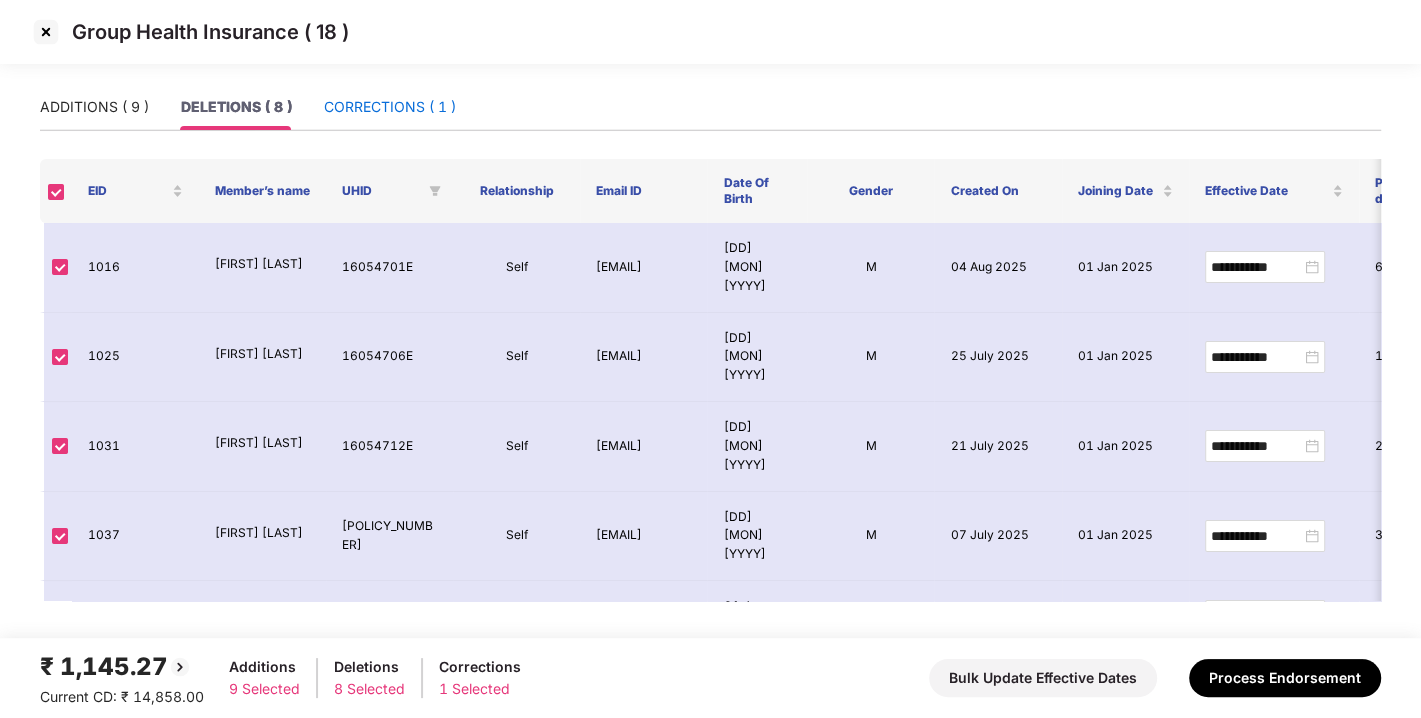 click on "CORRECTIONS ( 1 )" at bounding box center [390, 107] 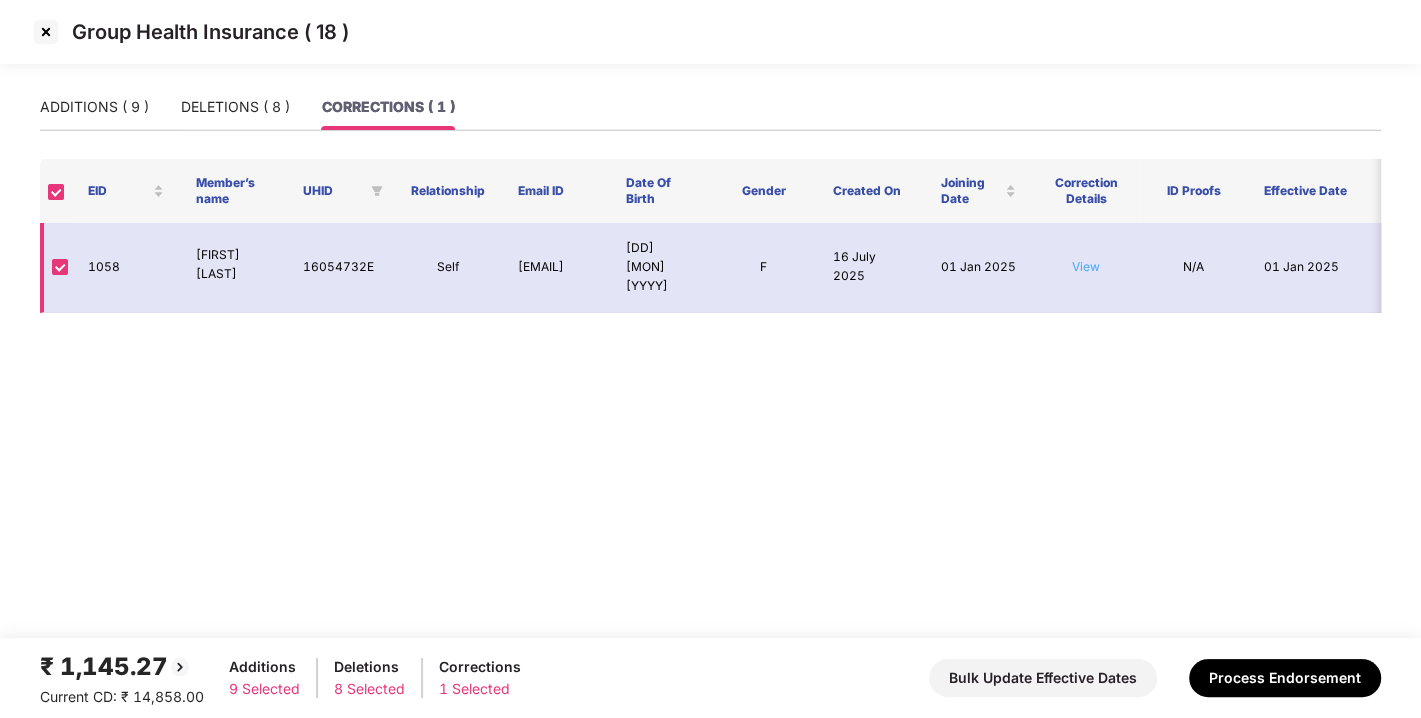 click on "View" at bounding box center (1086, 266) 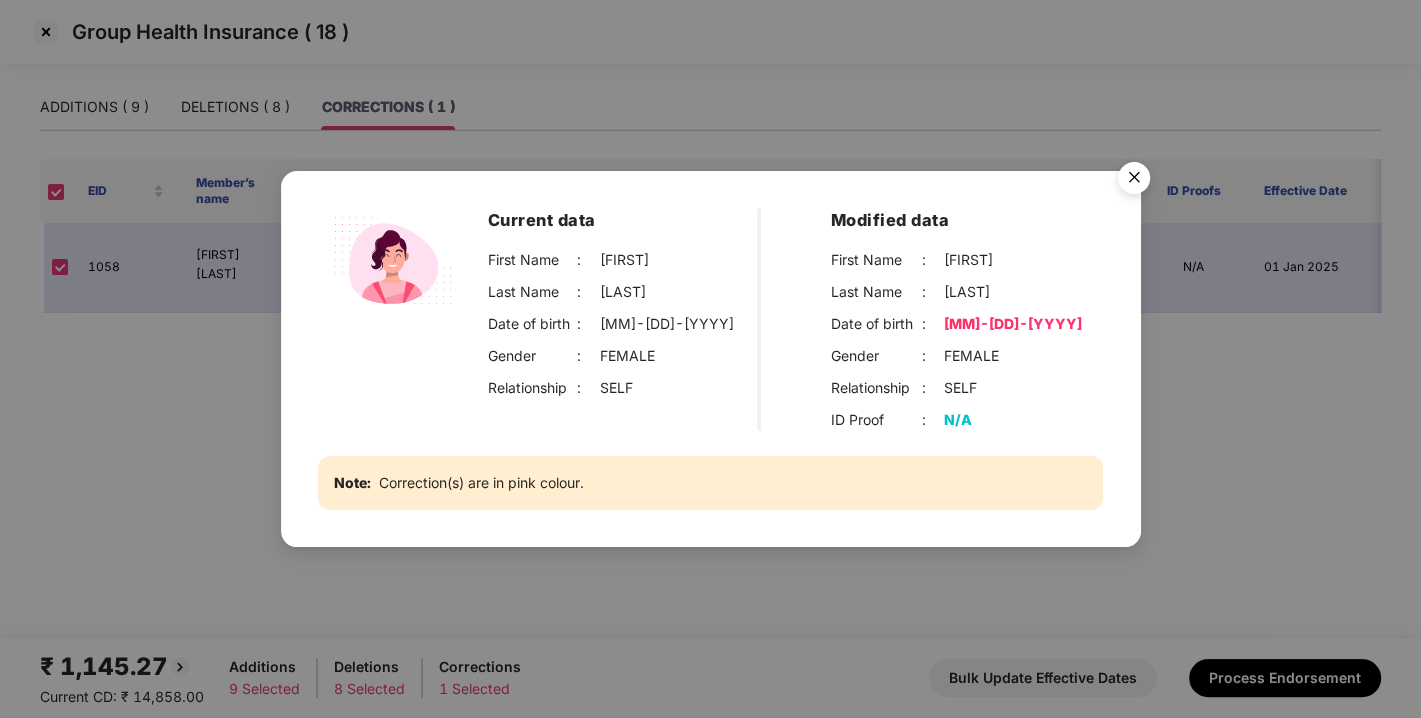click at bounding box center (1134, 181) 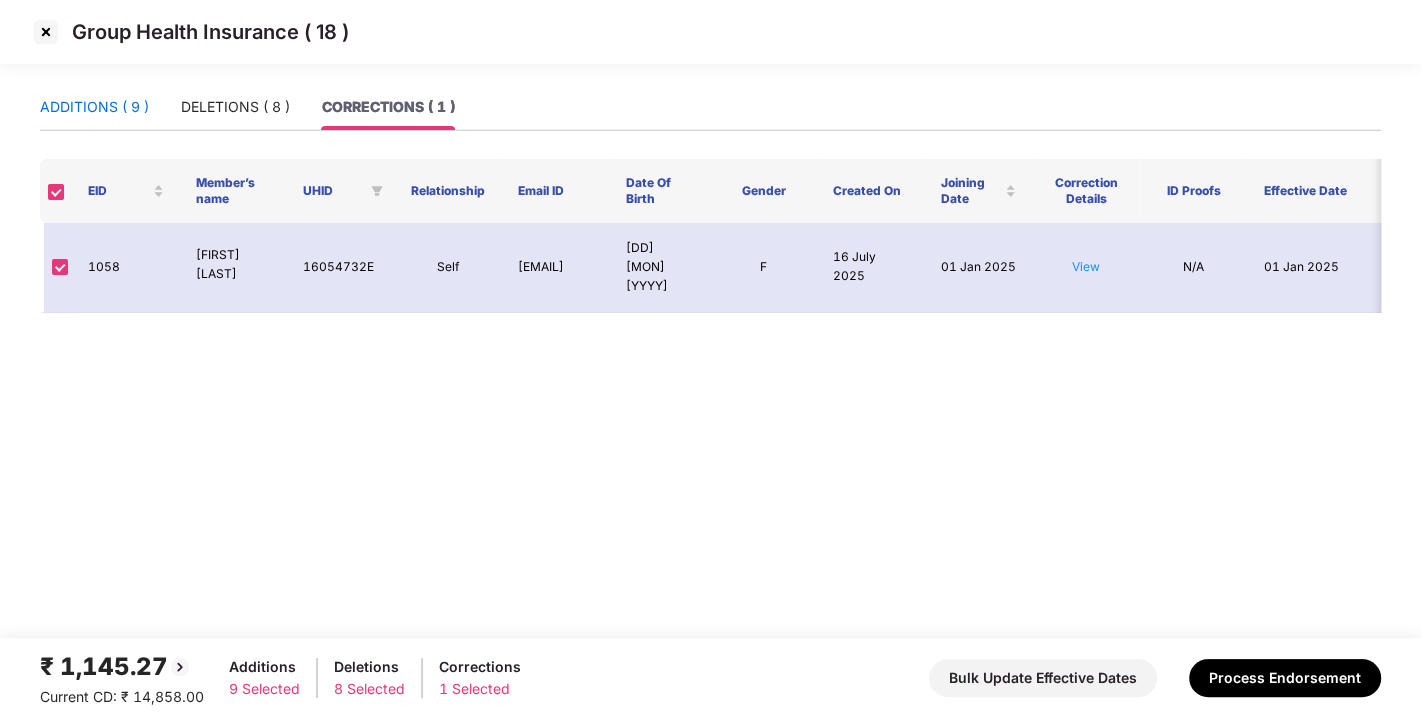 click on "ADDITIONS ( 9 )" at bounding box center [94, 107] 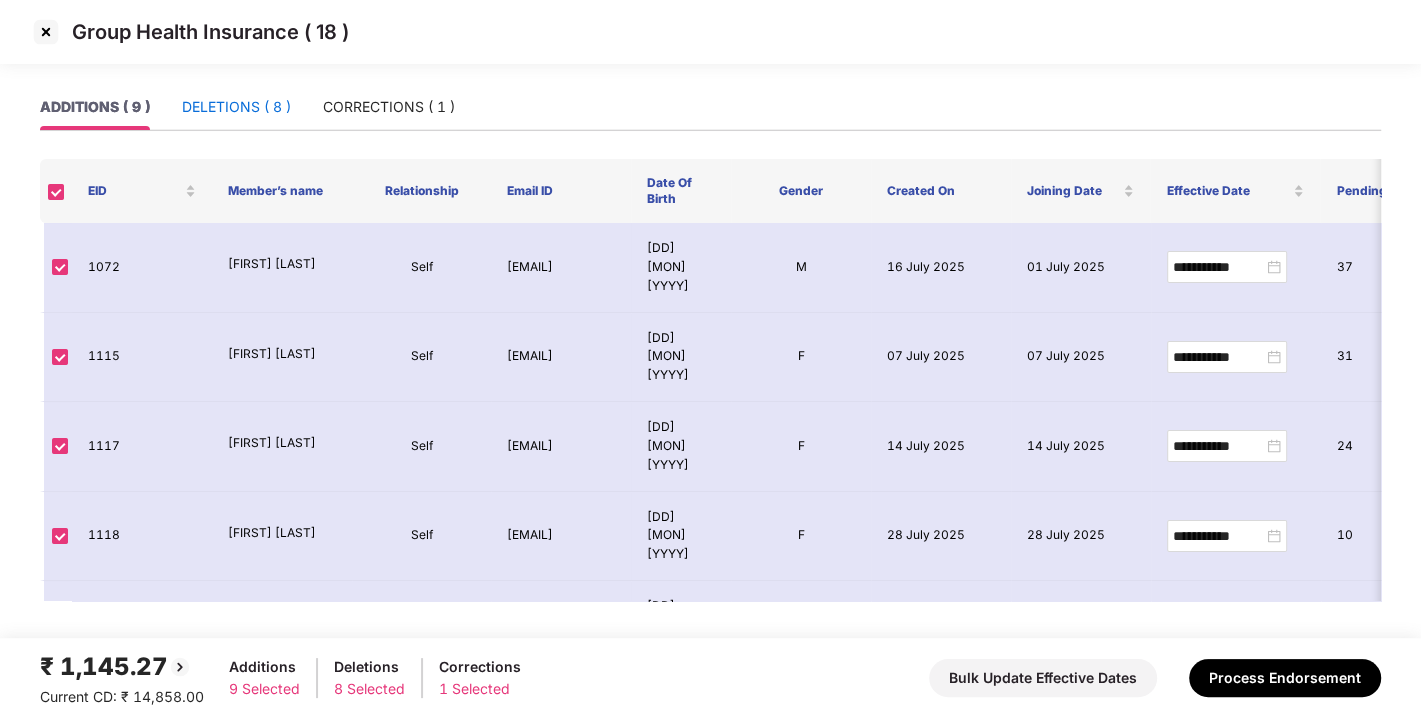 click on "DELETIONS ( 8 )" at bounding box center (236, 107) 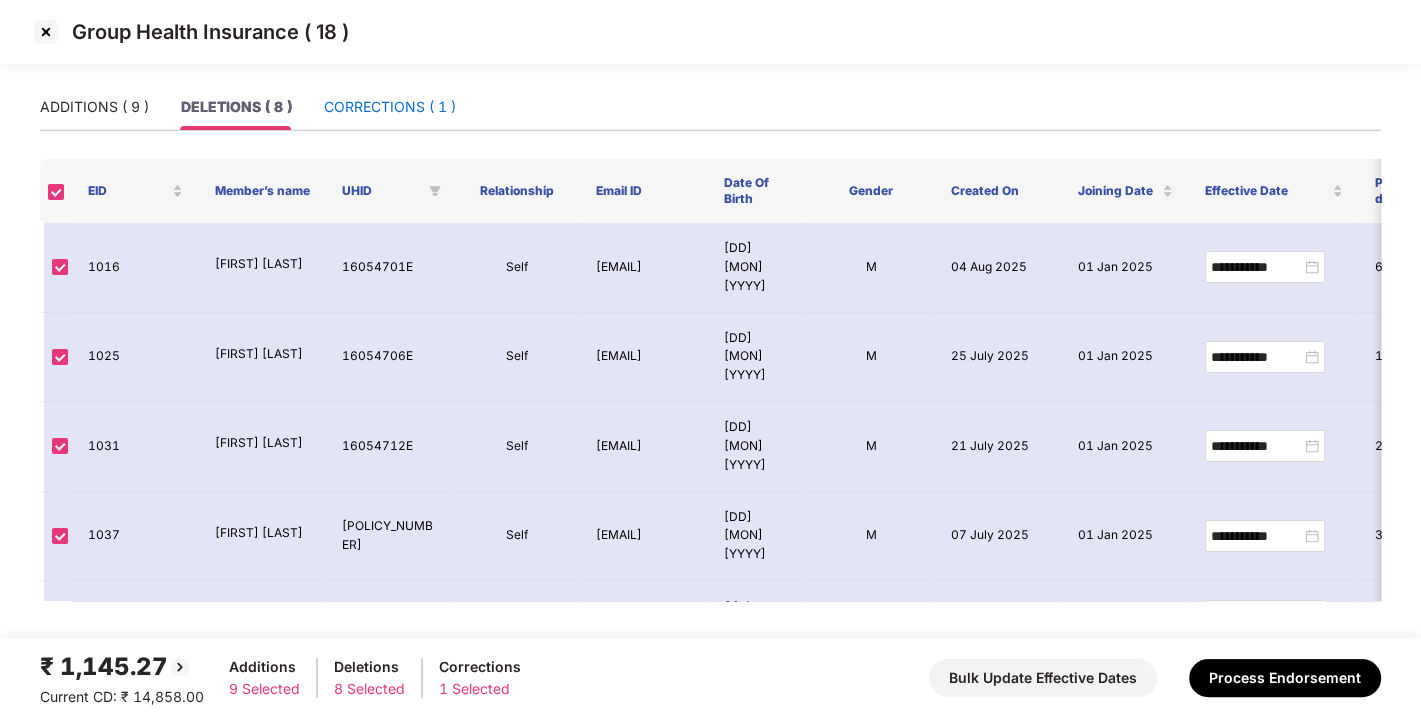 click on "CORRECTIONS ( 1 )" at bounding box center [390, 107] 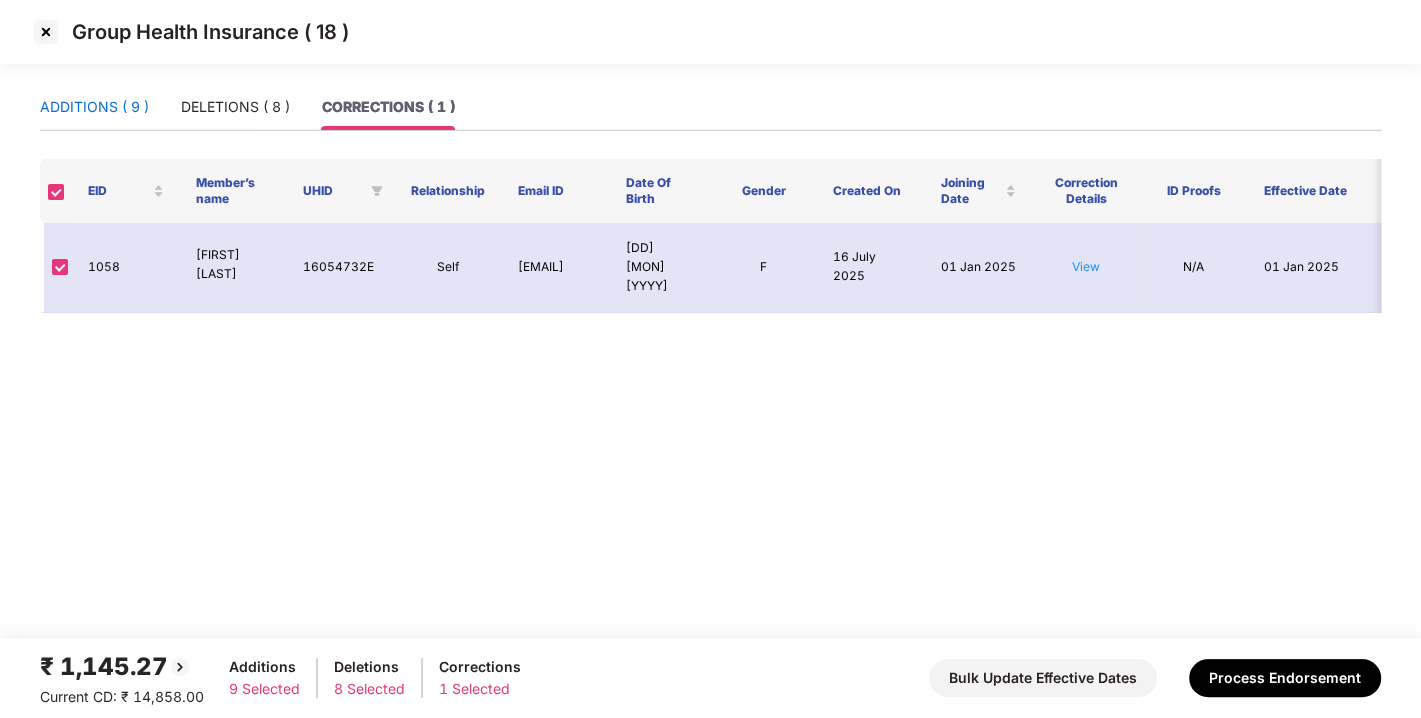 click on "ADDITIONS ( 9 )" at bounding box center (94, 107) 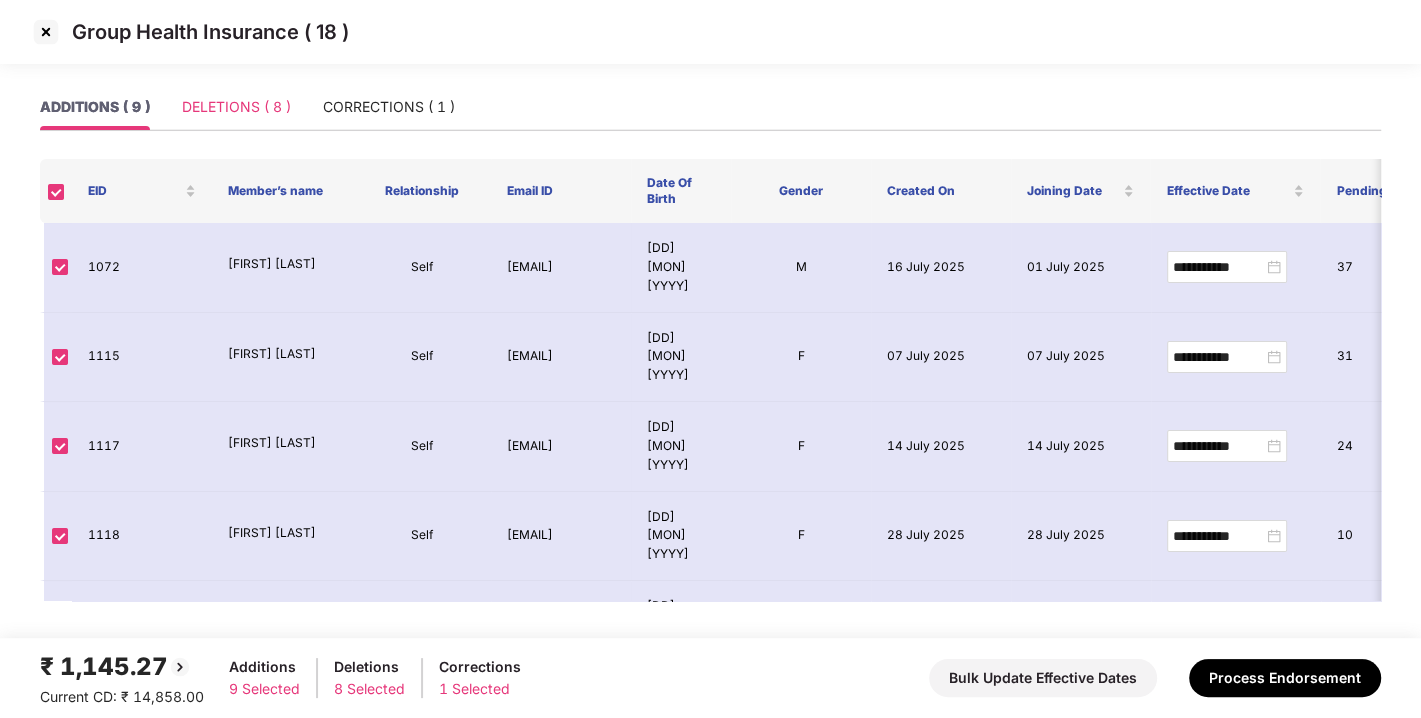 click on "DELETIONS ( 8 )" at bounding box center [236, 107] 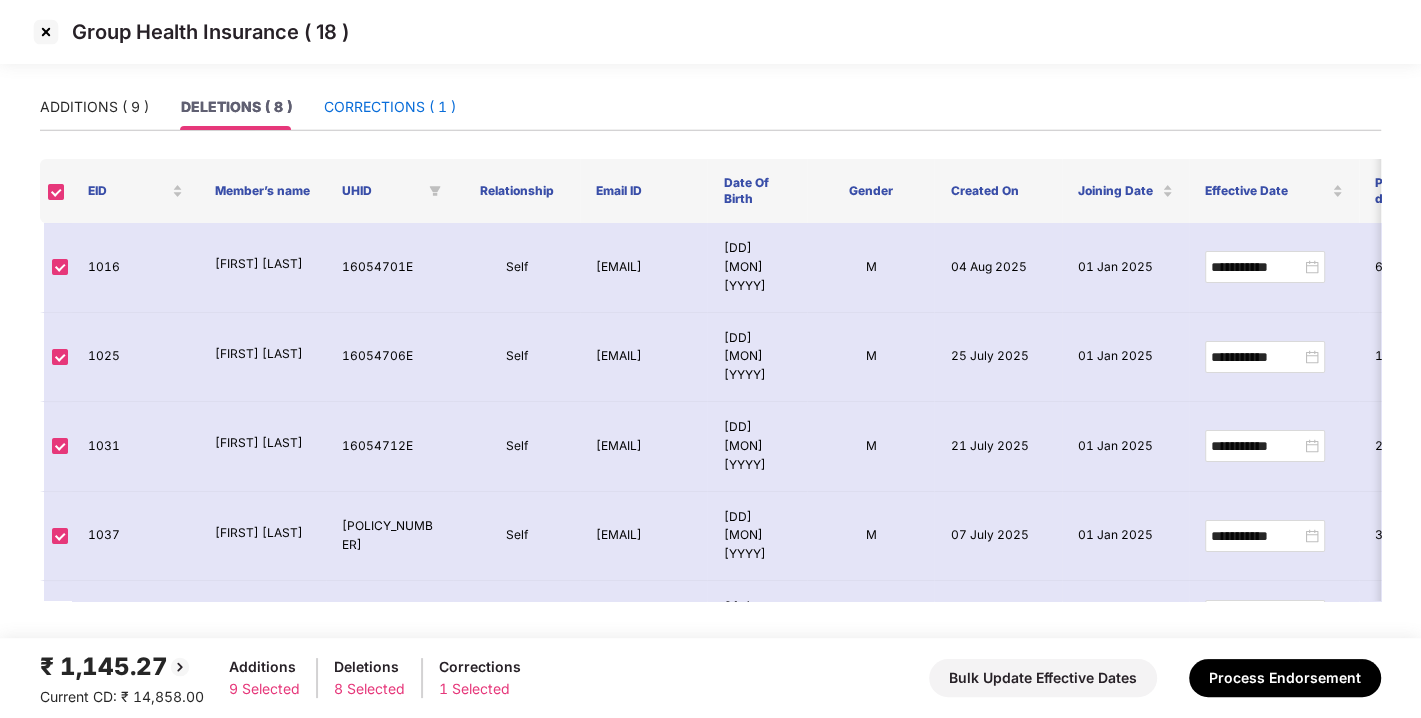 click on "CORRECTIONS ( 1 )" at bounding box center (390, 107) 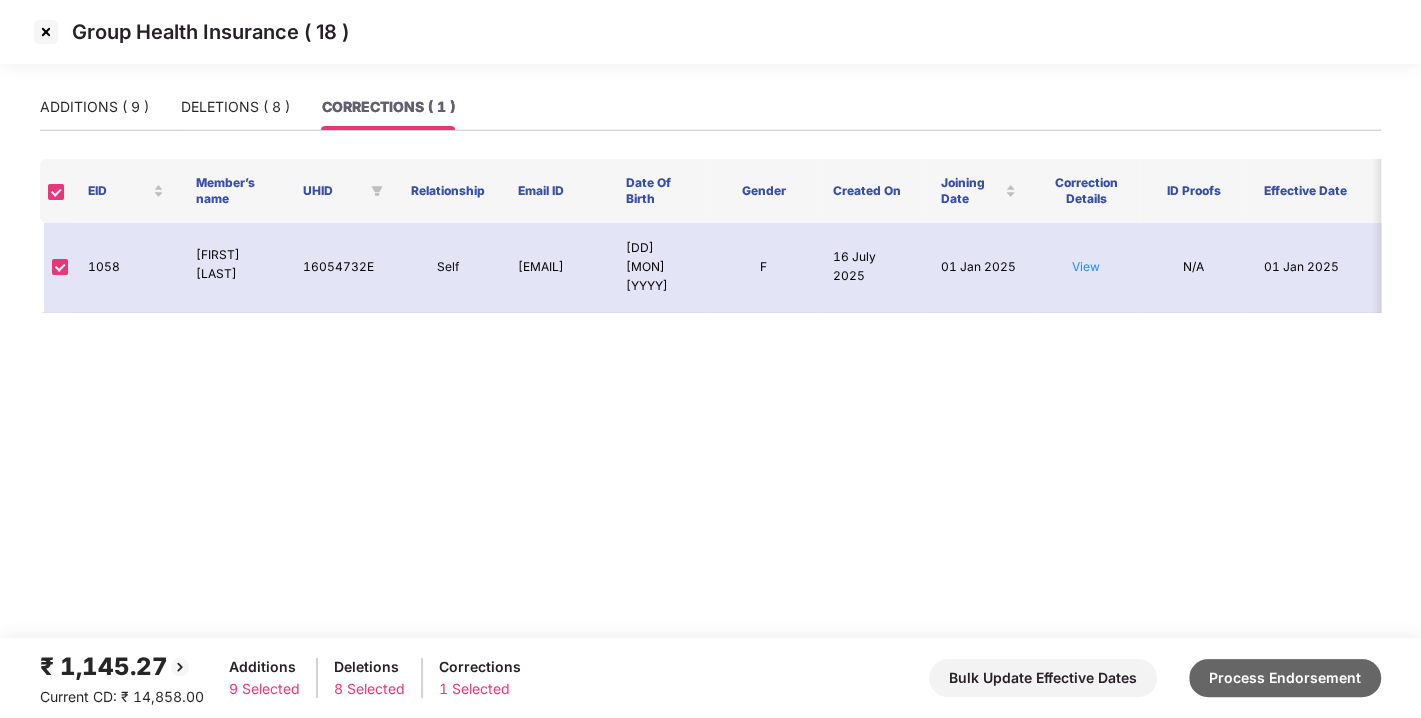 click on "Process Endorsement" at bounding box center [1285, 678] 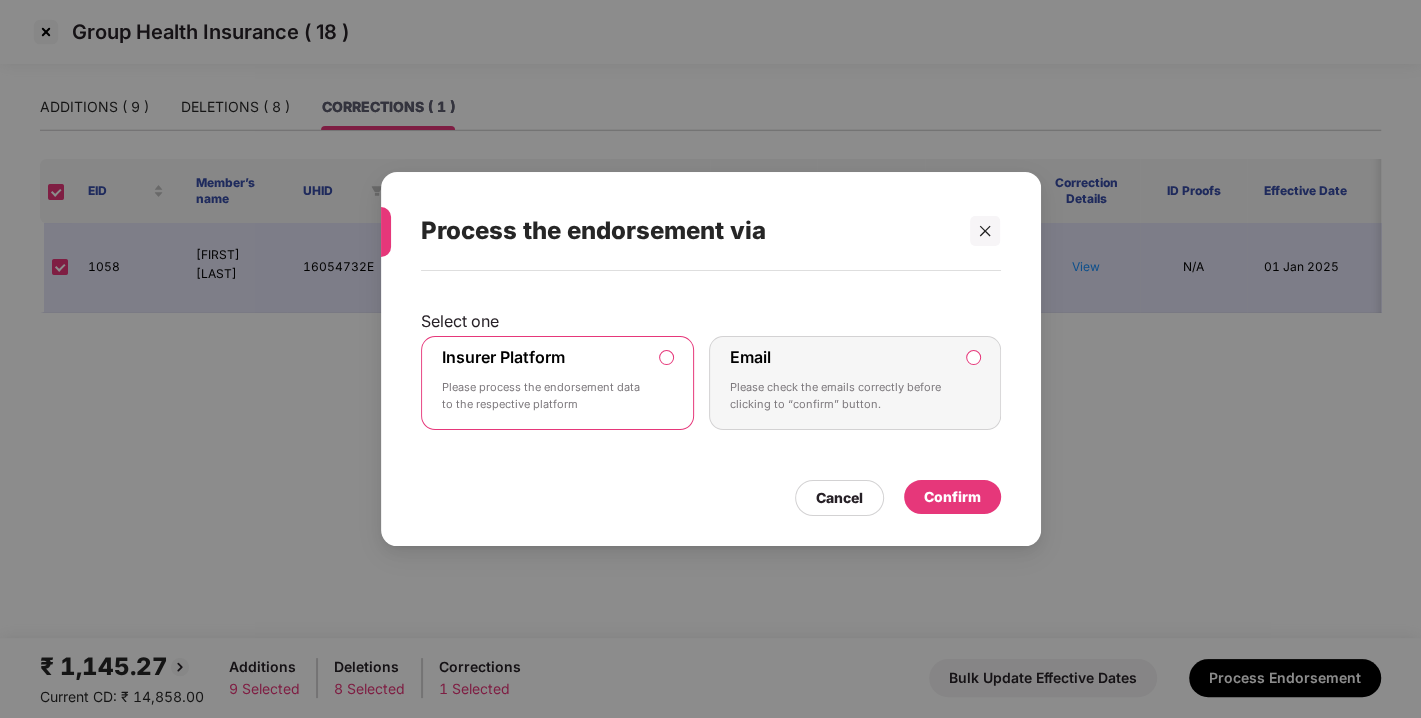 click on "Confirm" at bounding box center [952, 497] 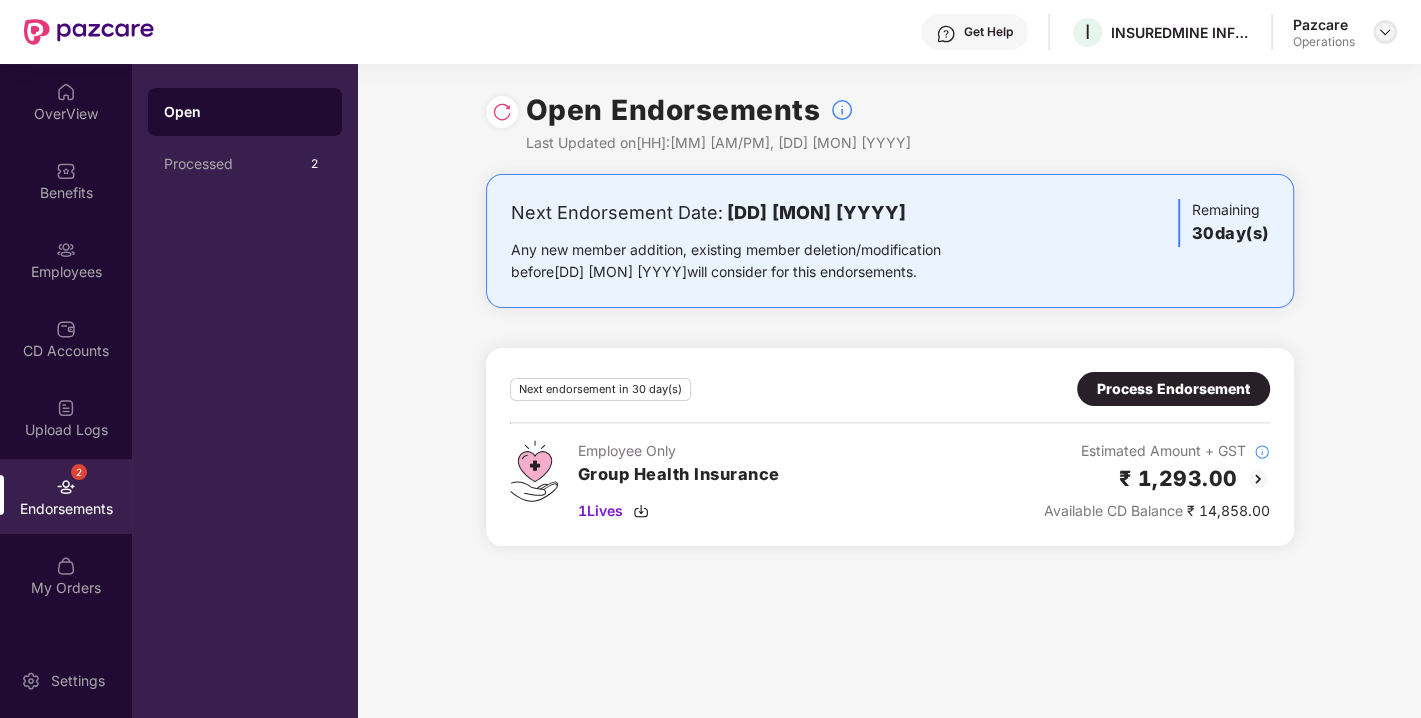 click at bounding box center (1385, 32) 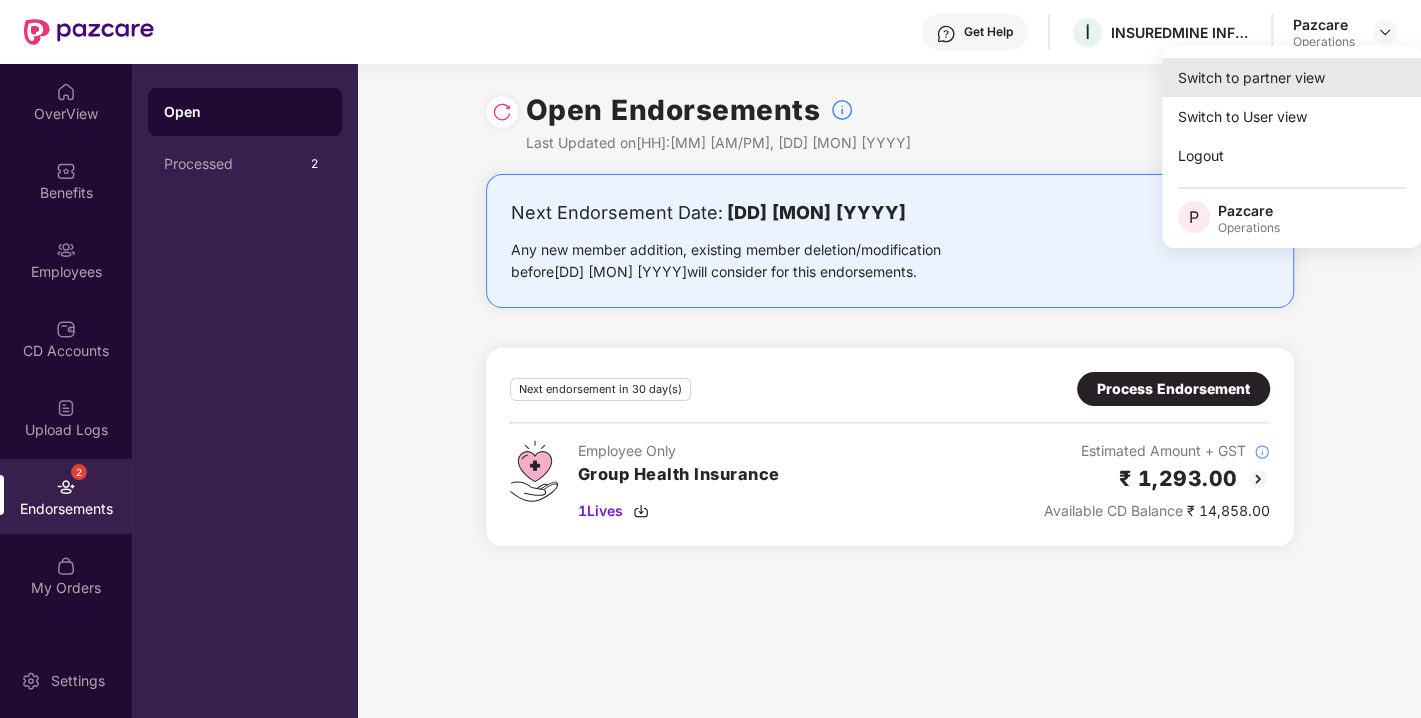 click on "Switch to partner view" at bounding box center (1292, 77) 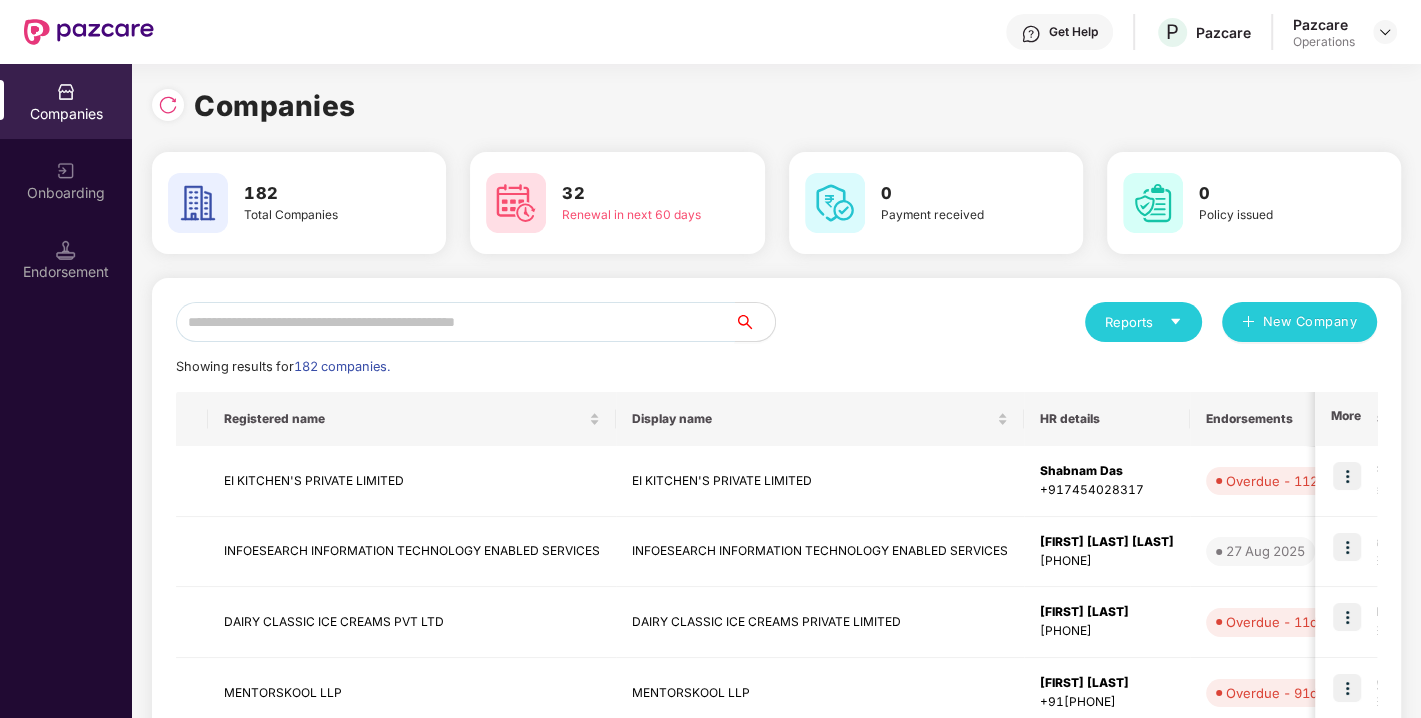 click at bounding box center (455, 322) 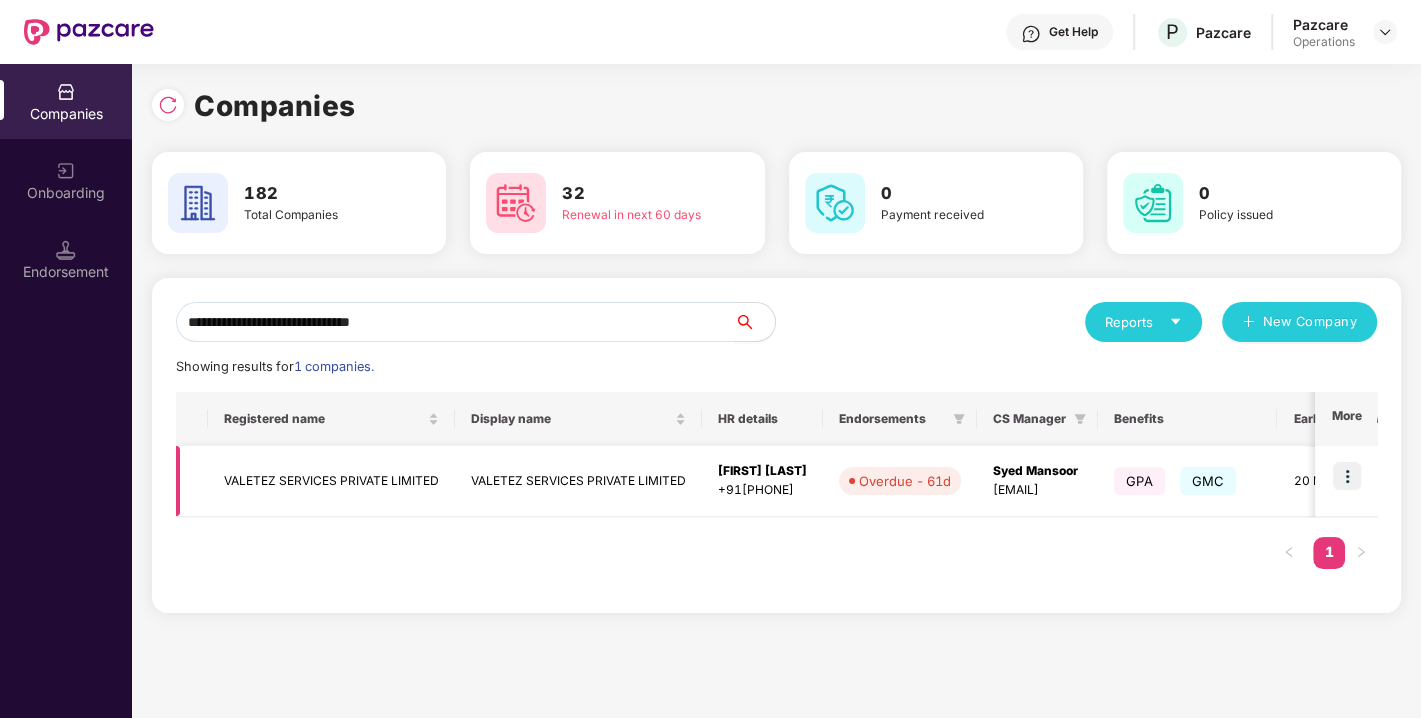 type on "**********" 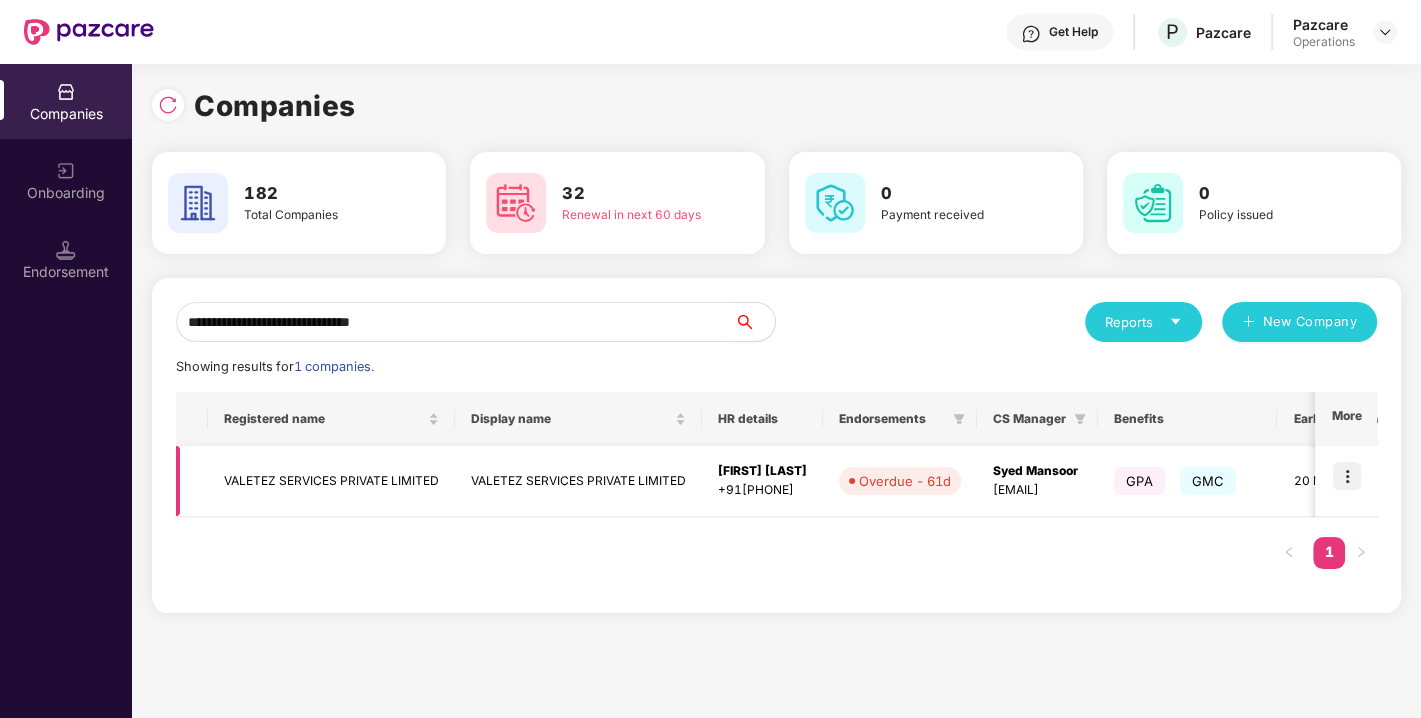 click at bounding box center [1347, 476] 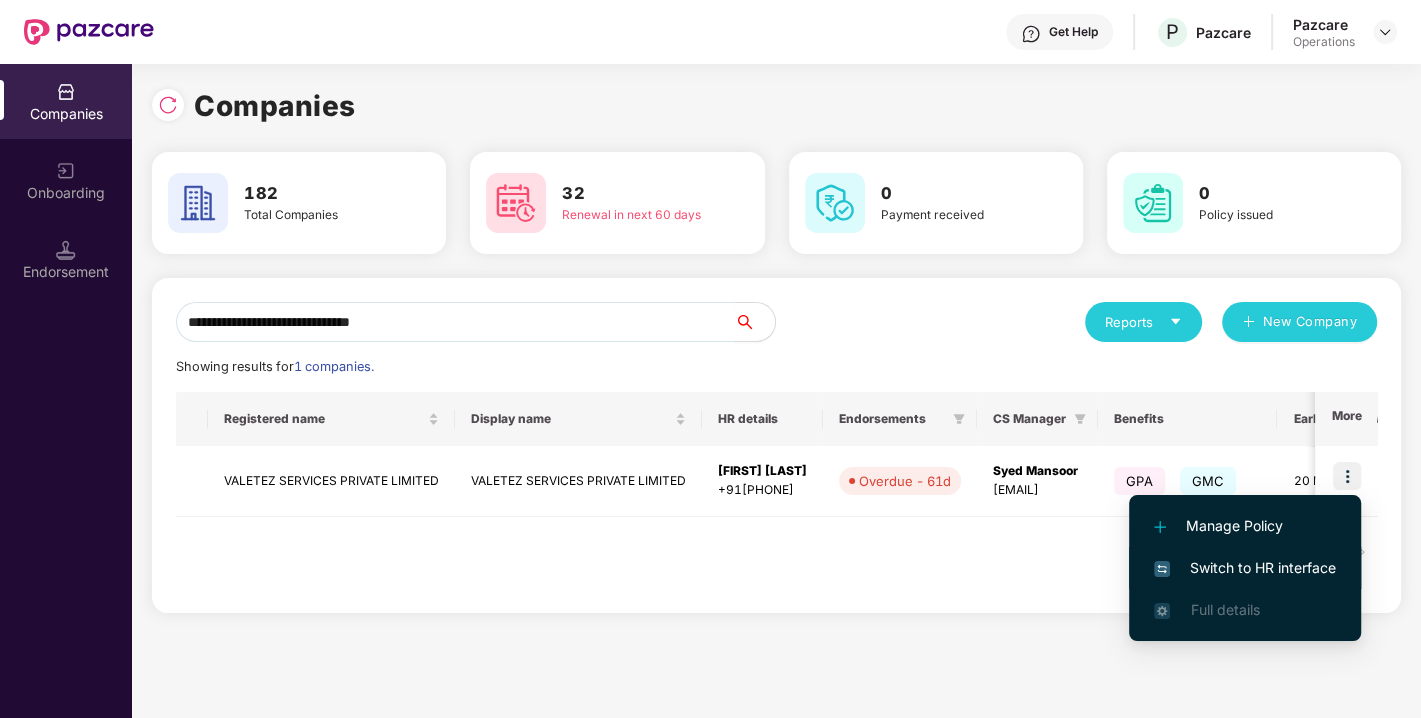 click on "Switch to HR interface" at bounding box center (1245, 568) 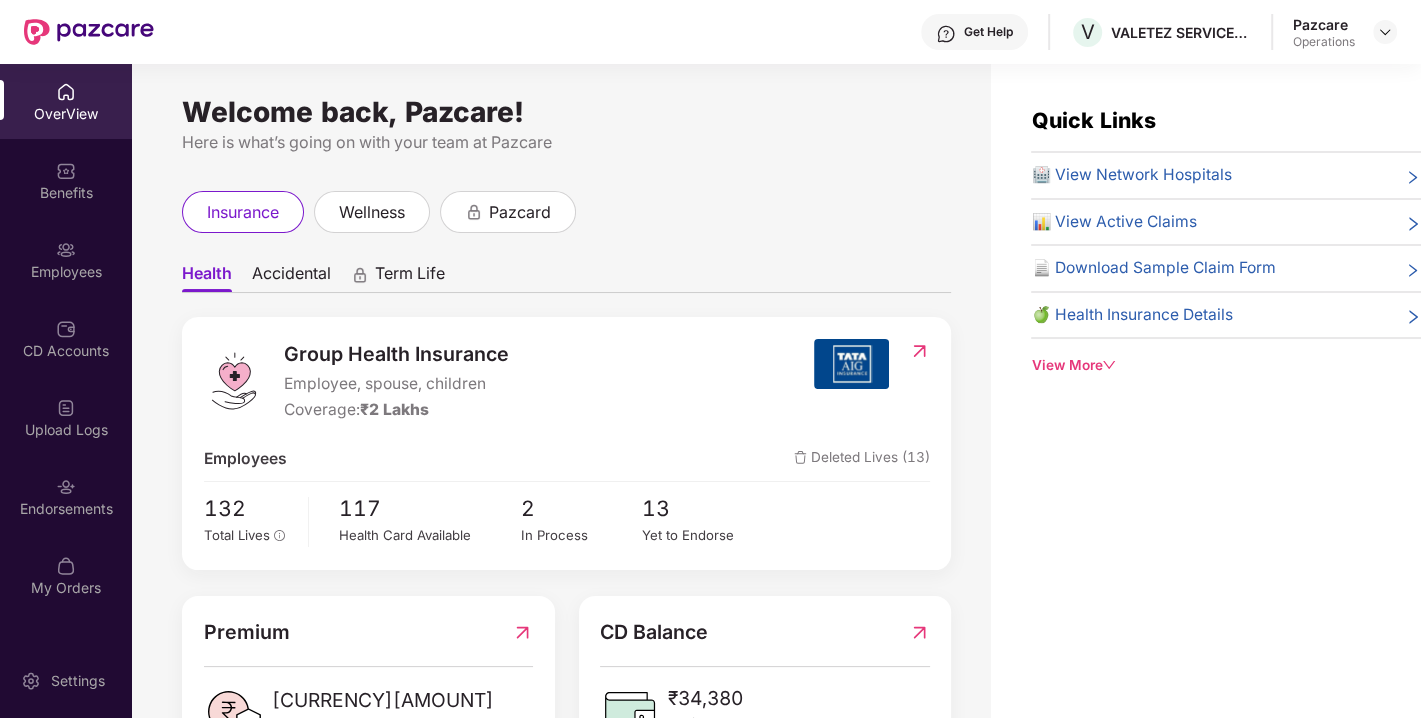 click on "Endorsements" at bounding box center [66, 496] 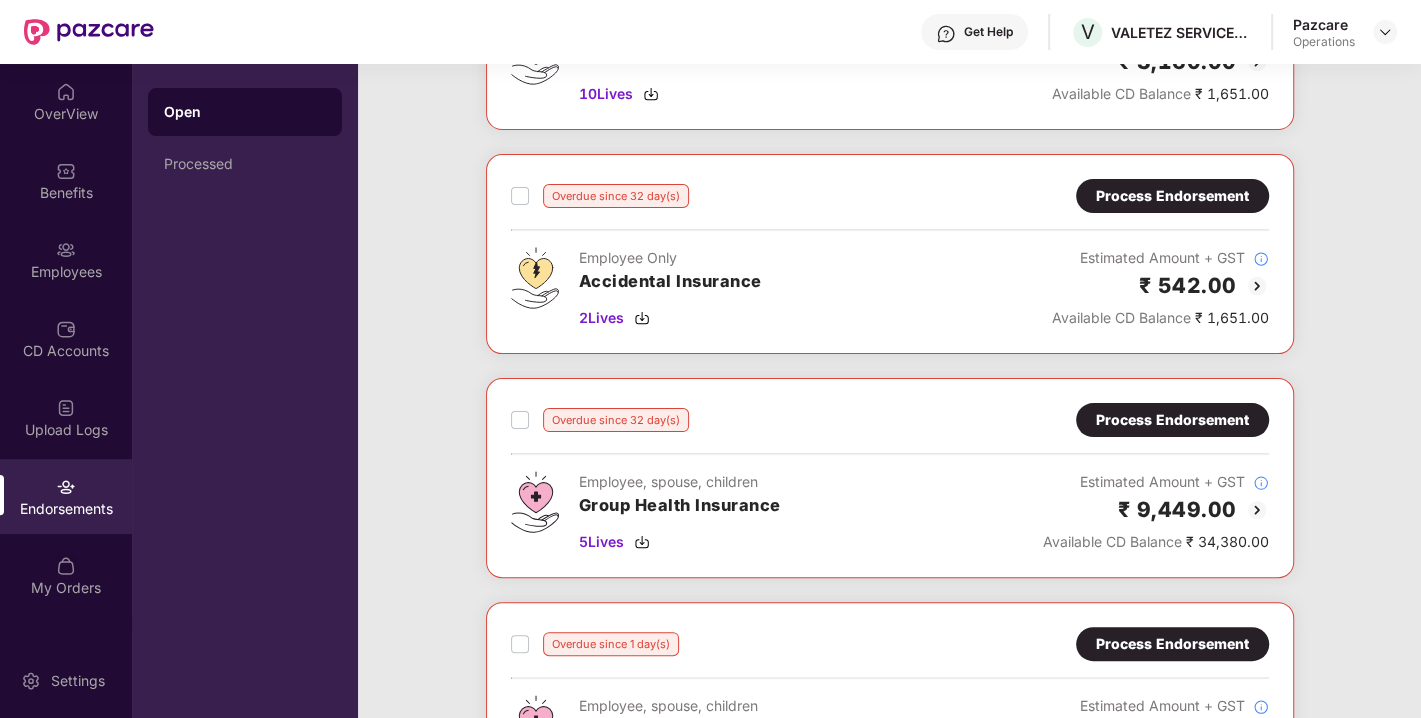 scroll, scrollTop: 412, scrollLeft: 0, axis: vertical 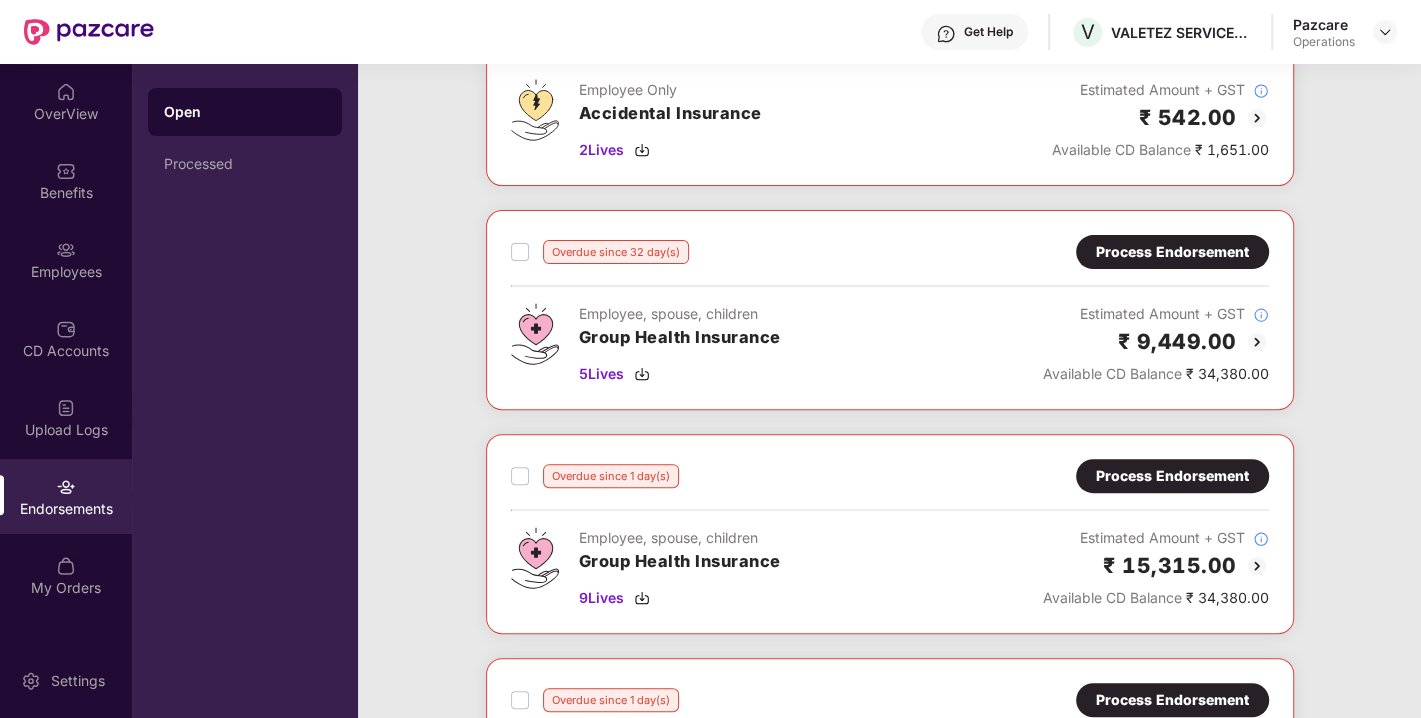 click on "Process Endorsement" at bounding box center (1172, 252) 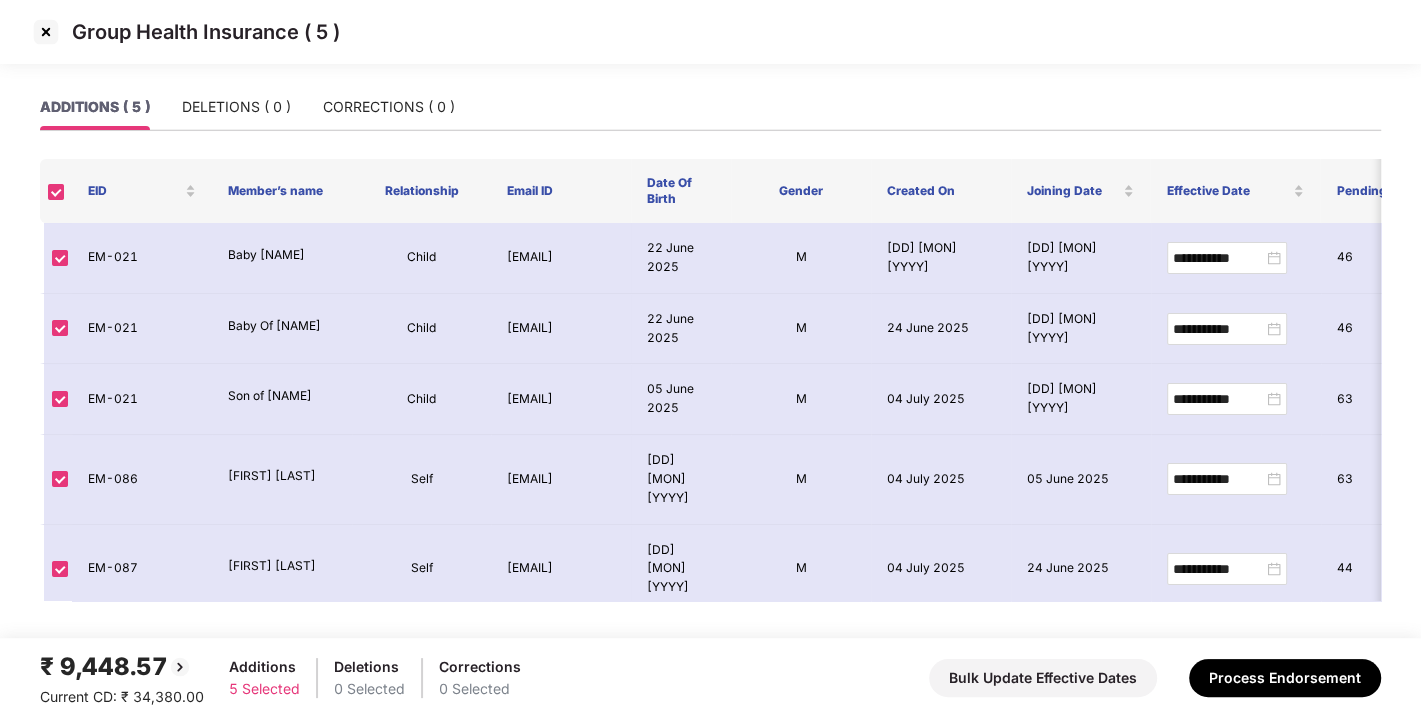 click at bounding box center [46, 32] 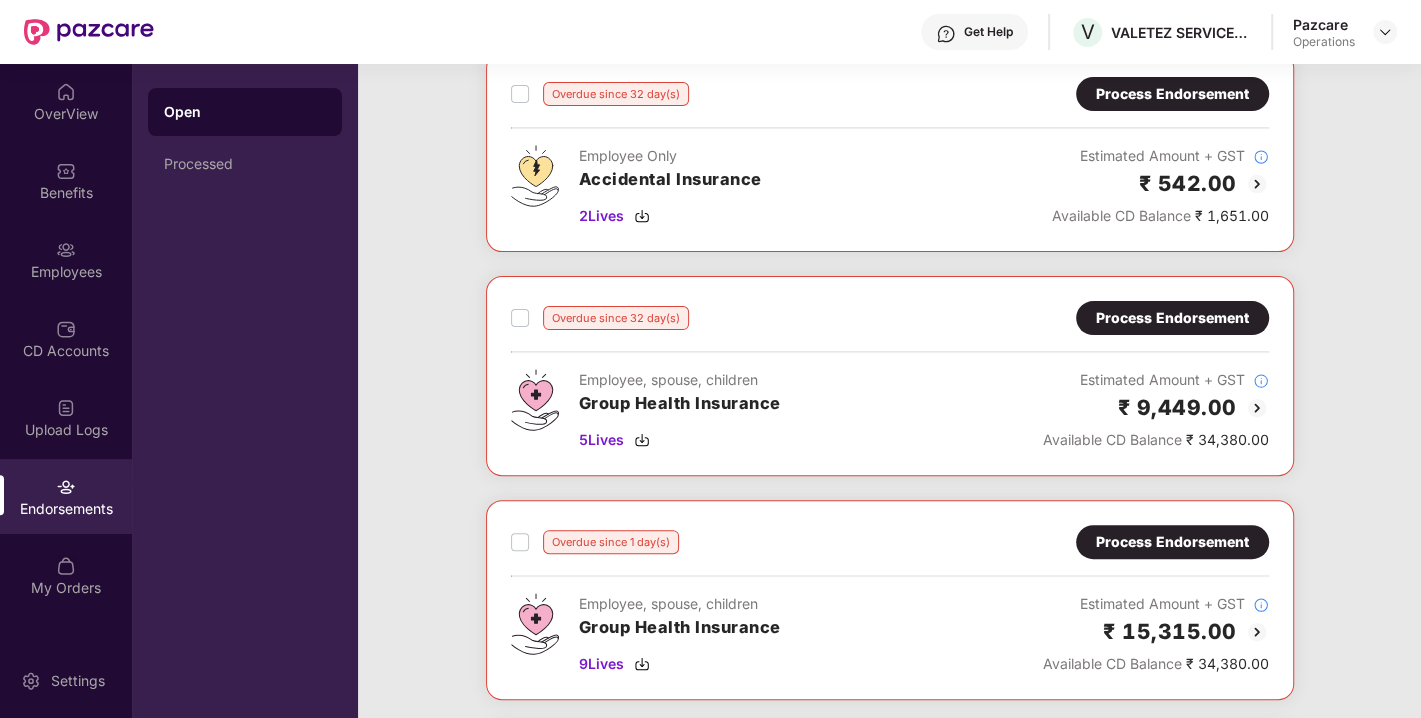 scroll, scrollTop: 0, scrollLeft: 0, axis: both 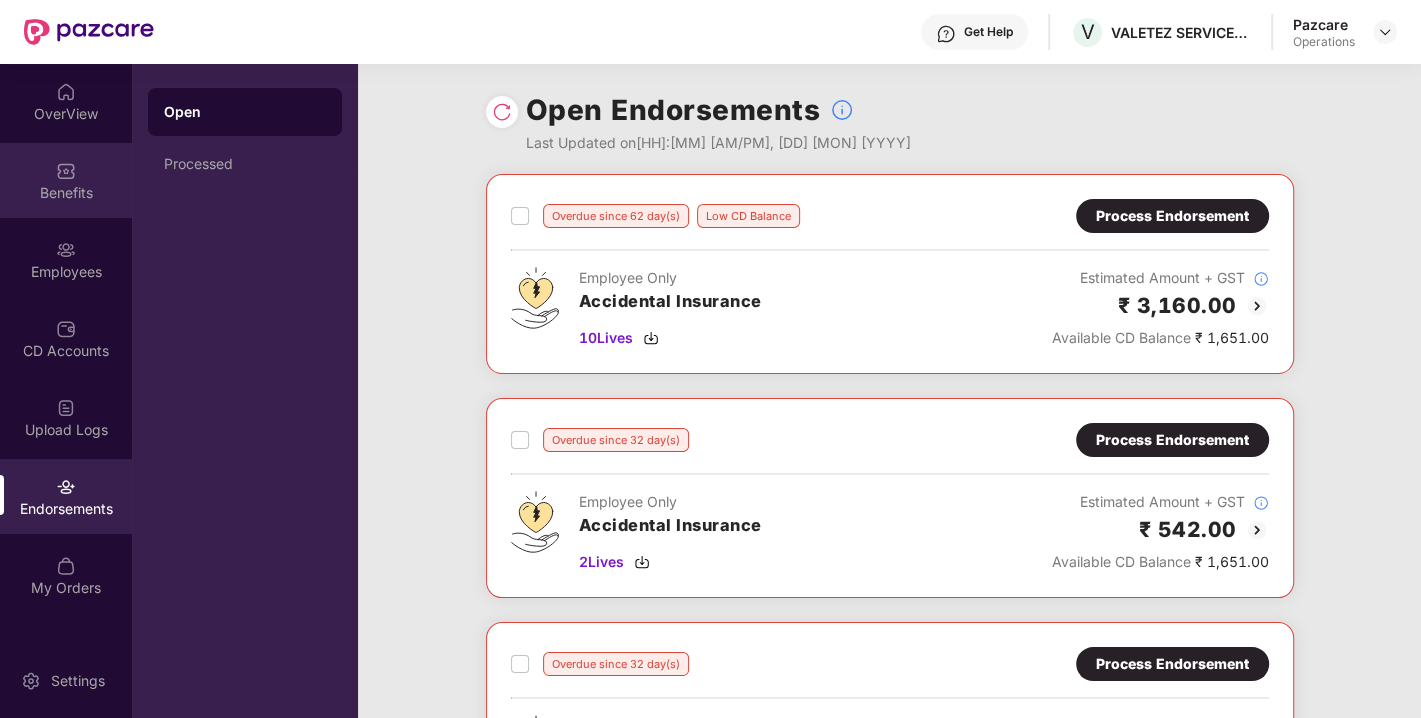 click on "Benefits" at bounding box center (66, 193) 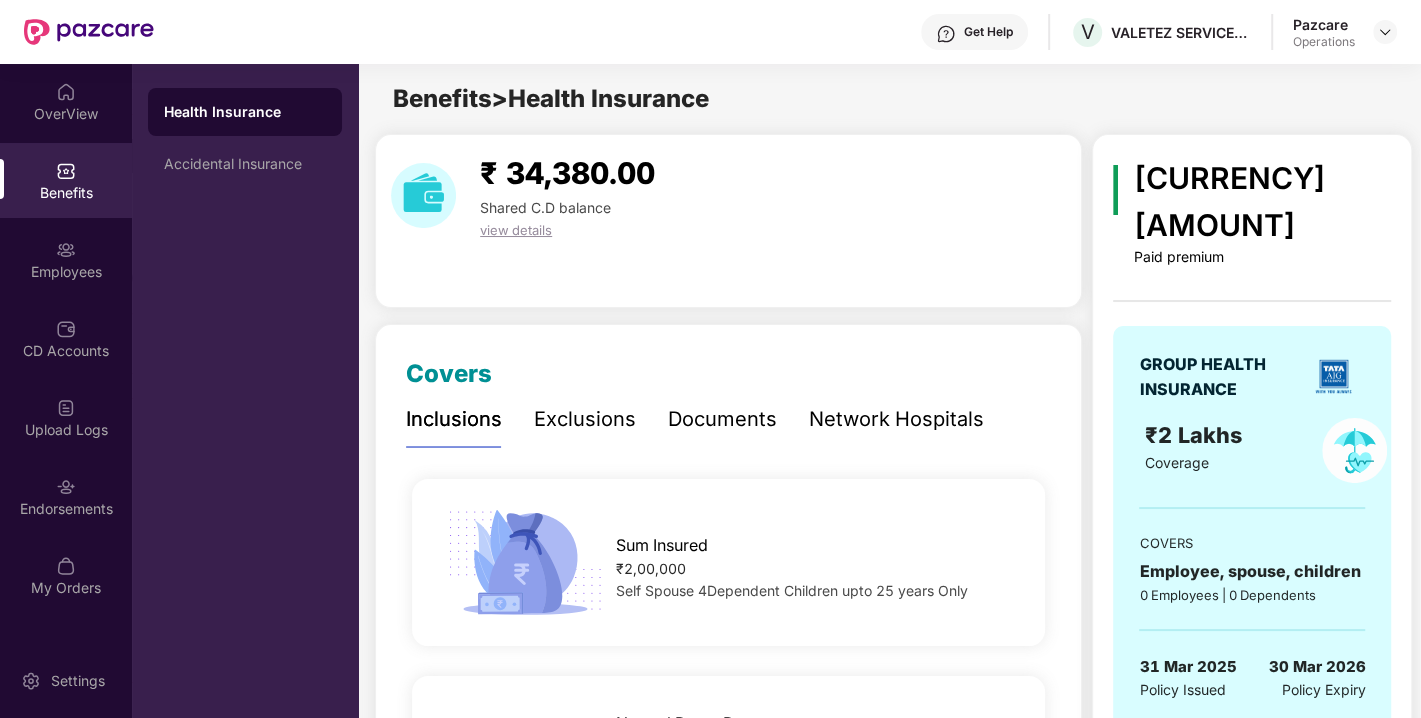 click on "0239868154" at bounding box center [1189, 724] 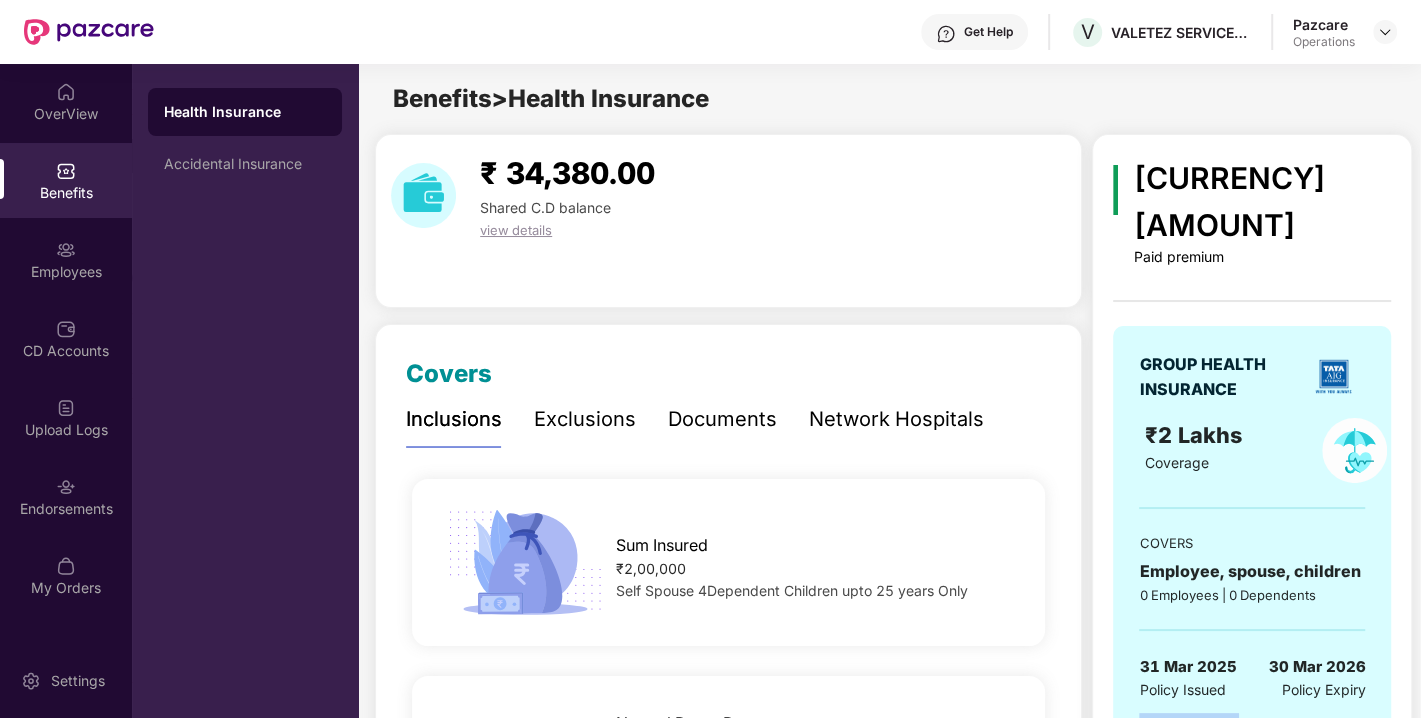 copy on "0239868154" 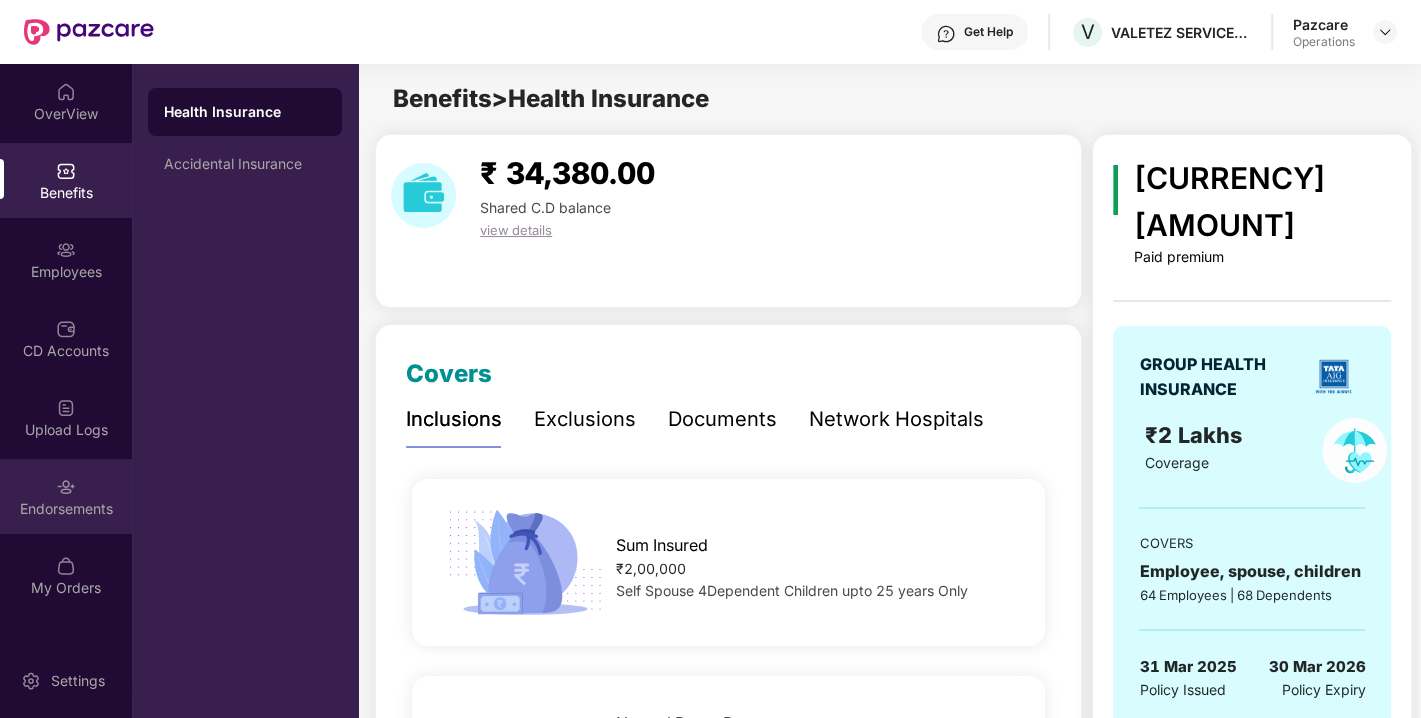click on "Endorsements" at bounding box center [66, 496] 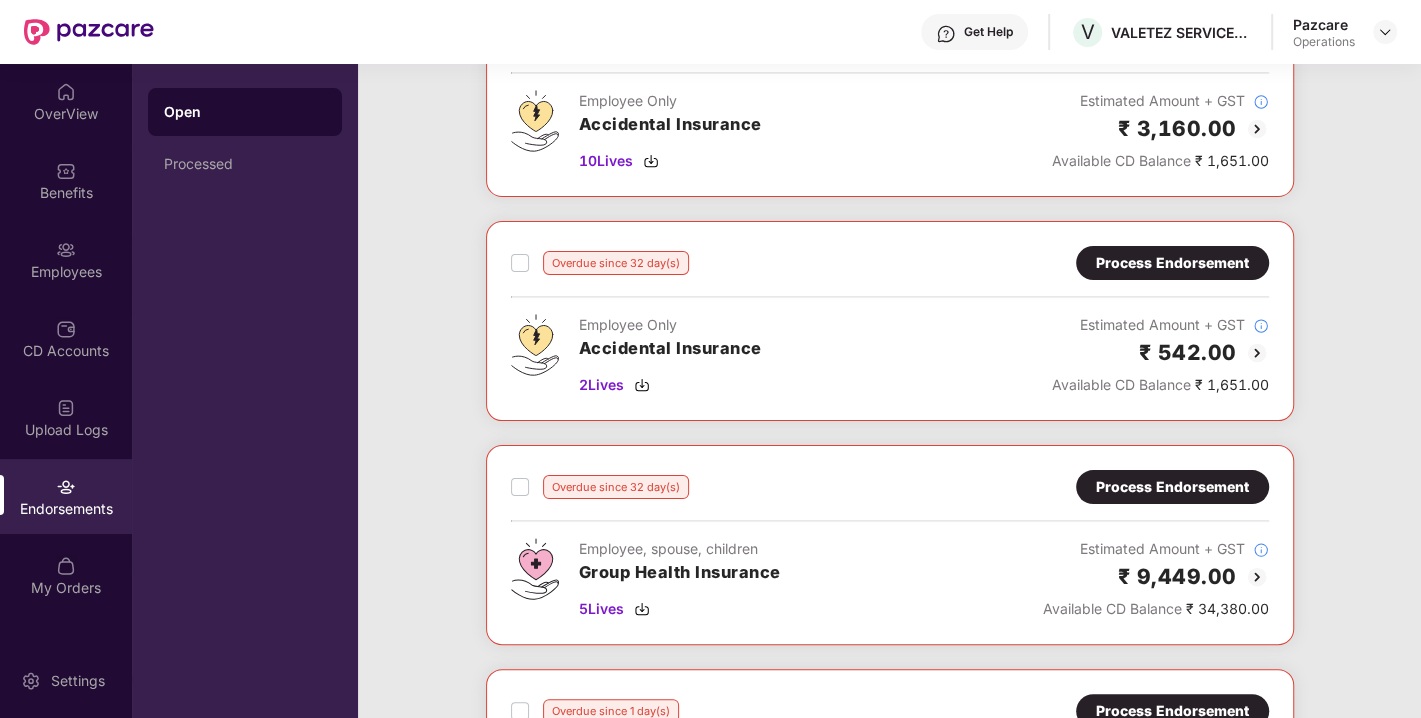 scroll, scrollTop: 0, scrollLeft: 0, axis: both 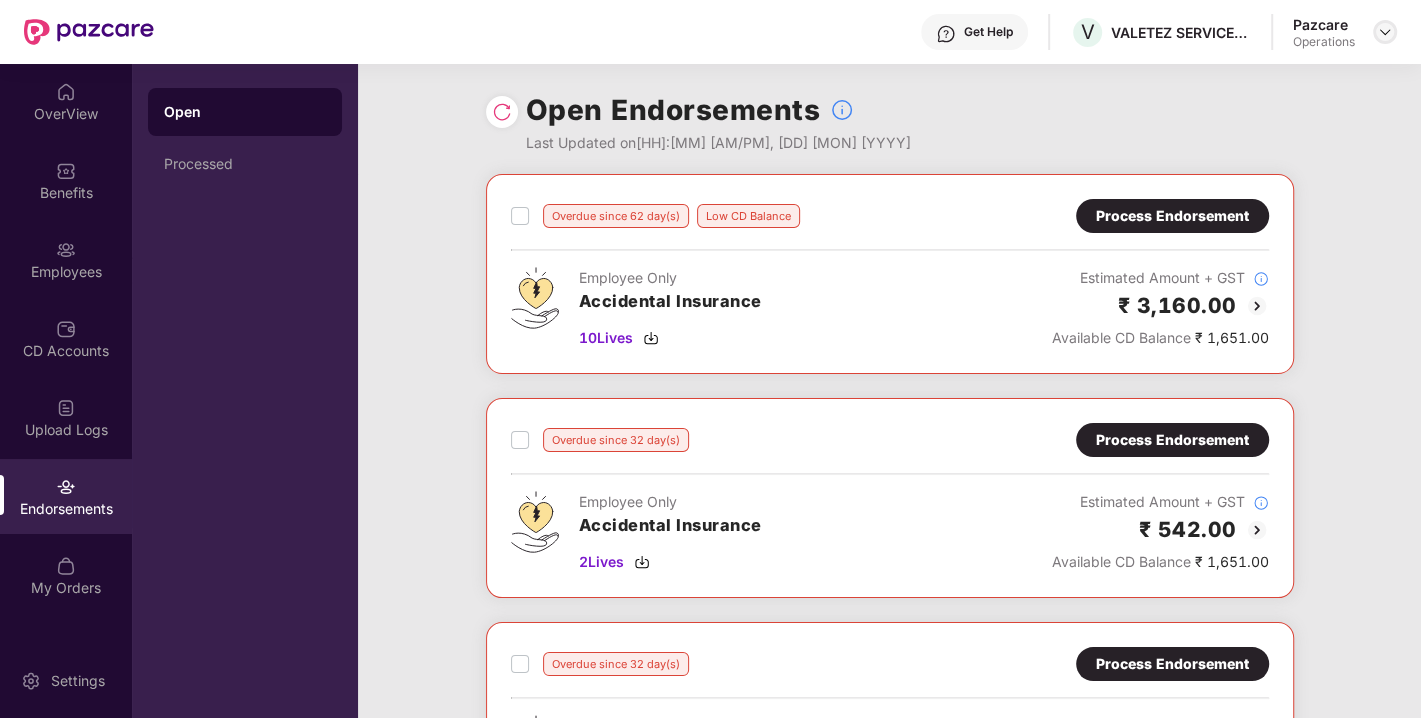 click at bounding box center (1385, 32) 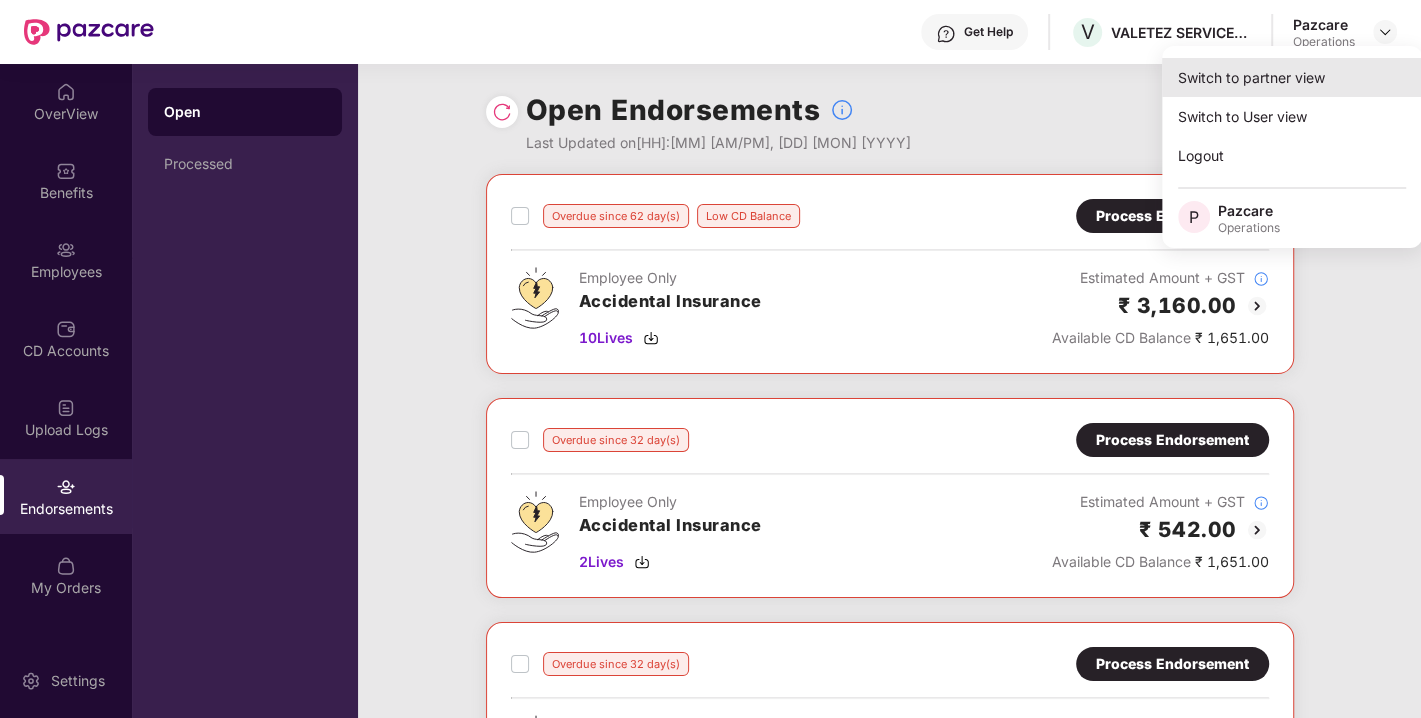 click on "Switch to partner view" at bounding box center [1292, 77] 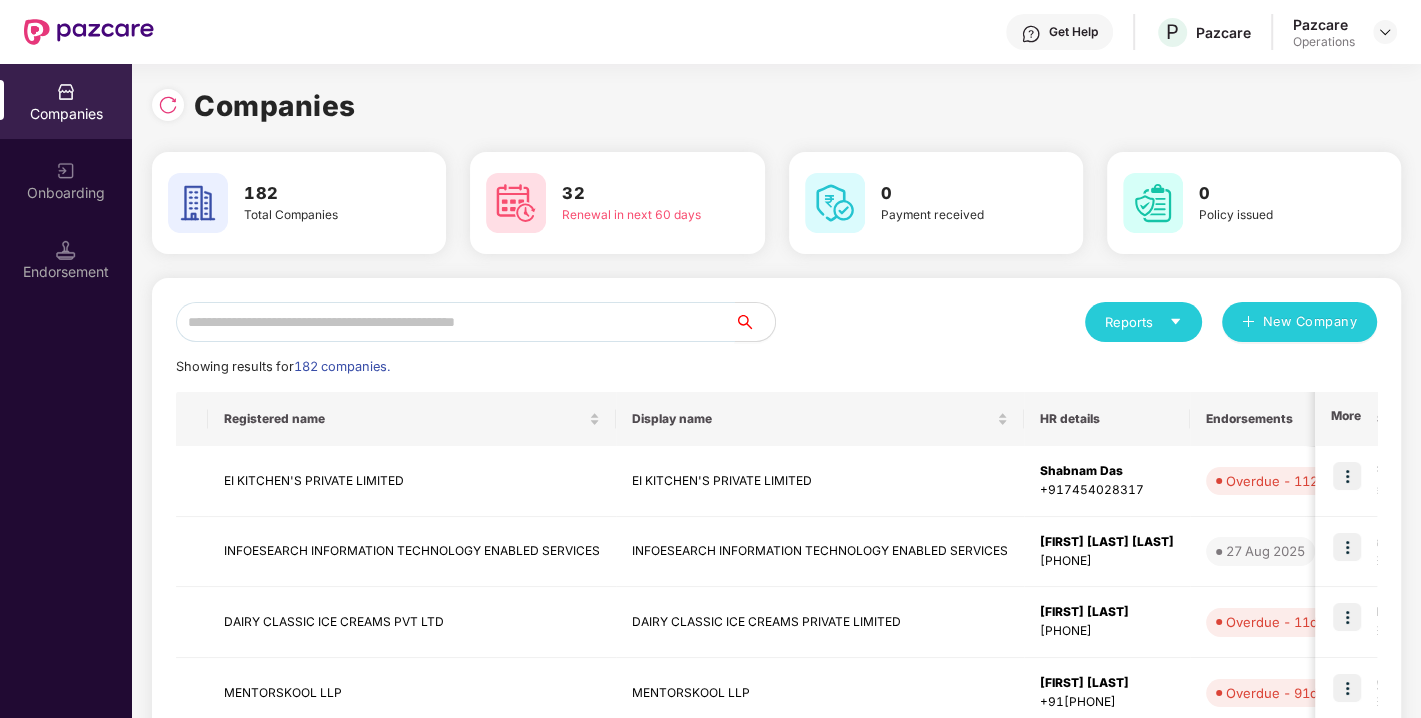 click at bounding box center (455, 322) 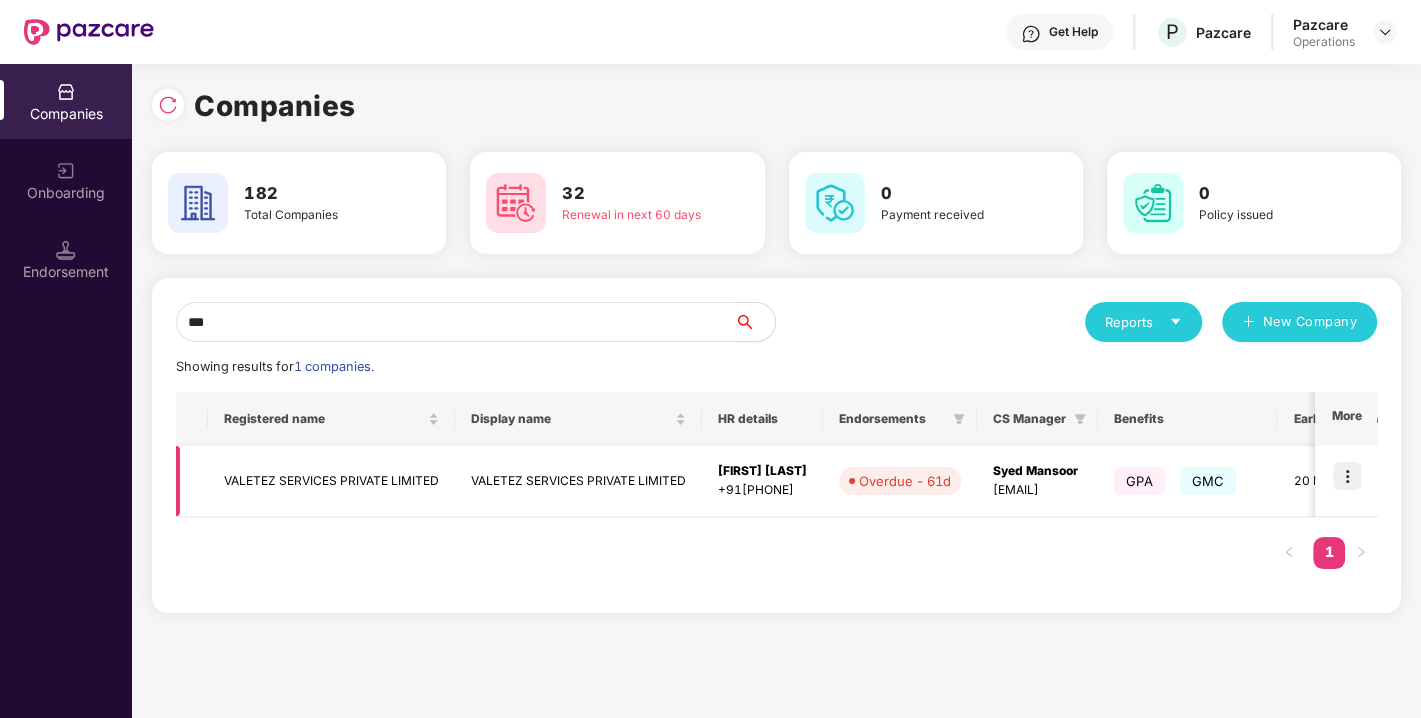type on "***" 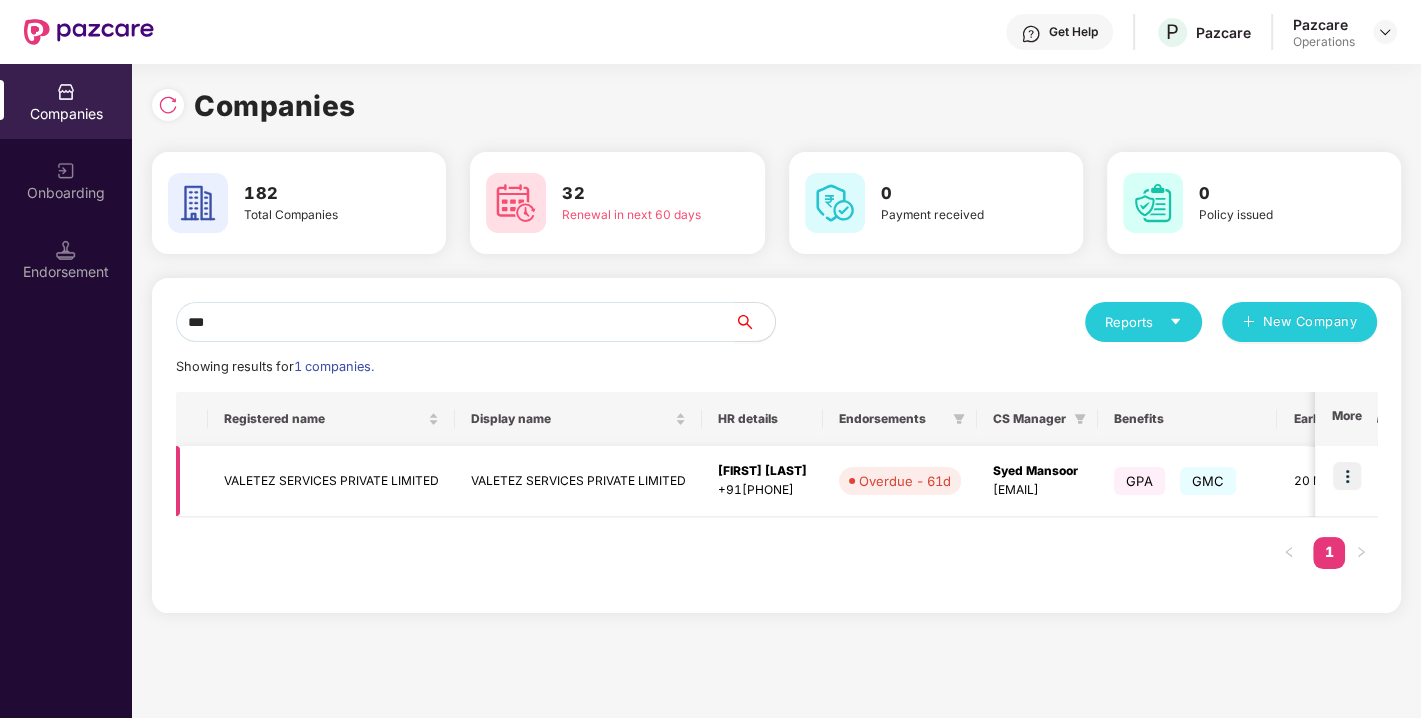 click on "VALETEZ SERVICES PRIVATE LIMITED" at bounding box center (331, 481) 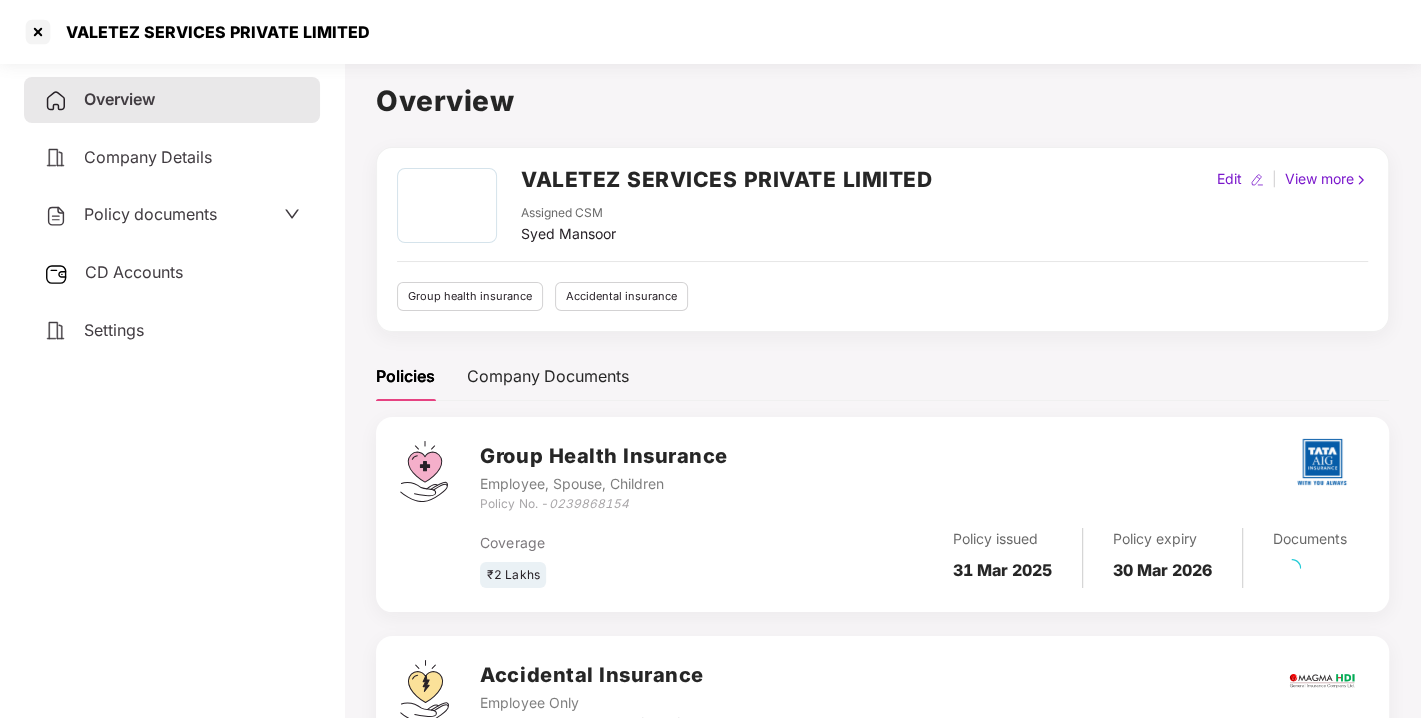 click on "CD Accounts" at bounding box center (172, 273) 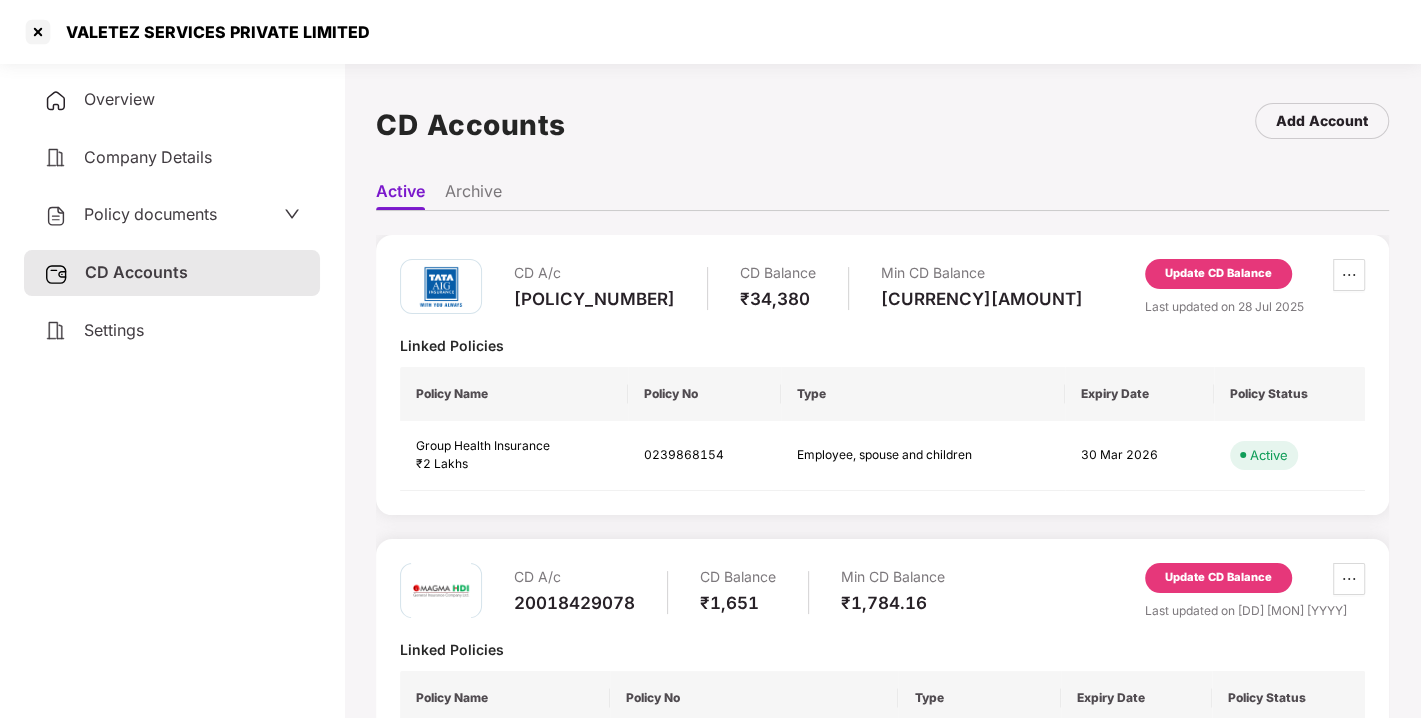 click on "Update CD Balance" at bounding box center (1218, 274) 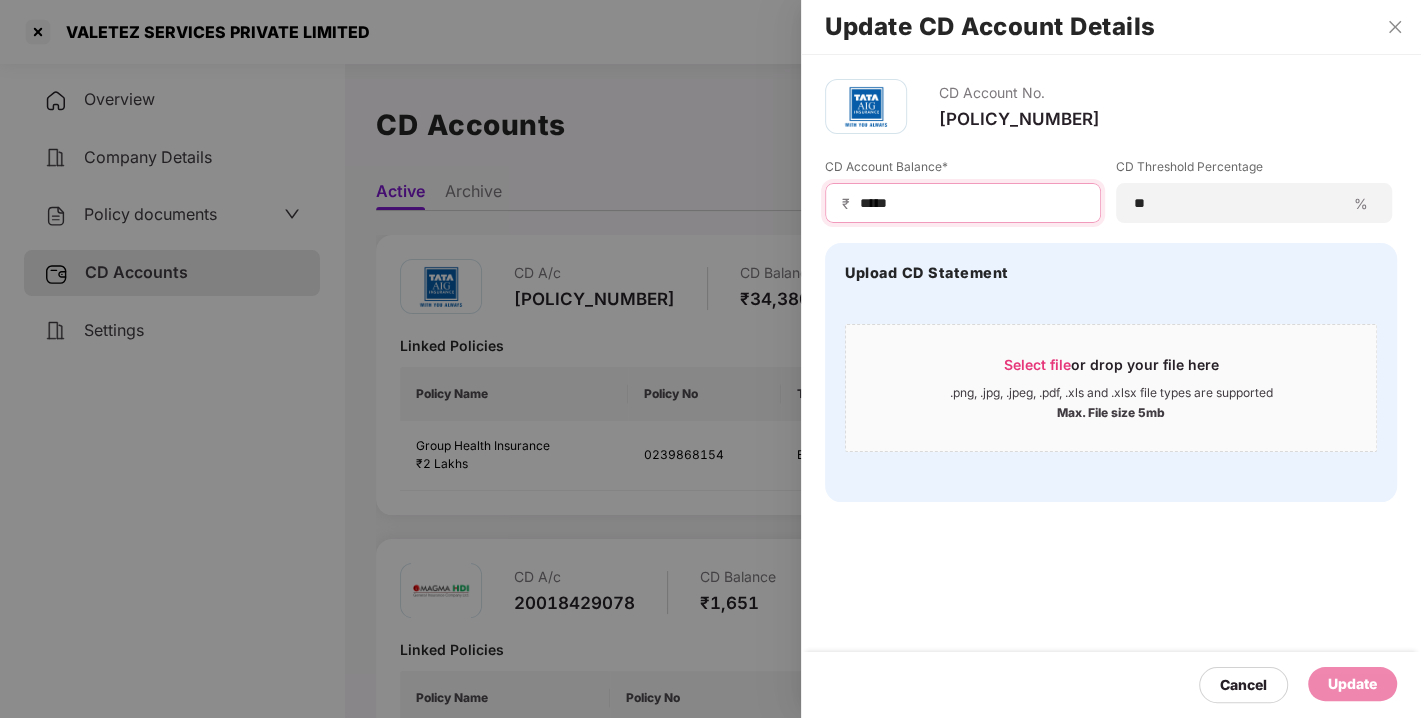 drag, startPoint x: 917, startPoint y: 204, endPoint x: 779, endPoint y: 206, distance: 138.0145 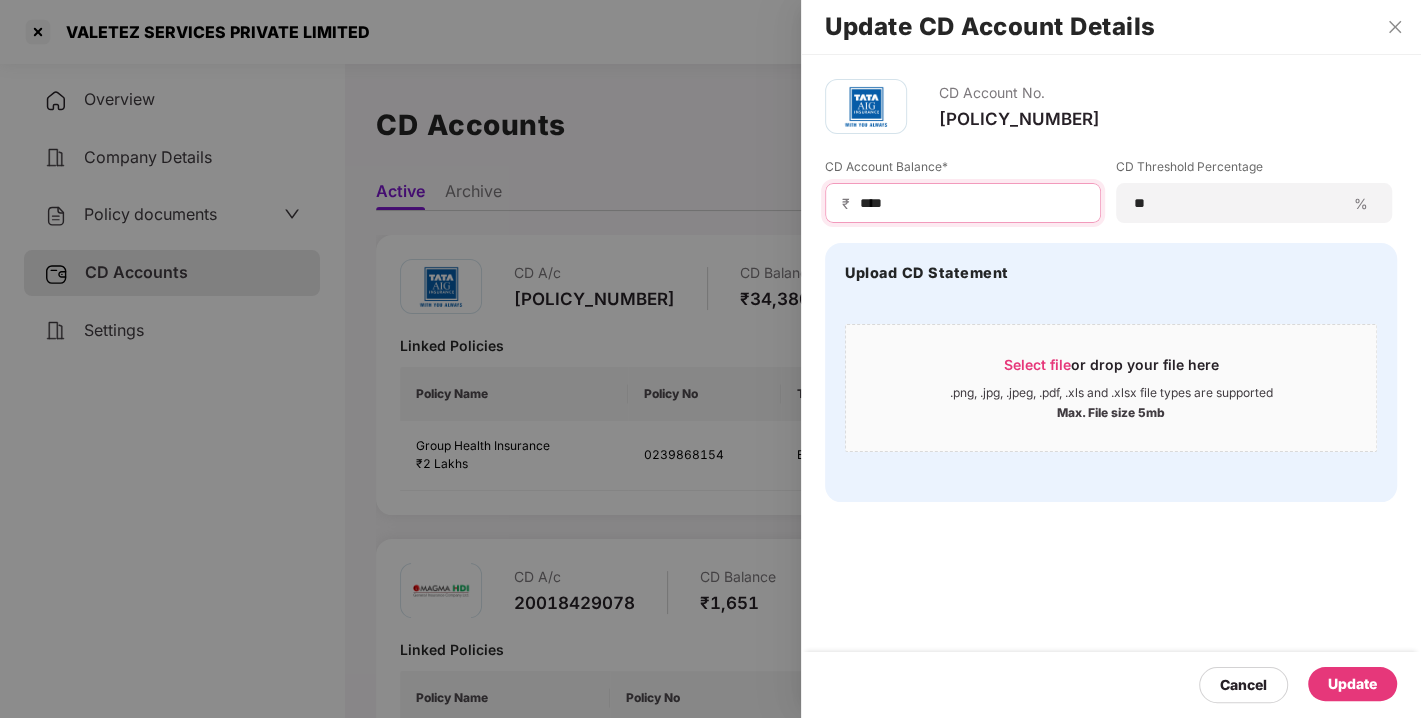 type on "****" 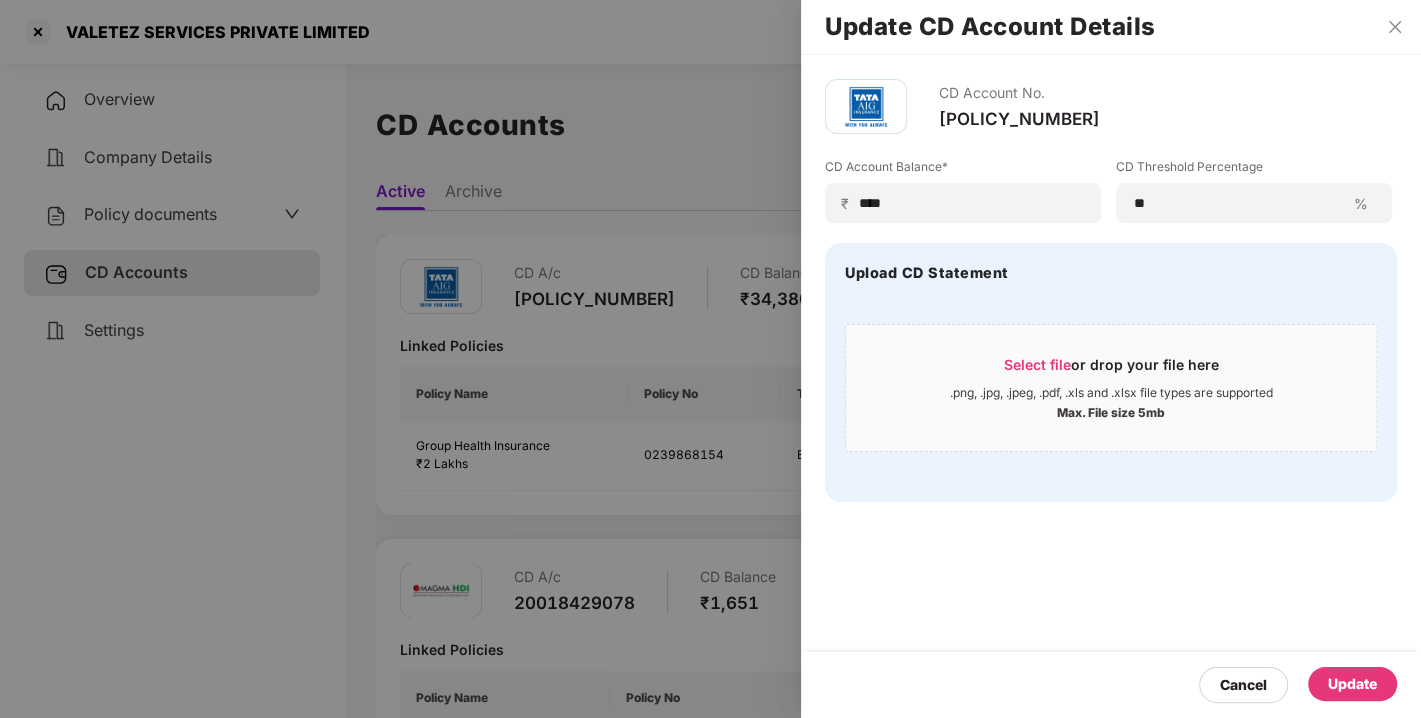 drag, startPoint x: 1334, startPoint y: 665, endPoint x: 1342, endPoint y: 680, distance: 17 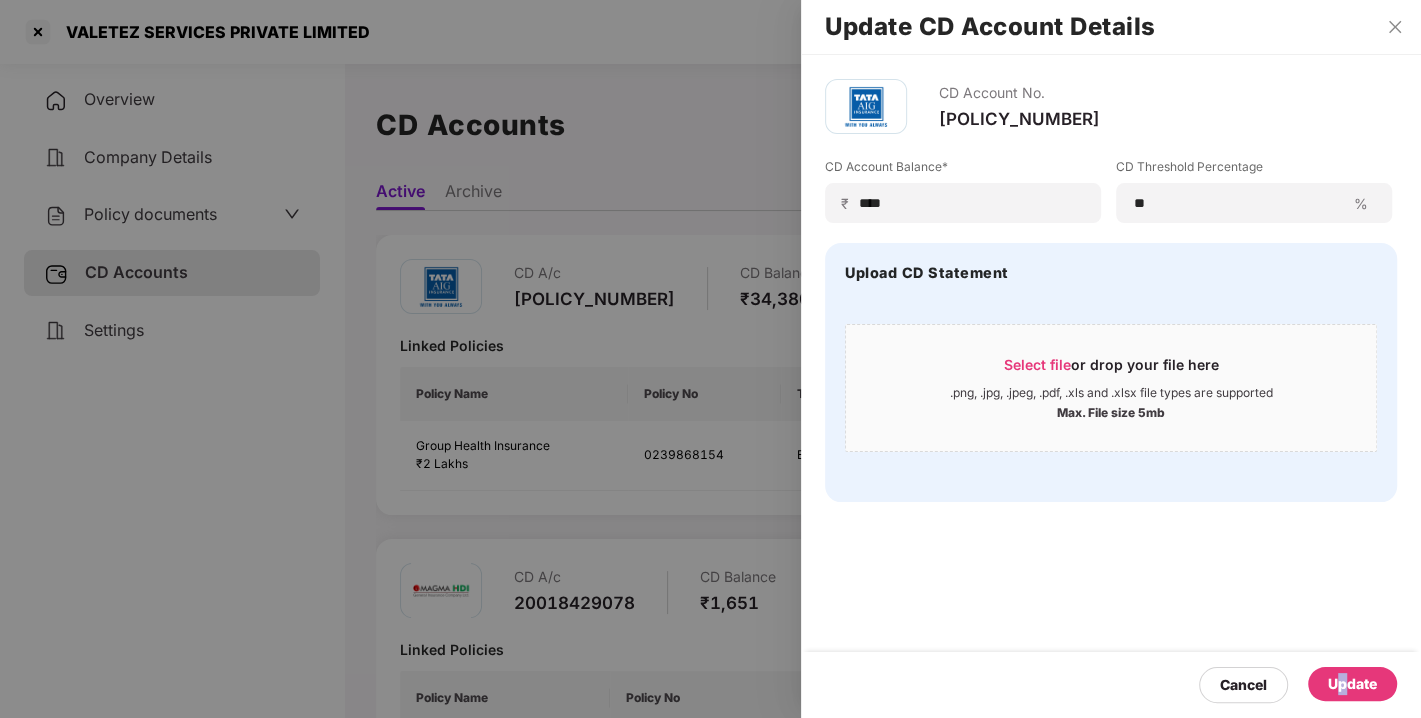 click on "Update" at bounding box center [1352, 684] 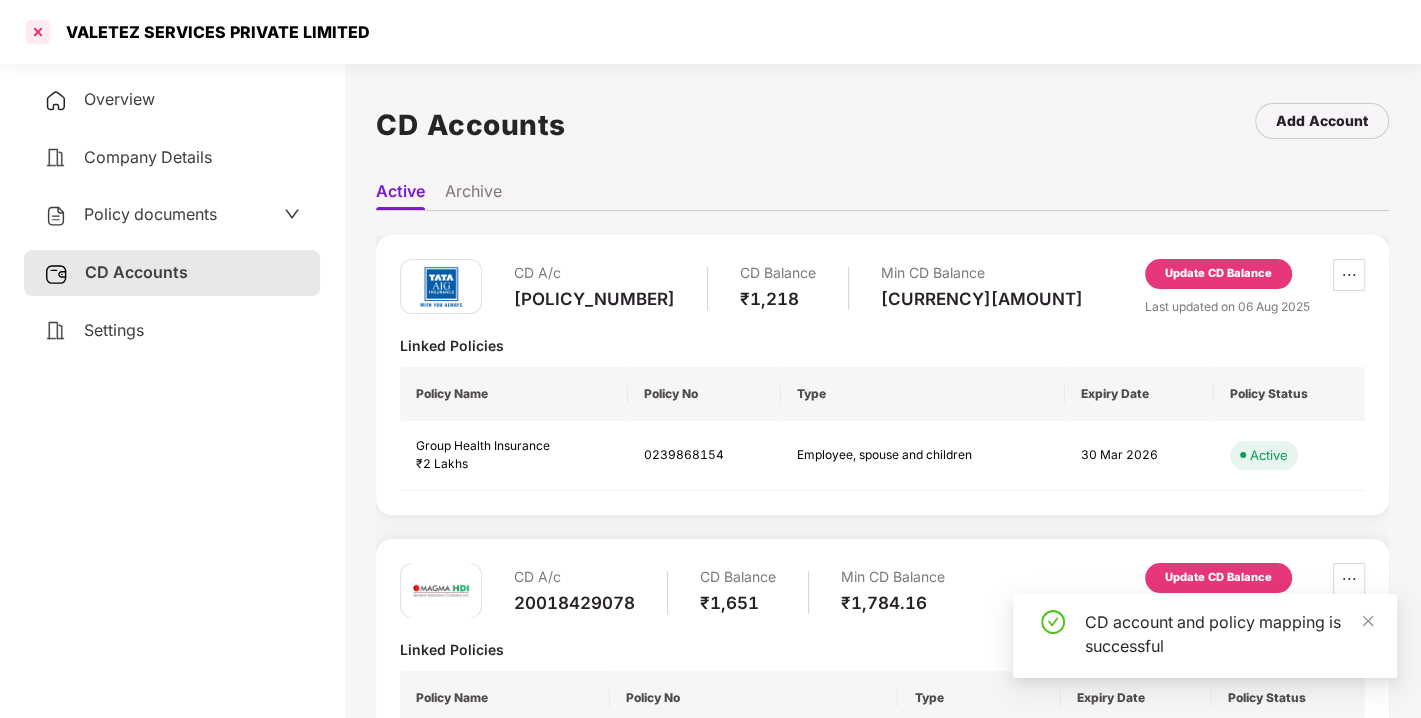 click at bounding box center [38, 32] 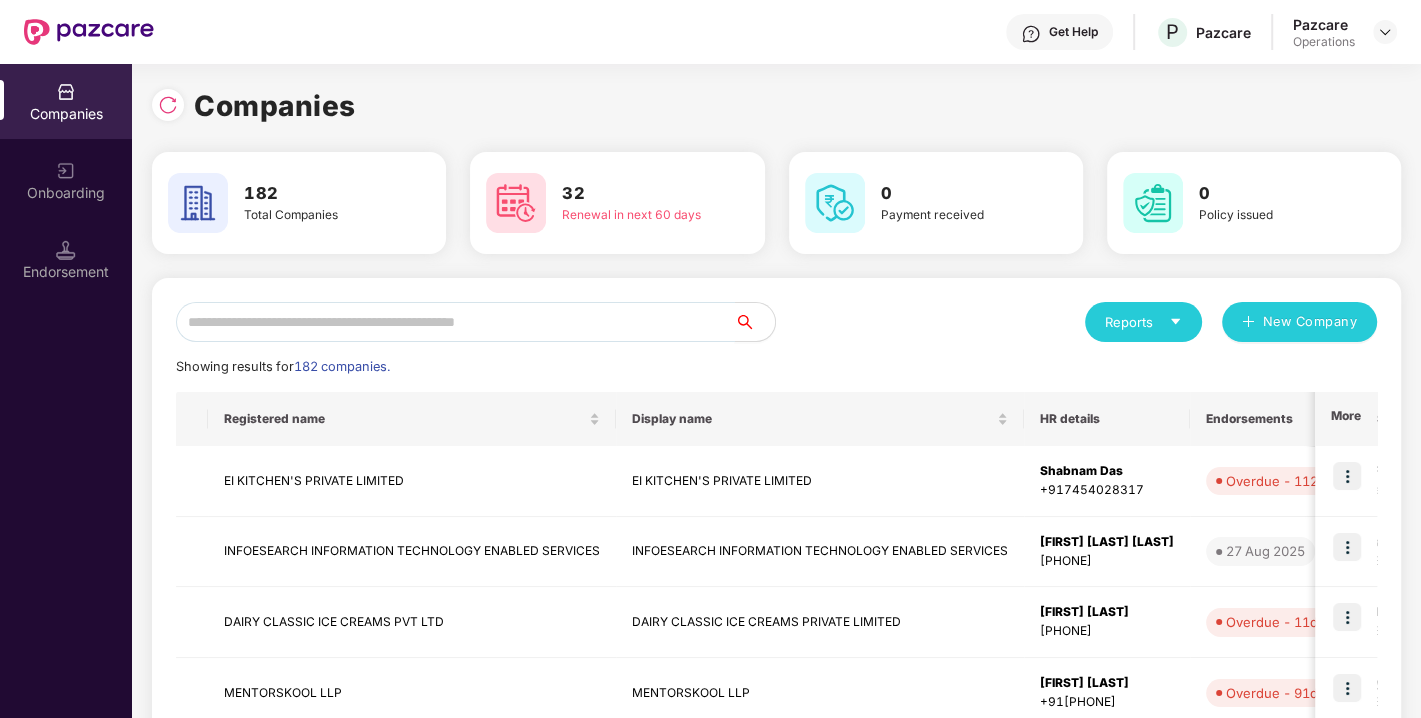 click at bounding box center (455, 322) 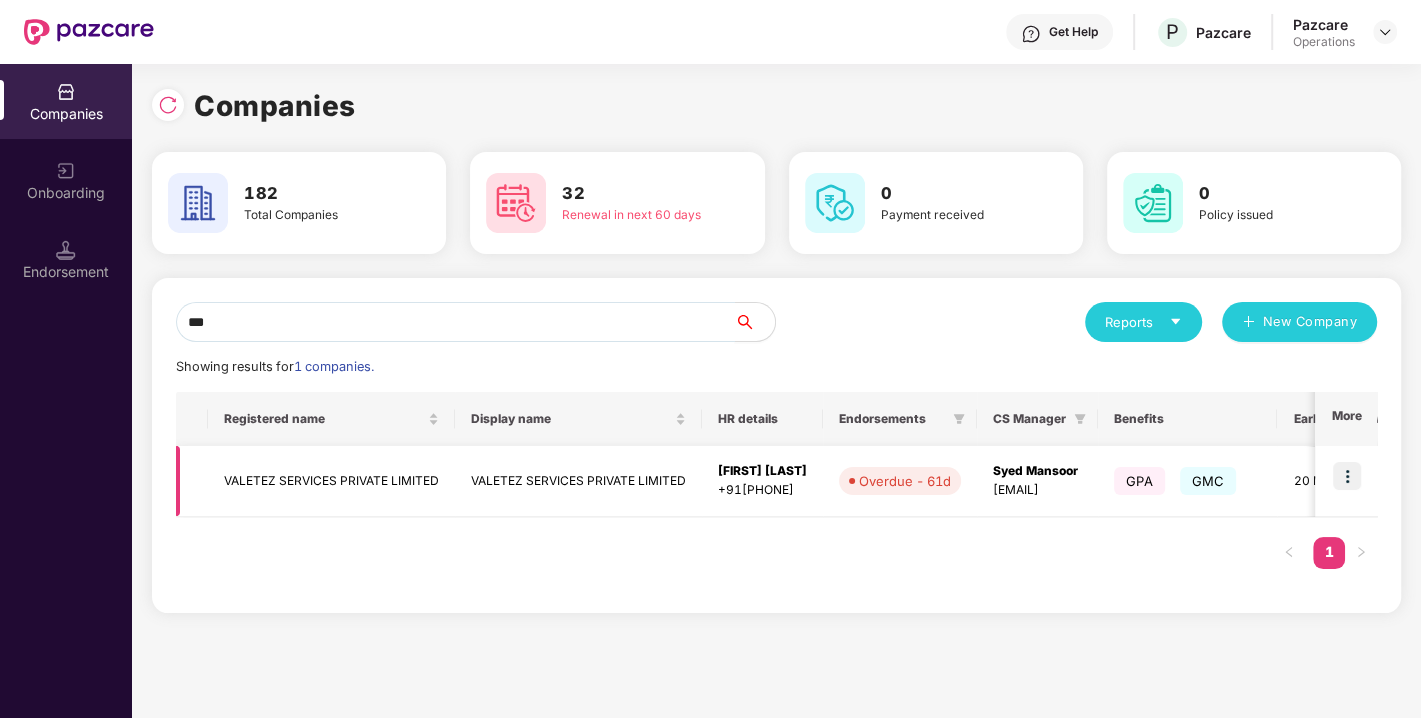 type on "***" 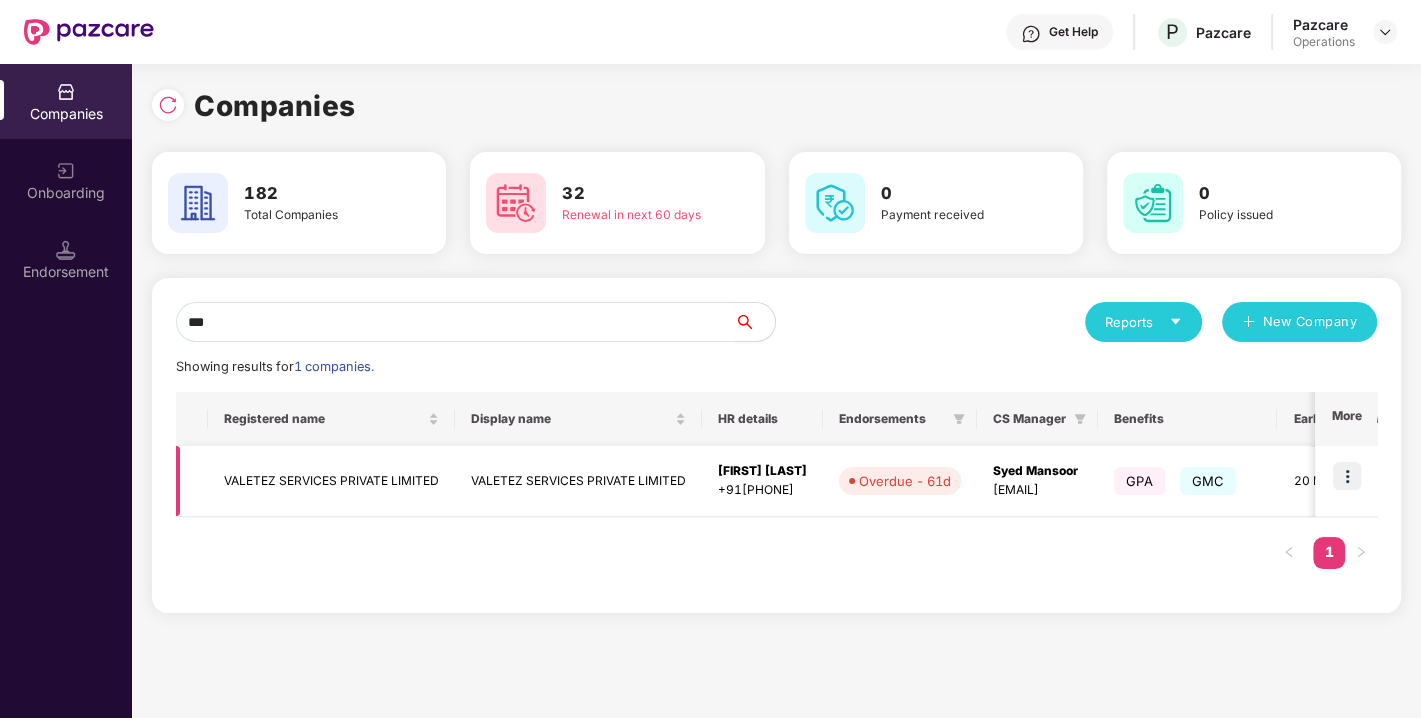 click at bounding box center (1347, 476) 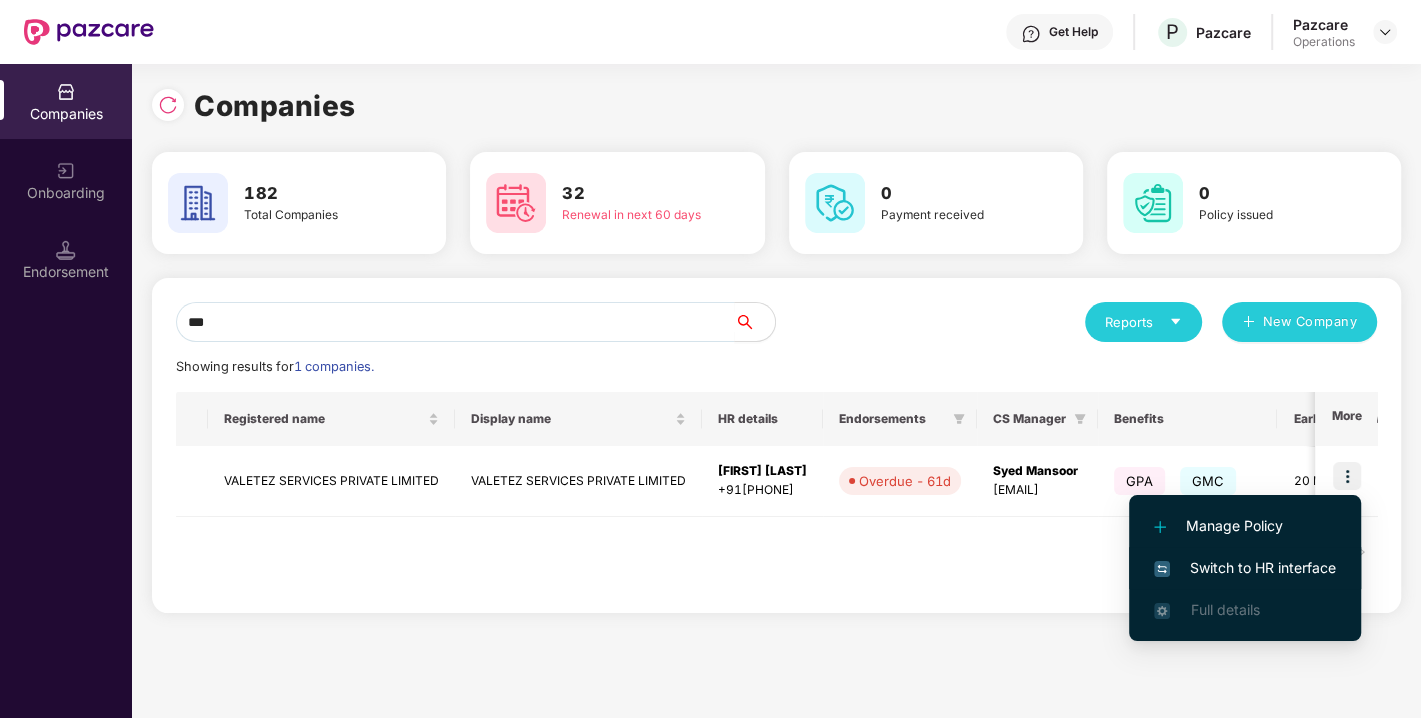 click on "Switch to HR interface" at bounding box center (1245, 568) 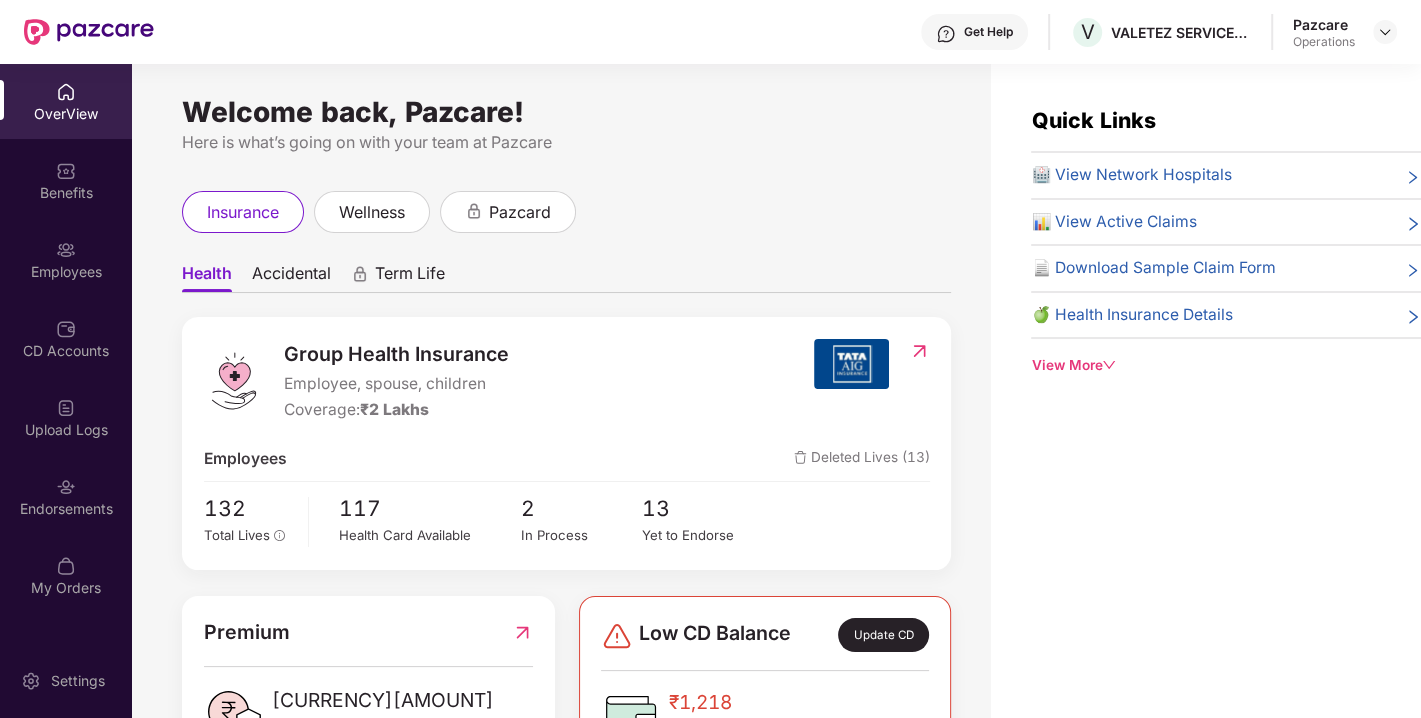 click on "Endorsements" at bounding box center (66, 509) 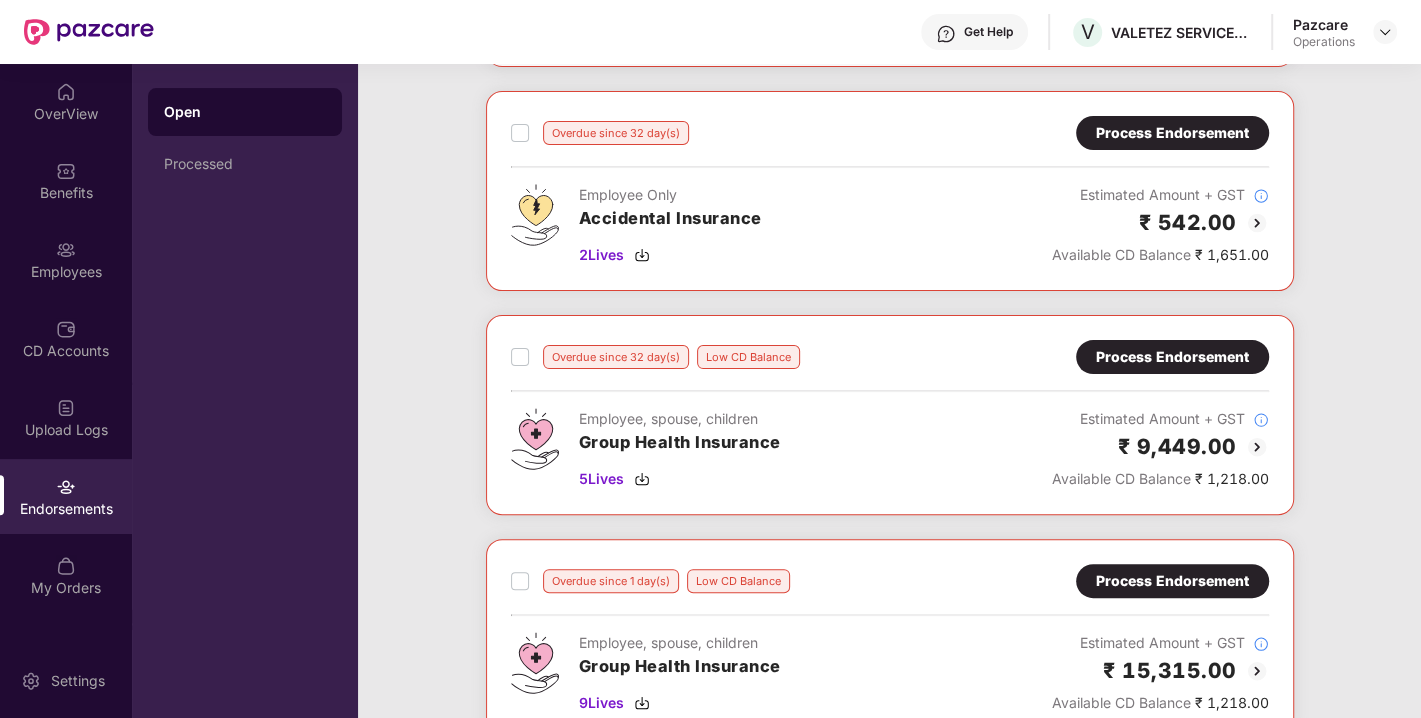 scroll, scrollTop: 0, scrollLeft: 0, axis: both 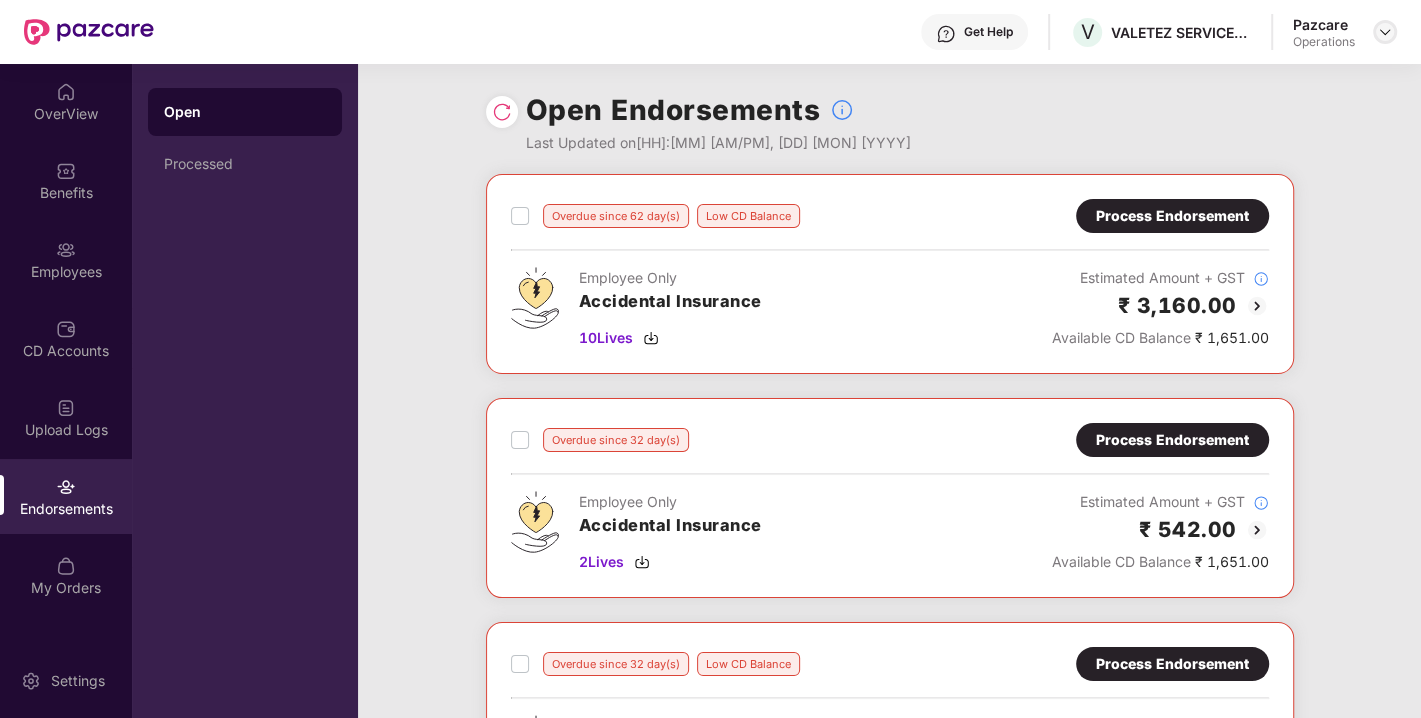 click at bounding box center [1385, 32] 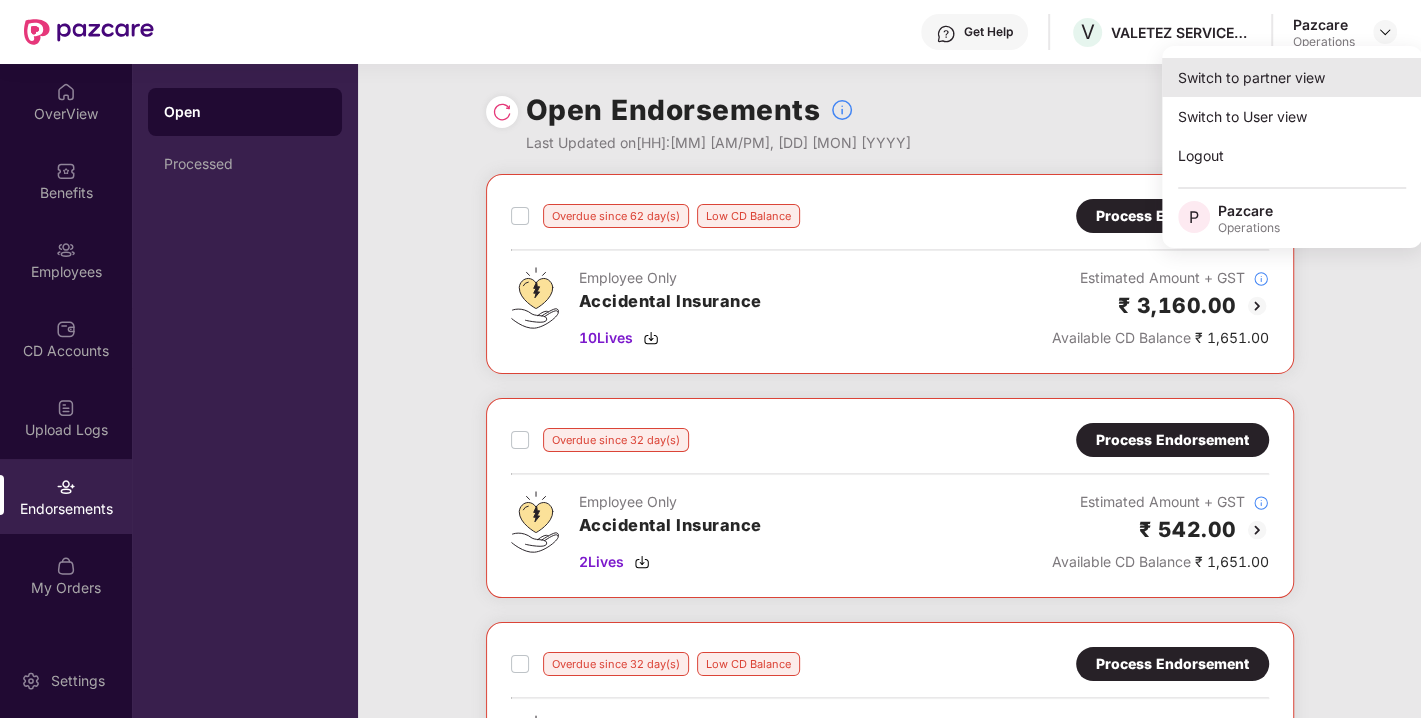 click on "Switch to partner view" at bounding box center (1292, 77) 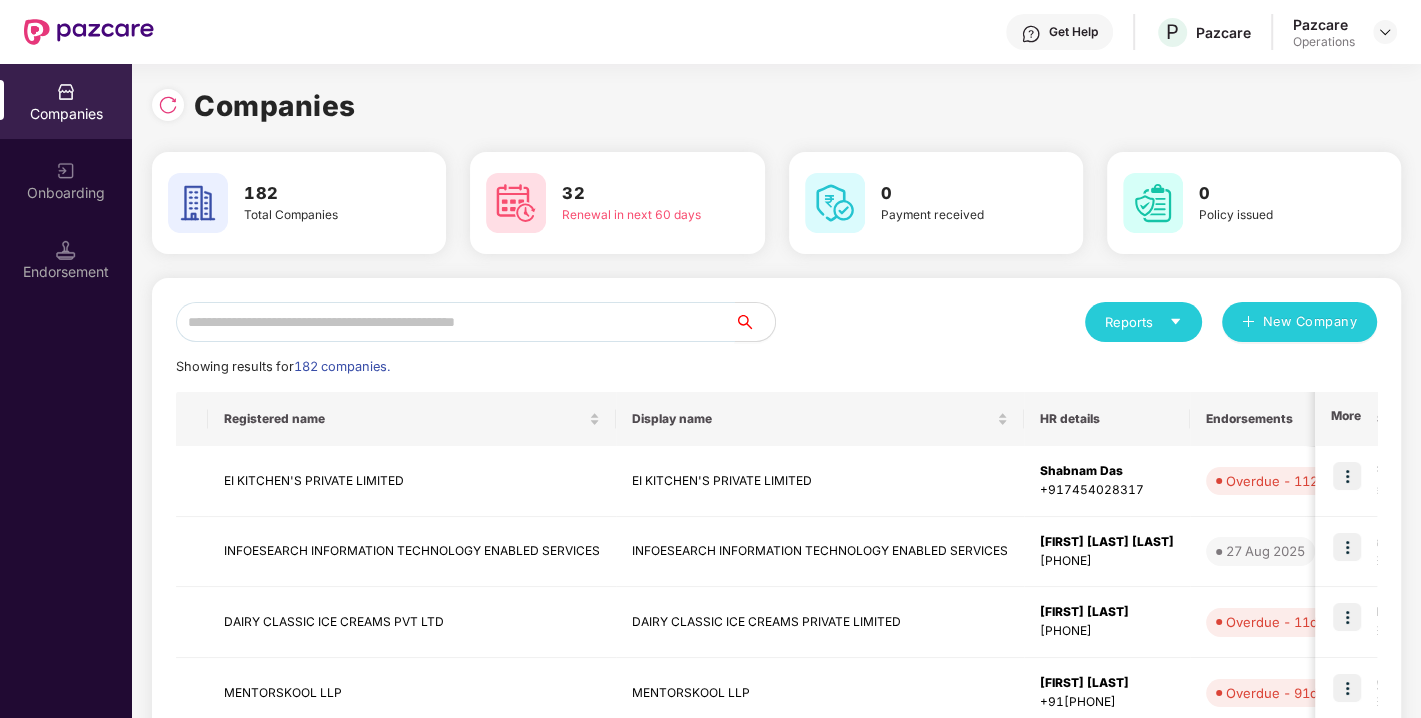 click at bounding box center [455, 322] 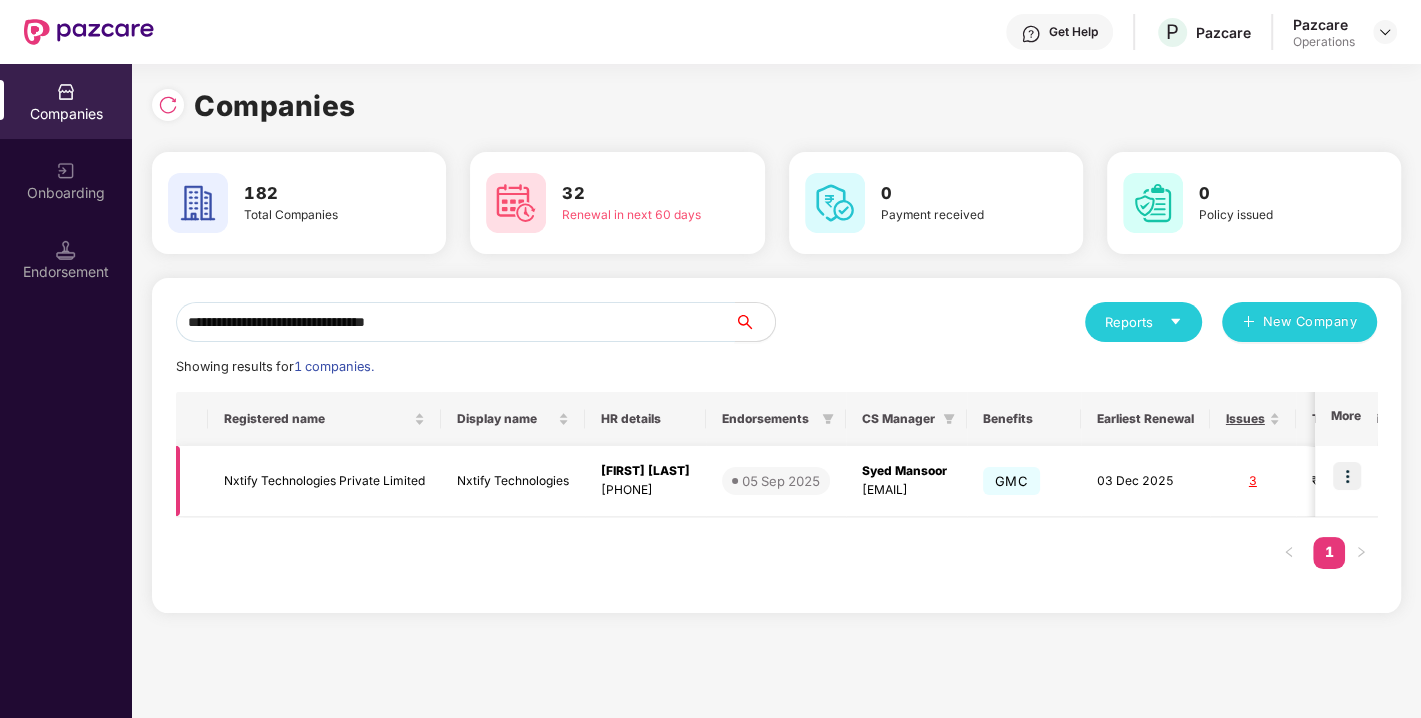 type on "**********" 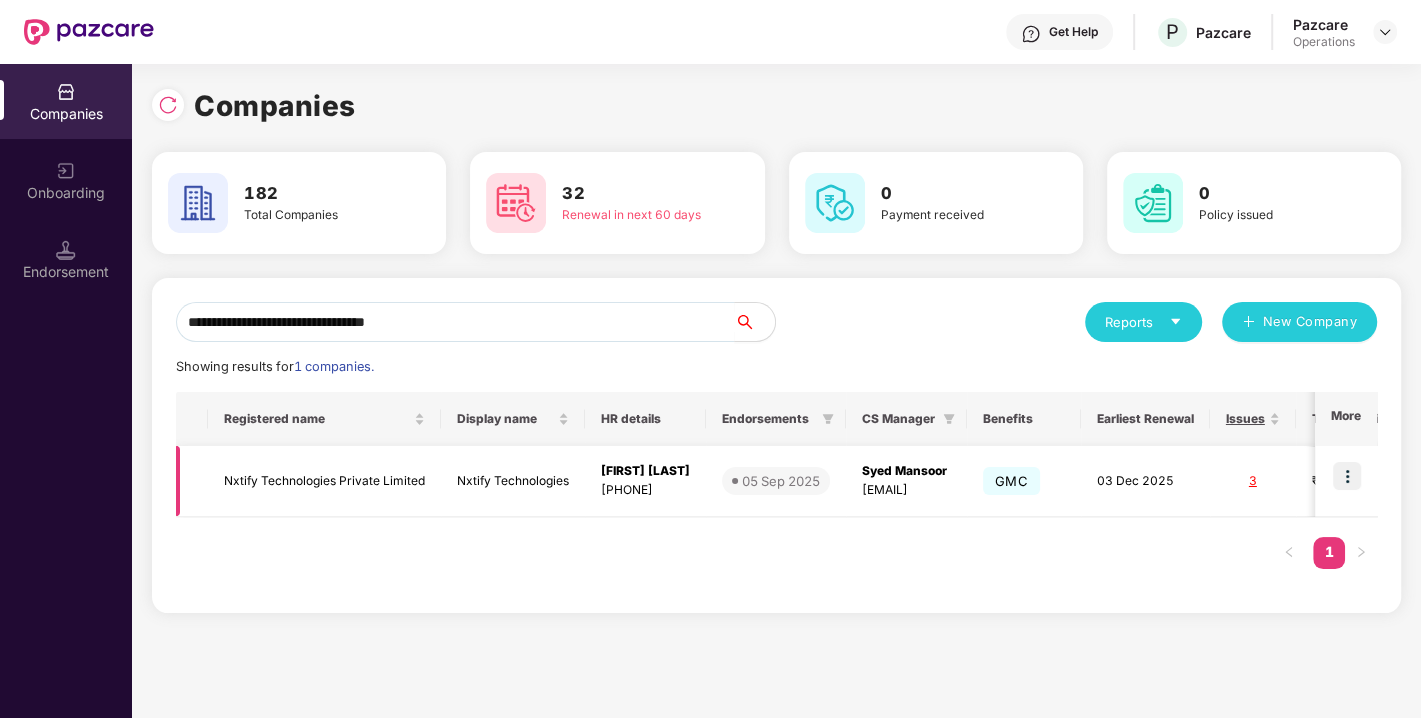 click at bounding box center (1347, 476) 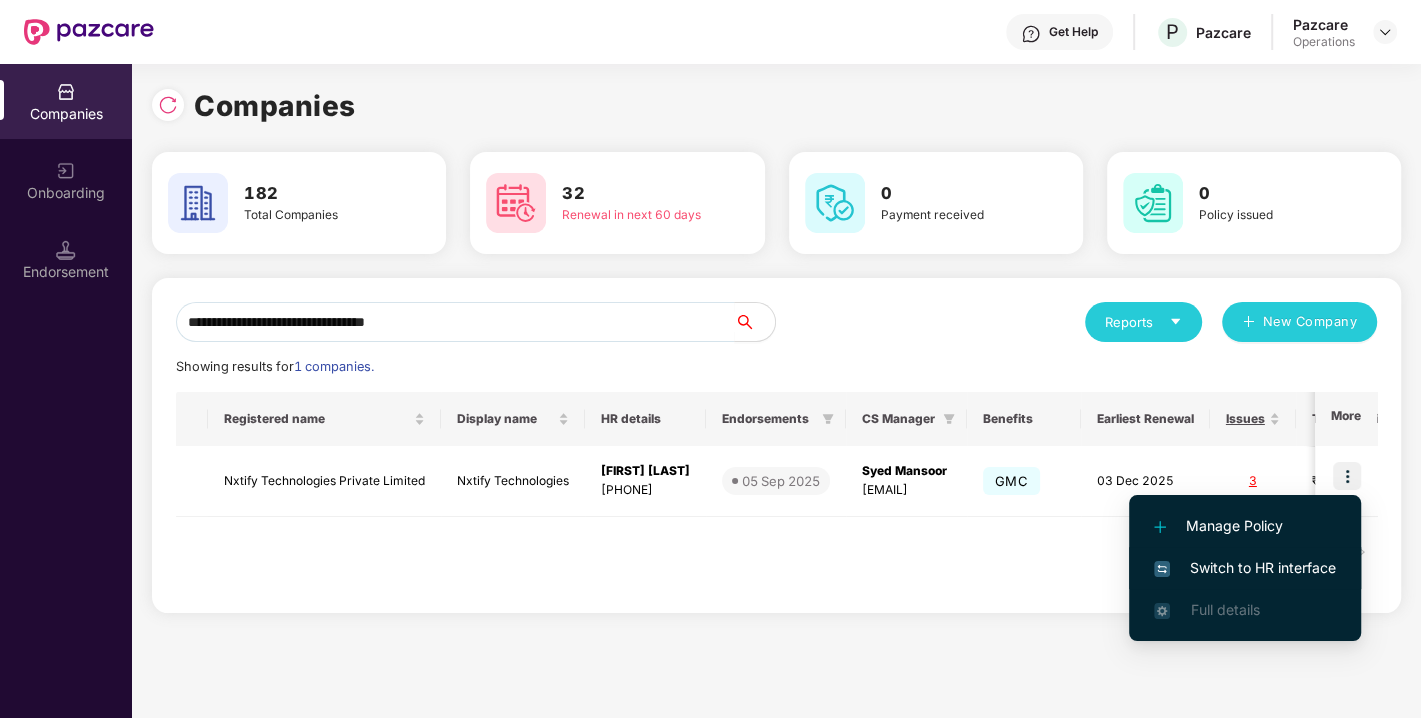 click on "Switch to HR interface" at bounding box center [1245, 568] 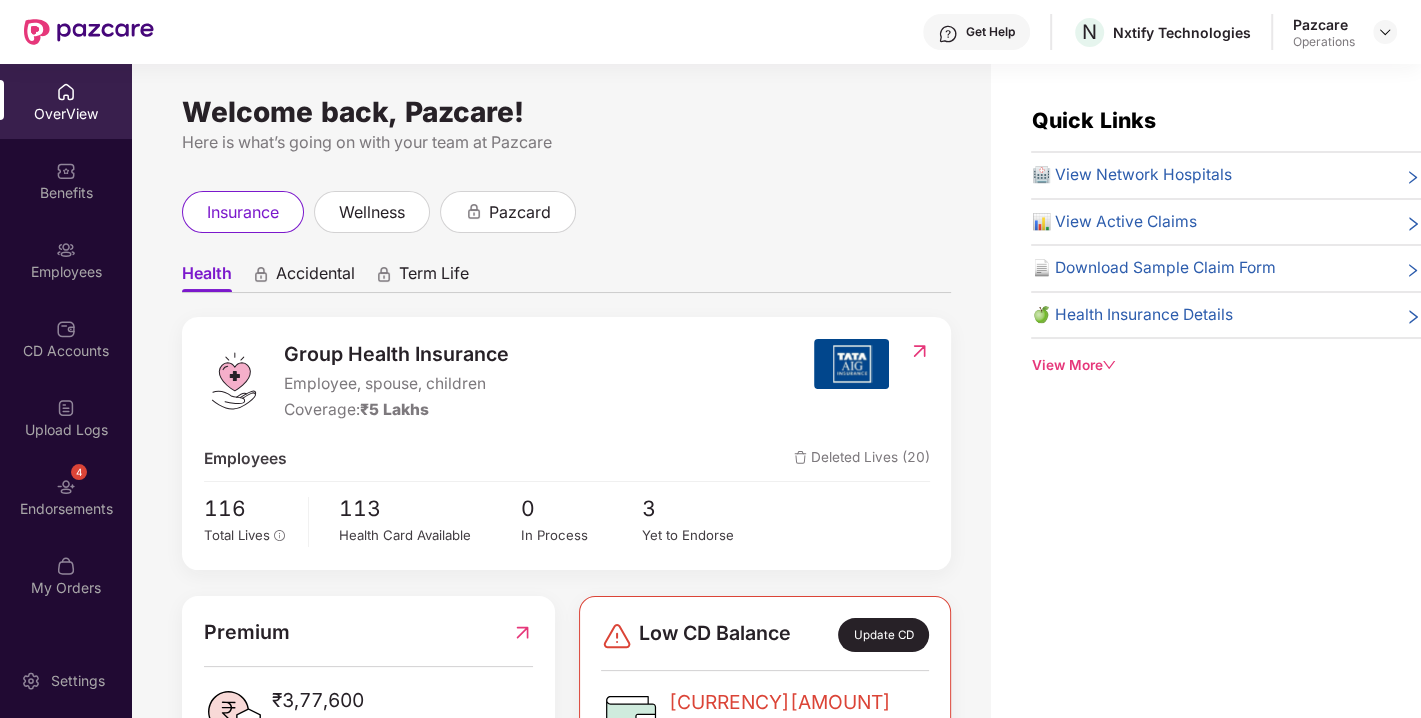 click on "Endorsements" at bounding box center [66, 509] 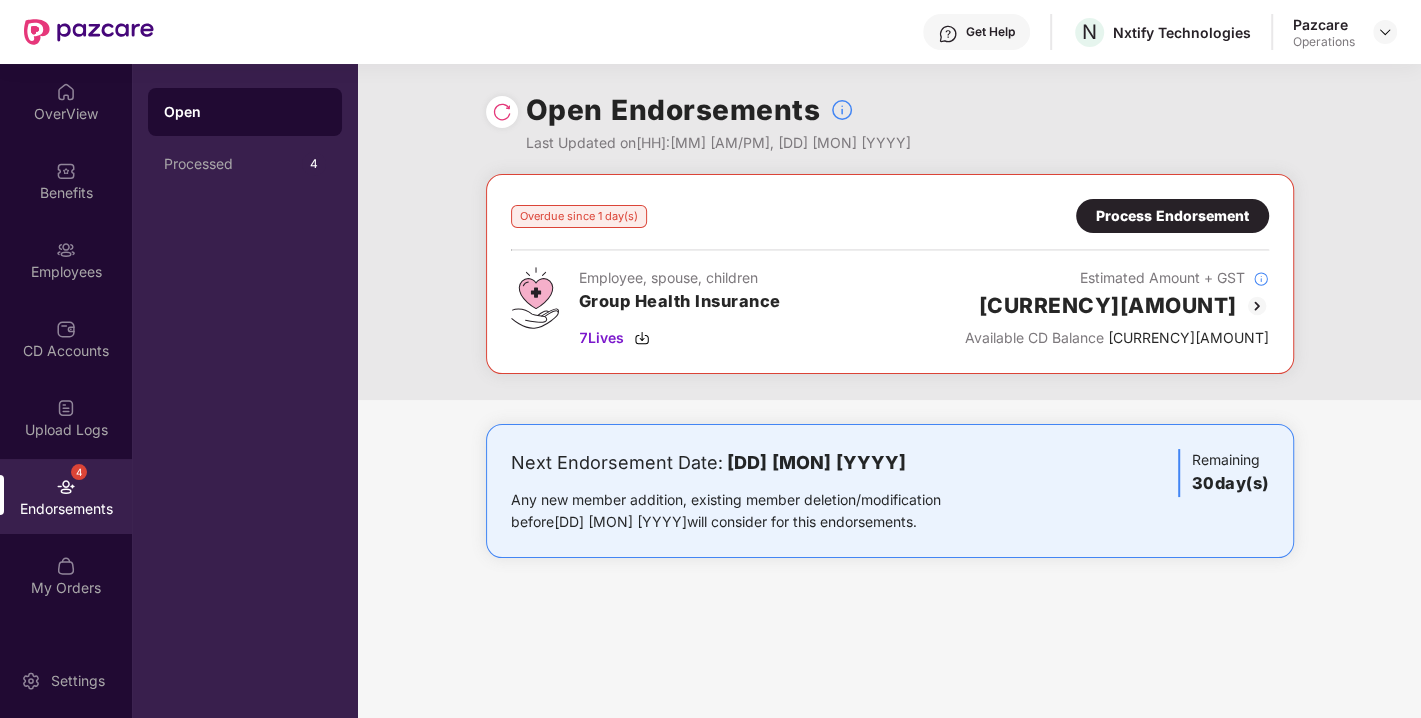 click on "Overdue since [DAYS] day(s) Process Endorsement Employee, spouse, children Group Health Insurance [NUMBER] Lives Estimated Amount + GST [CURRENCY][AMOUNT] Available CD Balance [CURRENCY][AMOUNT]" at bounding box center (890, 274) 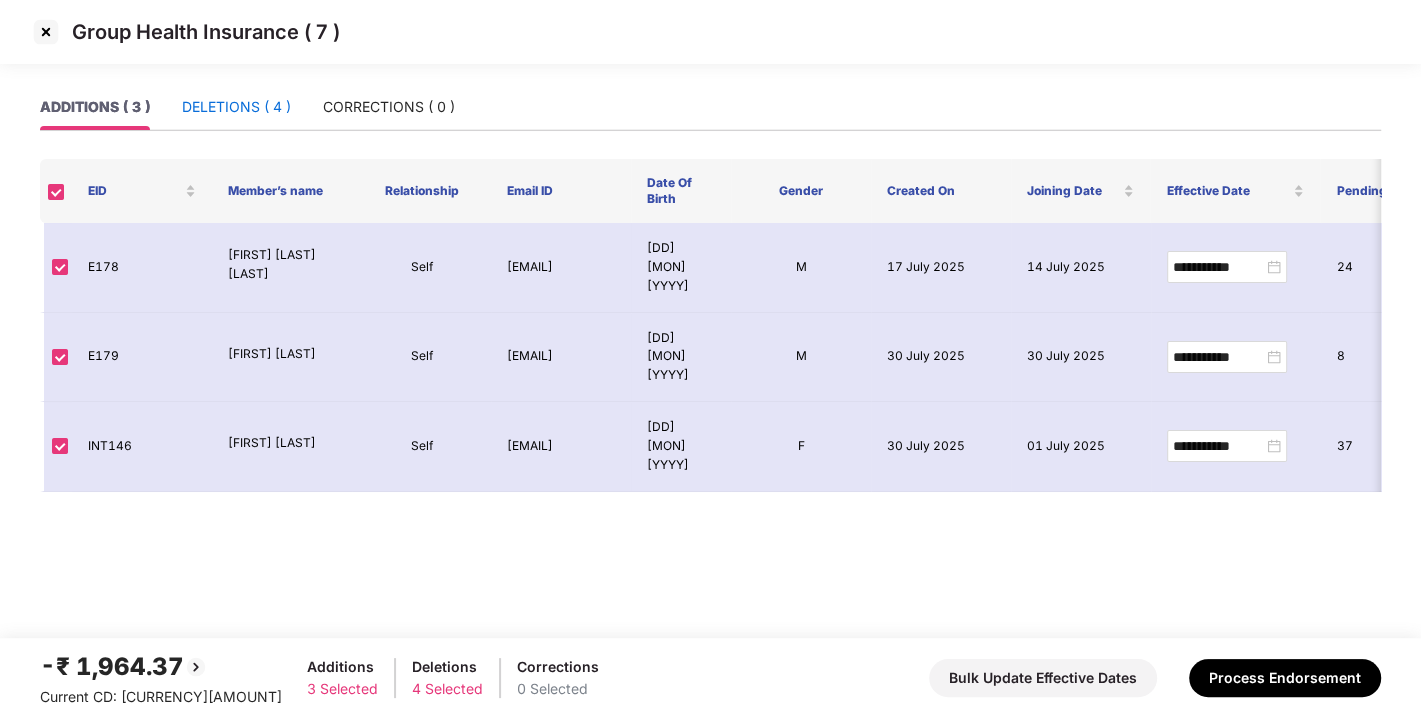 click on "DELETIONS ( 4 )" at bounding box center [236, 107] 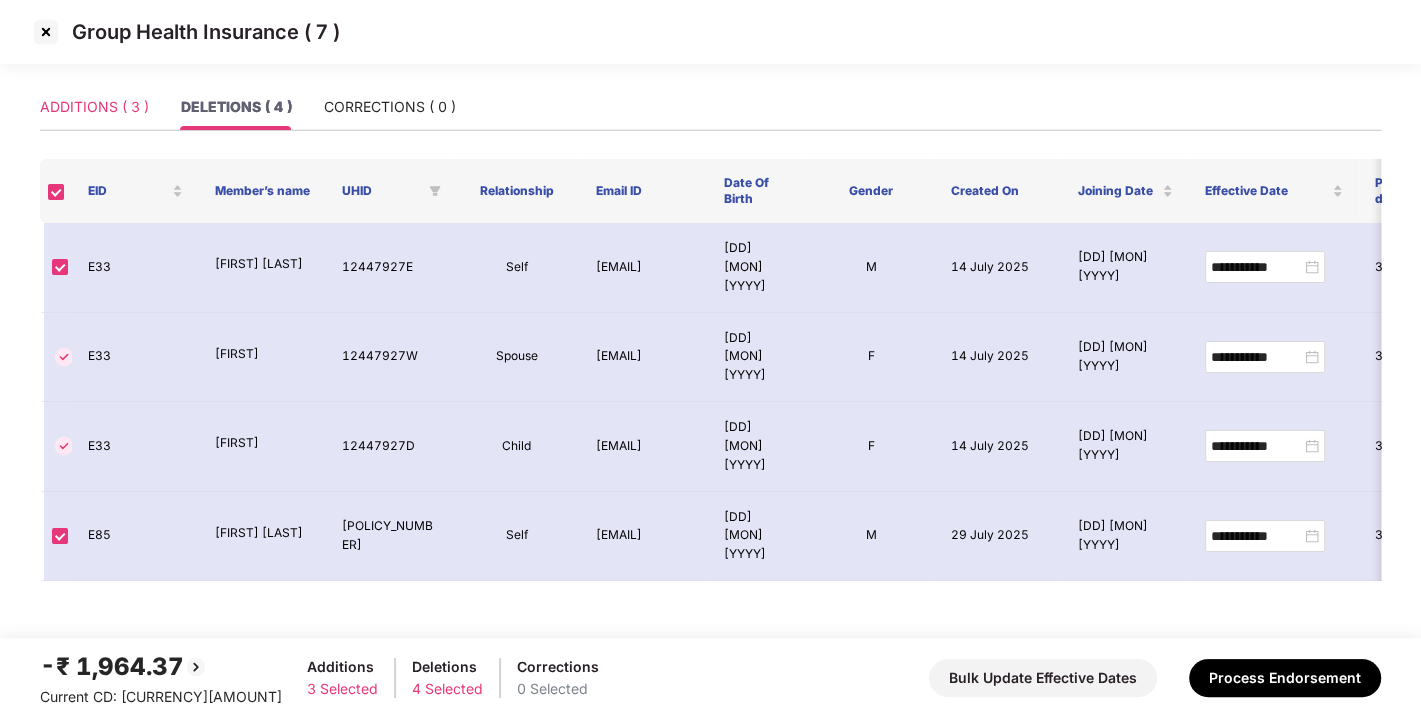 click on "ADDITIONS ( 3 )" at bounding box center [94, 107] 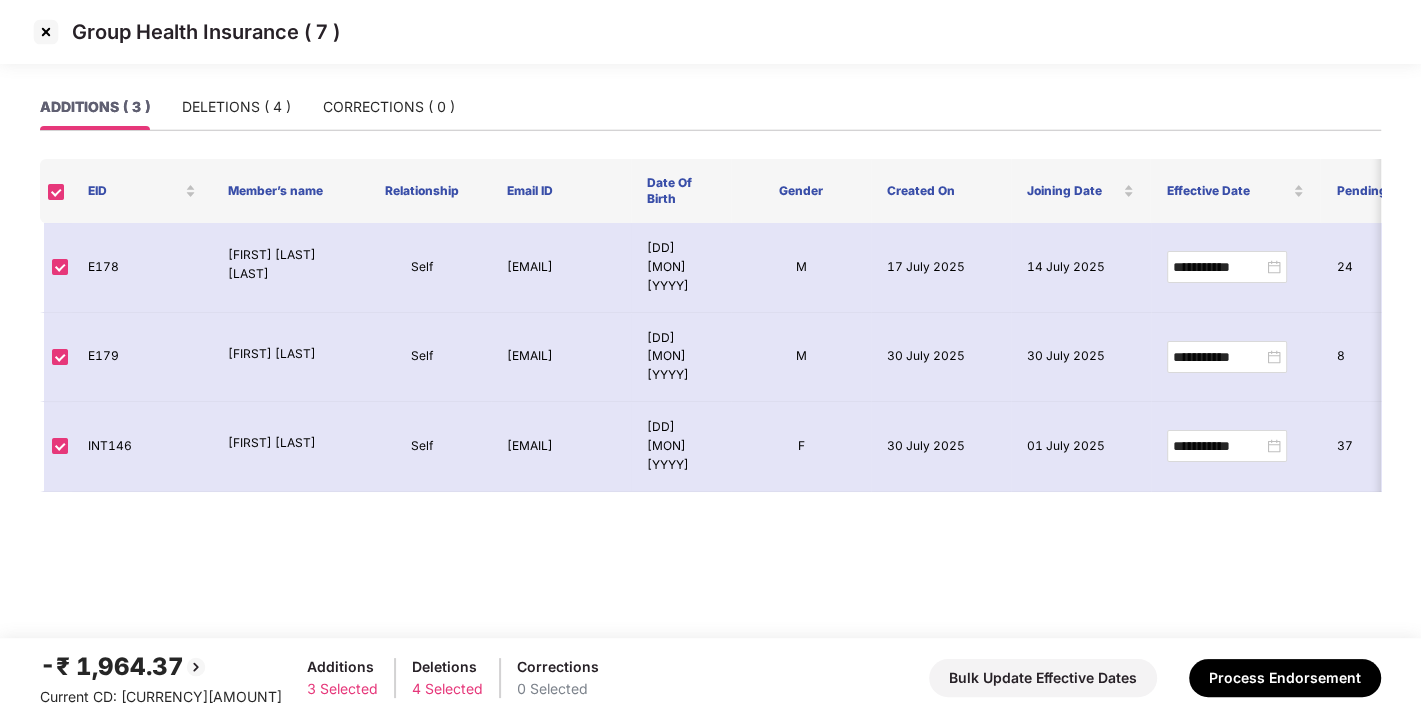 click at bounding box center [46, 32] 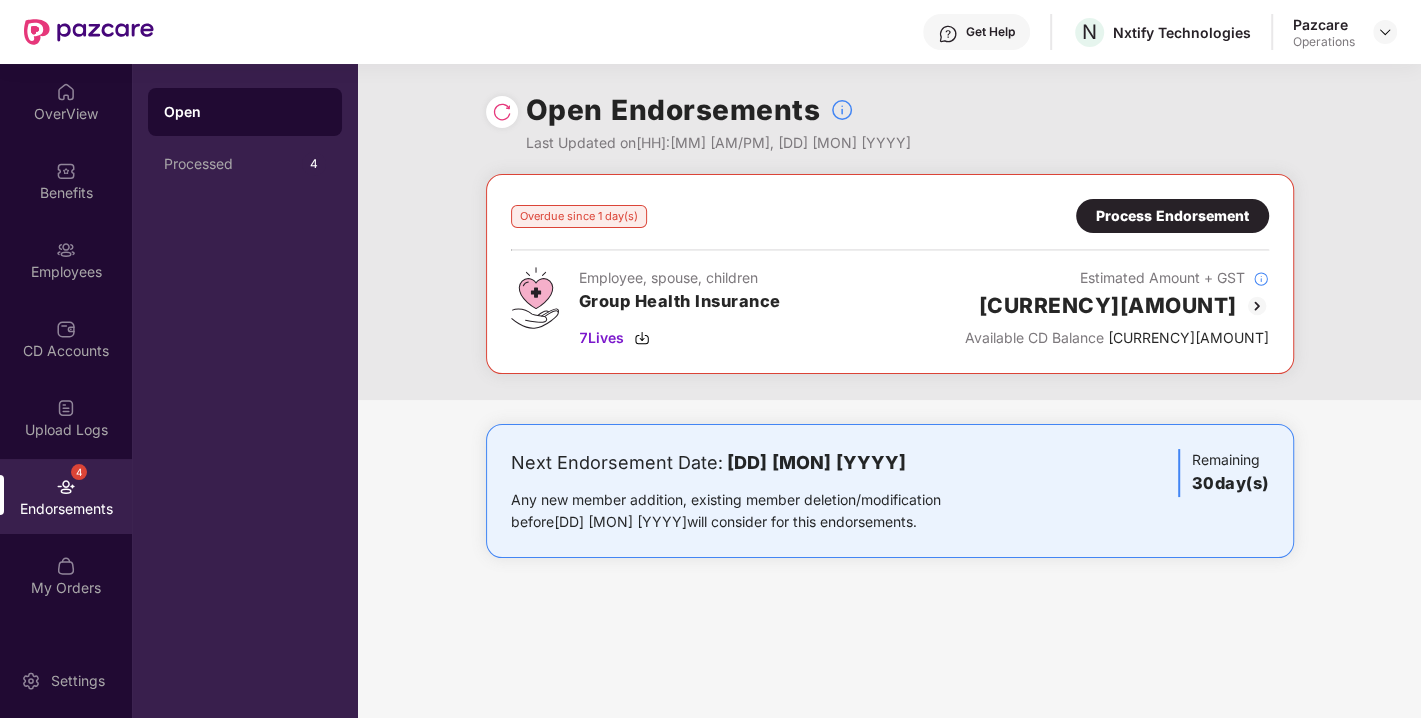 click at bounding box center (502, 112) 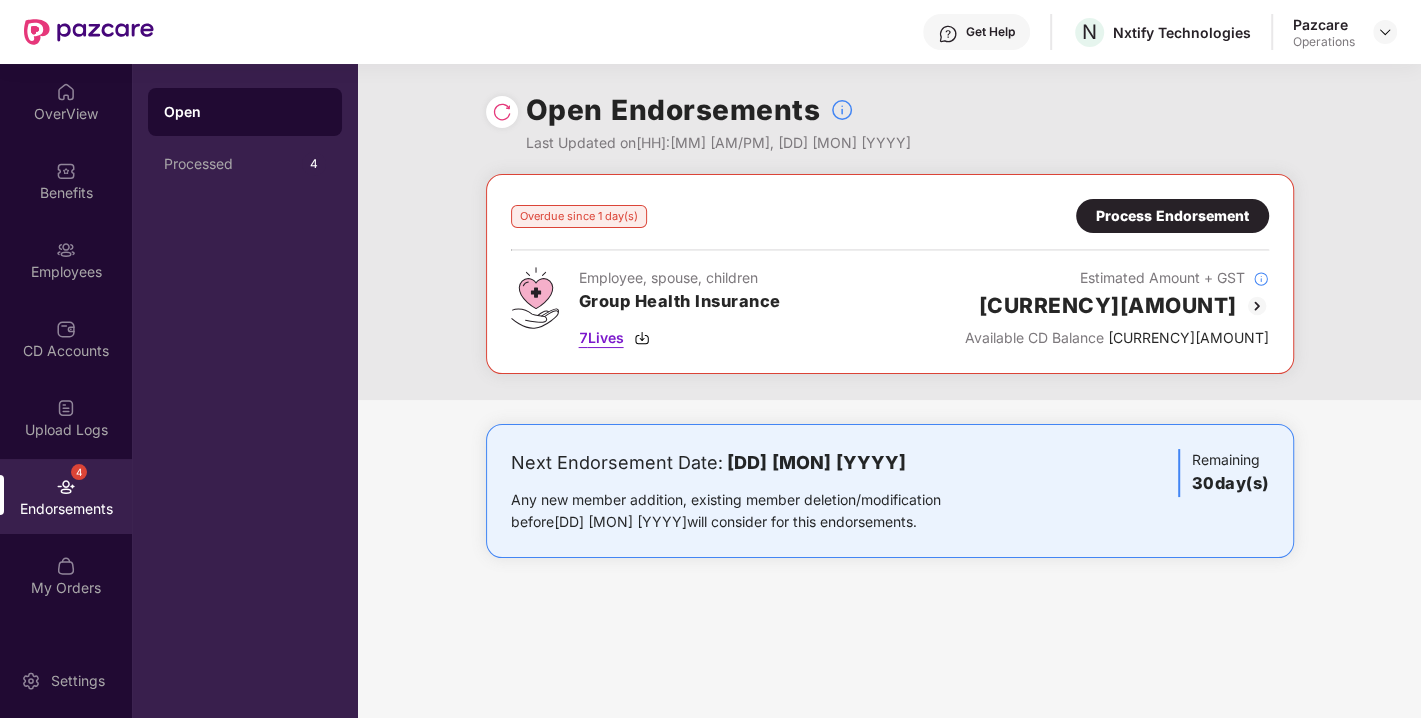 click at bounding box center [642, 338] 